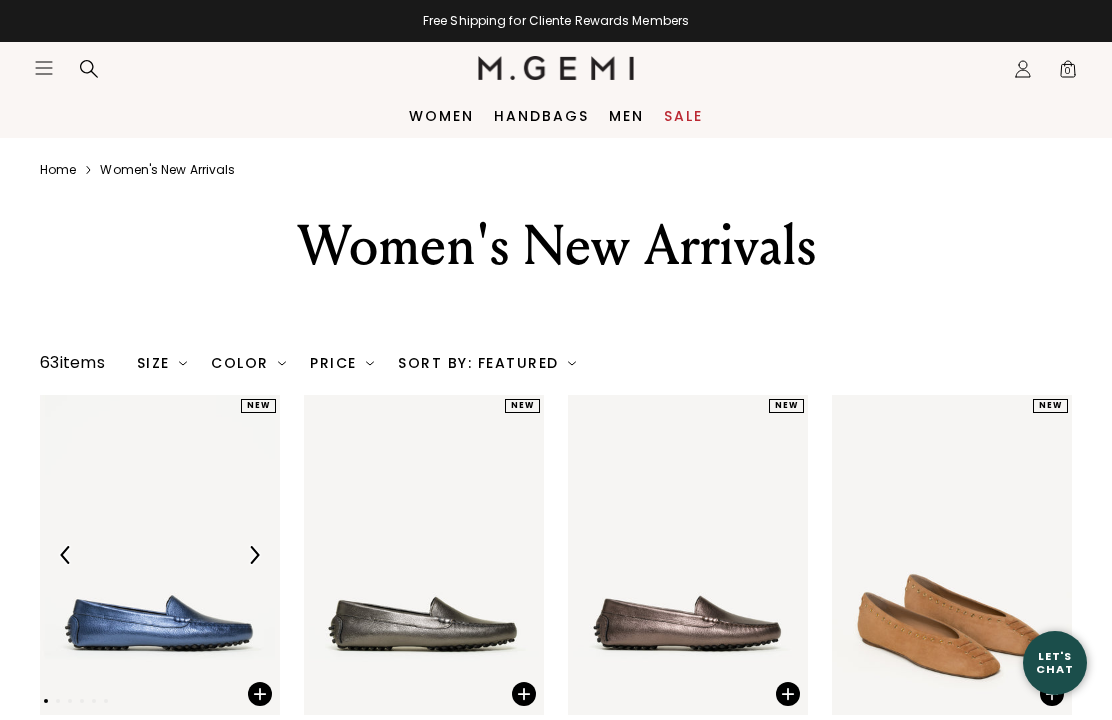 scroll, scrollTop: 0, scrollLeft: 0, axis: both 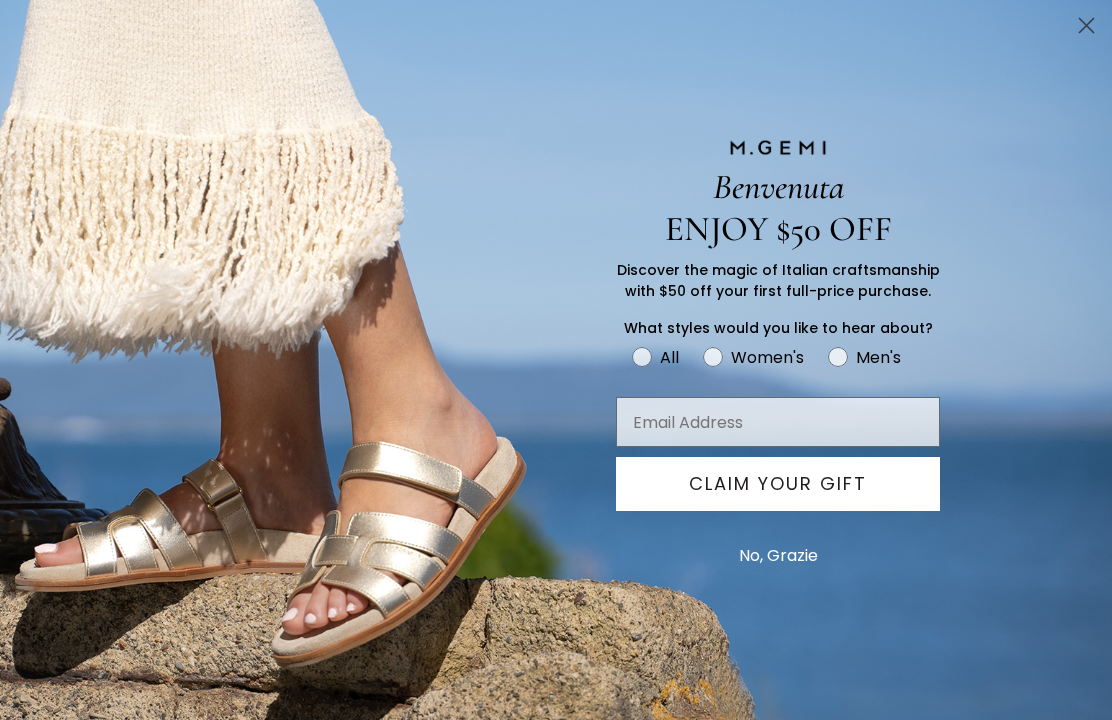 click 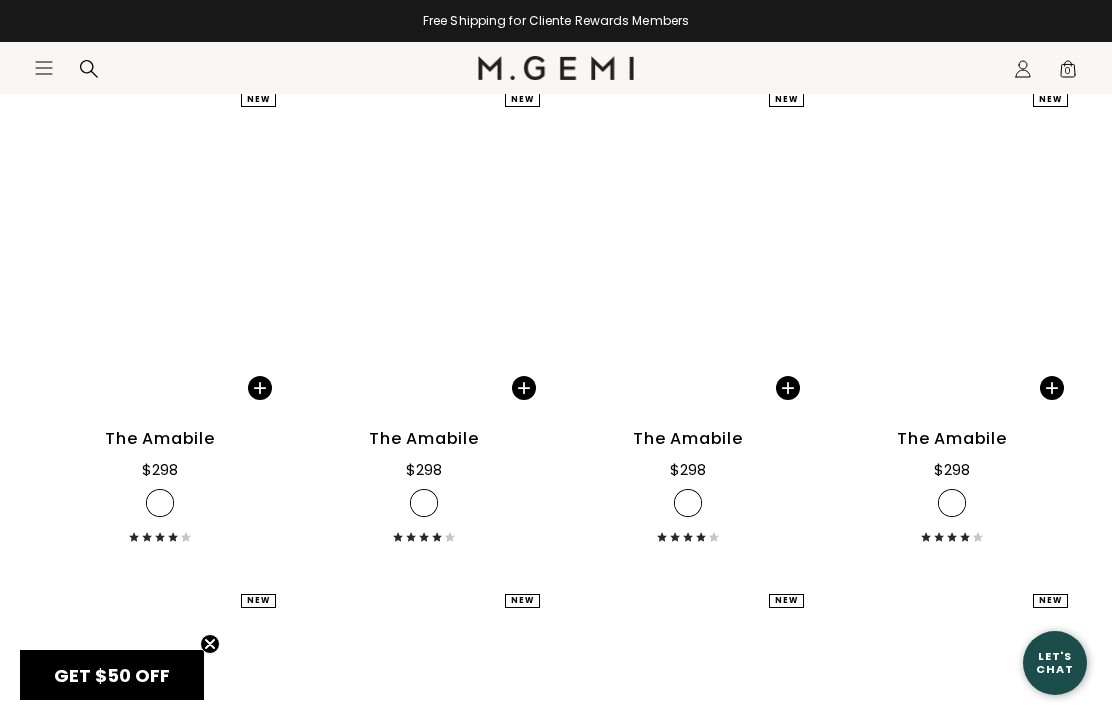 scroll, scrollTop: 2818, scrollLeft: 0, axis: vertical 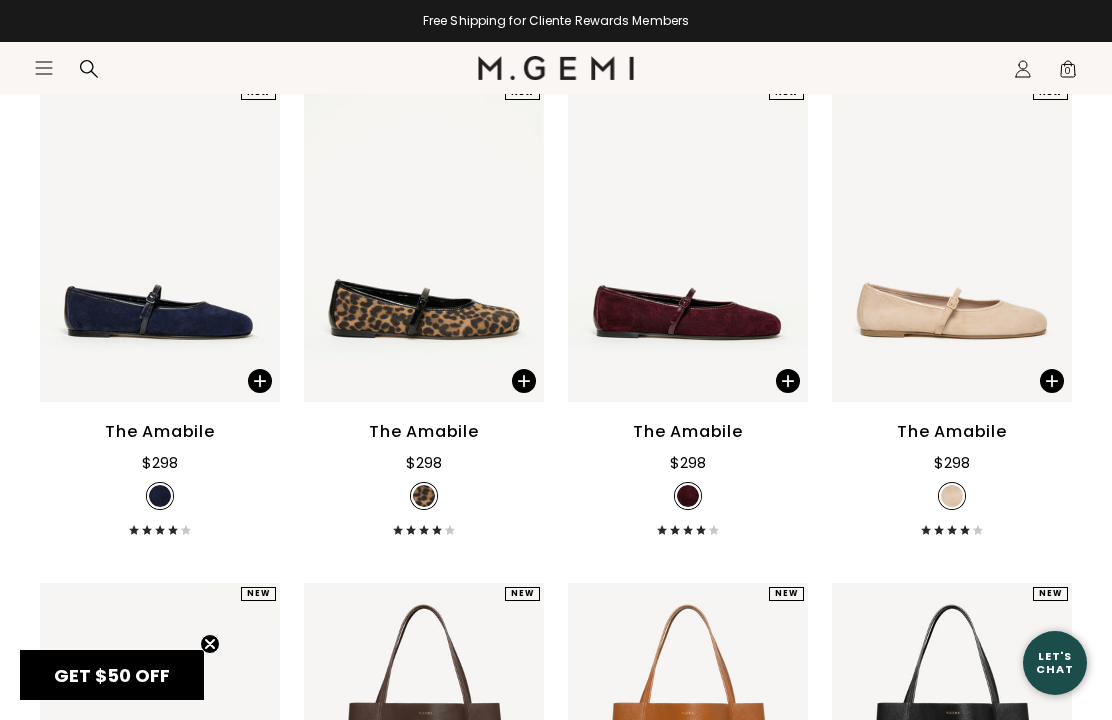 click at bounding box center (1039, 373) 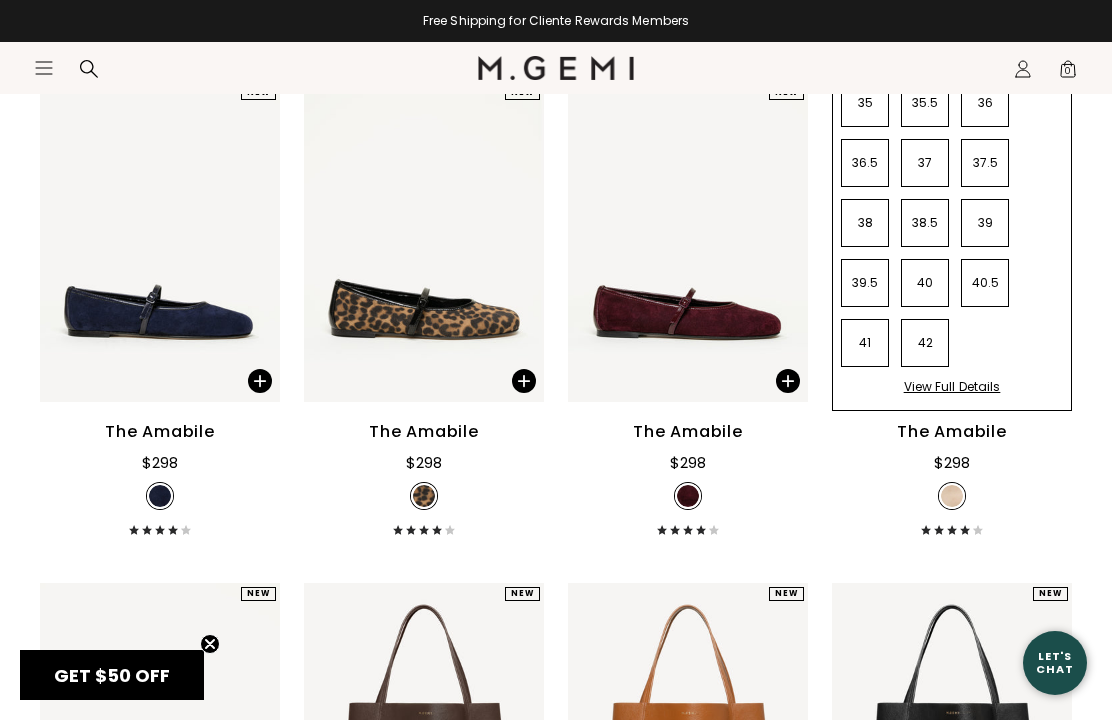 click on "The Amabile $298 + 1" at bounding box center (952, 477) 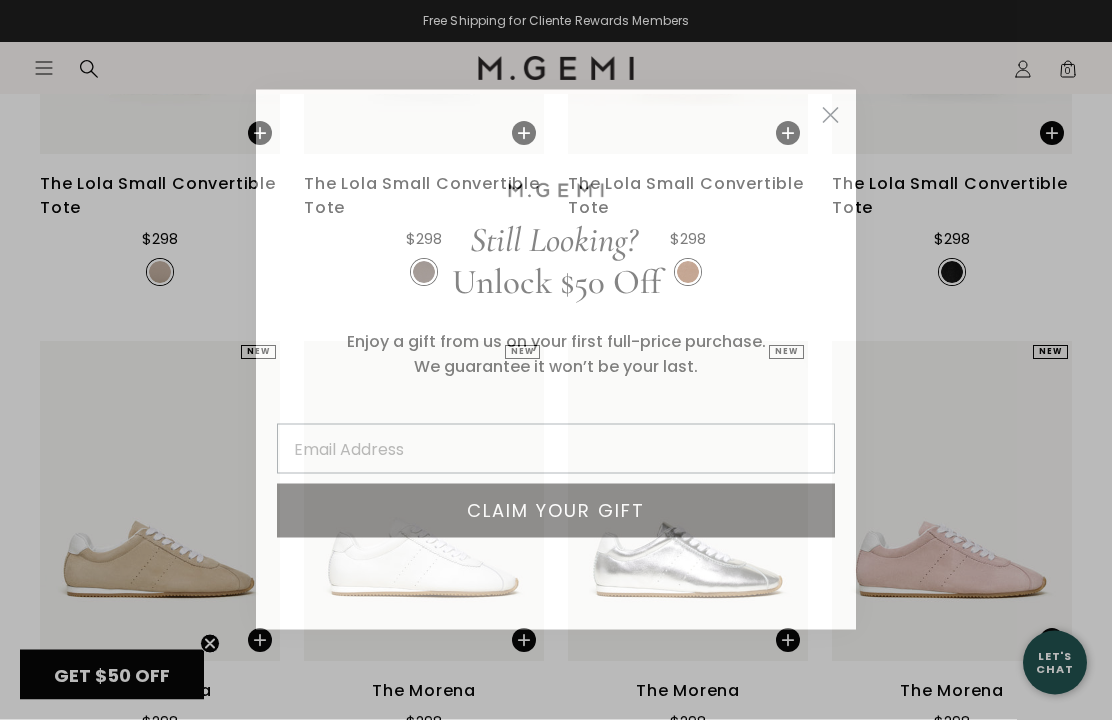 scroll, scrollTop: 4068, scrollLeft: 0, axis: vertical 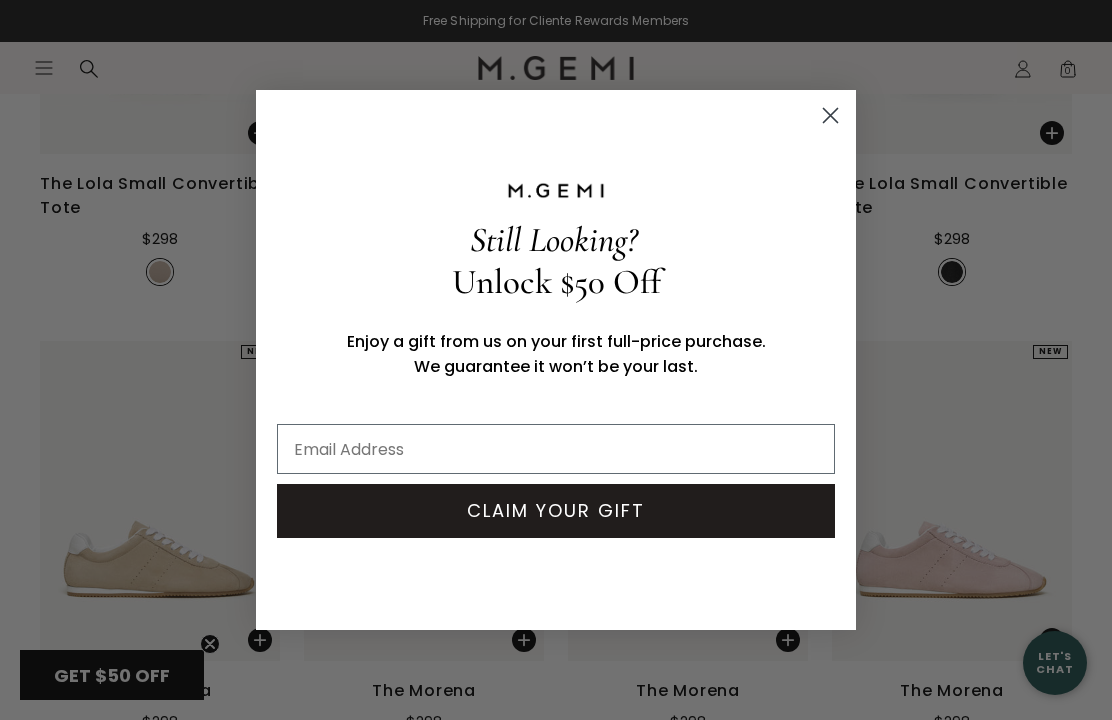 click 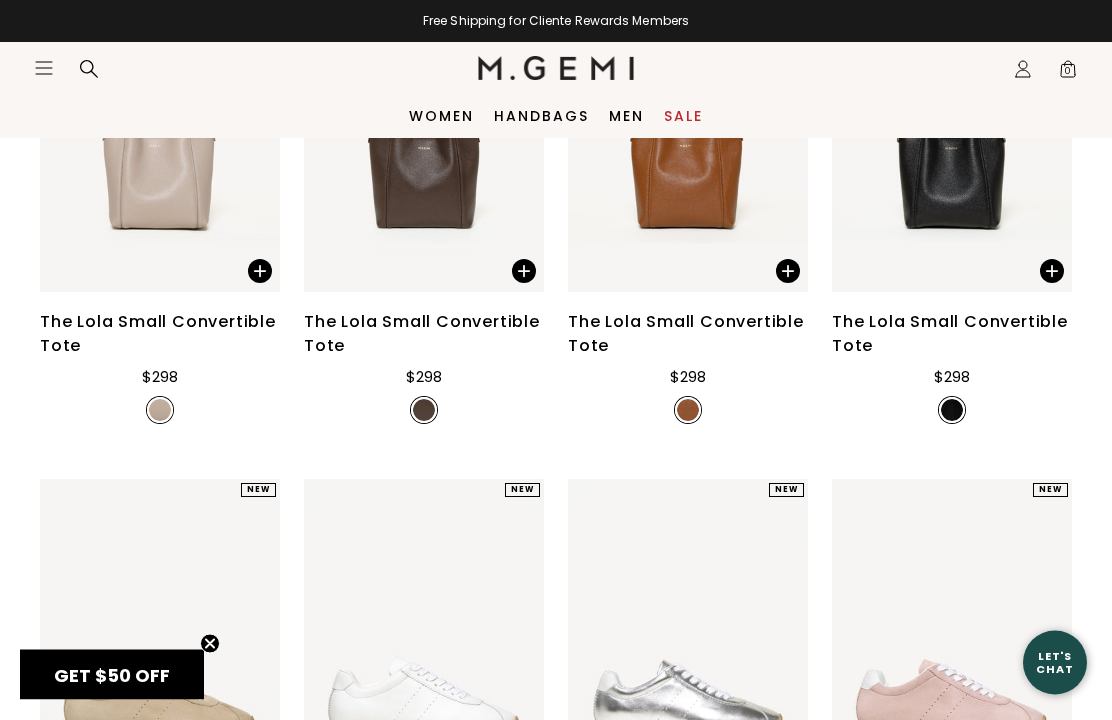 scroll, scrollTop: 3926, scrollLeft: 0, axis: vertical 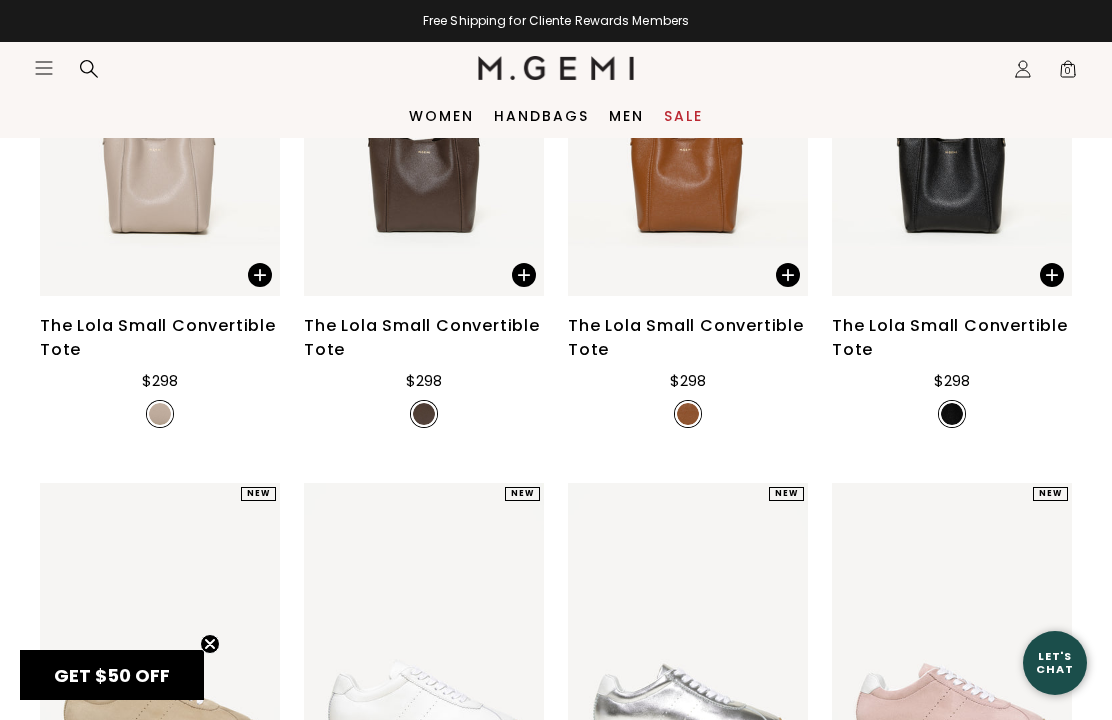 click on "Women" at bounding box center [441, 116] 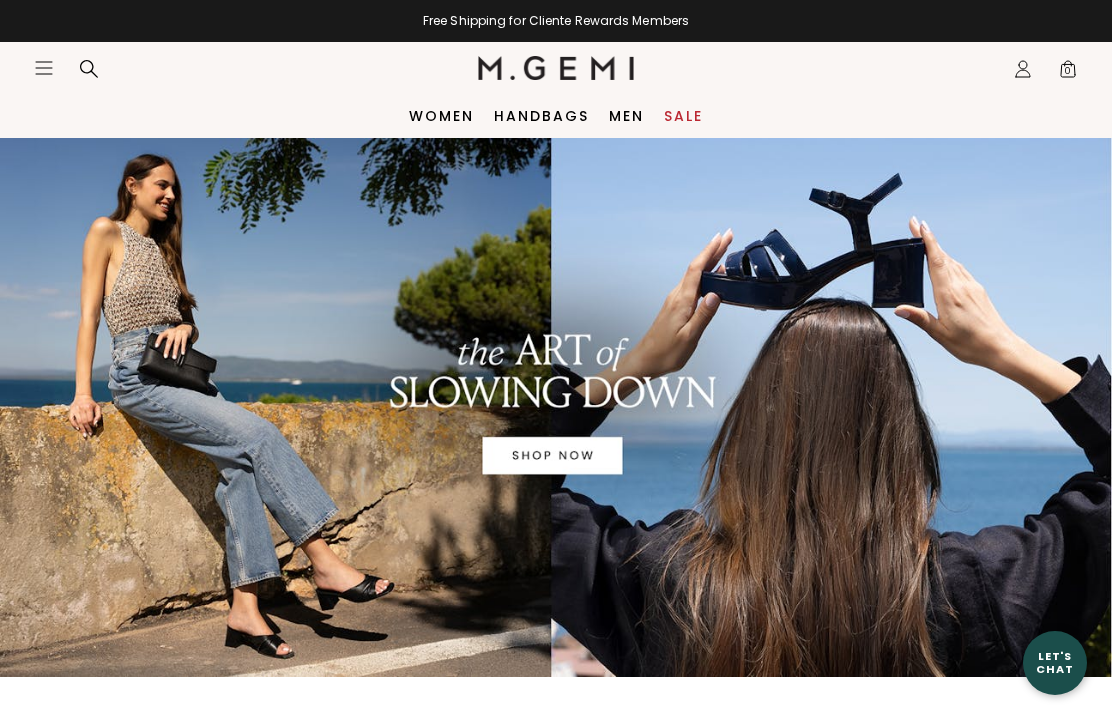 scroll, scrollTop: 0, scrollLeft: 0, axis: both 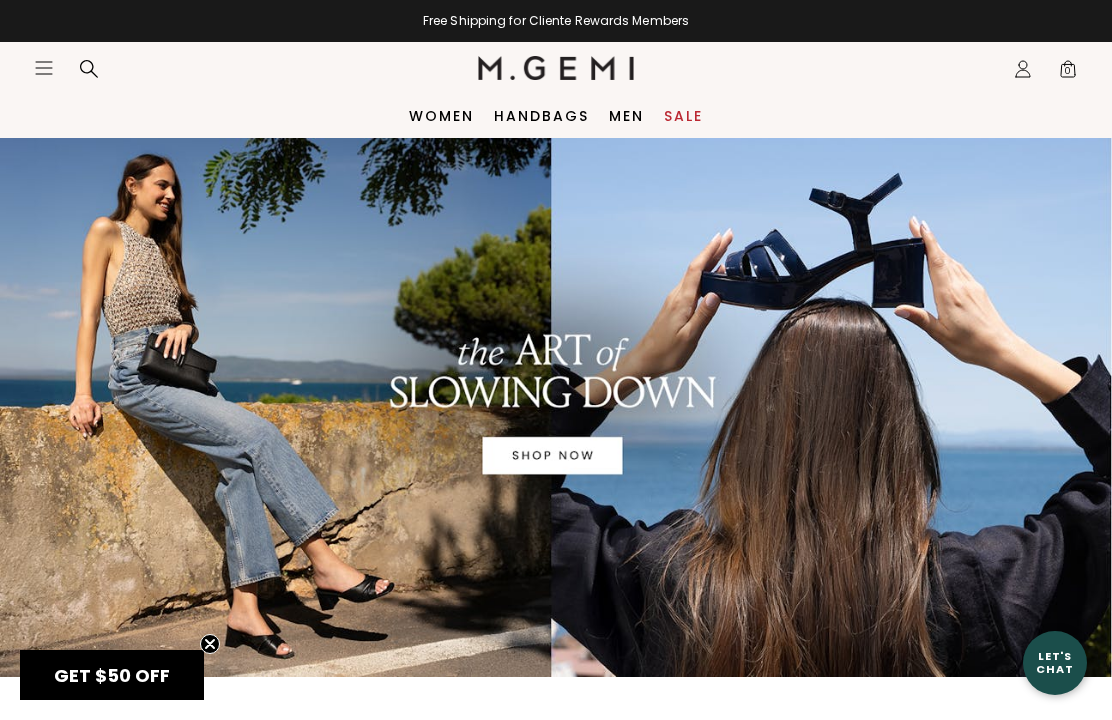 click on "Sale" at bounding box center (683, 116) 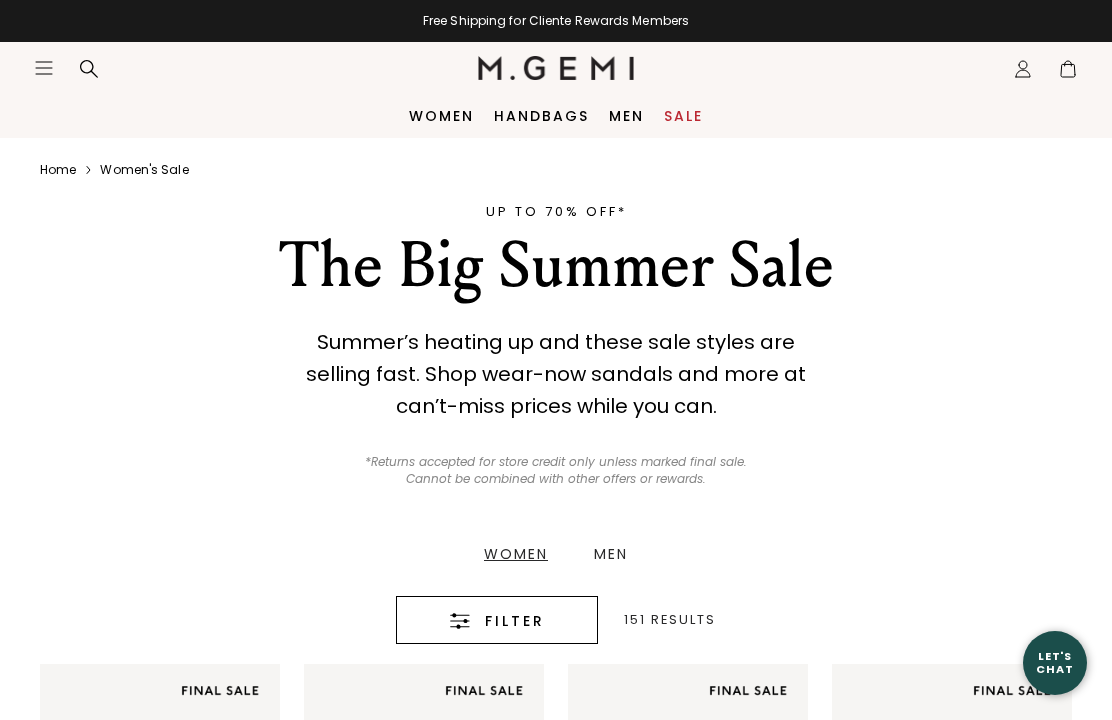 scroll, scrollTop: 0, scrollLeft: 0, axis: both 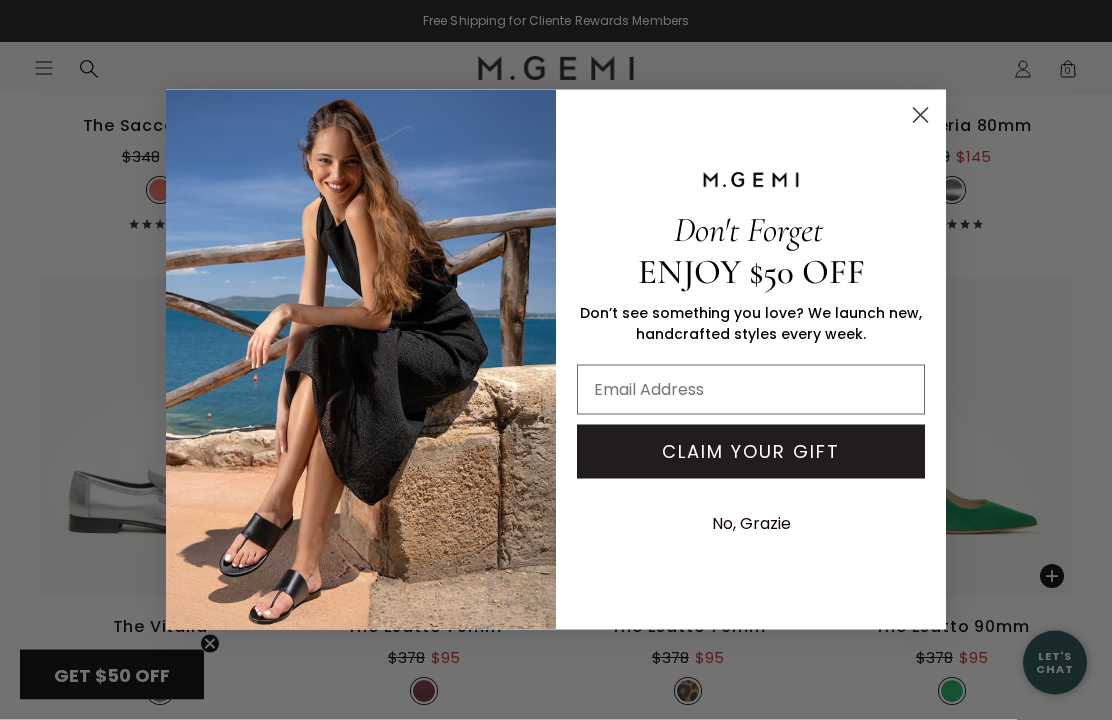 click 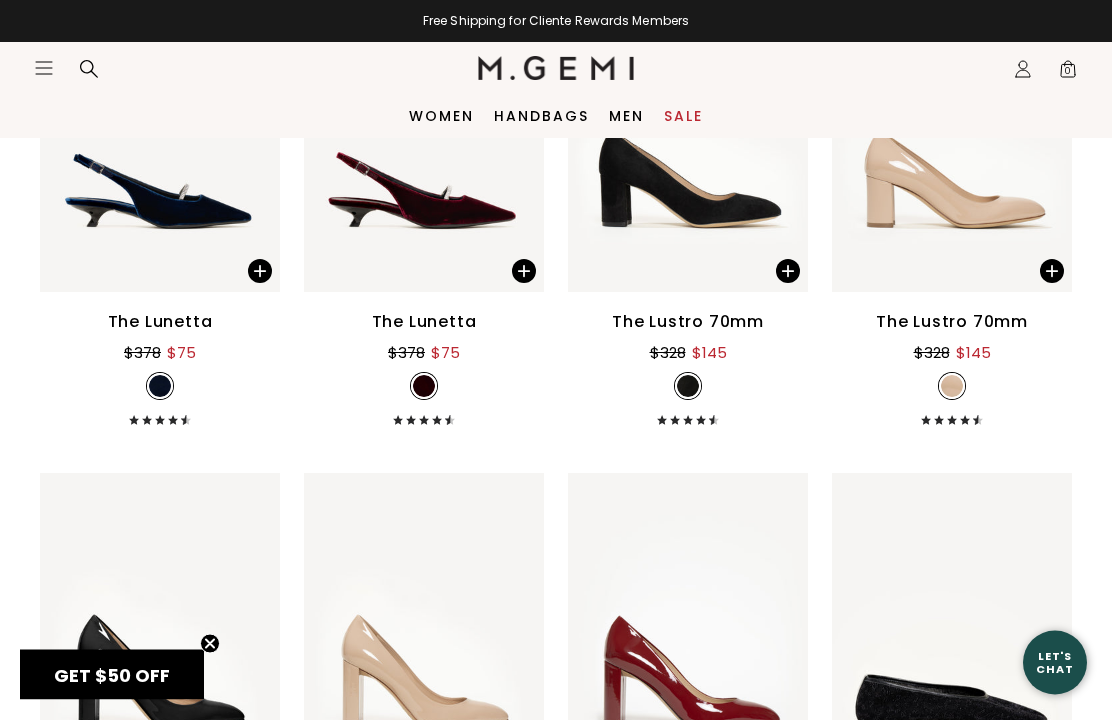 scroll, scrollTop: 17216, scrollLeft: 0, axis: vertical 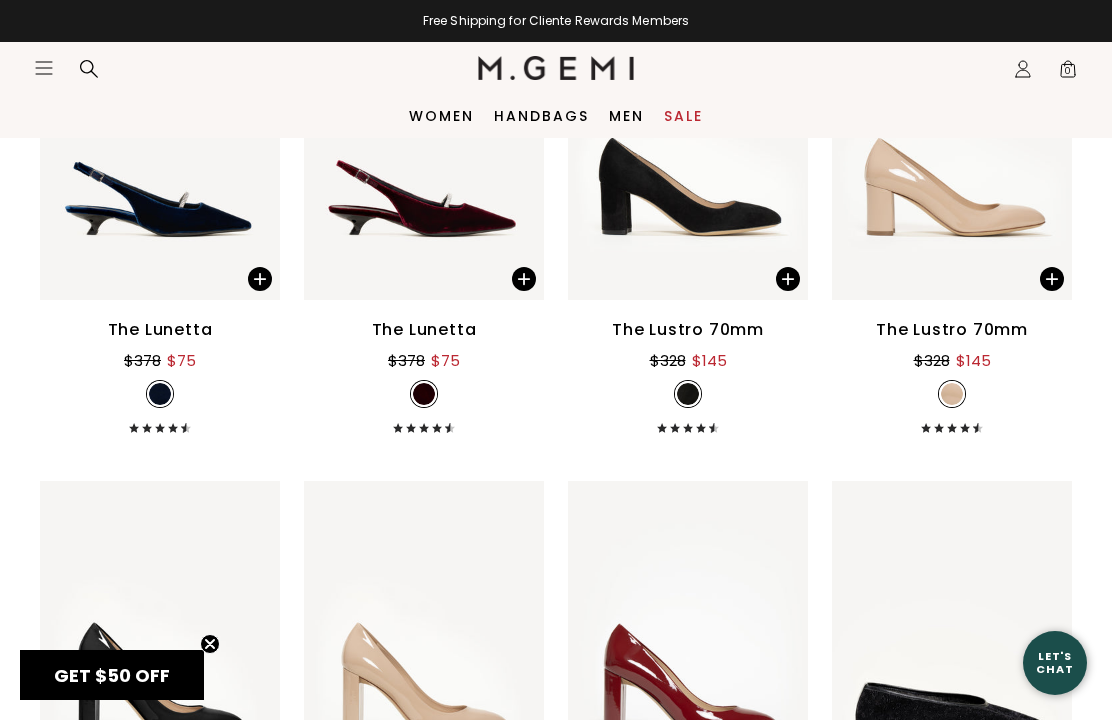 click on "The Lustro 70mm $328 $145" at bounding box center [952, 375] 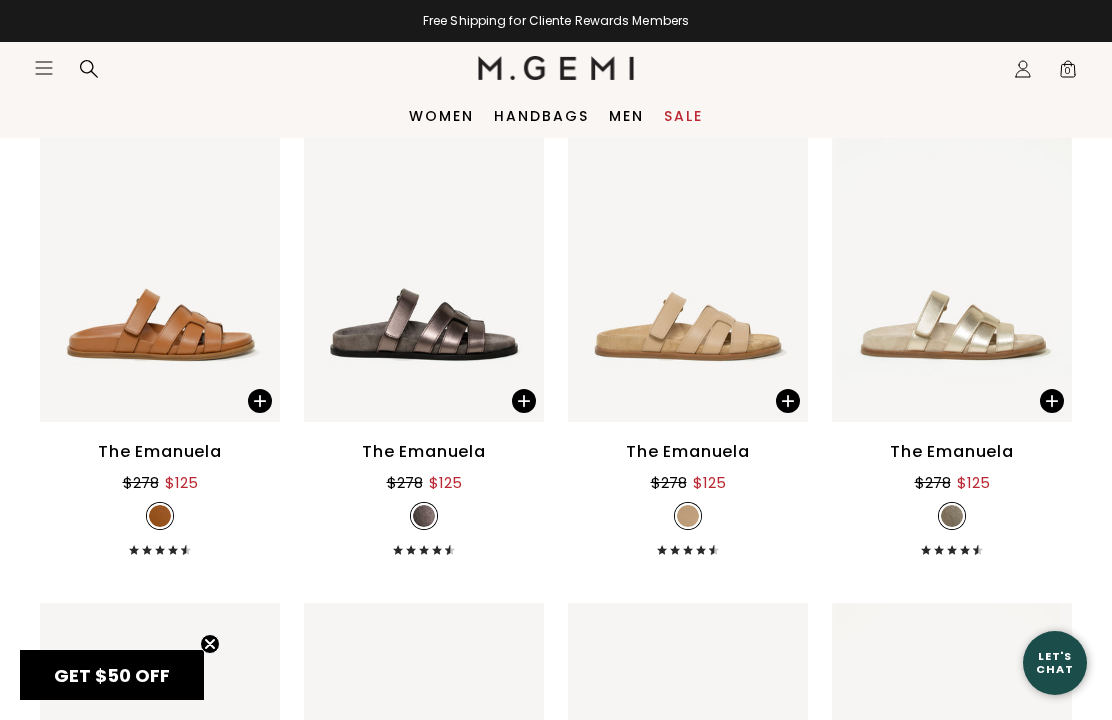 scroll, scrollTop: 11121, scrollLeft: 0, axis: vertical 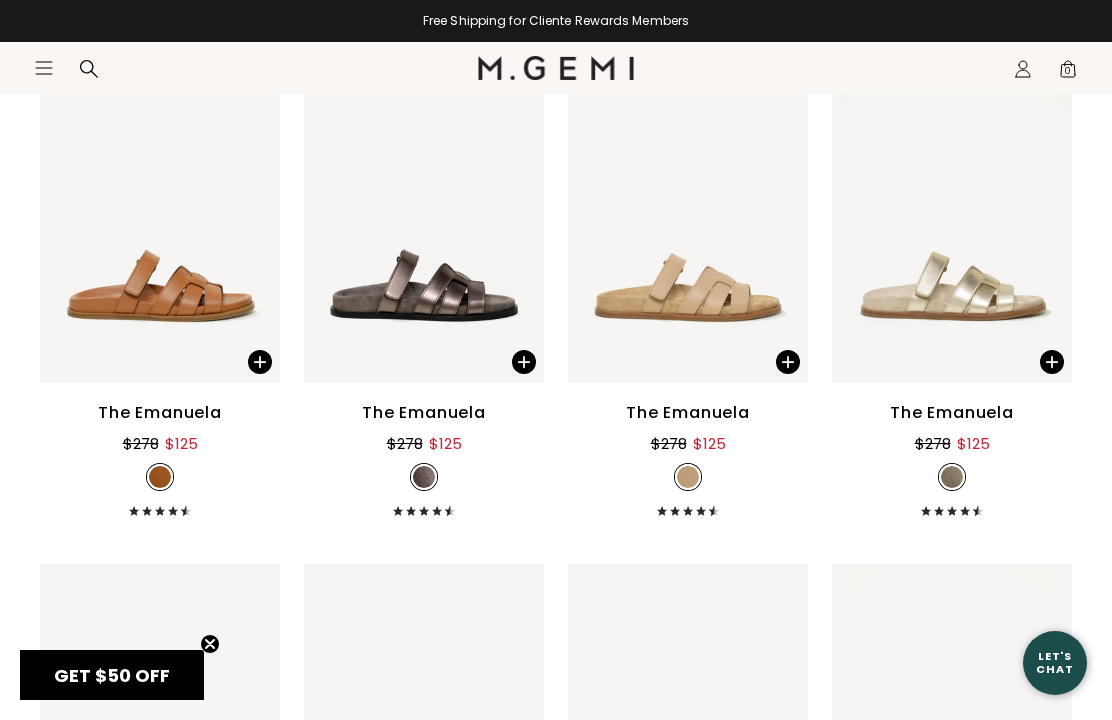 click on "$278 $125" at bounding box center [952, 440] 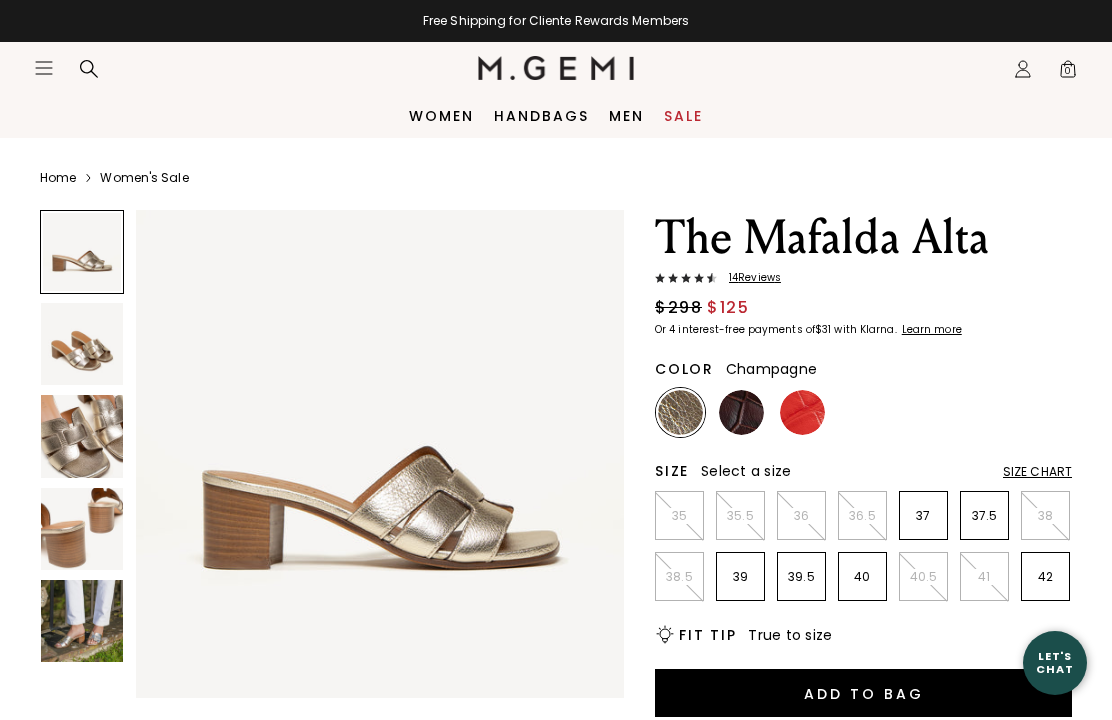 scroll, scrollTop: 0, scrollLeft: 0, axis: both 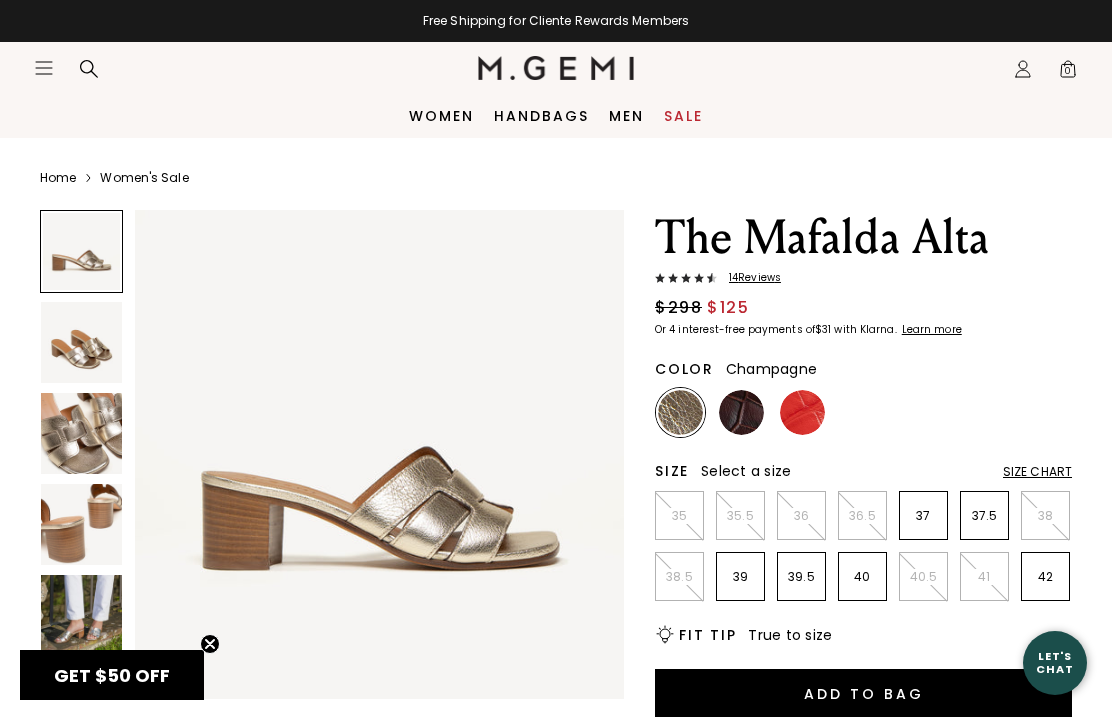click on "37.5" at bounding box center (984, 515) 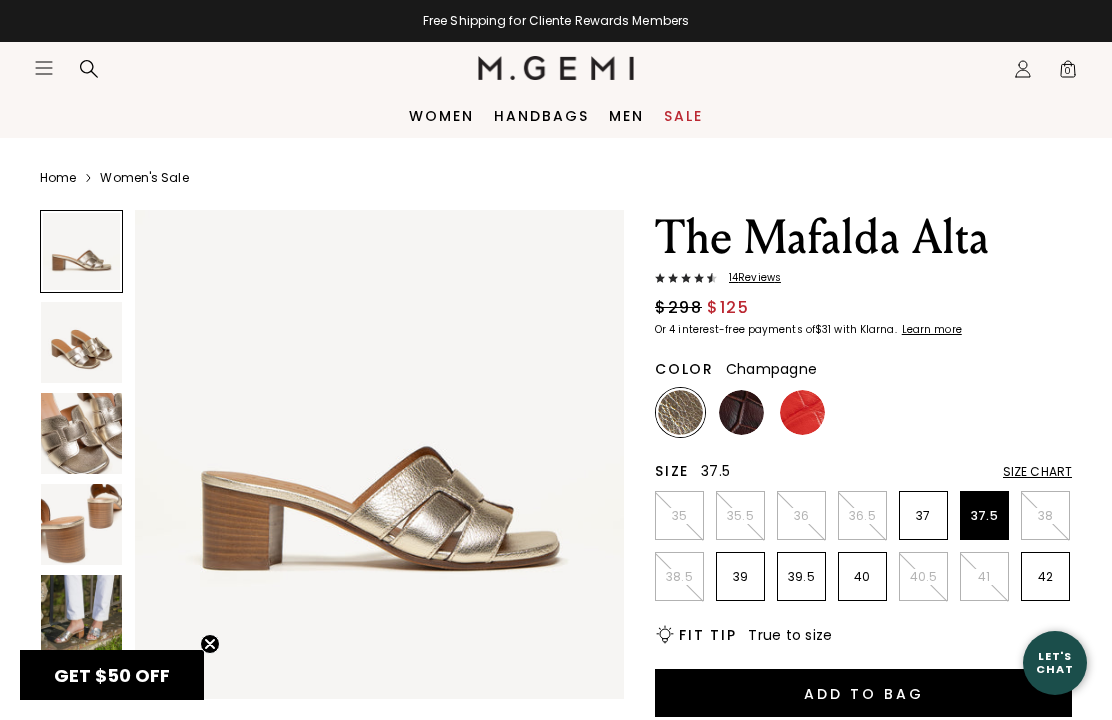 scroll, scrollTop: 0, scrollLeft: 0, axis: both 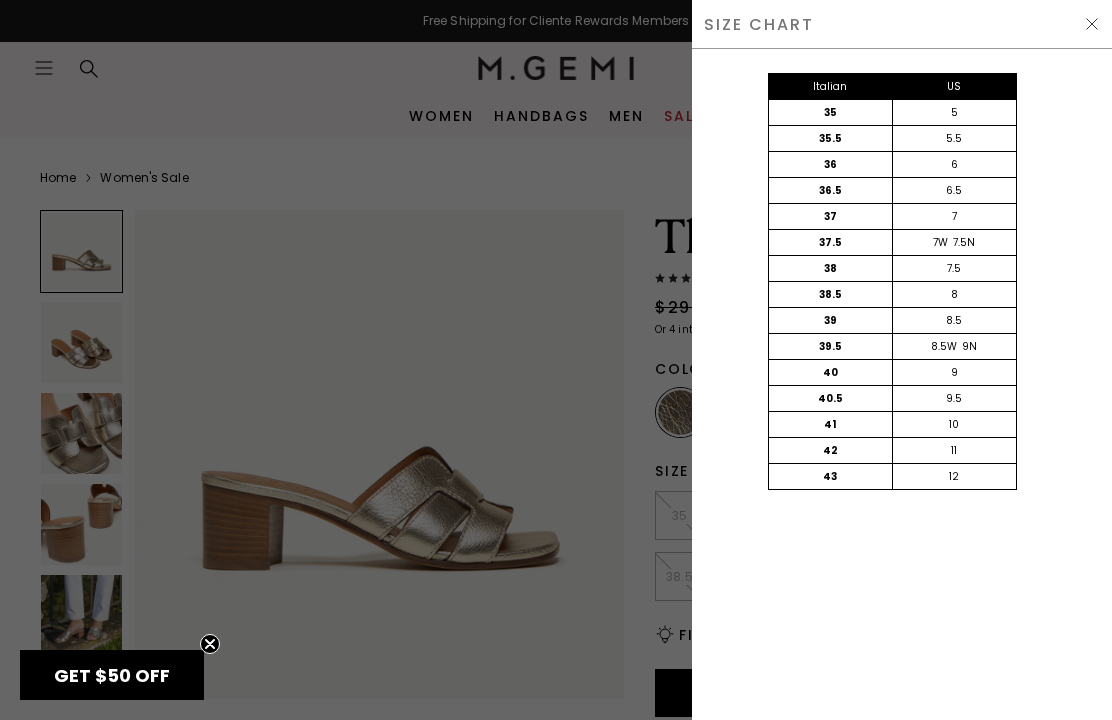 click at bounding box center [1092, 24] 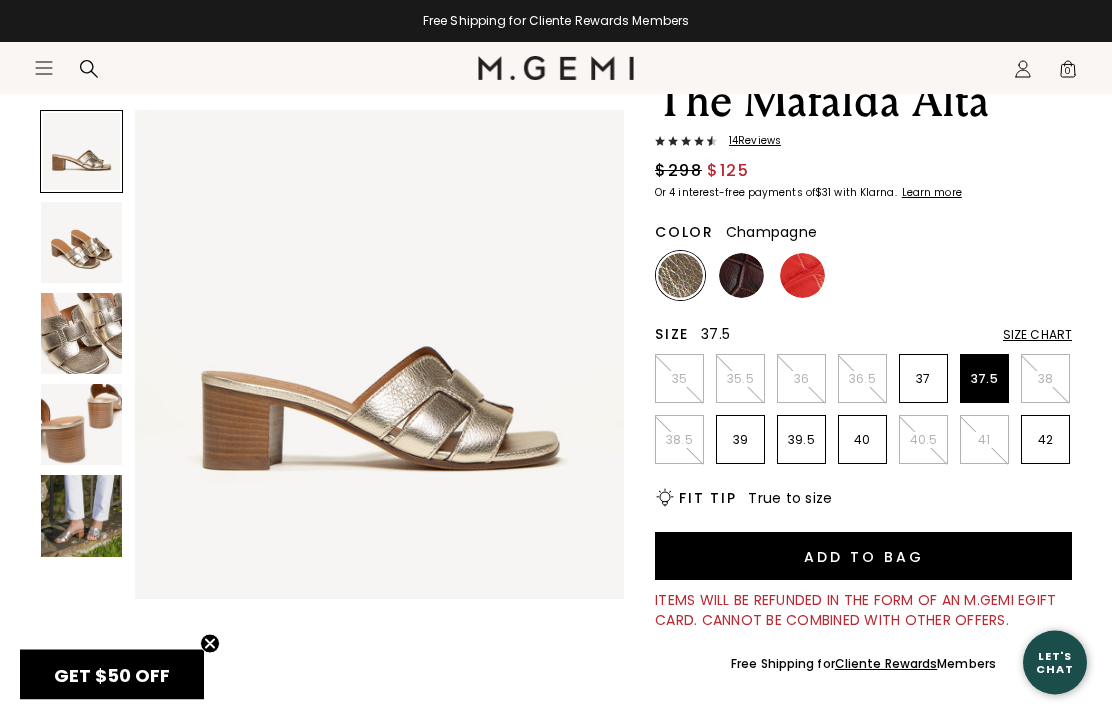 scroll, scrollTop: 138, scrollLeft: 0, axis: vertical 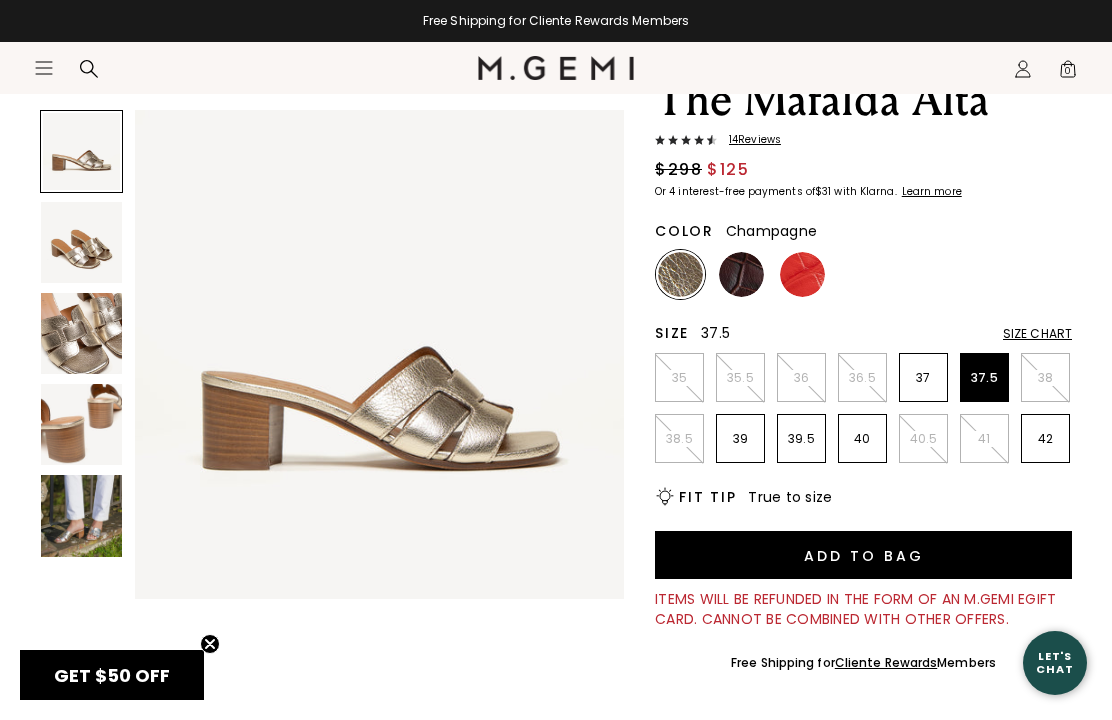 click at bounding box center [81, 515] 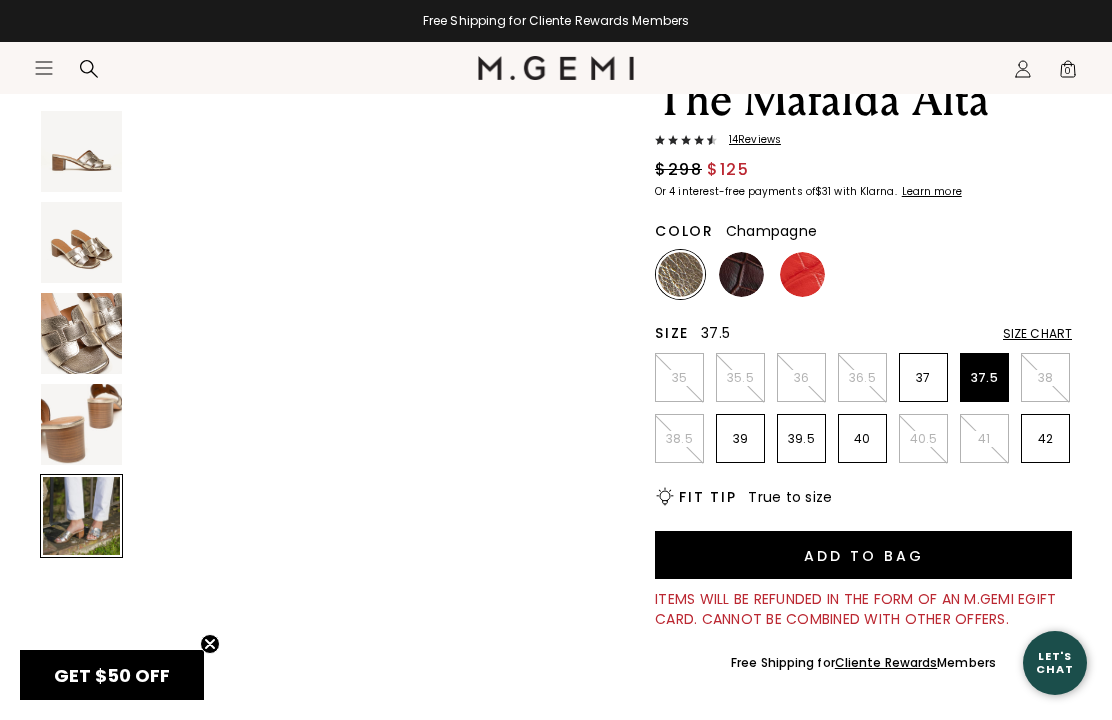 scroll, scrollTop: 2036, scrollLeft: 0, axis: vertical 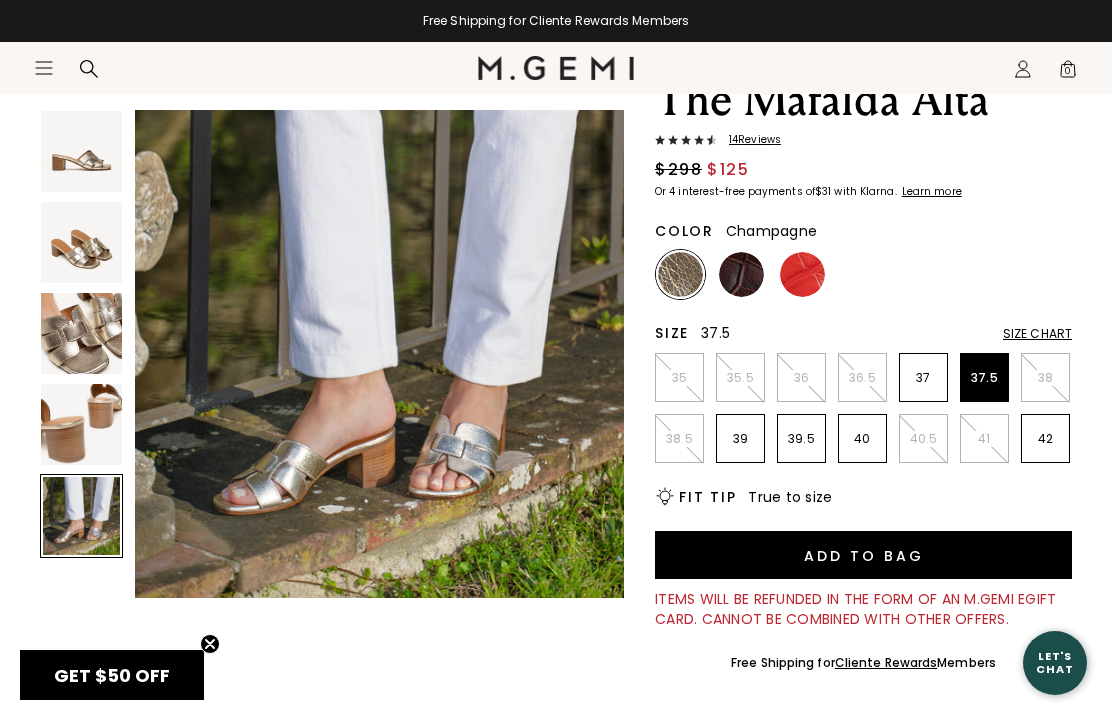 click at bounding box center [81, 424] 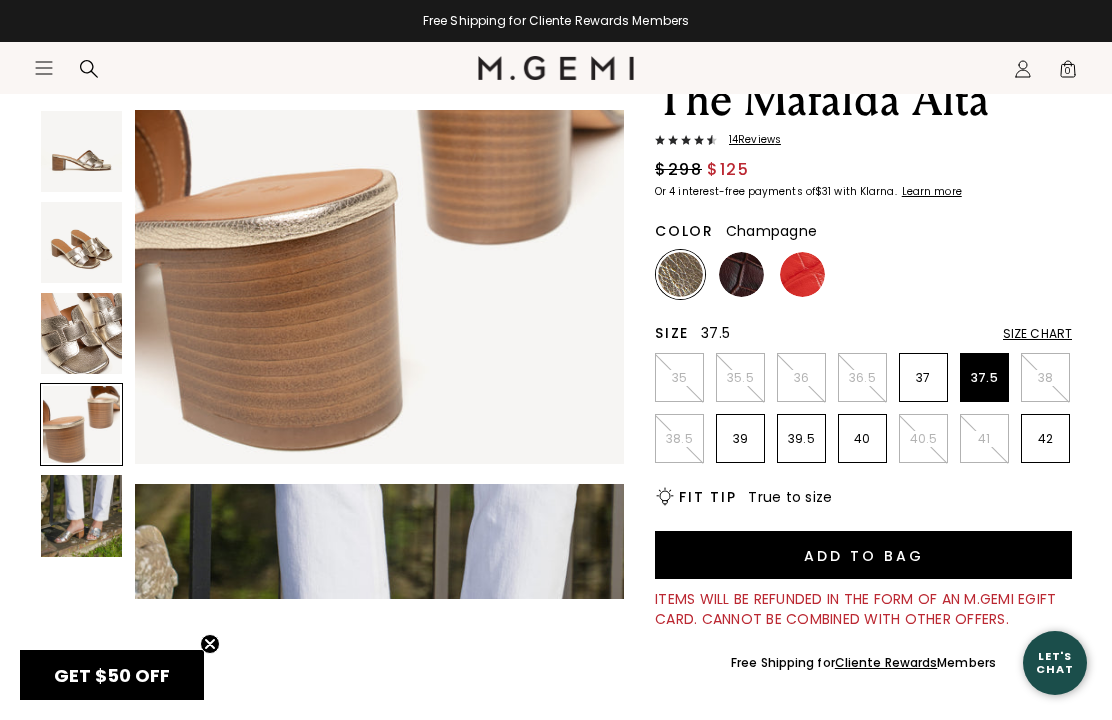 scroll, scrollTop: 1527, scrollLeft: 0, axis: vertical 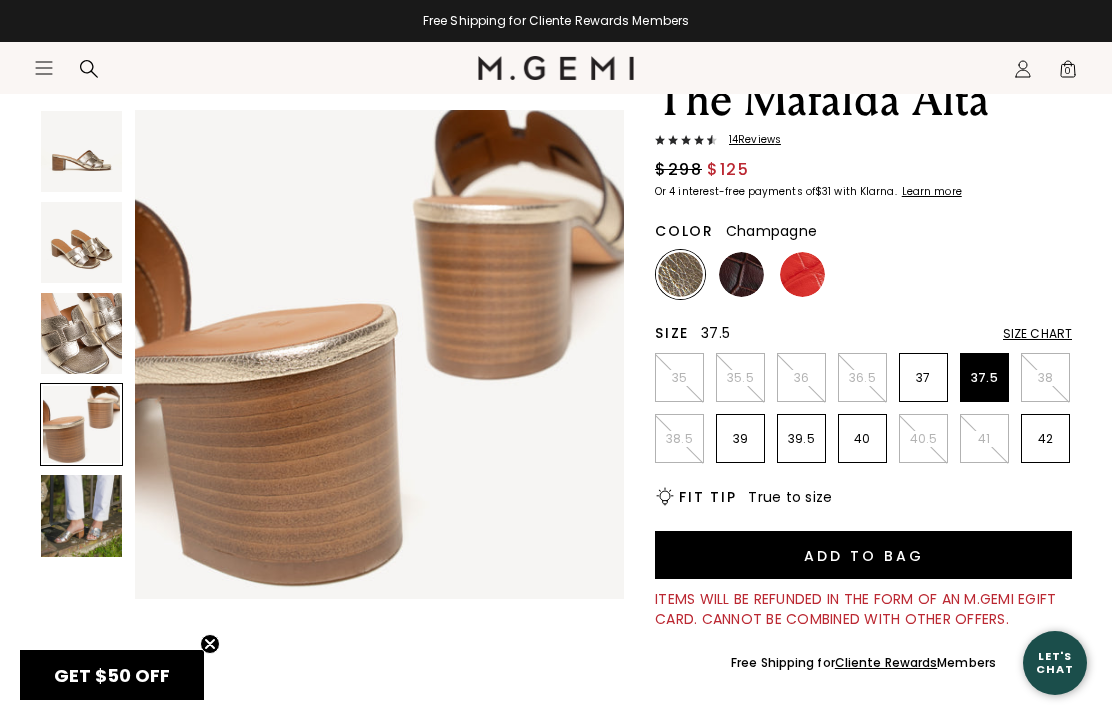 click at bounding box center (81, 333) 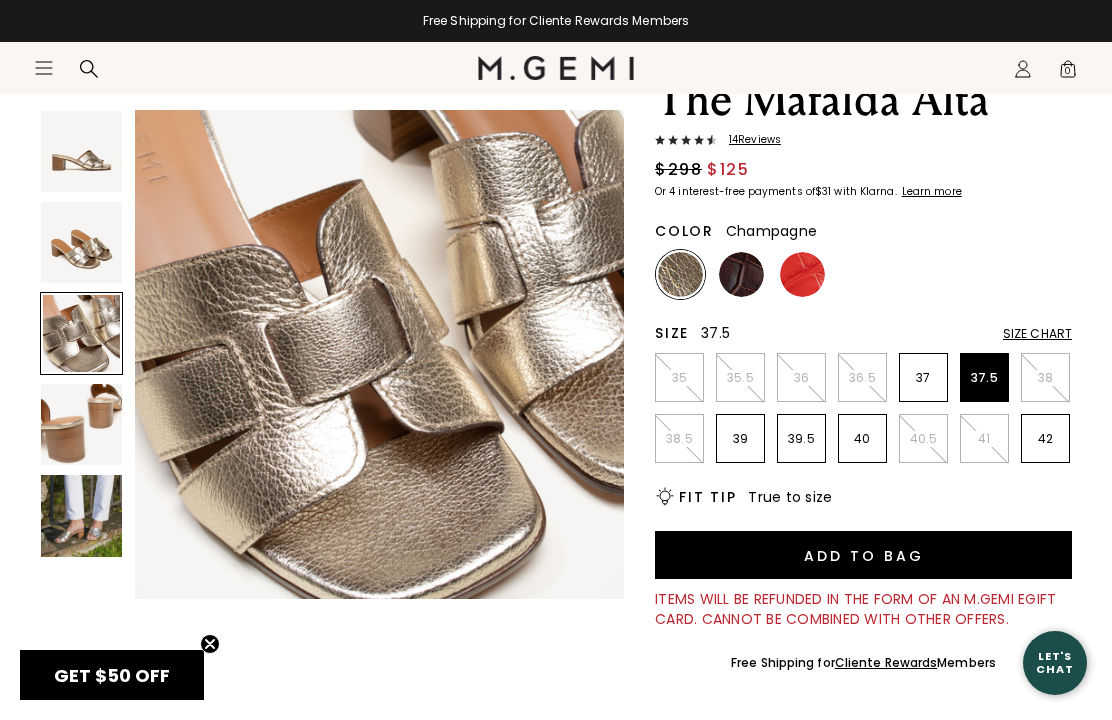 click at bounding box center (81, 242) 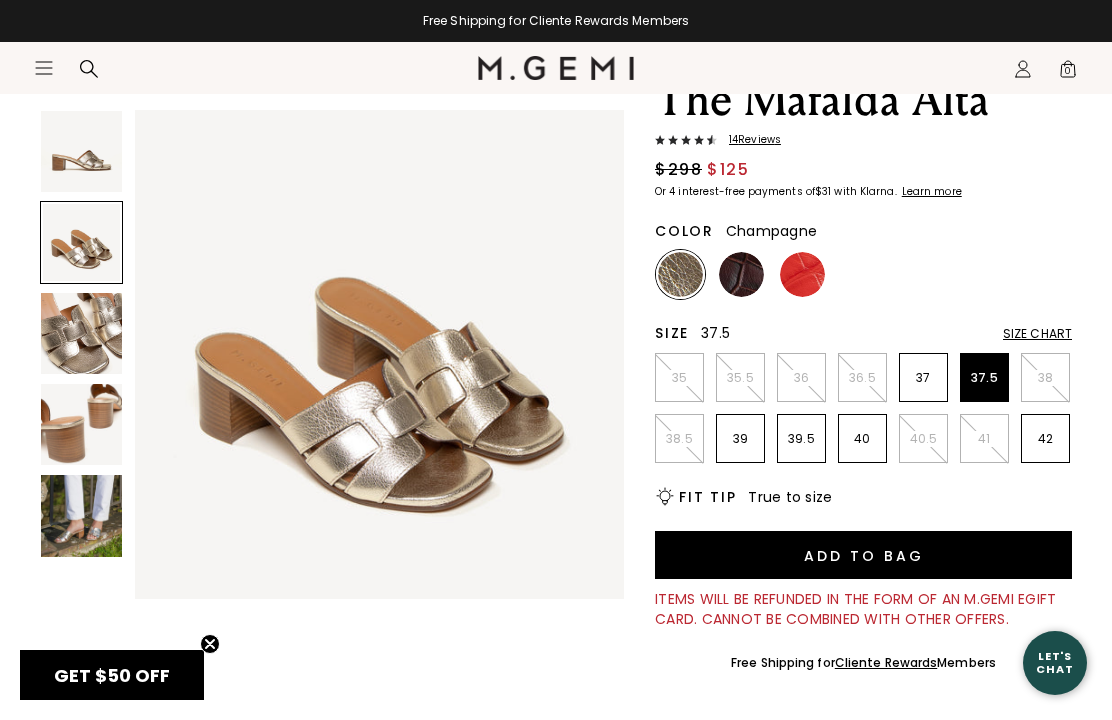 click at bounding box center (81, 151) 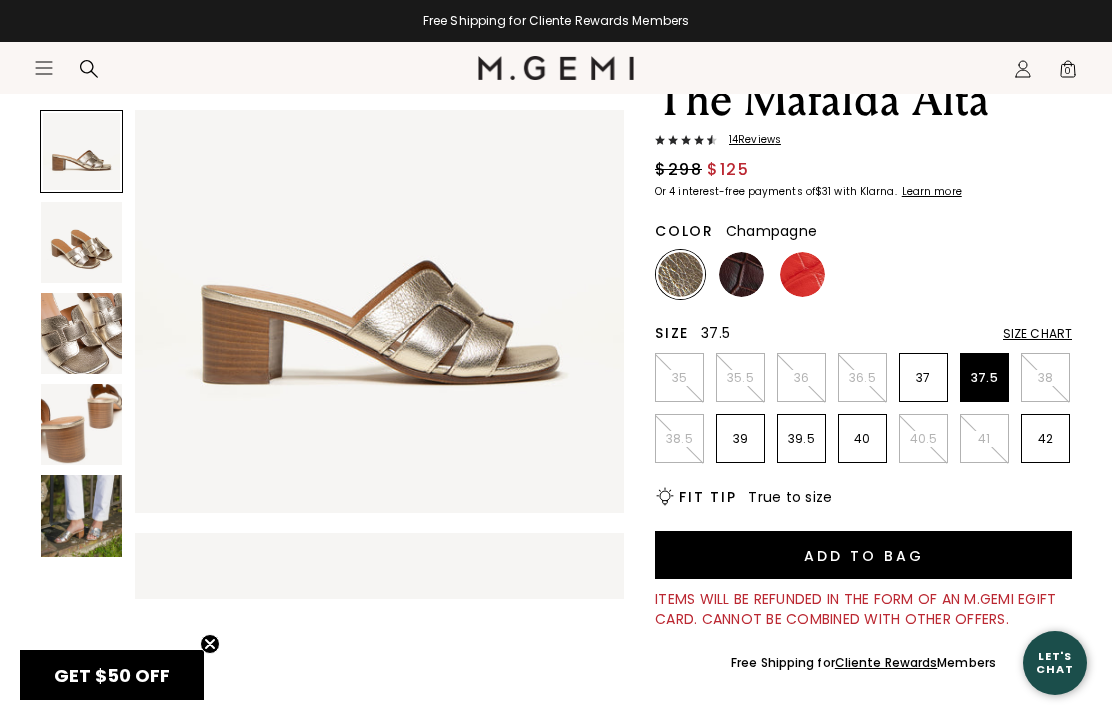 scroll, scrollTop: 0, scrollLeft: 0, axis: both 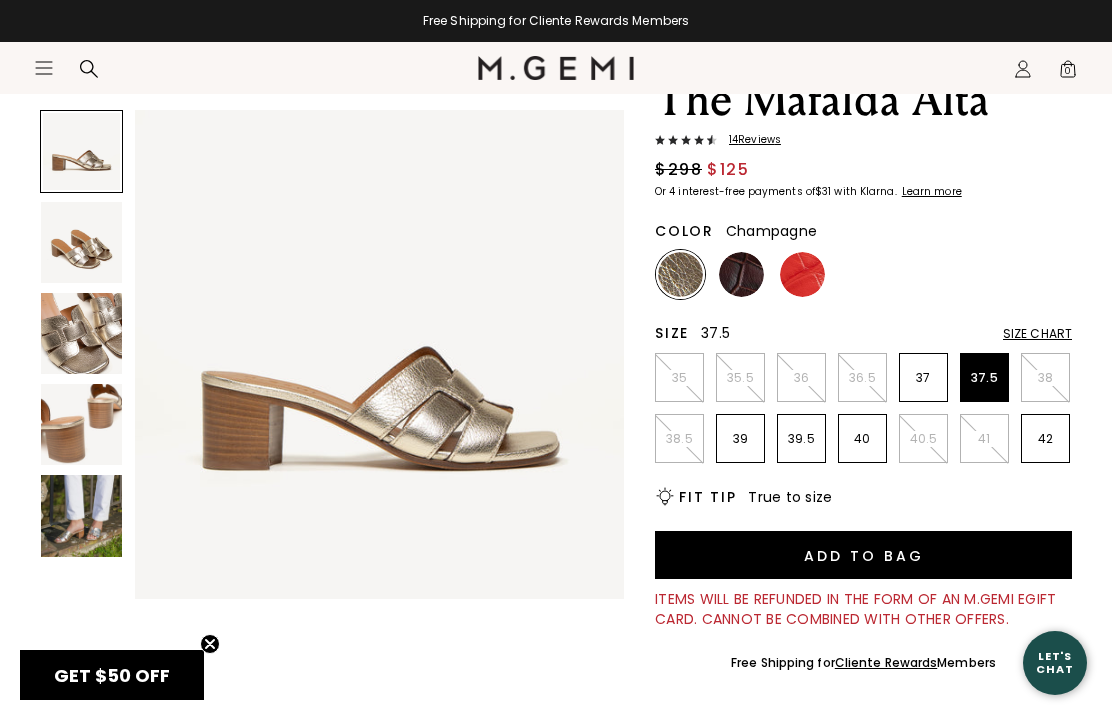 click at bounding box center [81, 242] 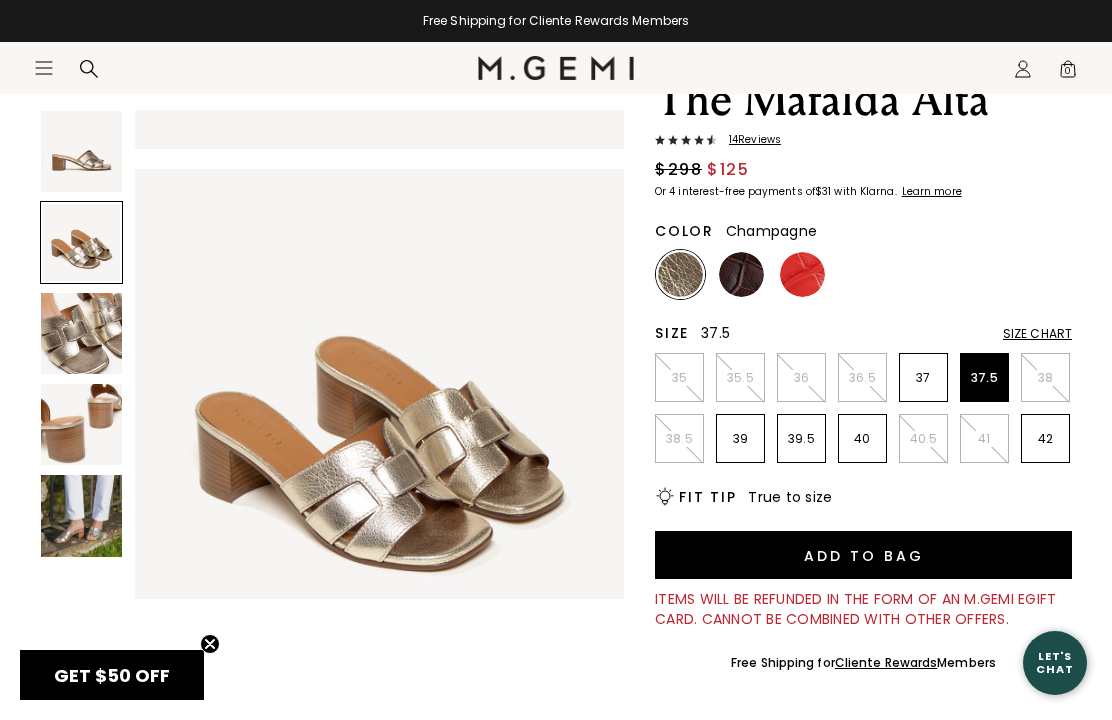 scroll, scrollTop: 509, scrollLeft: 0, axis: vertical 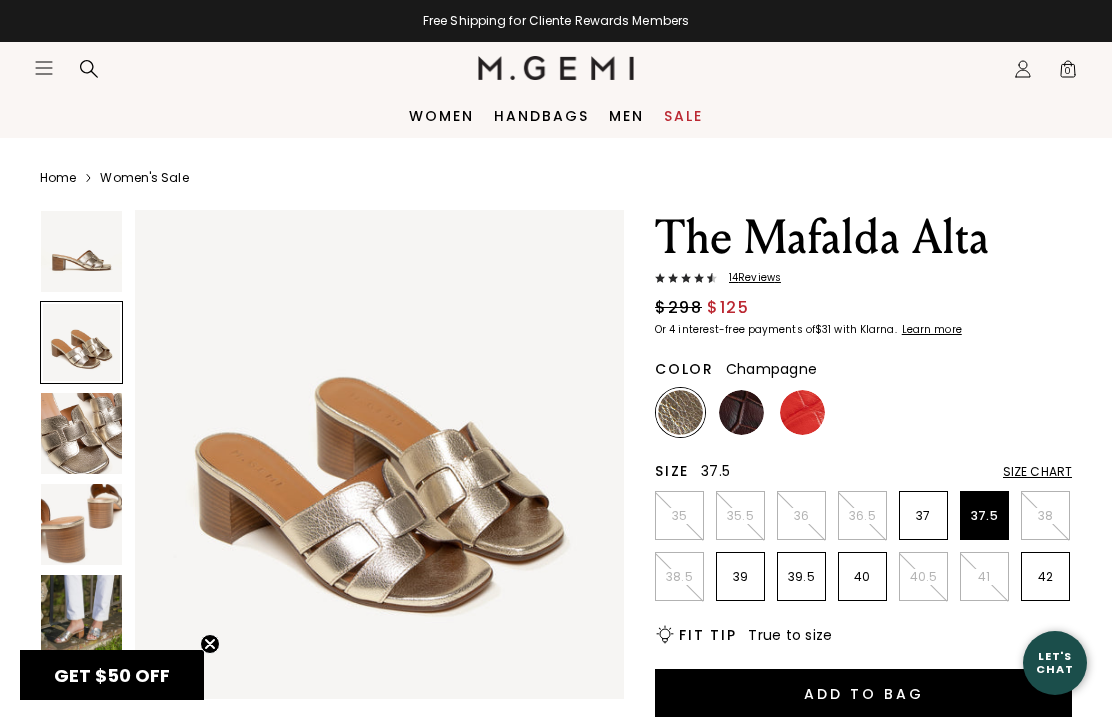 click at bounding box center [81, 251] 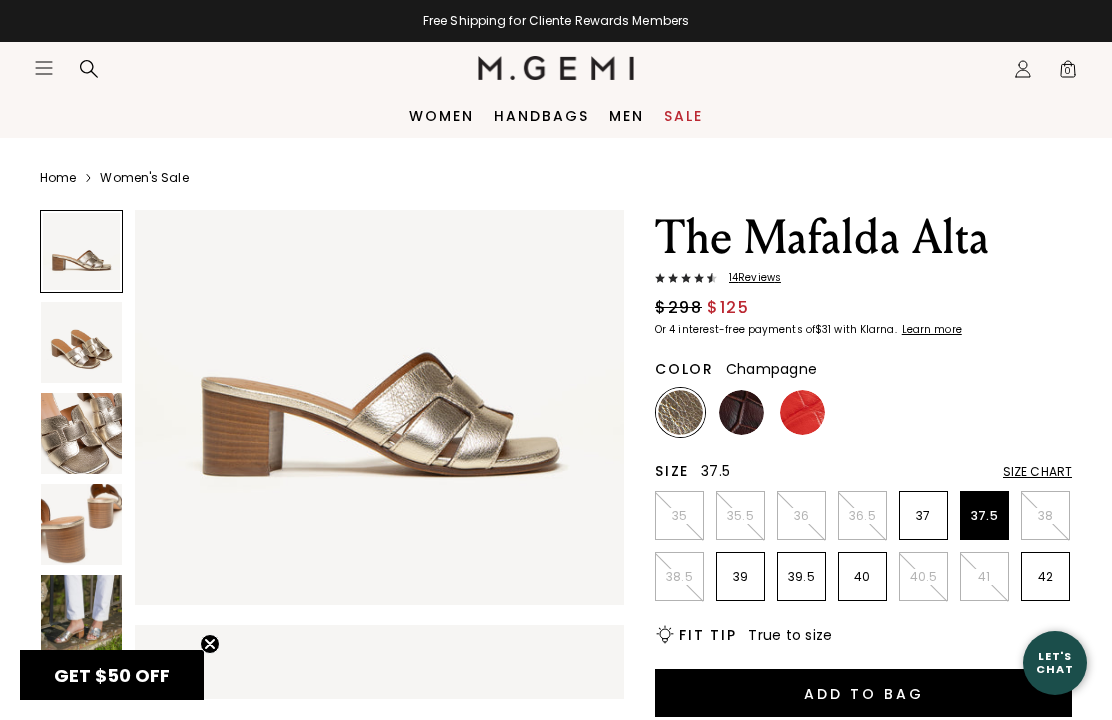 scroll, scrollTop: 0, scrollLeft: 0, axis: both 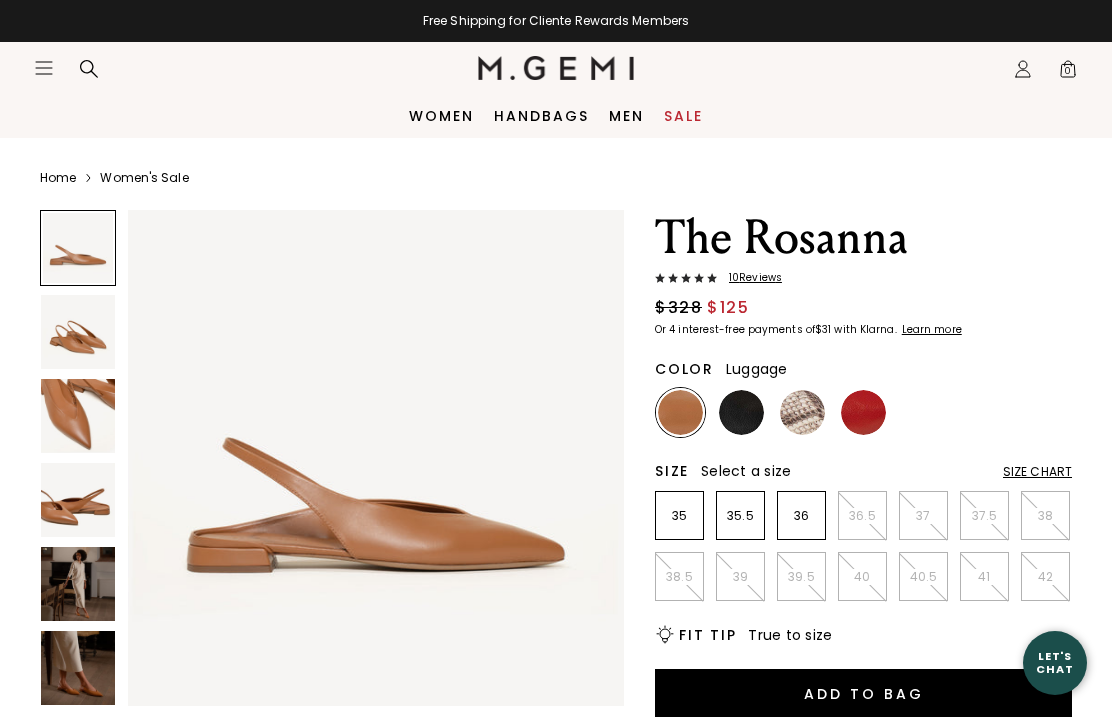 click at bounding box center (78, 500) 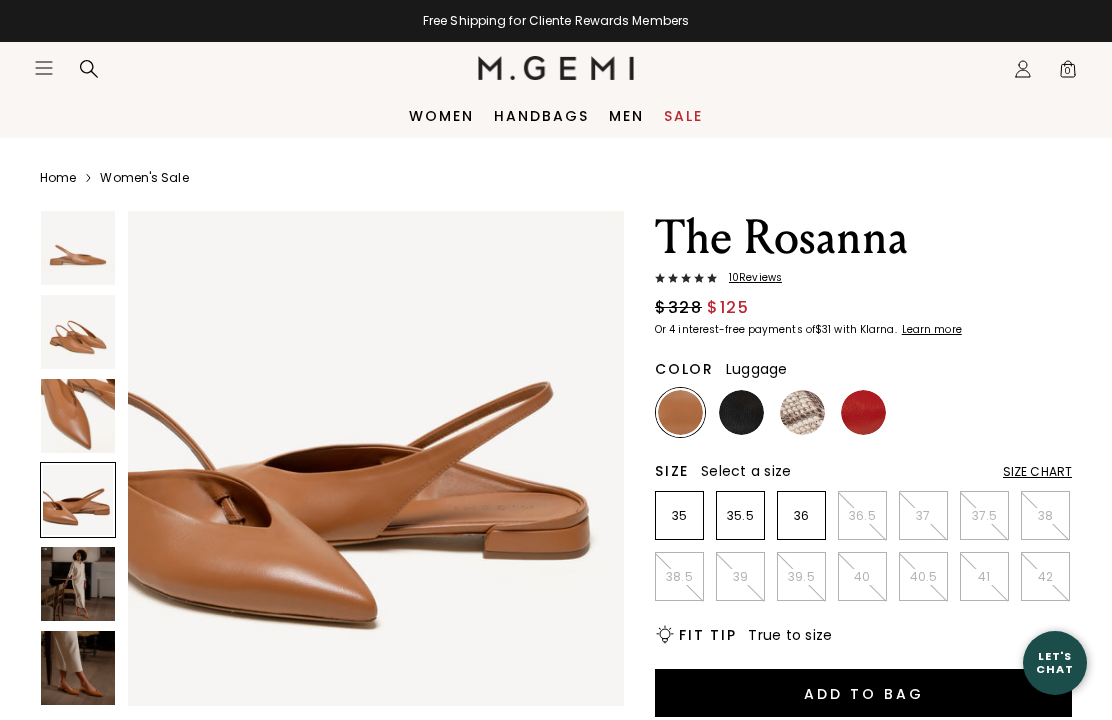 scroll, scrollTop: 1548, scrollLeft: 0, axis: vertical 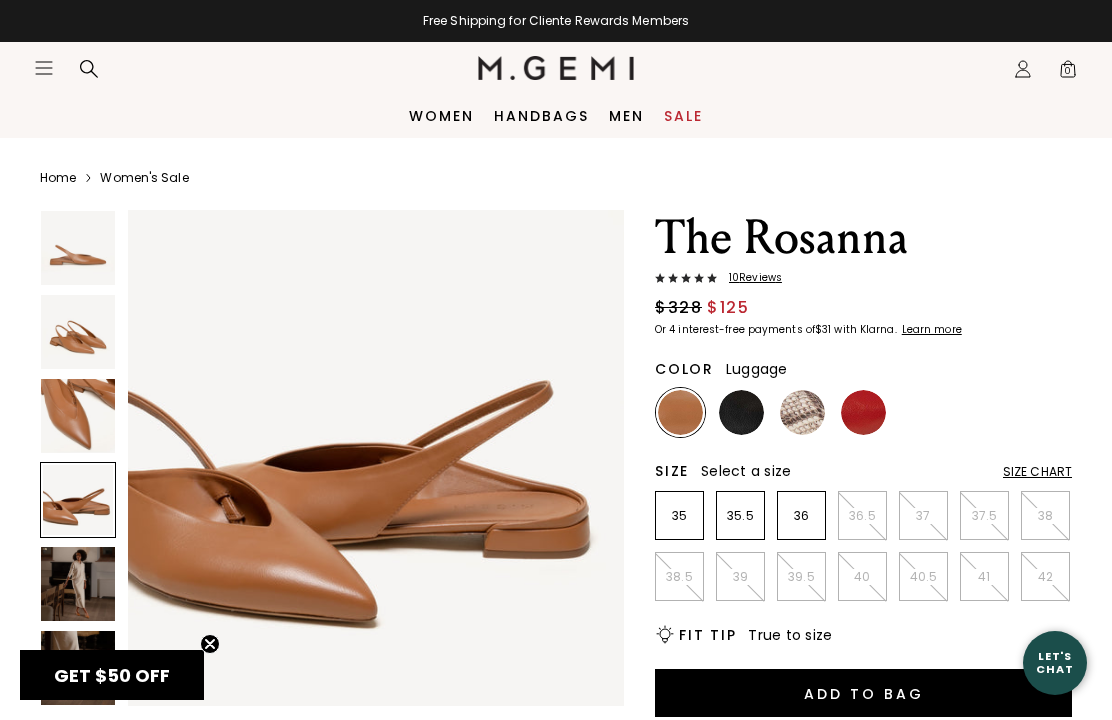 click at bounding box center (78, 500) 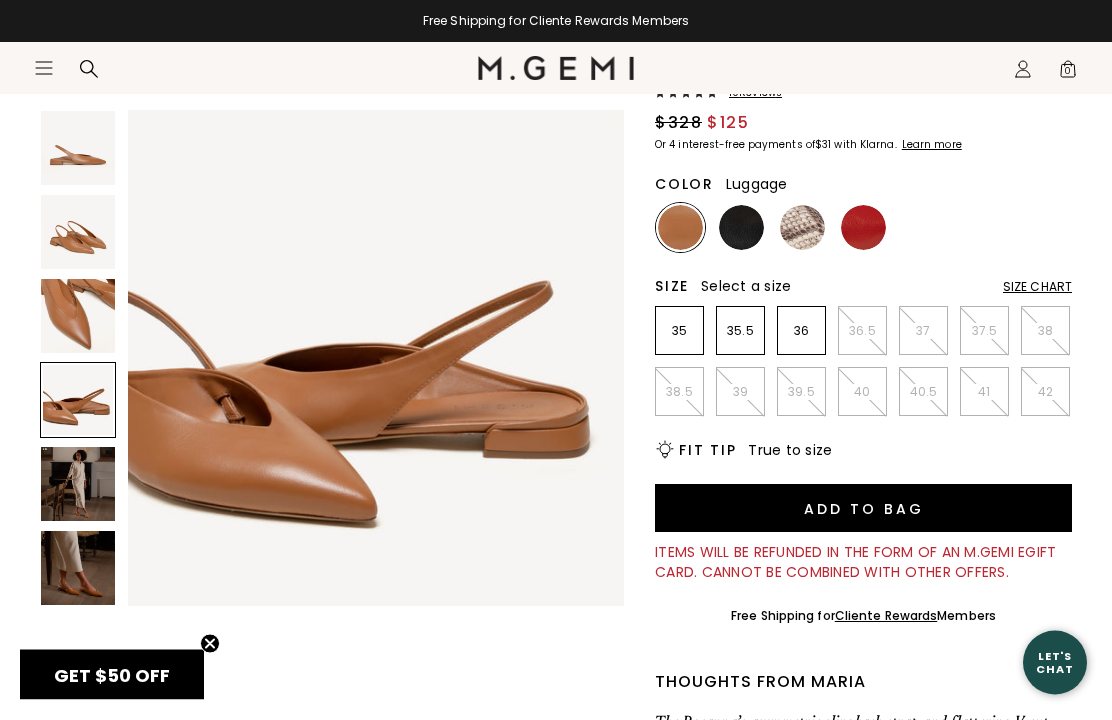 scroll, scrollTop: 185, scrollLeft: 0, axis: vertical 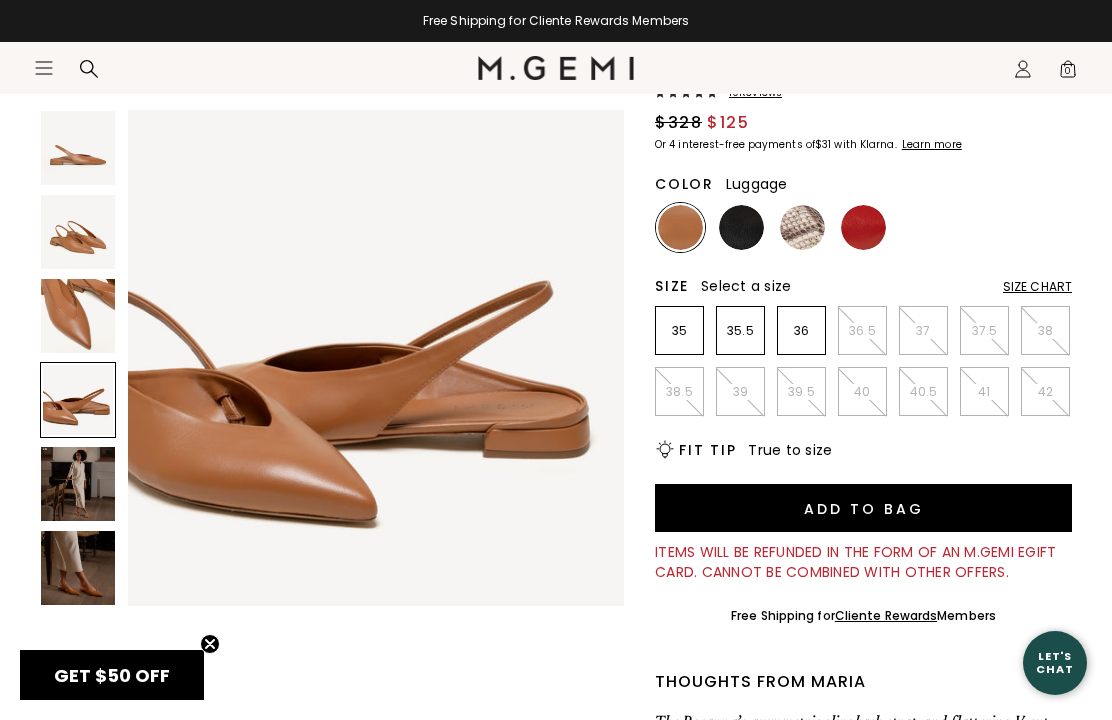 click at bounding box center [78, 568] 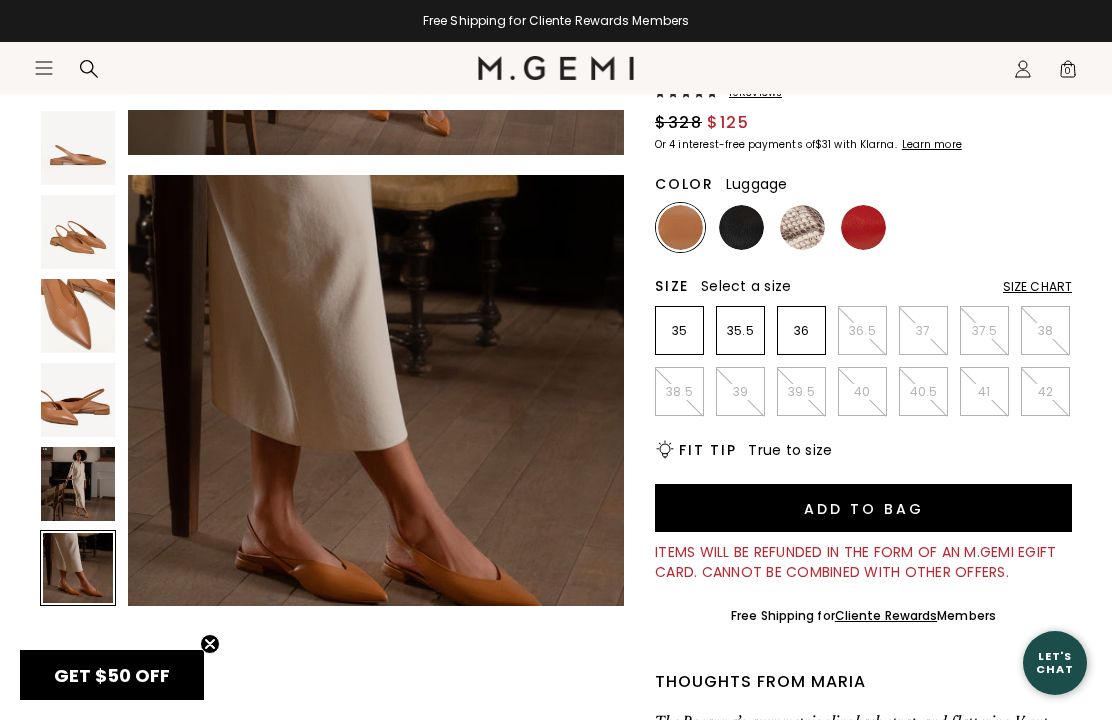scroll, scrollTop: 2580, scrollLeft: 0, axis: vertical 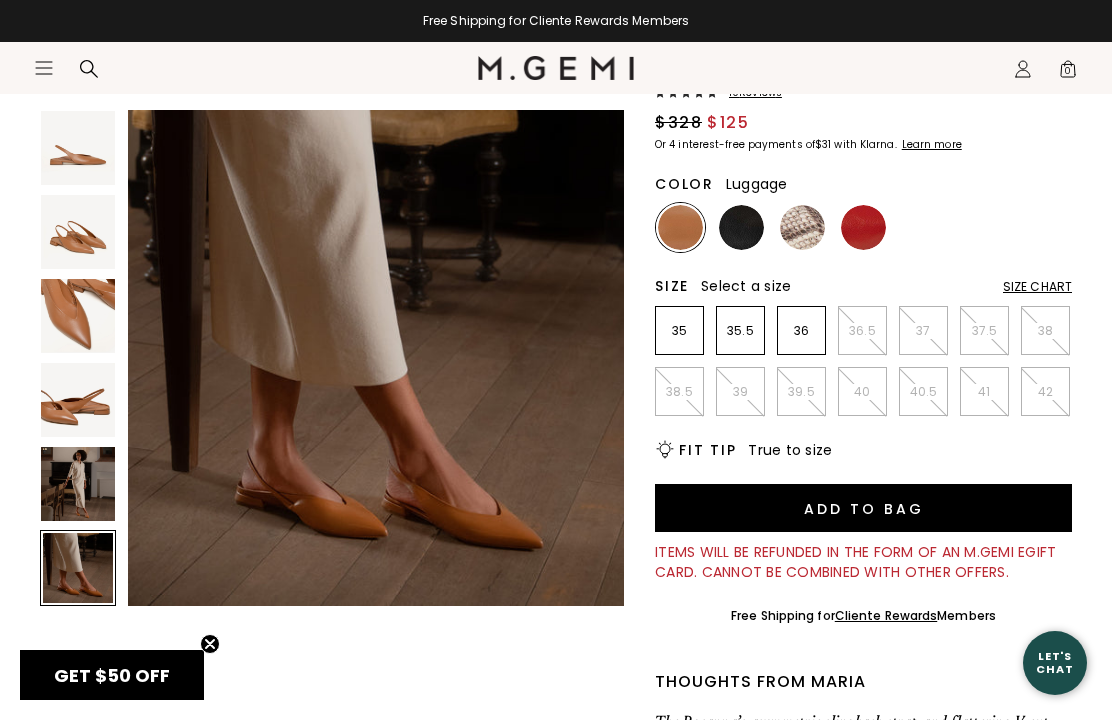 click at bounding box center [741, 227] 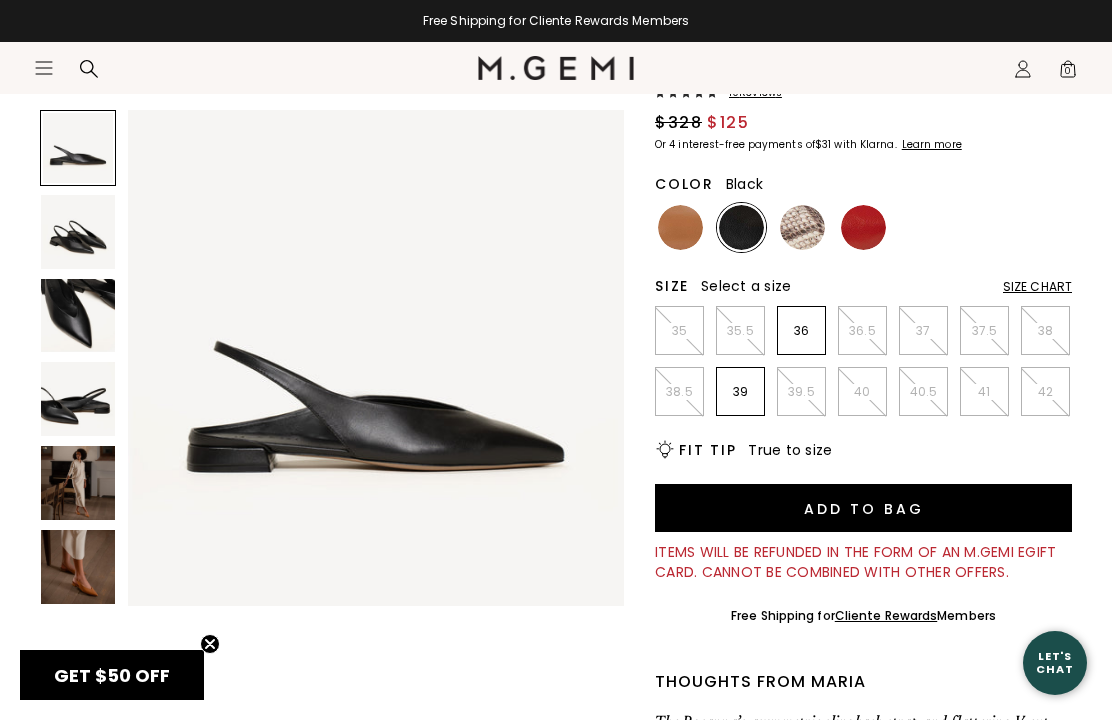 scroll, scrollTop: 0, scrollLeft: 0, axis: both 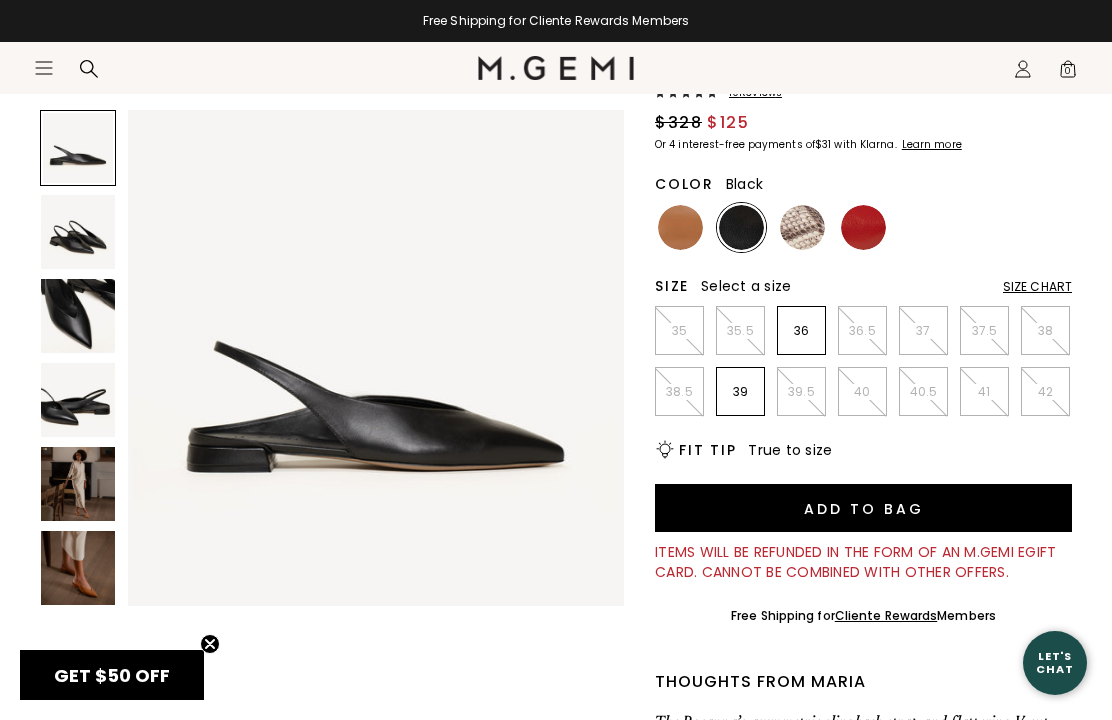 click at bounding box center [802, 227] 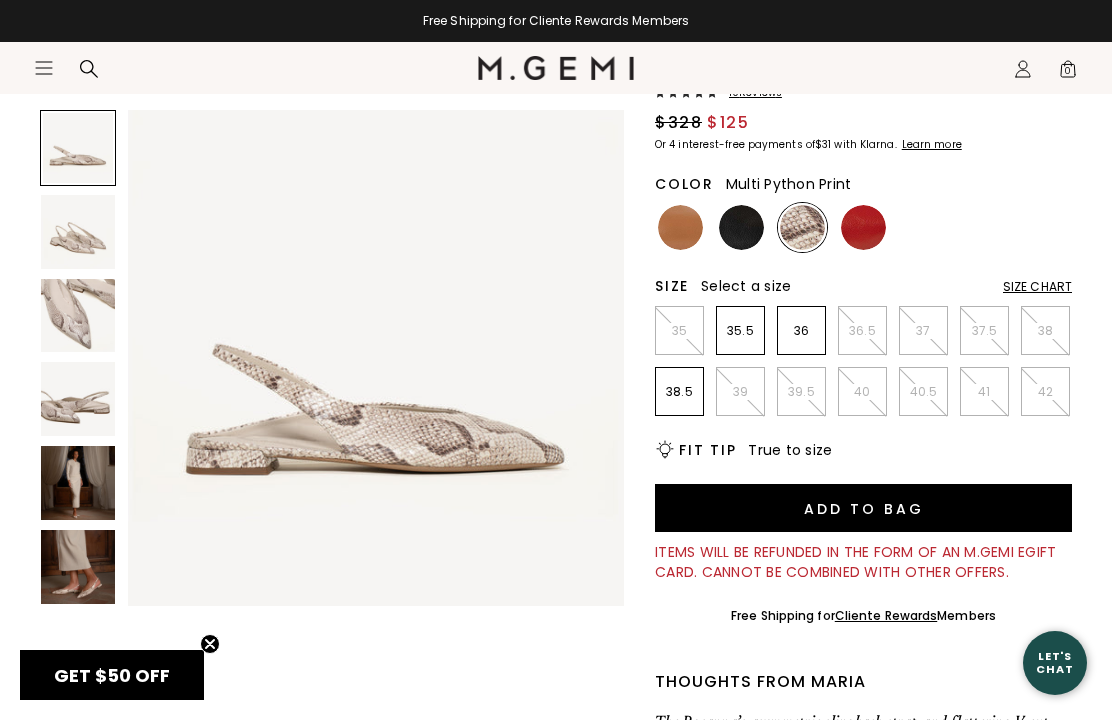 scroll, scrollTop: 0, scrollLeft: 0, axis: both 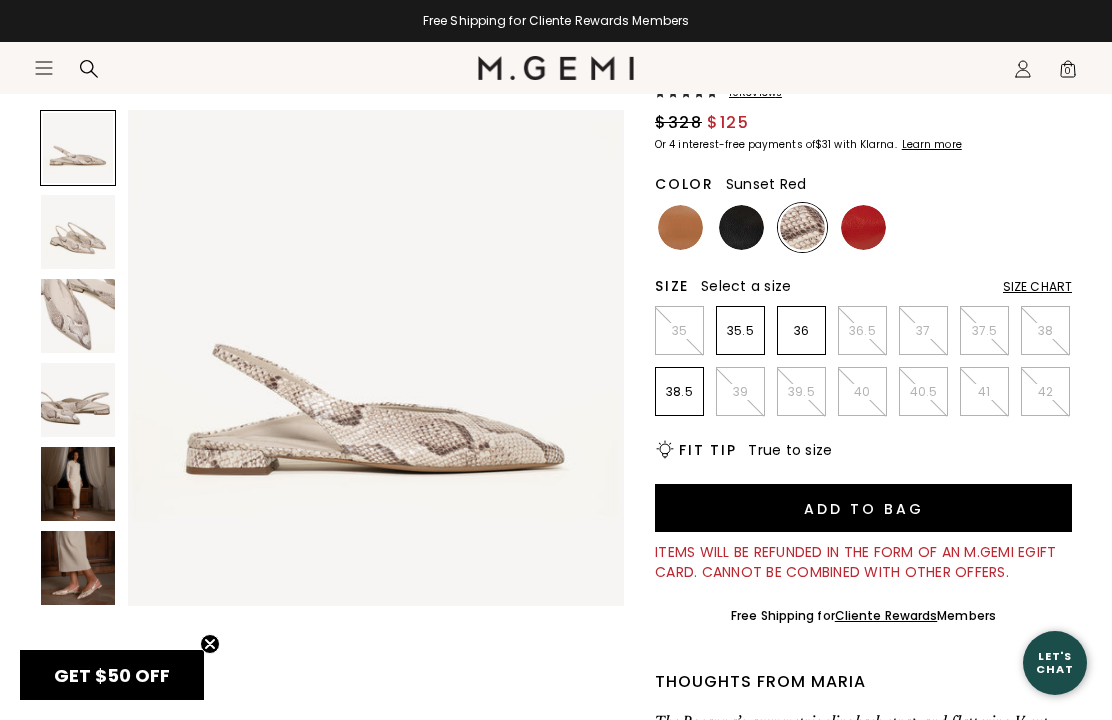 click at bounding box center (863, 227) 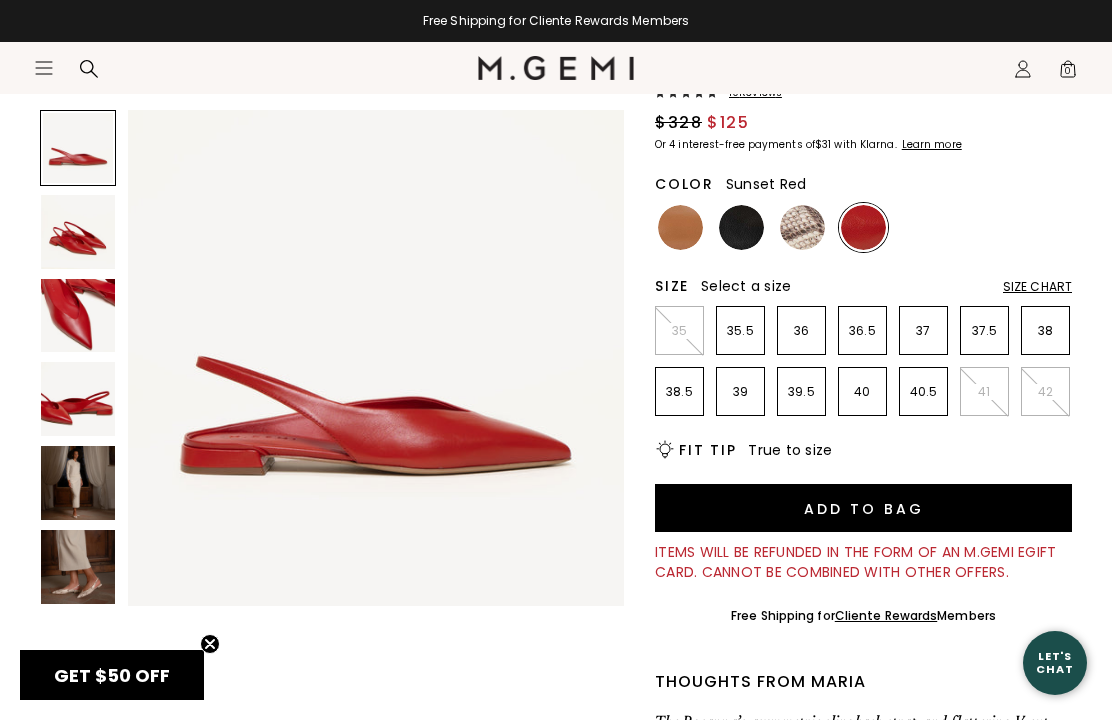 scroll, scrollTop: 0, scrollLeft: 0, axis: both 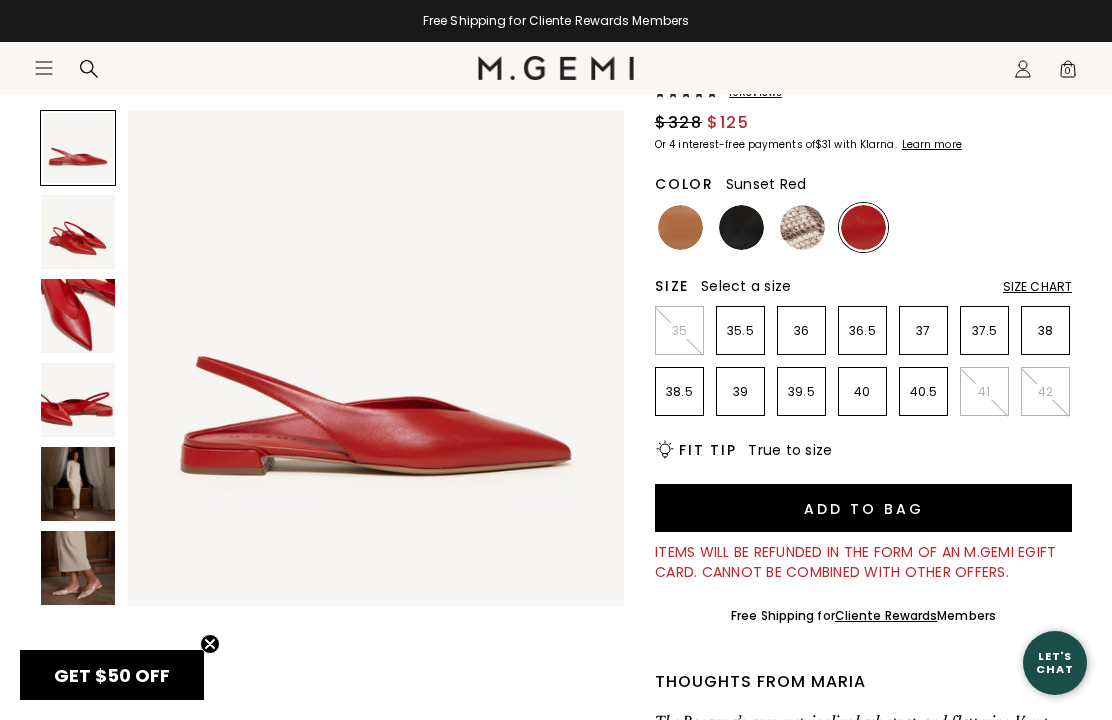 click at bounding box center (78, 568) 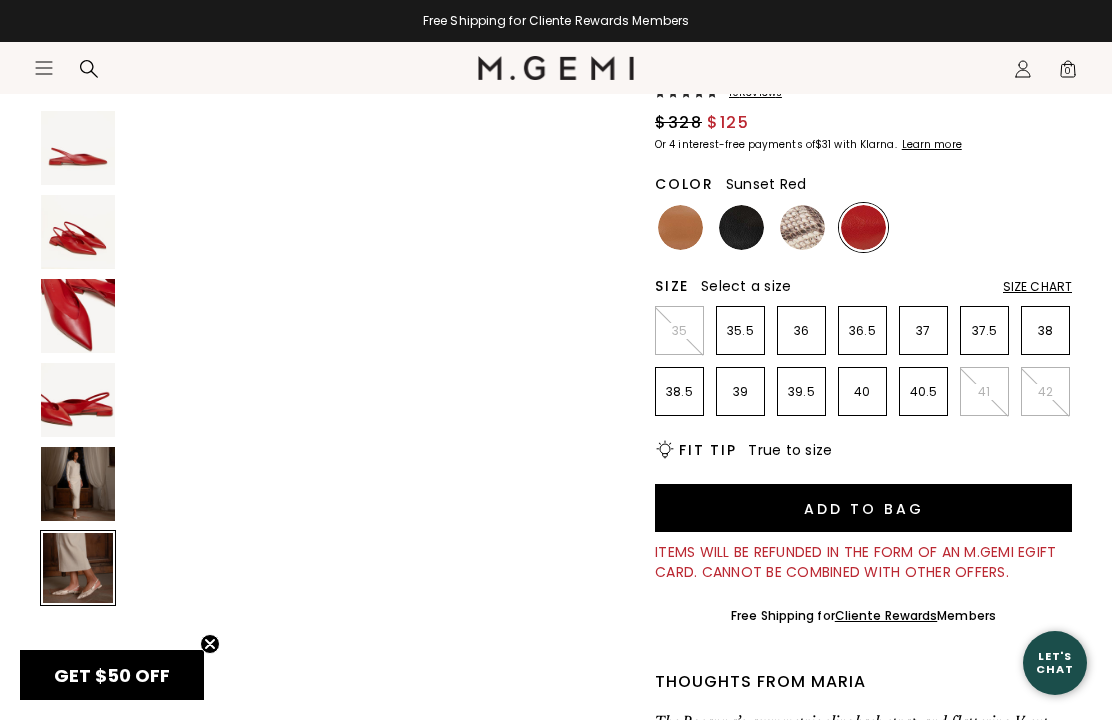 scroll, scrollTop: 2580, scrollLeft: 0, axis: vertical 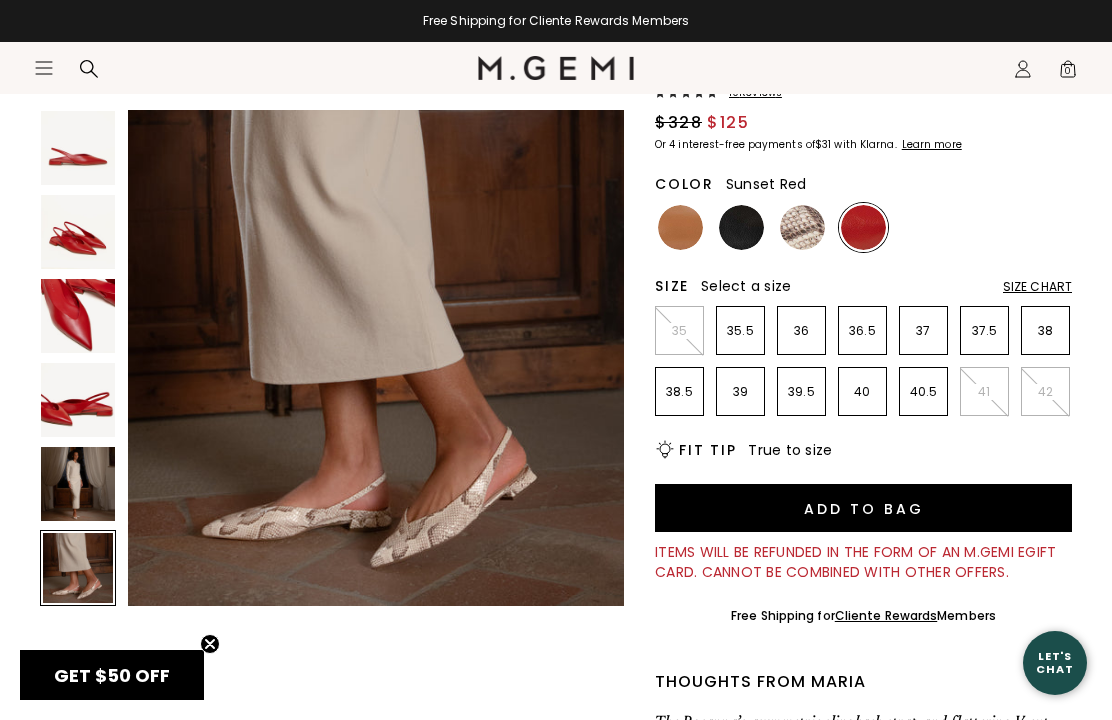 click at bounding box center [680, 227] 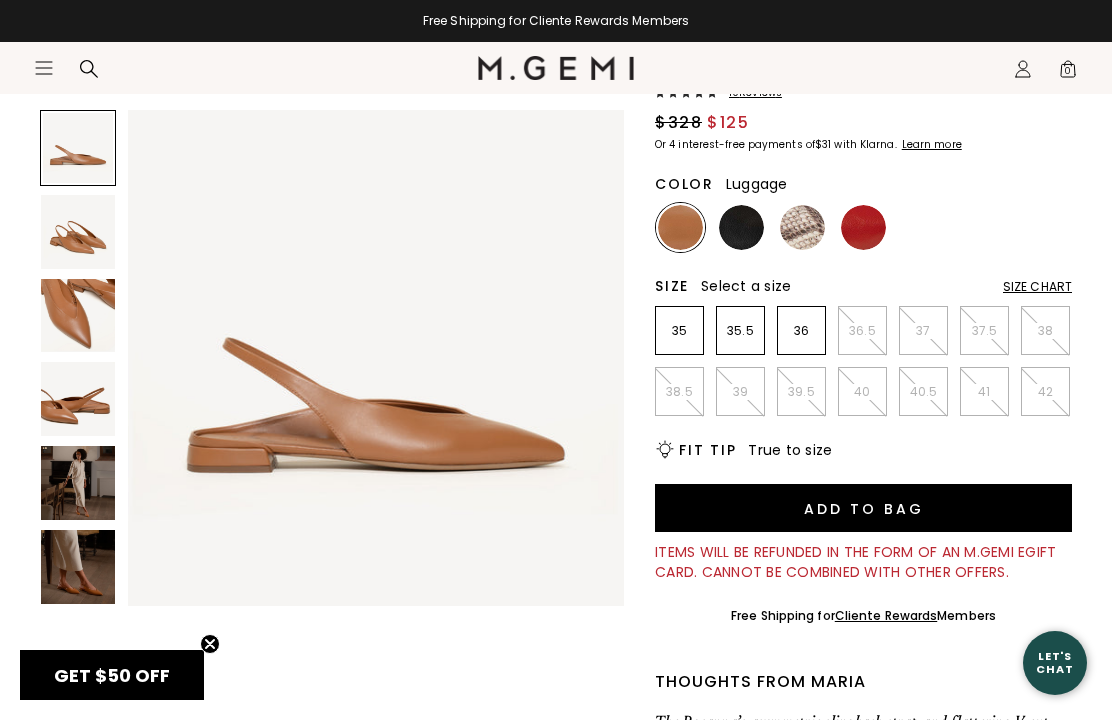 scroll, scrollTop: 0, scrollLeft: 0, axis: both 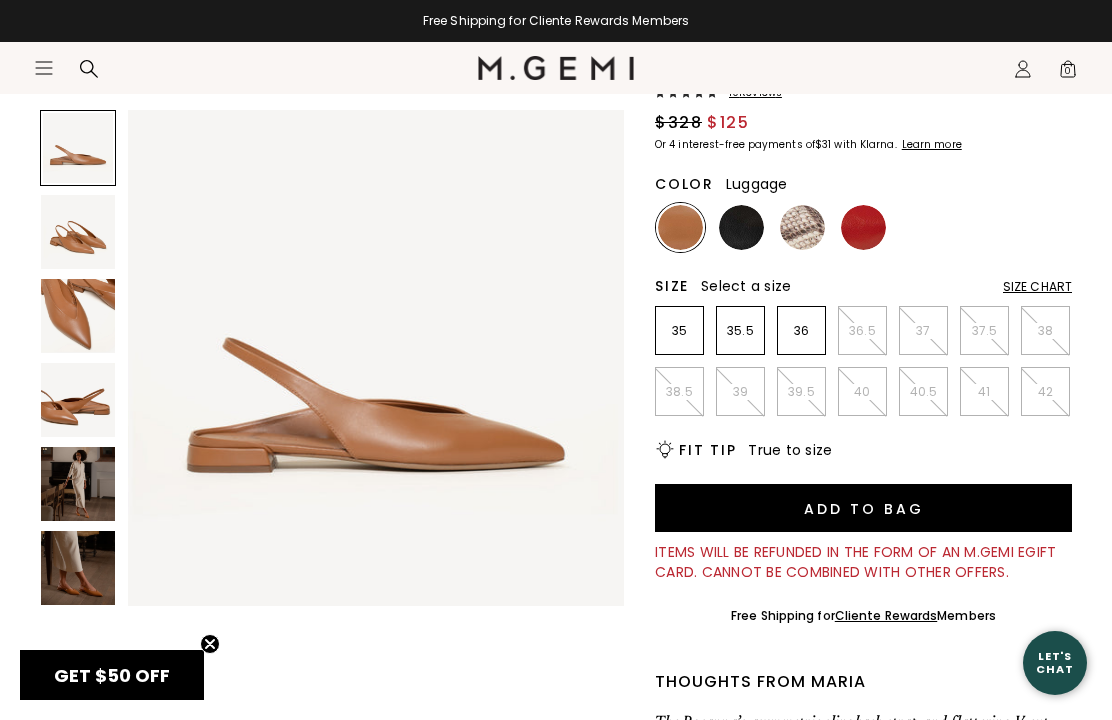 click at bounding box center (741, 227) 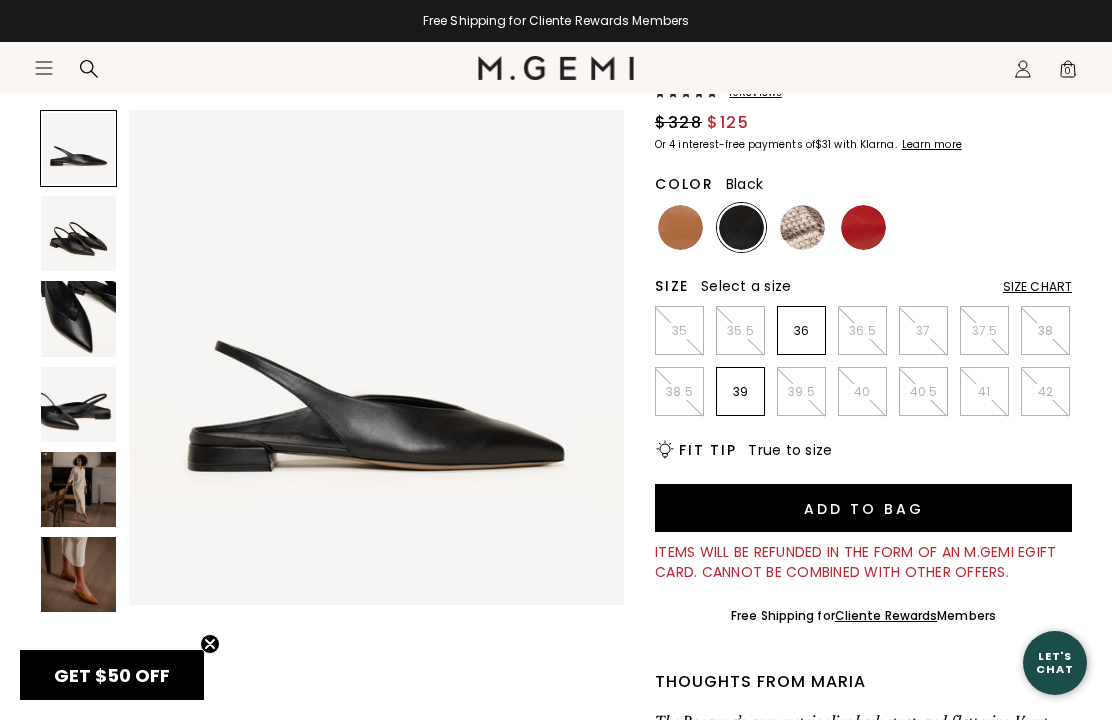scroll, scrollTop: 0, scrollLeft: 0, axis: both 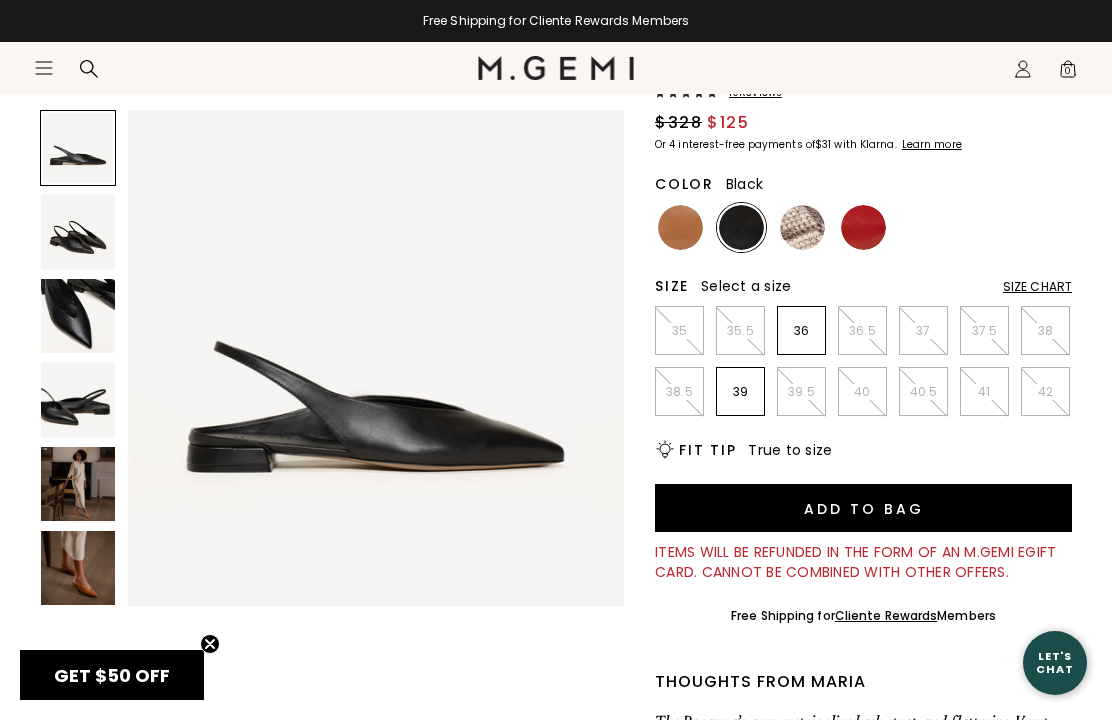 click at bounding box center (802, 227) 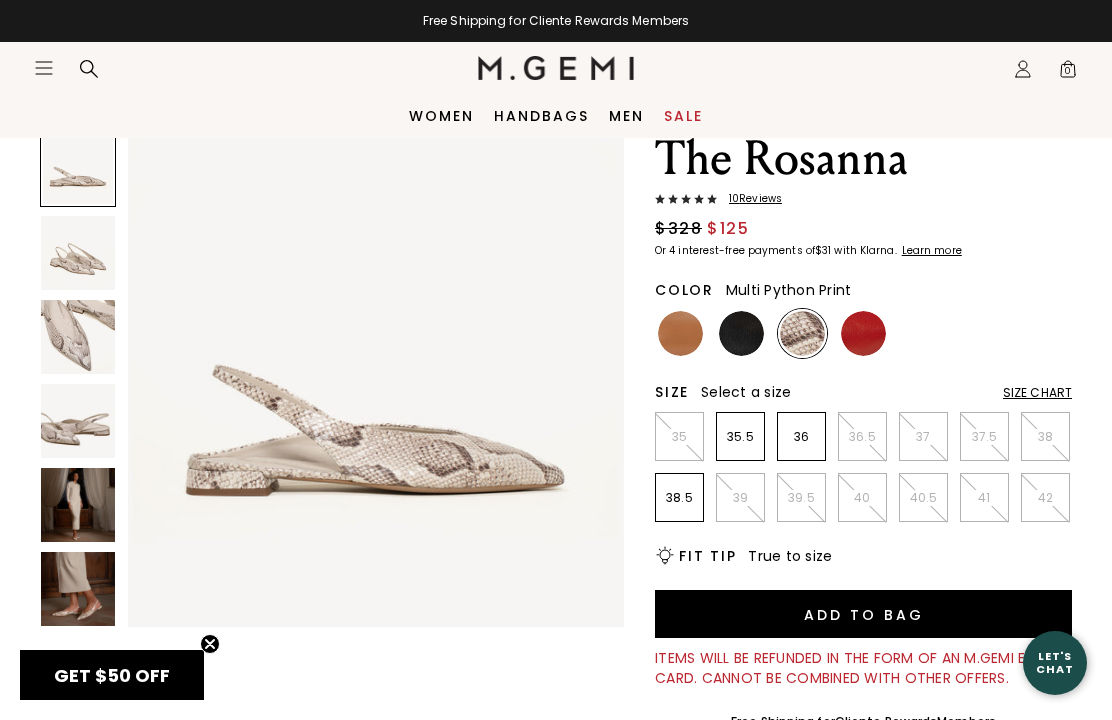 scroll, scrollTop: 0, scrollLeft: 0, axis: both 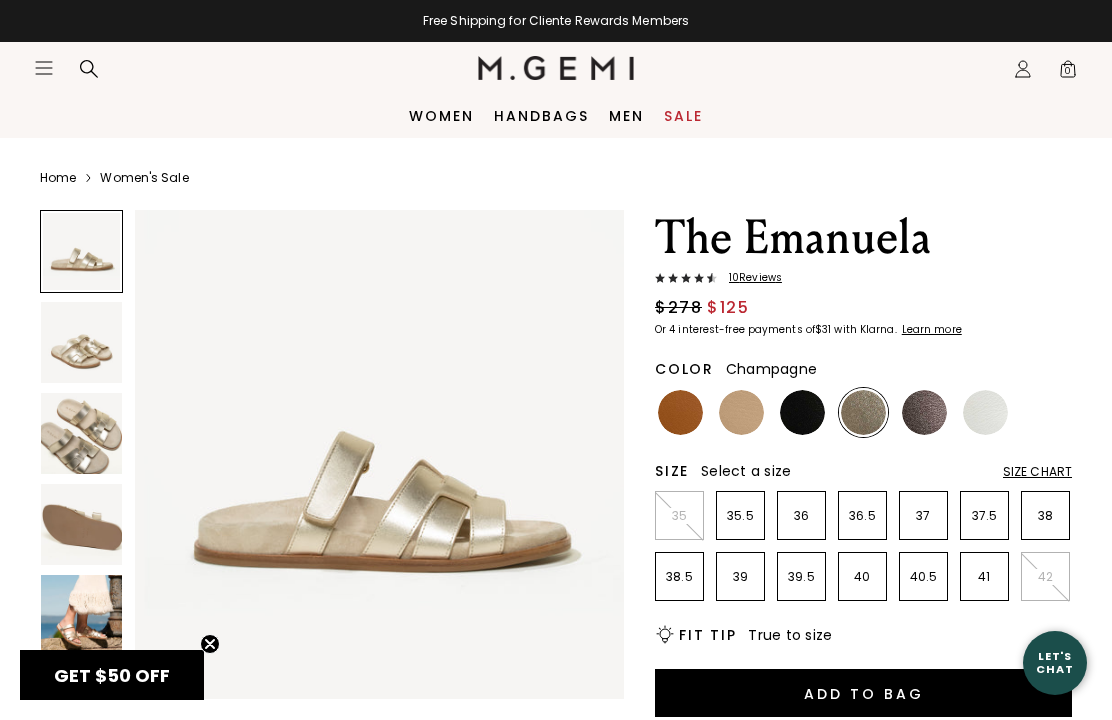 click at bounding box center (81, 342) 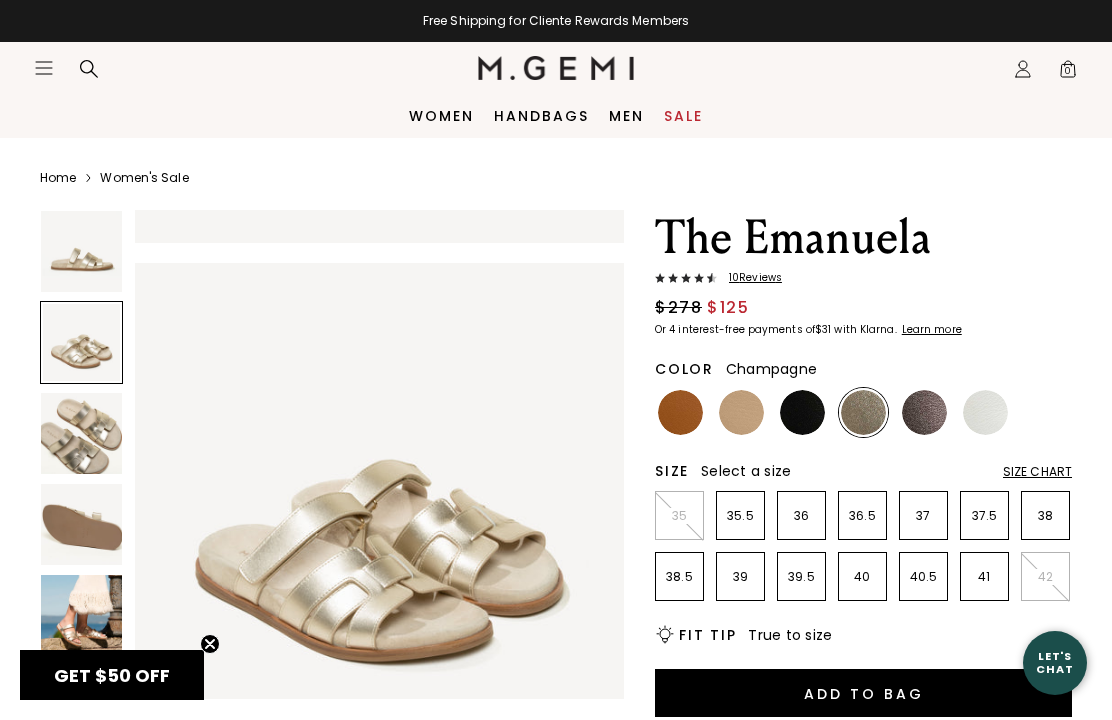 scroll, scrollTop: 509, scrollLeft: 0, axis: vertical 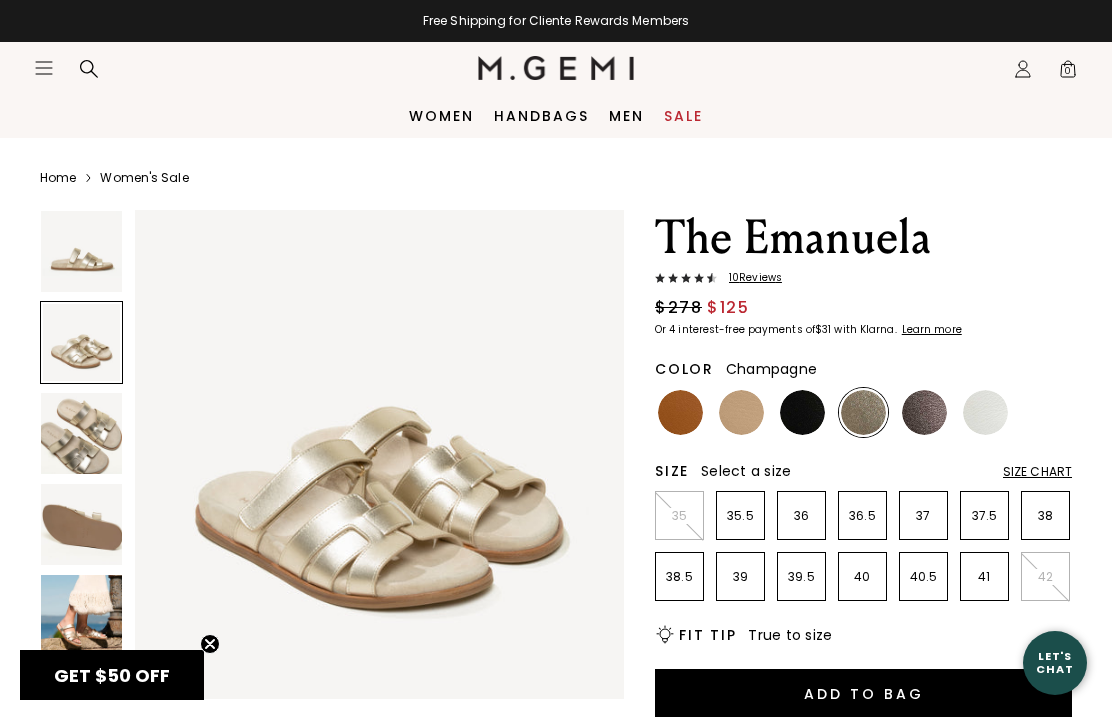 click at bounding box center [81, 433] 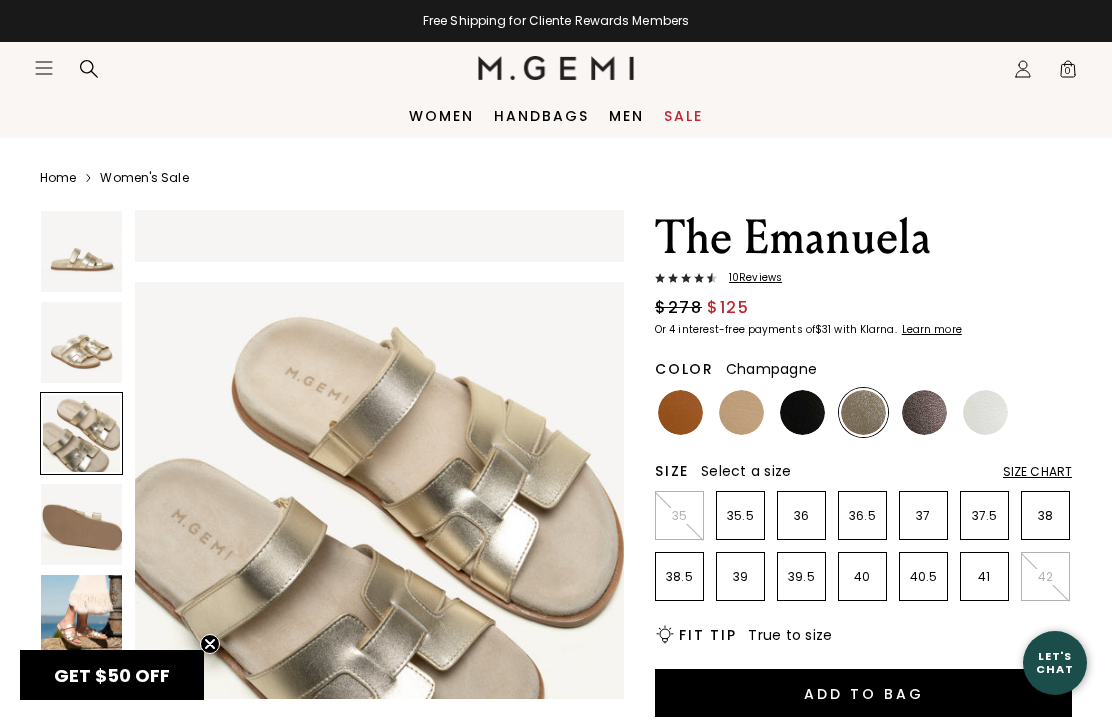 scroll, scrollTop: 1018, scrollLeft: 0, axis: vertical 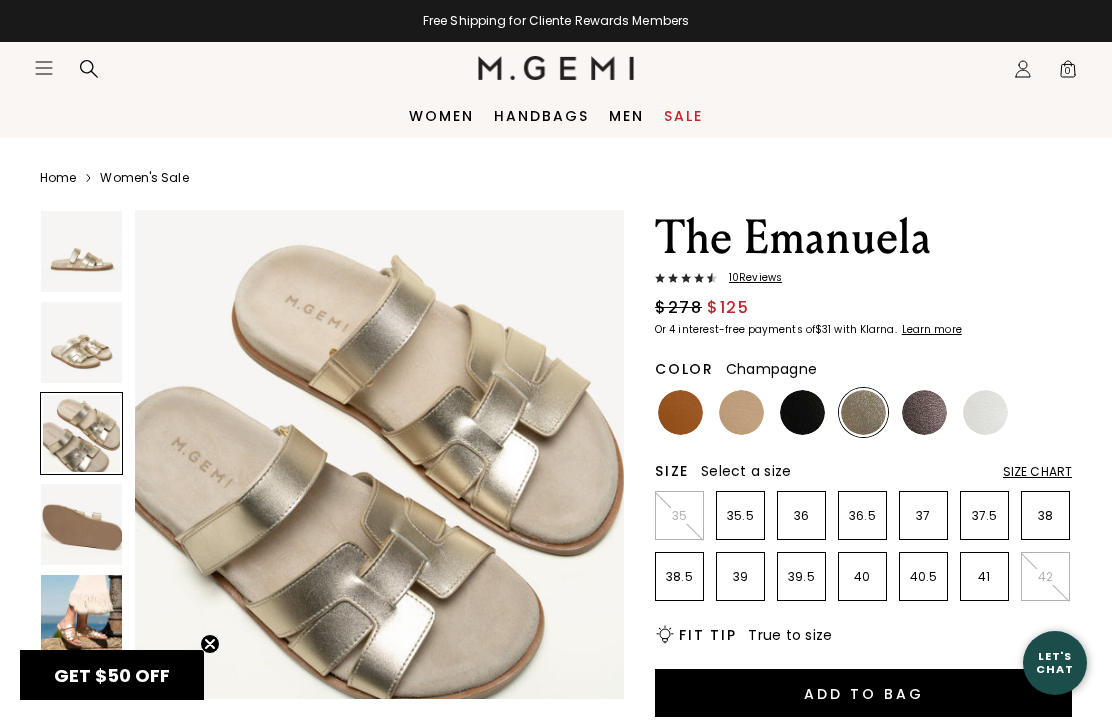 click at bounding box center (81, 615) 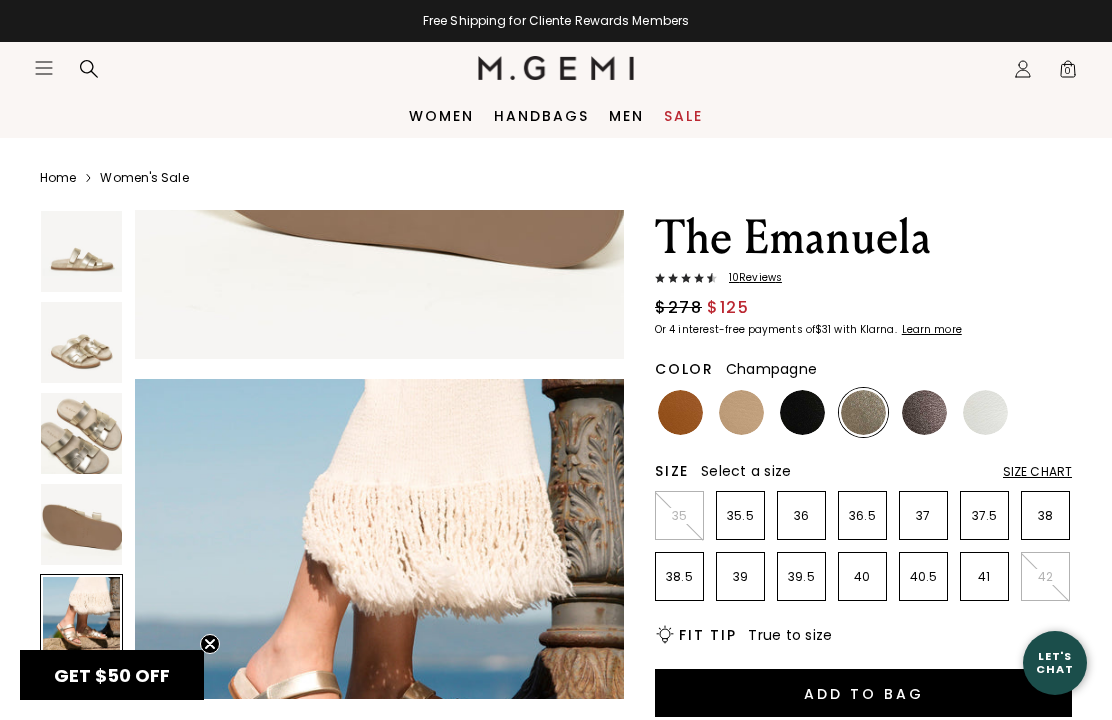 scroll, scrollTop: 2036, scrollLeft: 0, axis: vertical 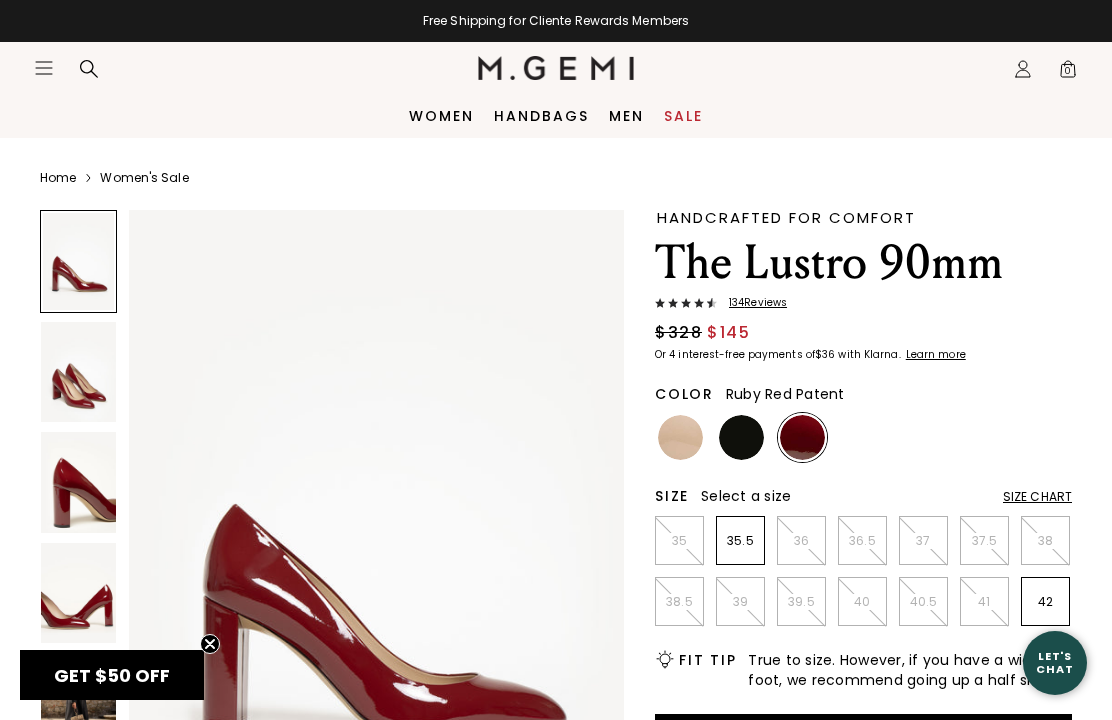 click at bounding box center [741, 437] 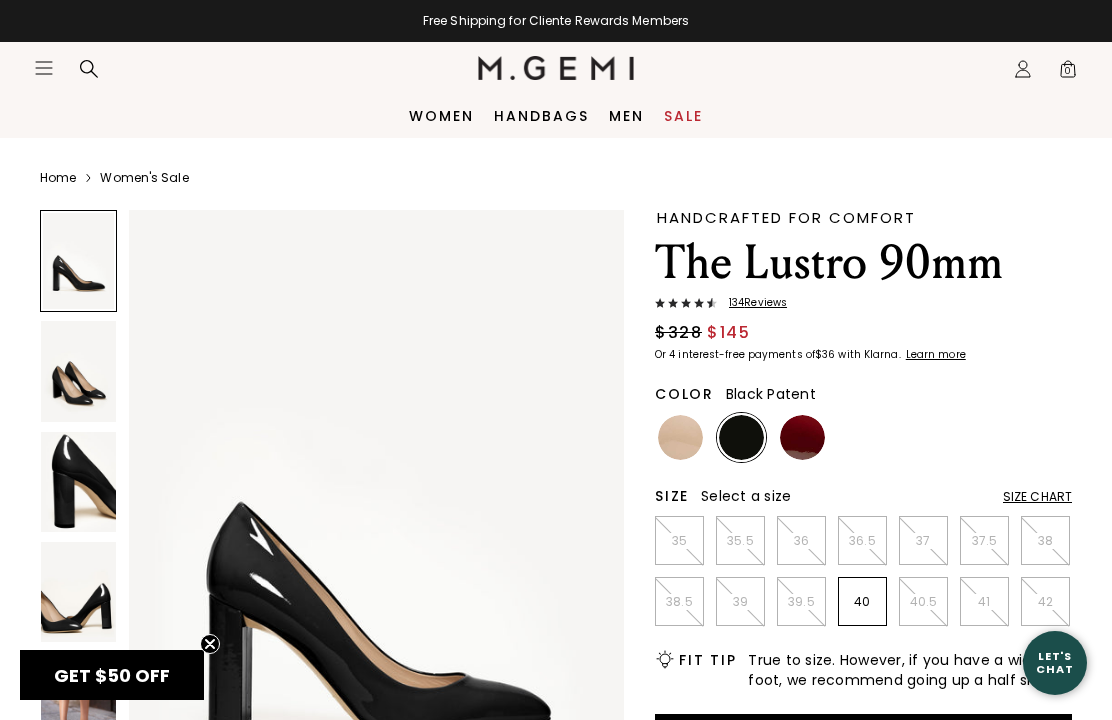 scroll, scrollTop: 0, scrollLeft: 0, axis: both 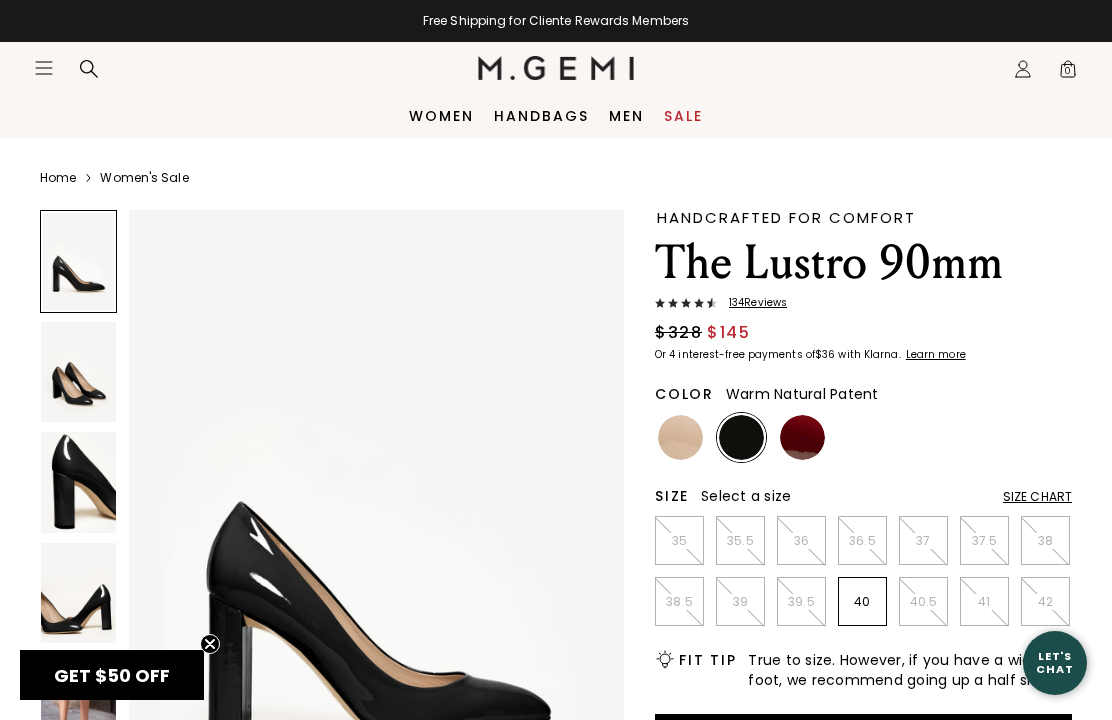 click at bounding box center [680, 437] 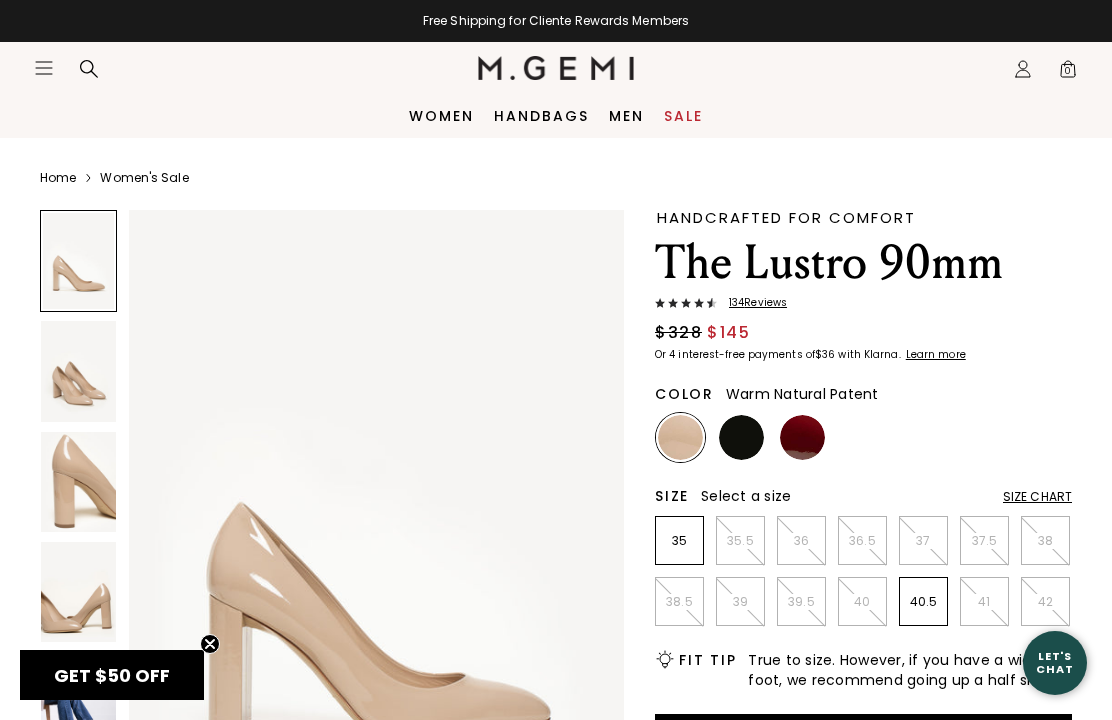scroll, scrollTop: 0, scrollLeft: 0, axis: both 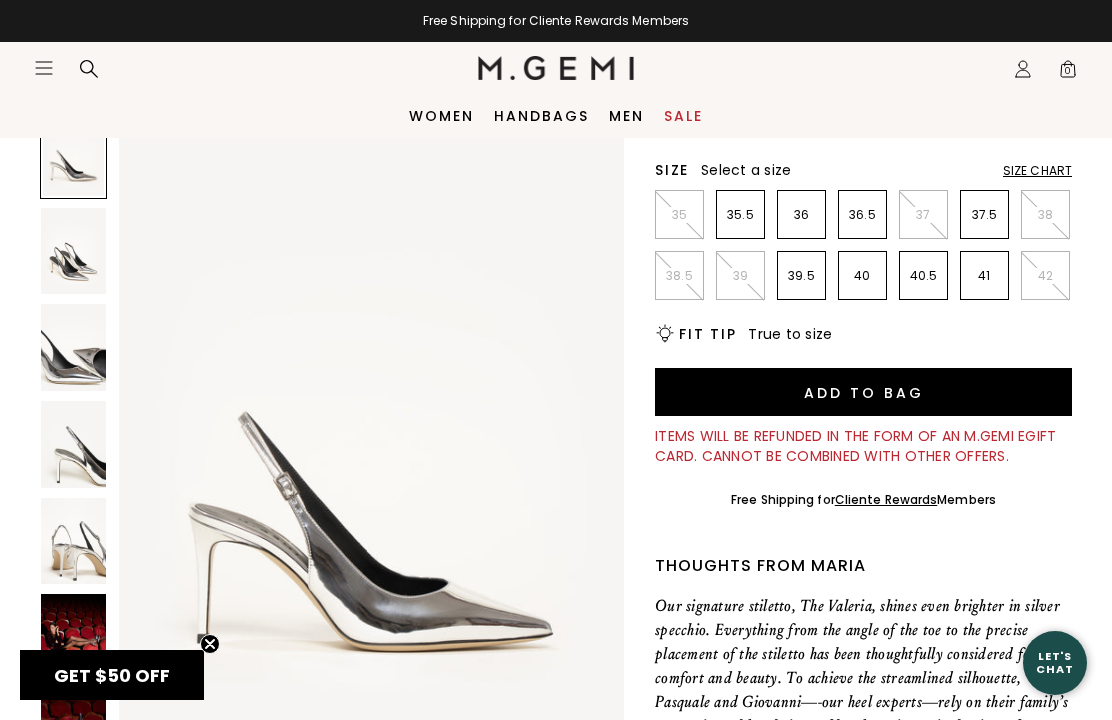 click at bounding box center [73, 637] 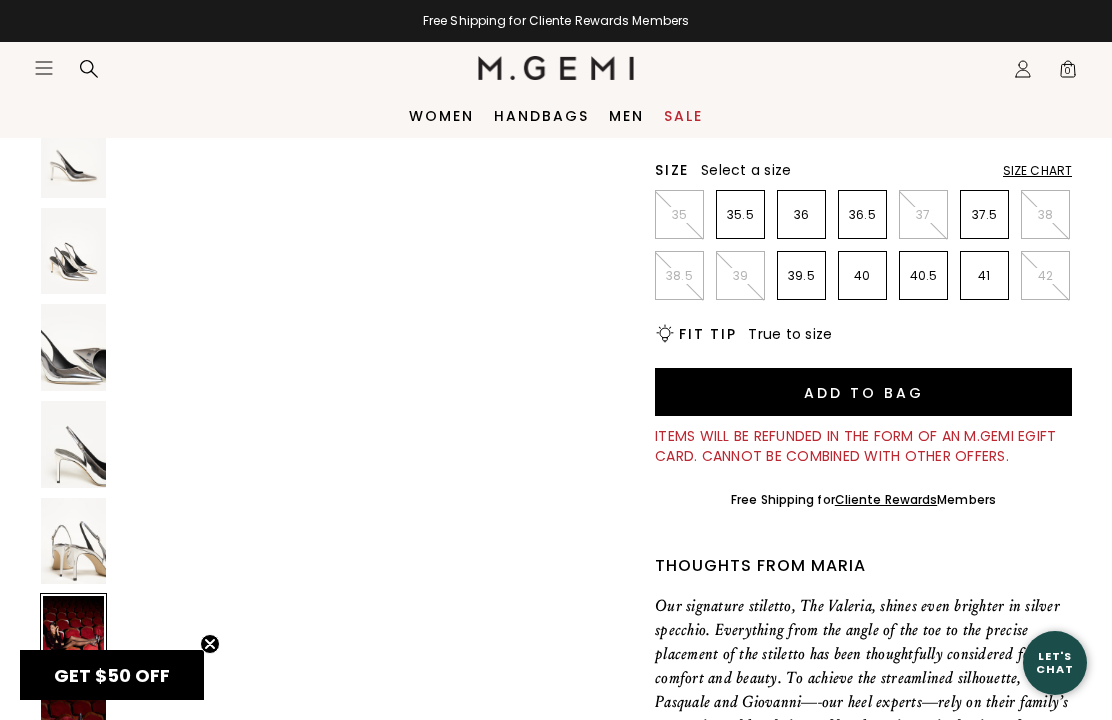 scroll, scrollTop: 3543, scrollLeft: 0, axis: vertical 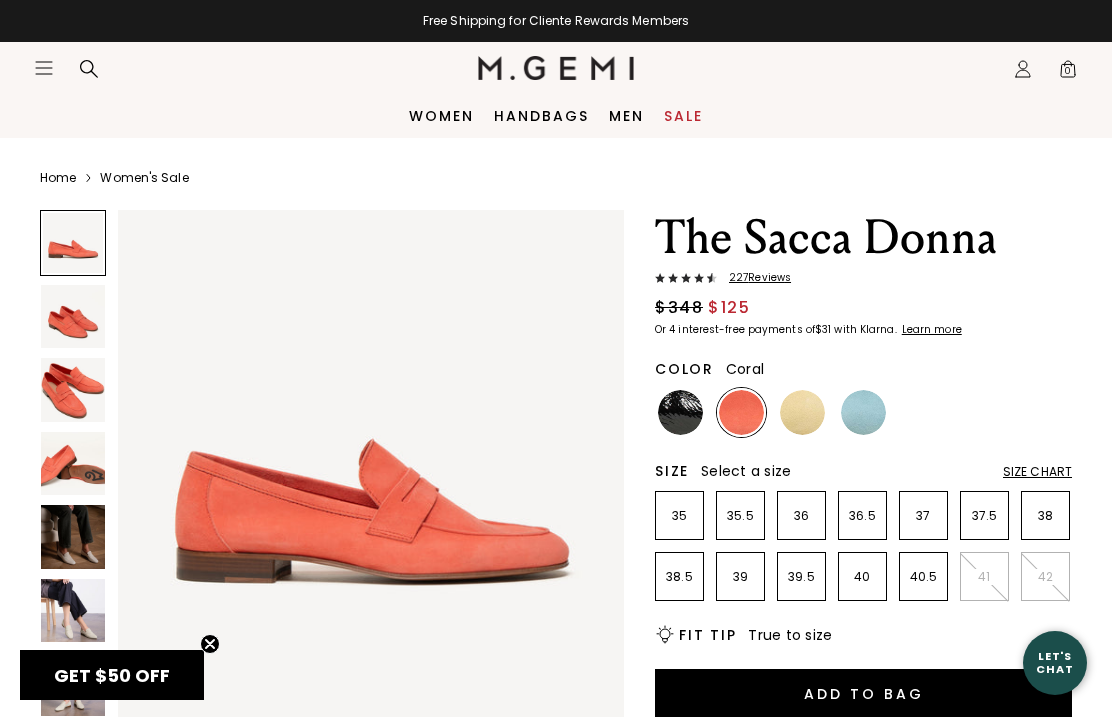 click at bounding box center [802, 412] 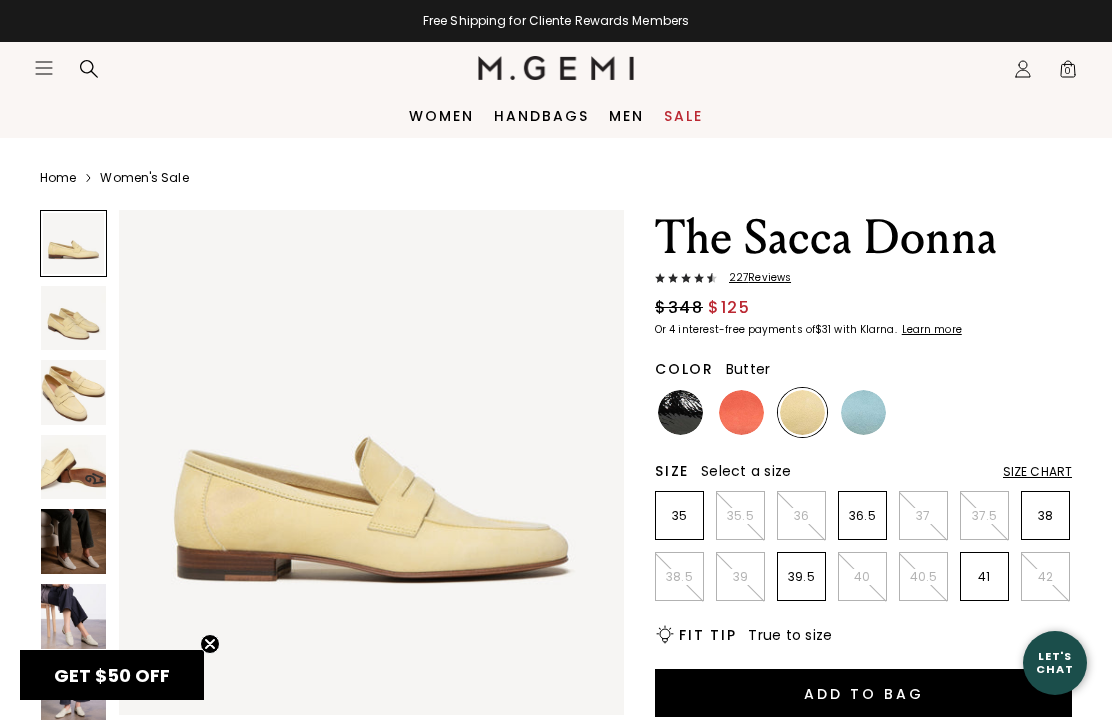 scroll, scrollTop: 0, scrollLeft: 0, axis: both 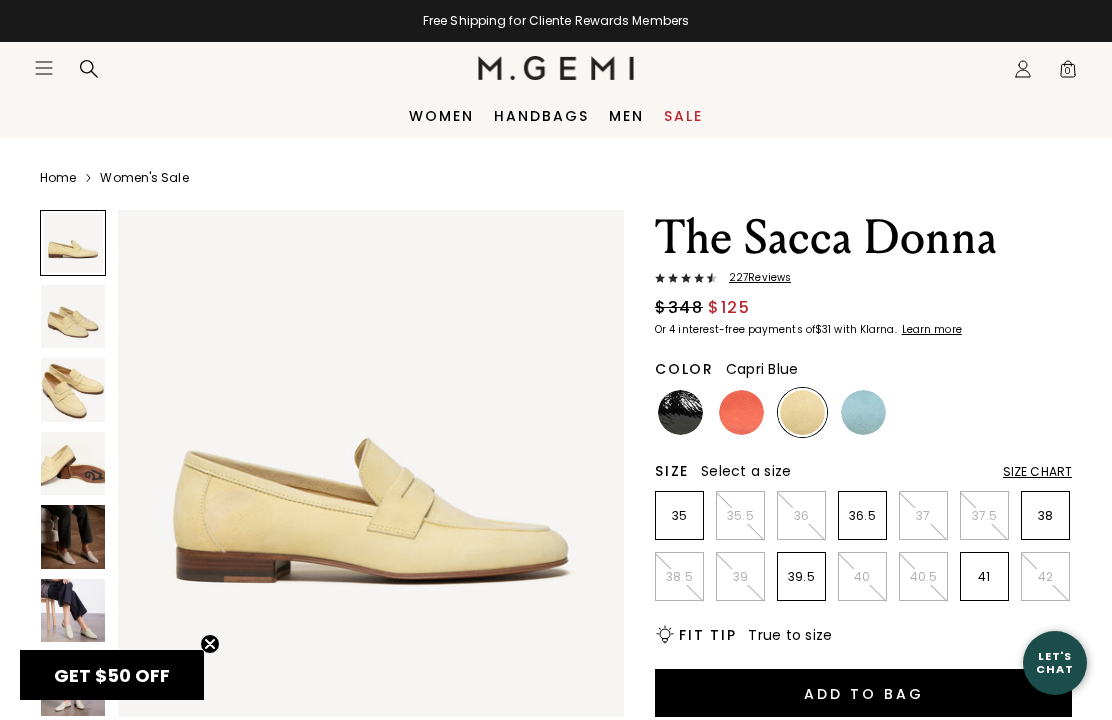 click at bounding box center (863, 412) 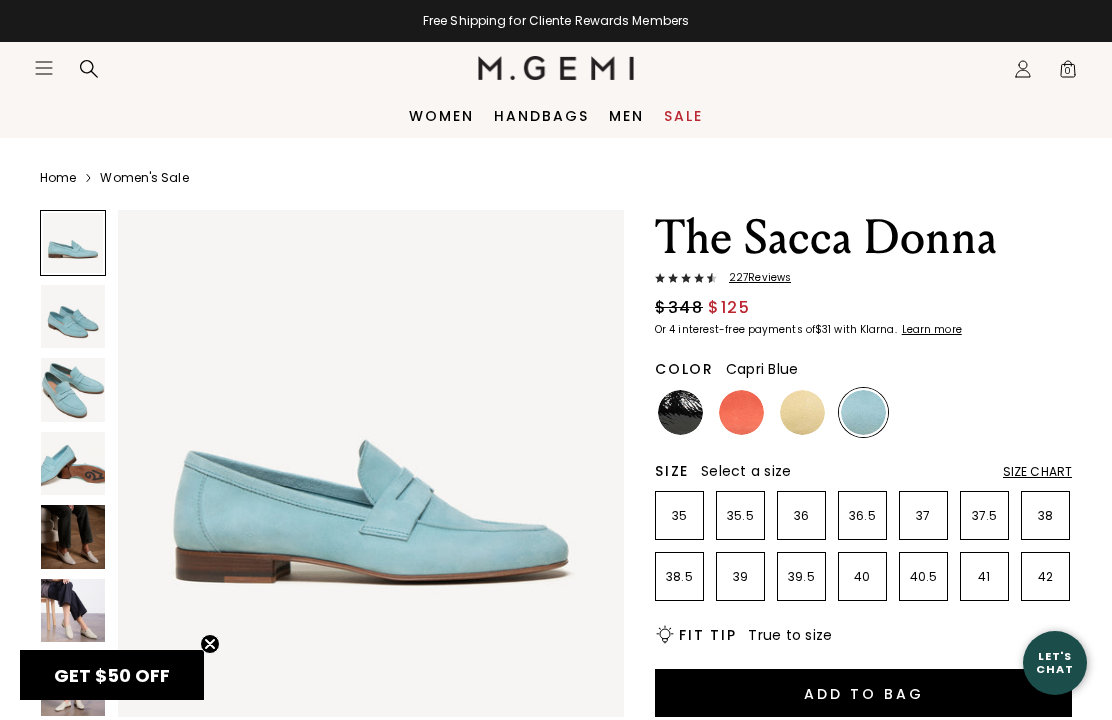 click at bounding box center [680, 412] 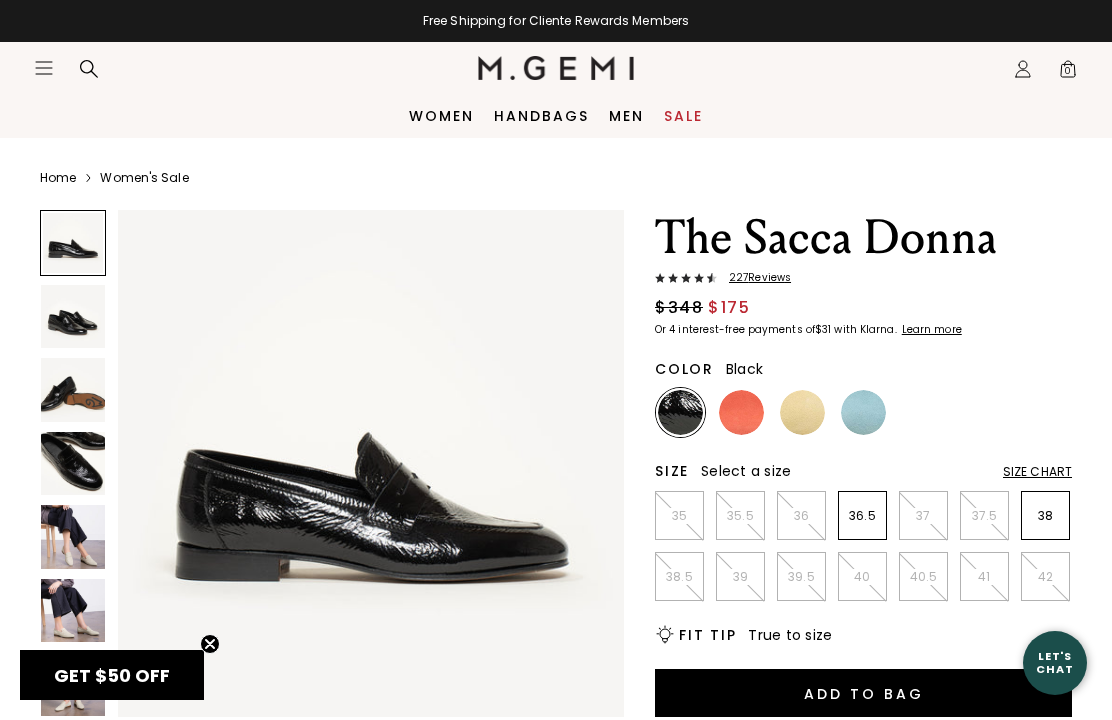 click at bounding box center (73, 464) 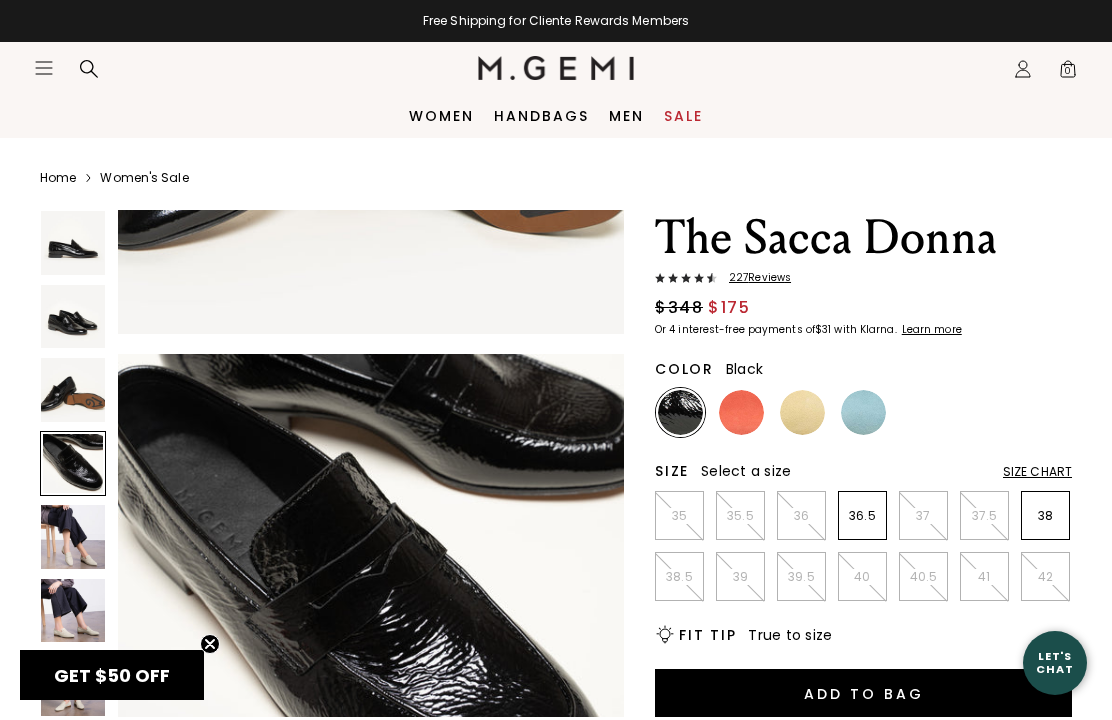 scroll, scrollTop: 1580, scrollLeft: 0, axis: vertical 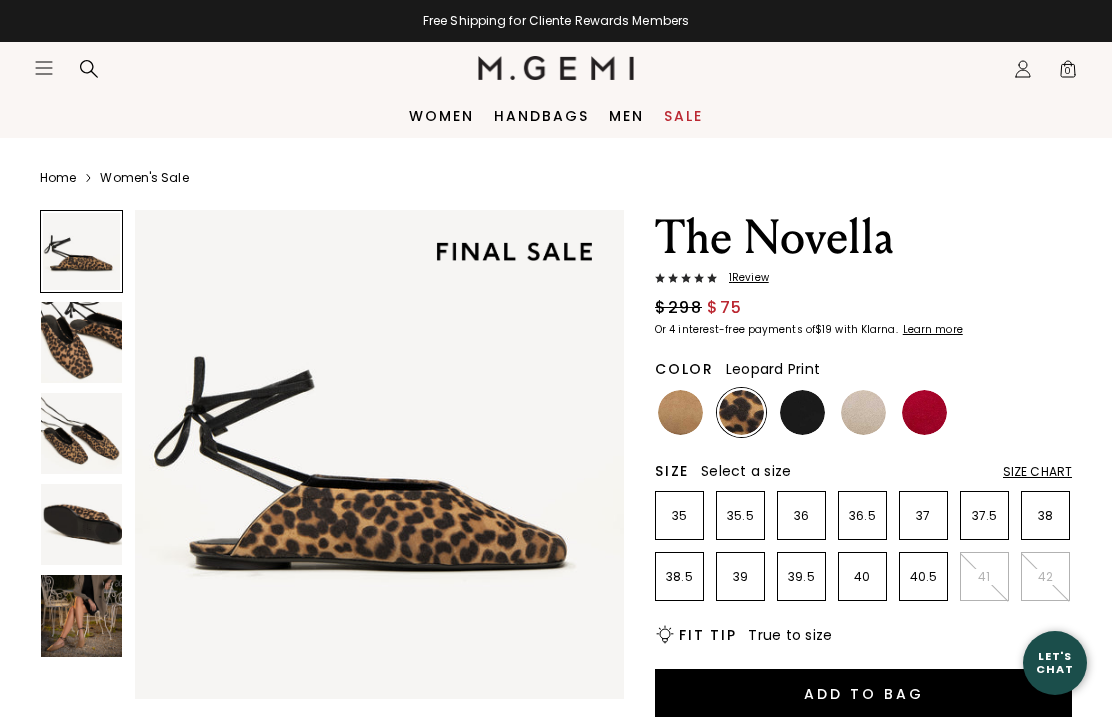 click at bounding box center [81, 433] 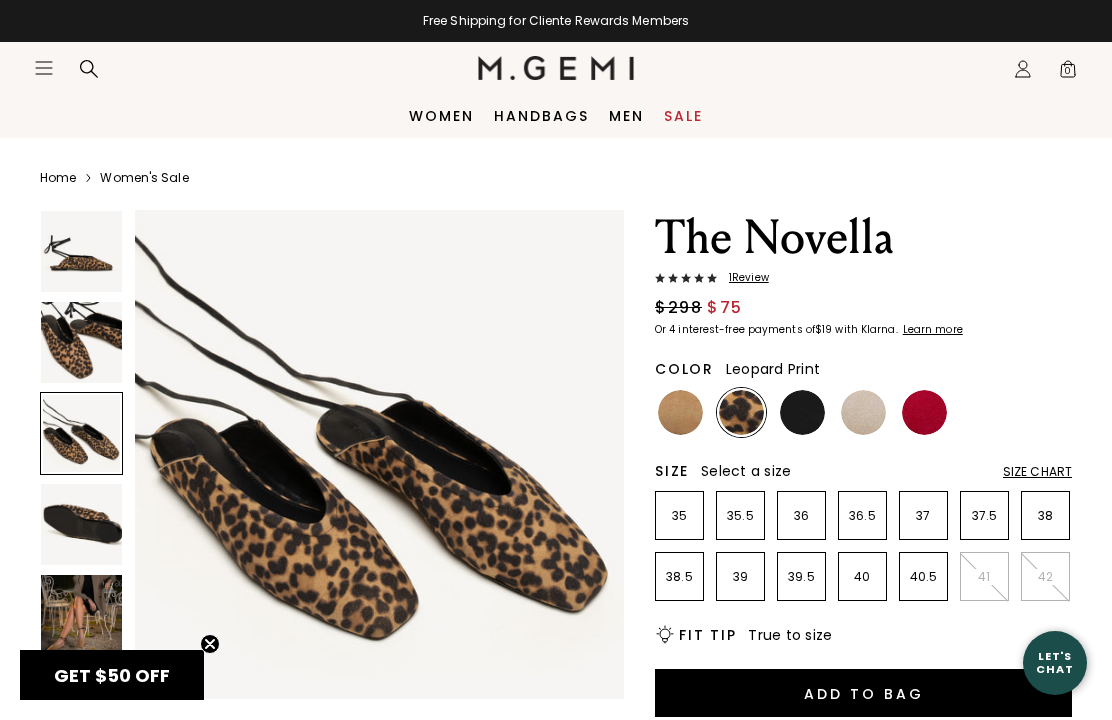 click at bounding box center (81, 615) 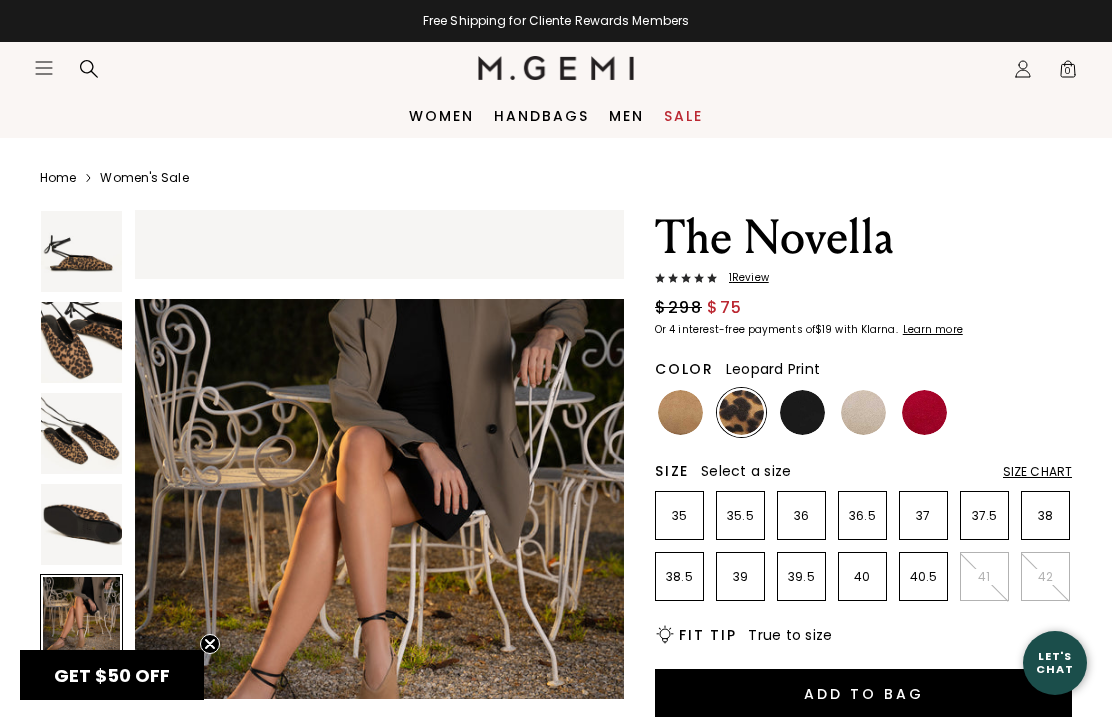 scroll, scrollTop: 2036, scrollLeft: 0, axis: vertical 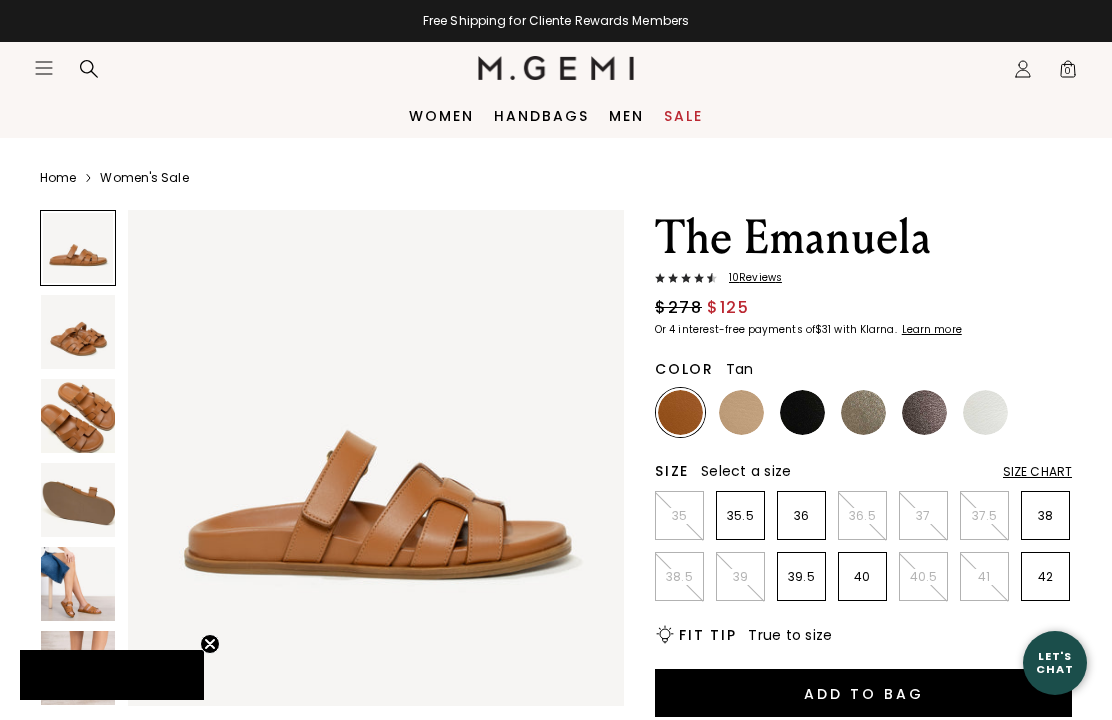 click at bounding box center [78, 584] 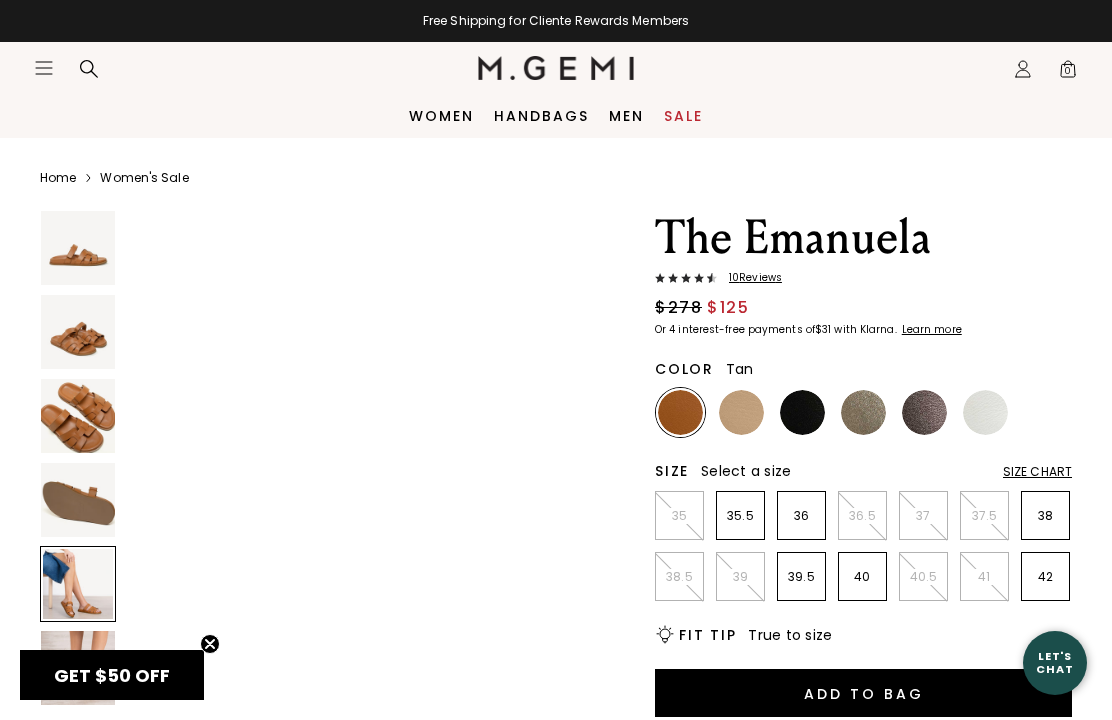 scroll, scrollTop: 2064, scrollLeft: 0, axis: vertical 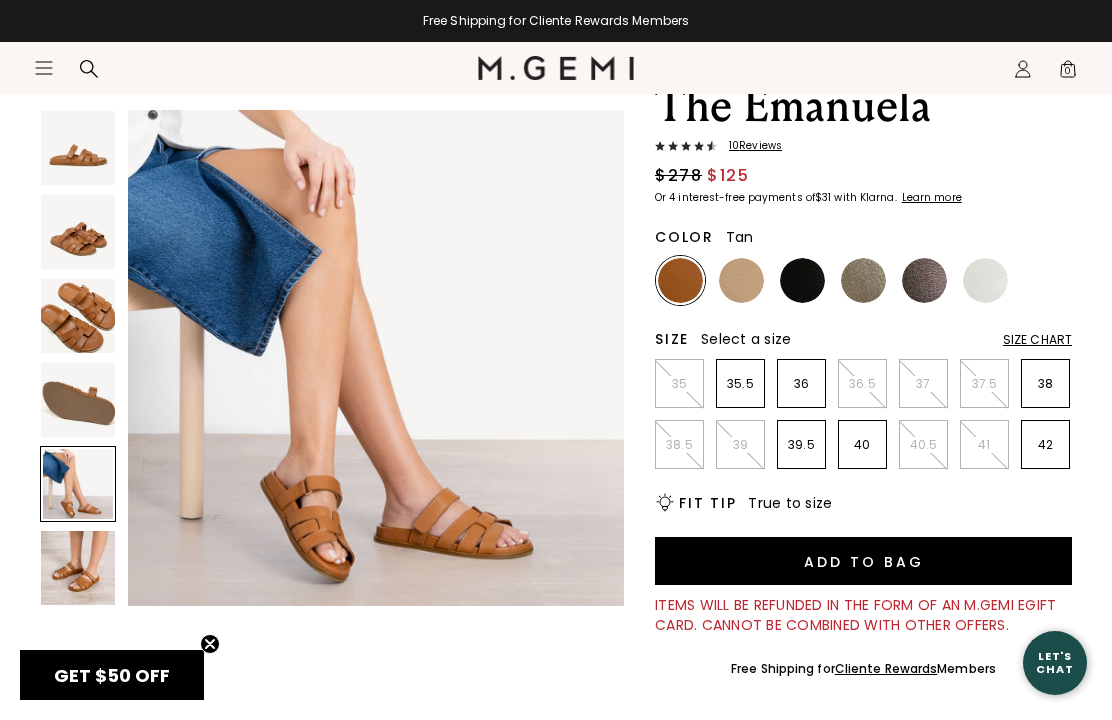 click at bounding box center (78, 568) 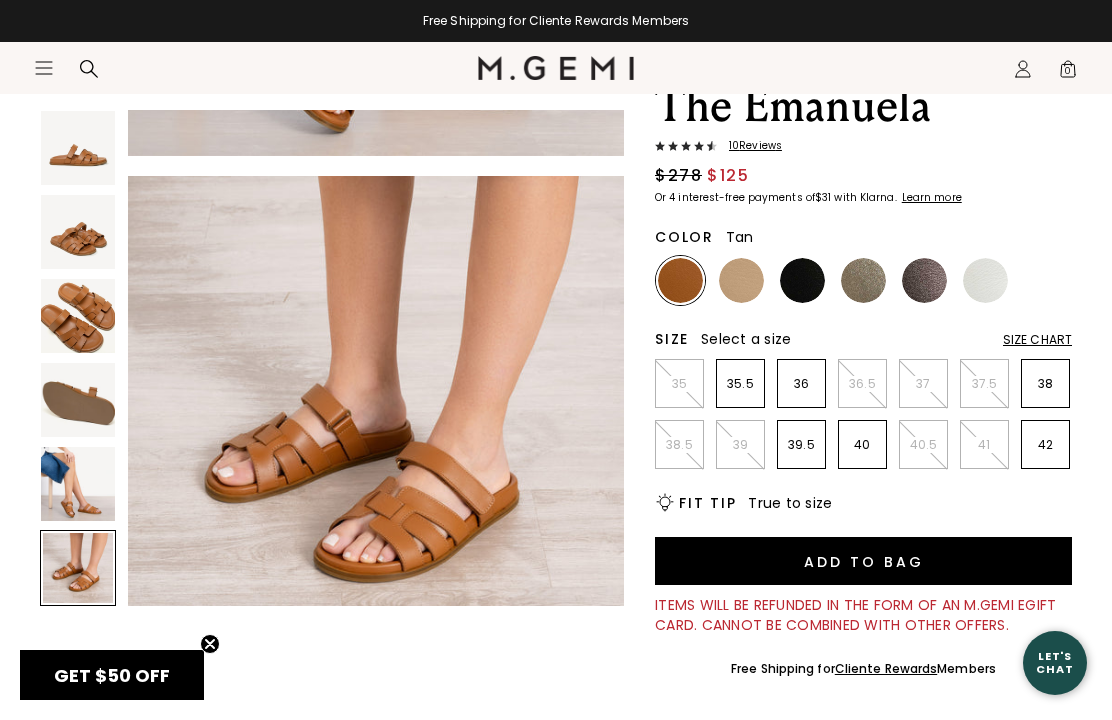 scroll, scrollTop: 2580, scrollLeft: 0, axis: vertical 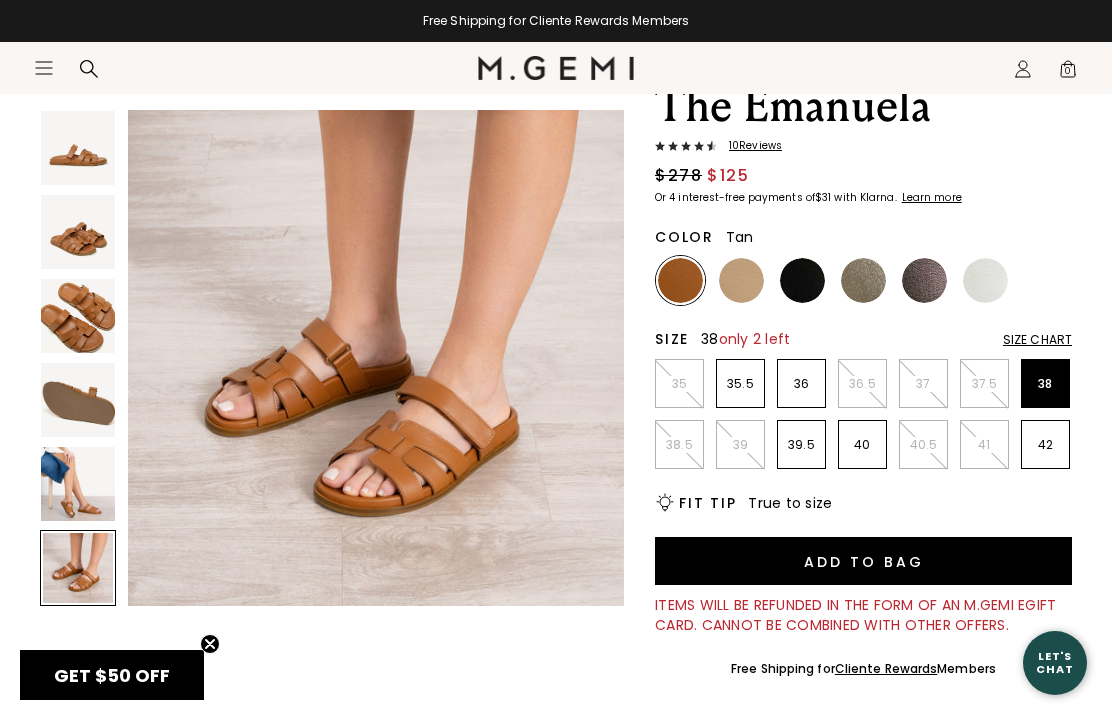 click on "38" at bounding box center [1045, 383] 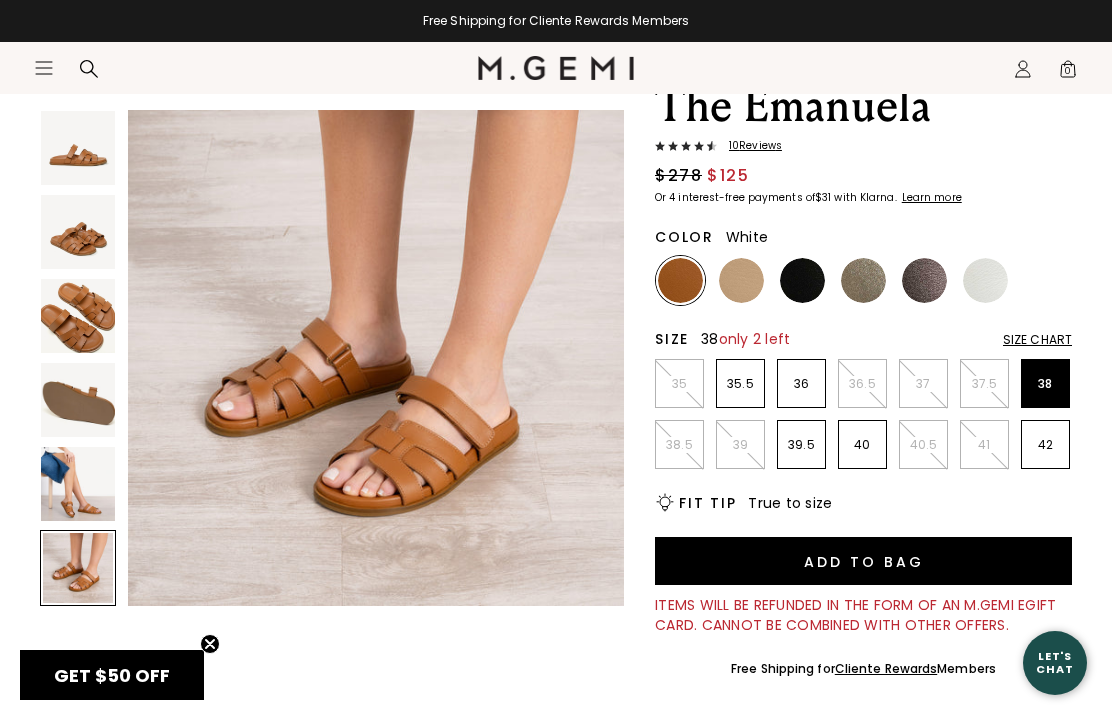 click at bounding box center (985, 280) 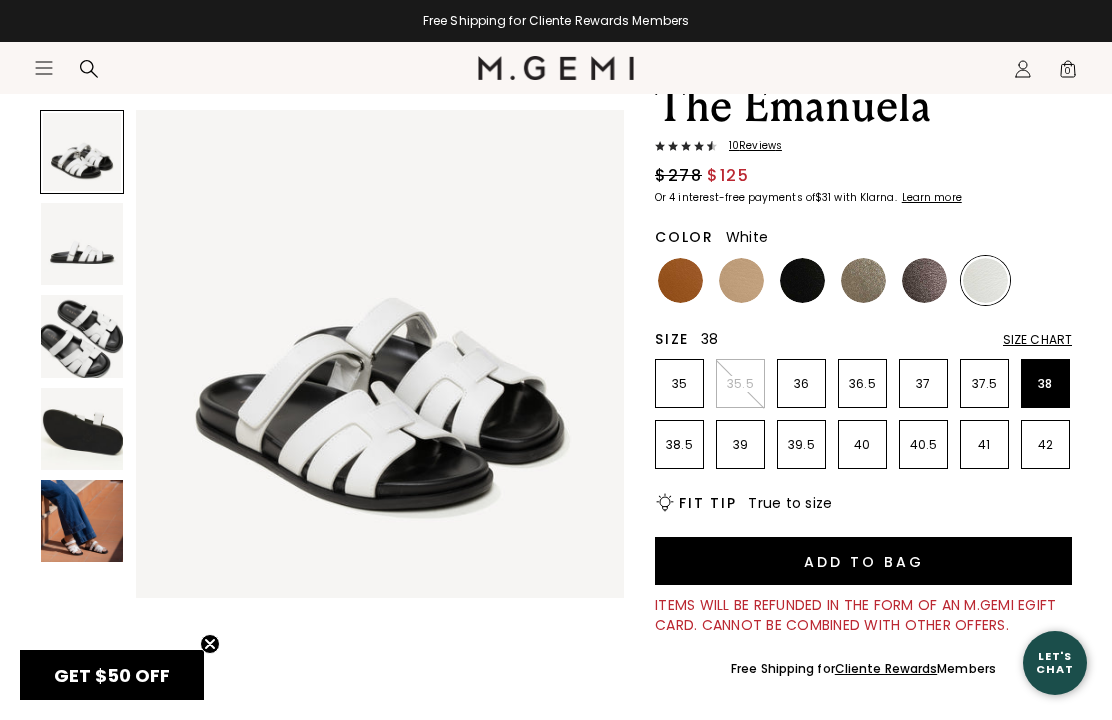 scroll, scrollTop: 0, scrollLeft: 0, axis: both 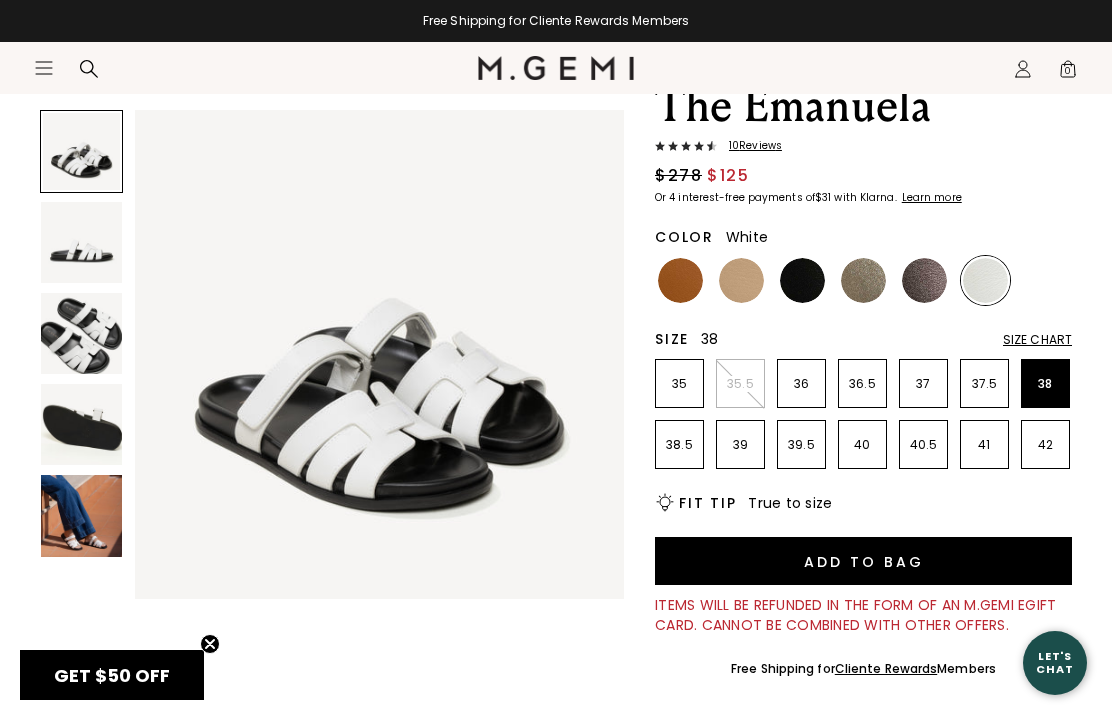 click at bounding box center (924, 280) 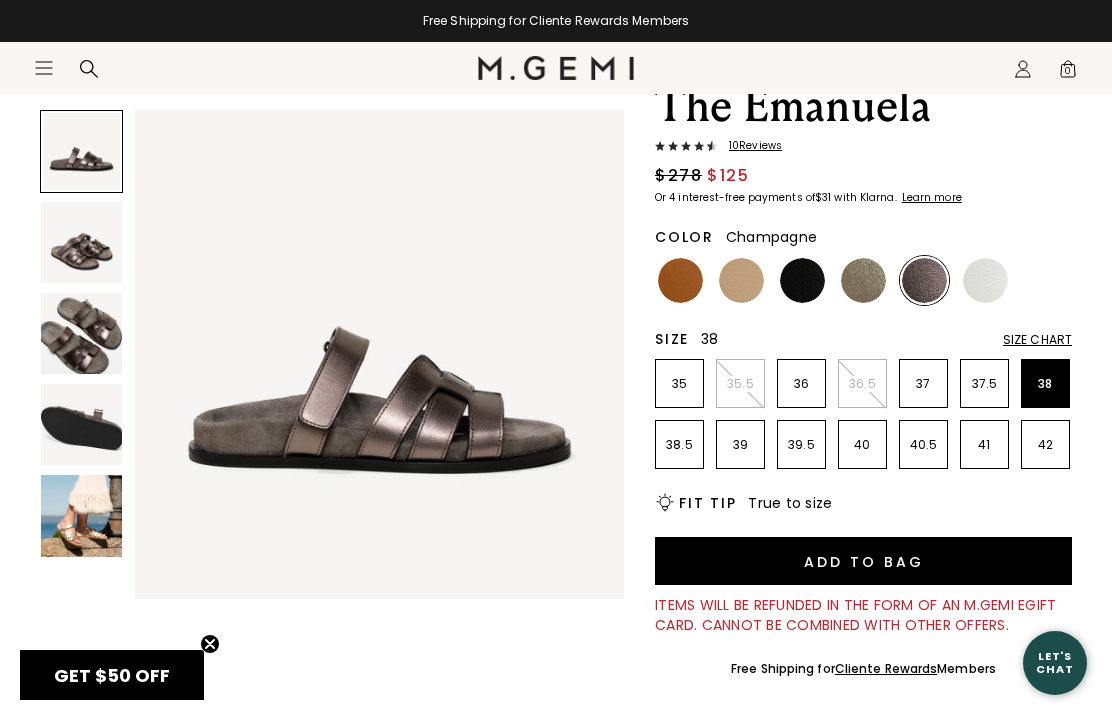 click at bounding box center [863, 280] 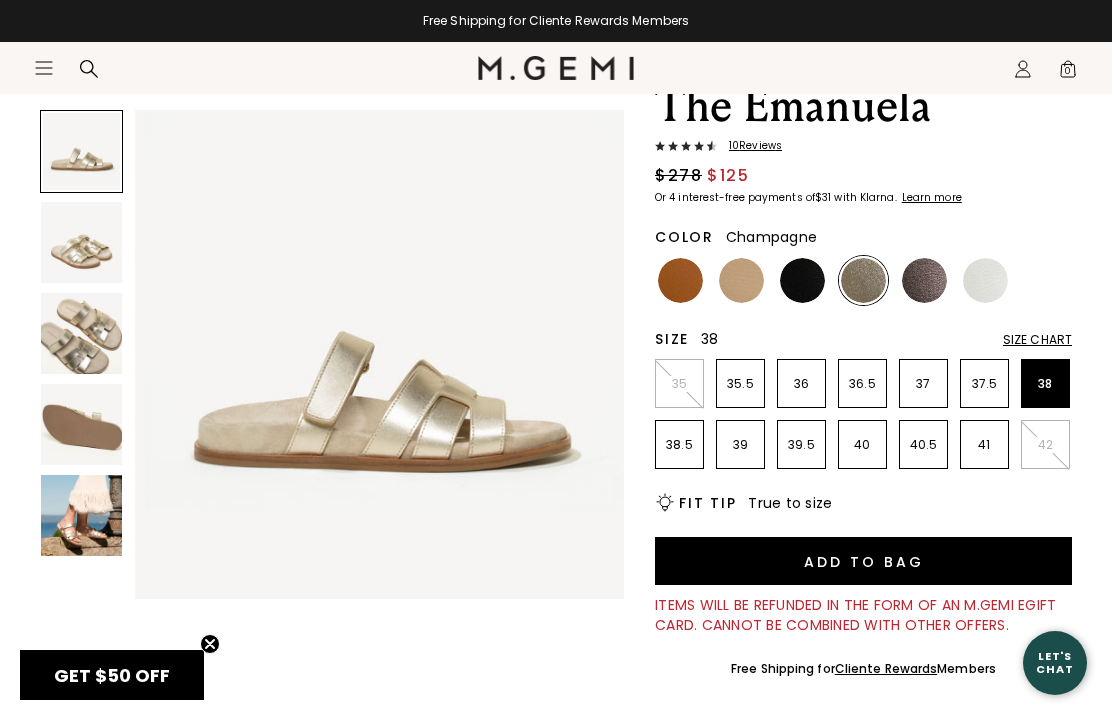 scroll, scrollTop: 0, scrollLeft: 0, axis: both 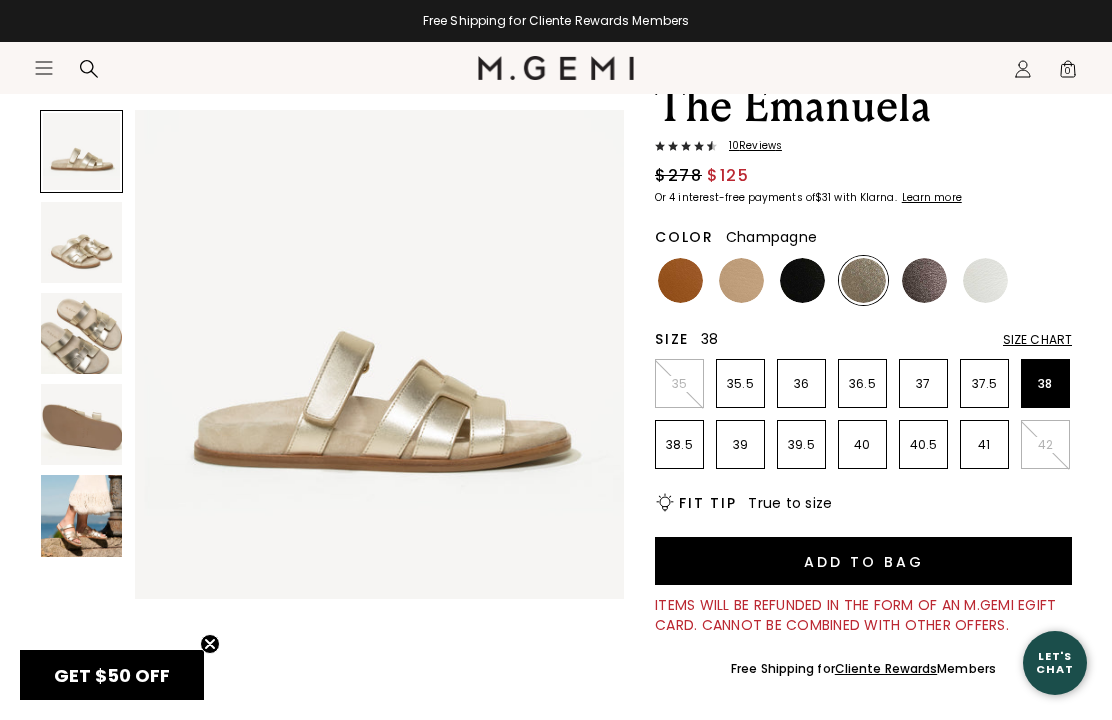 click at bounding box center [802, 280] 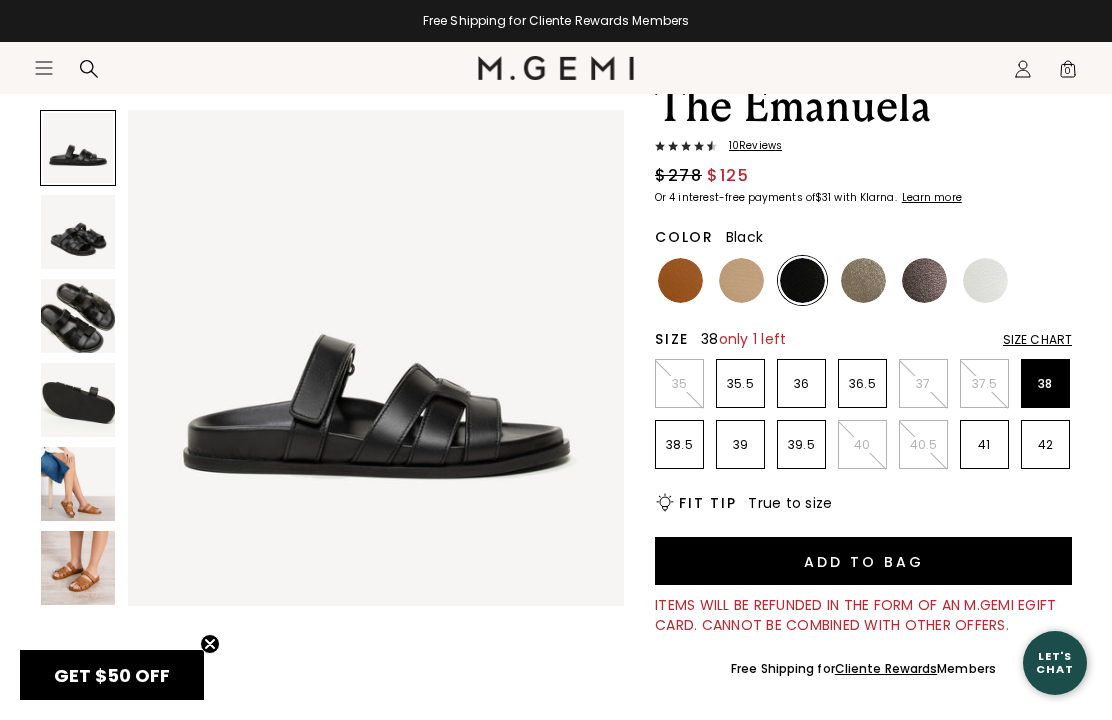 click at bounding box center [741, 280] 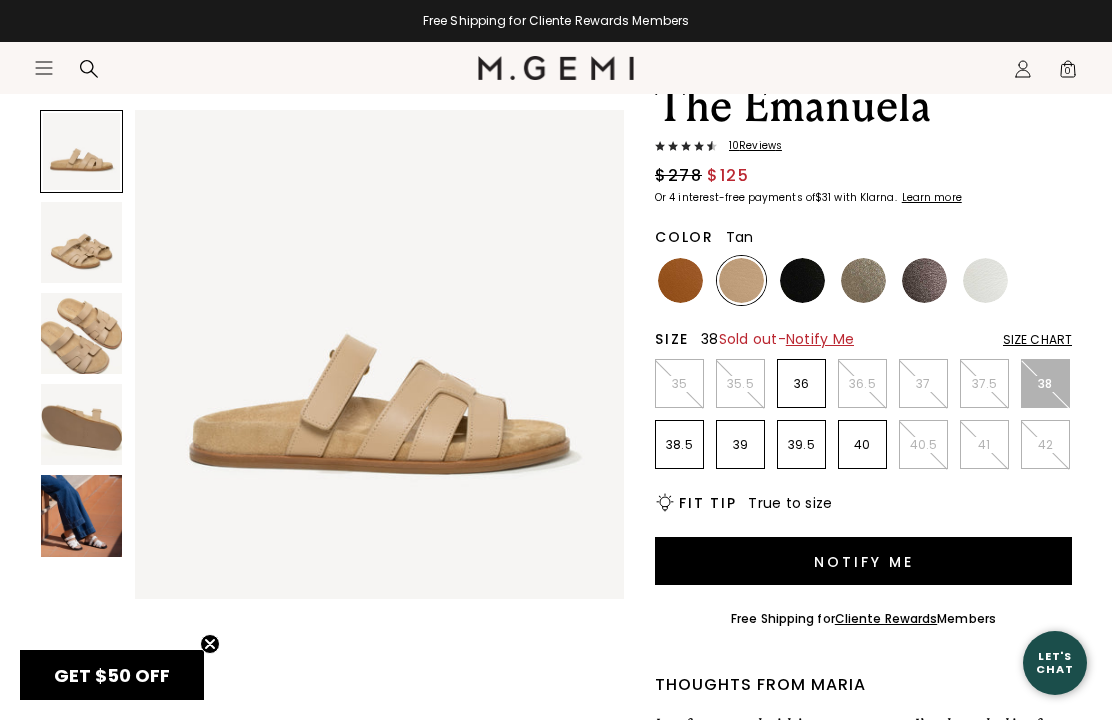 click at bounding box center (680, 280) 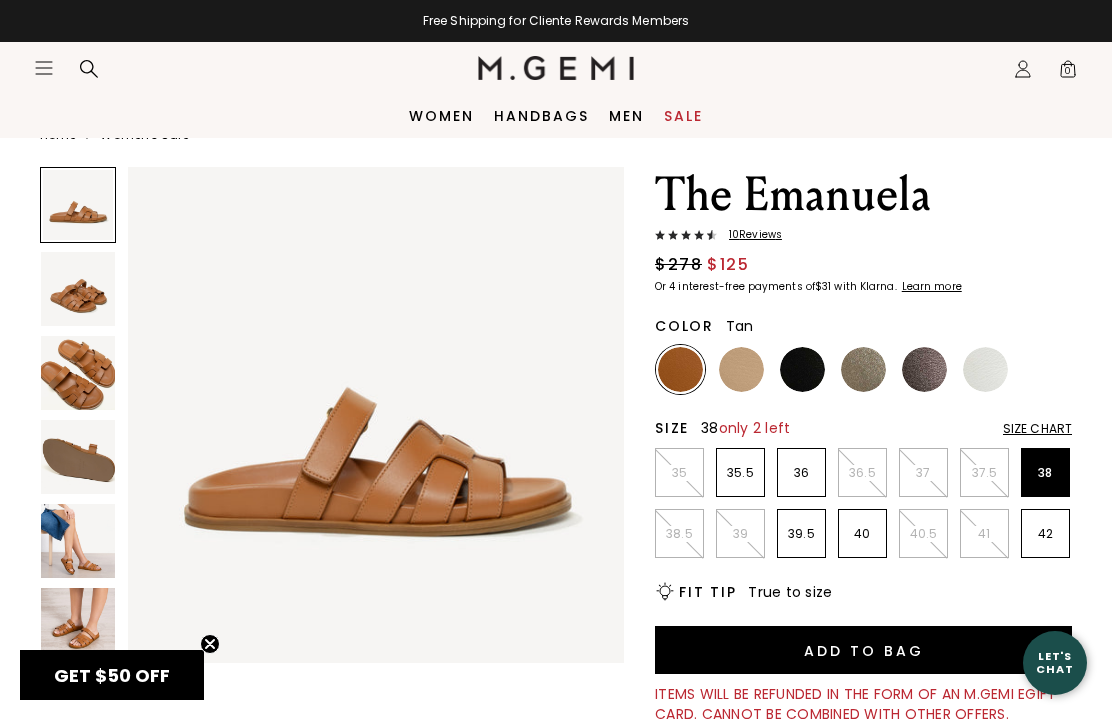 scroll, scrollTop: 0, scrollLeft: 0, axis: both 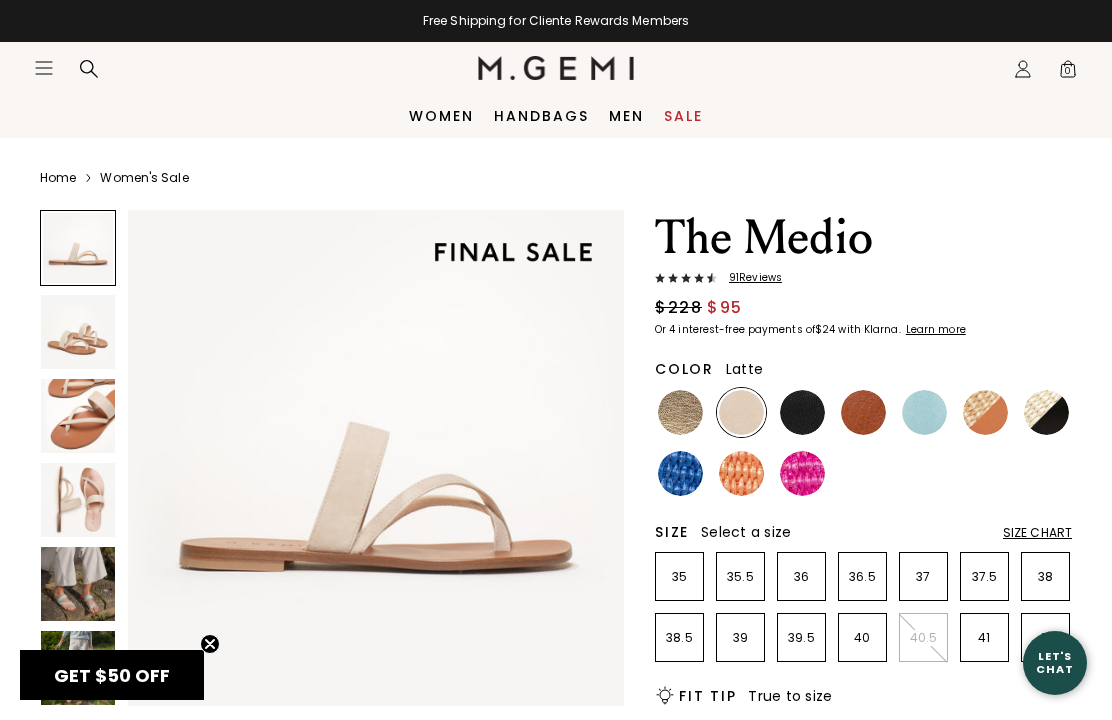 click at bounding box center (680, 412) 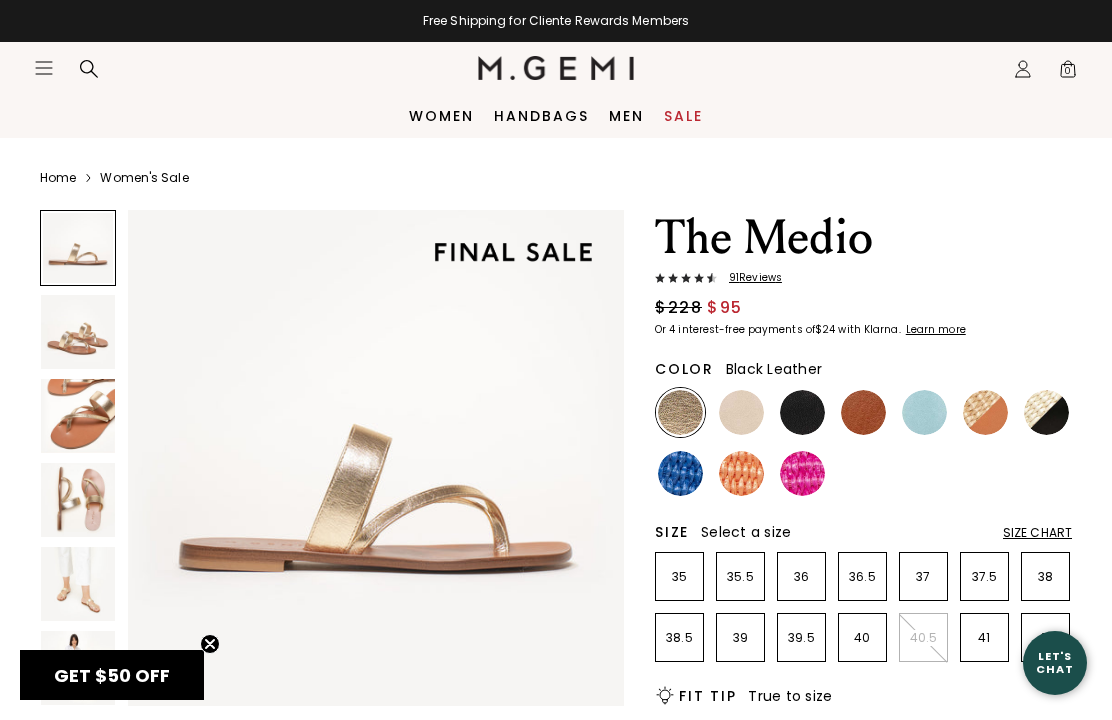click at bounding box center [802, 412] 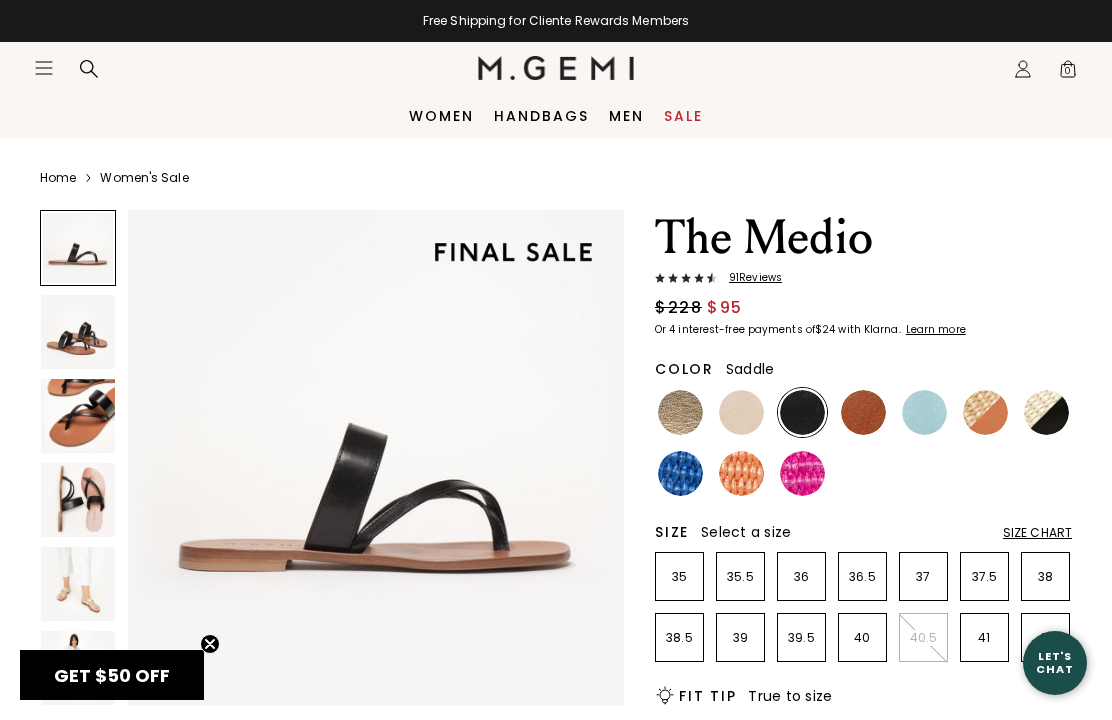 click at bounding box center (863, 412) 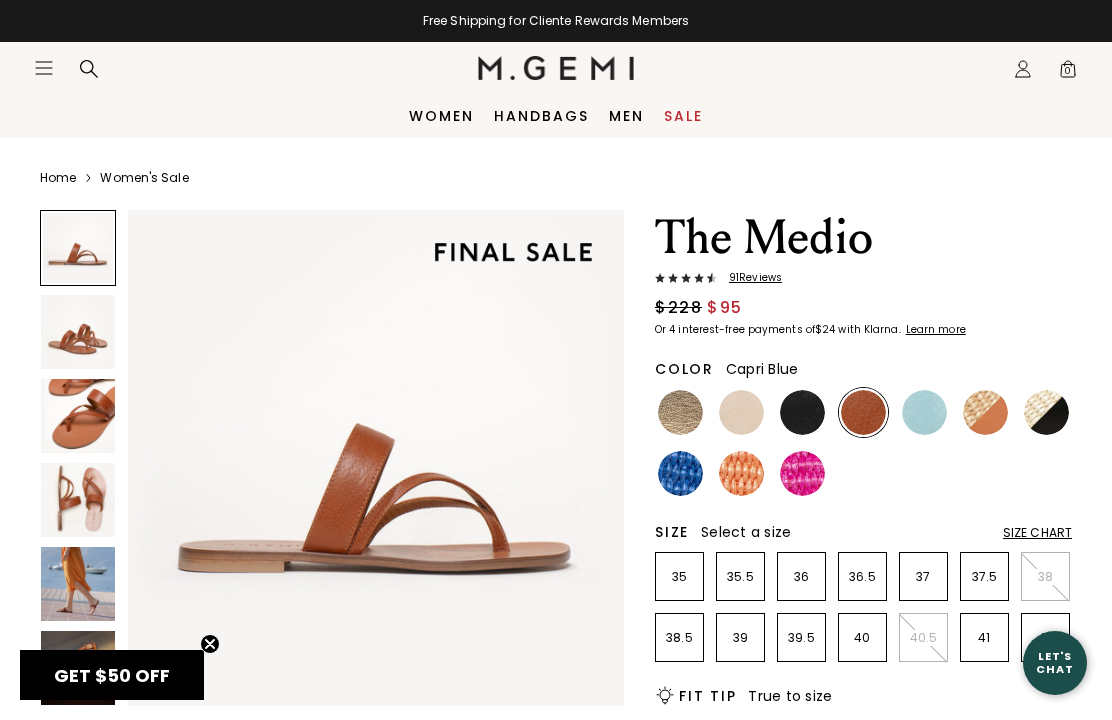 click at bounding box center (924, 412) 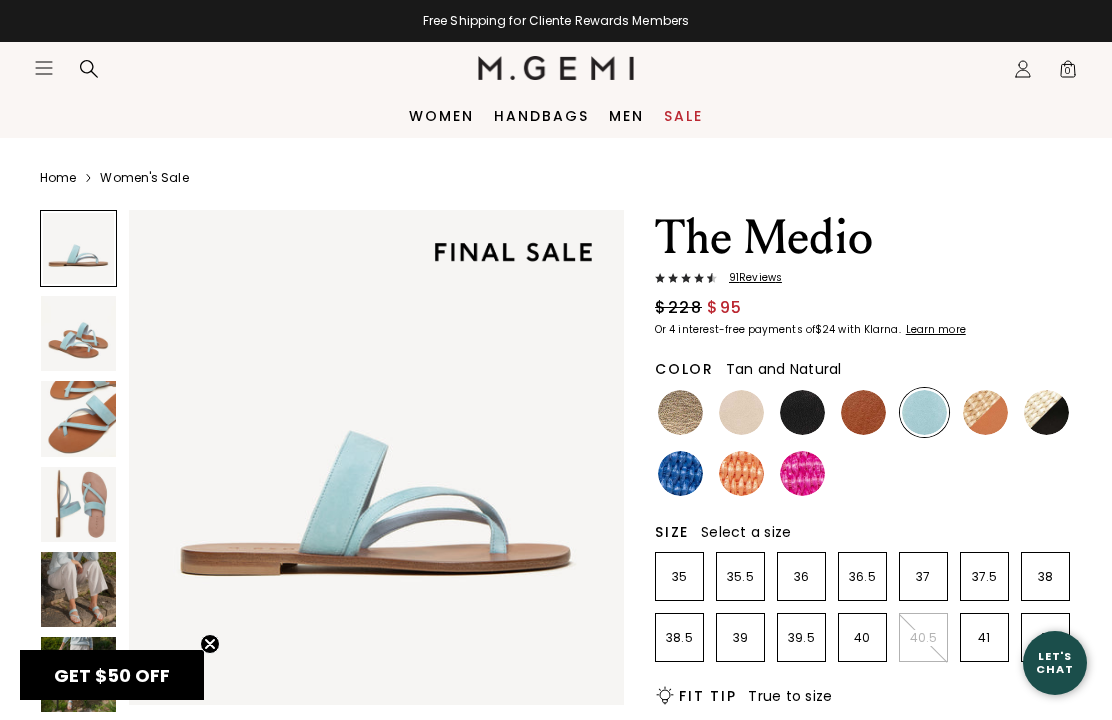 click at bounding box center (985, 412) 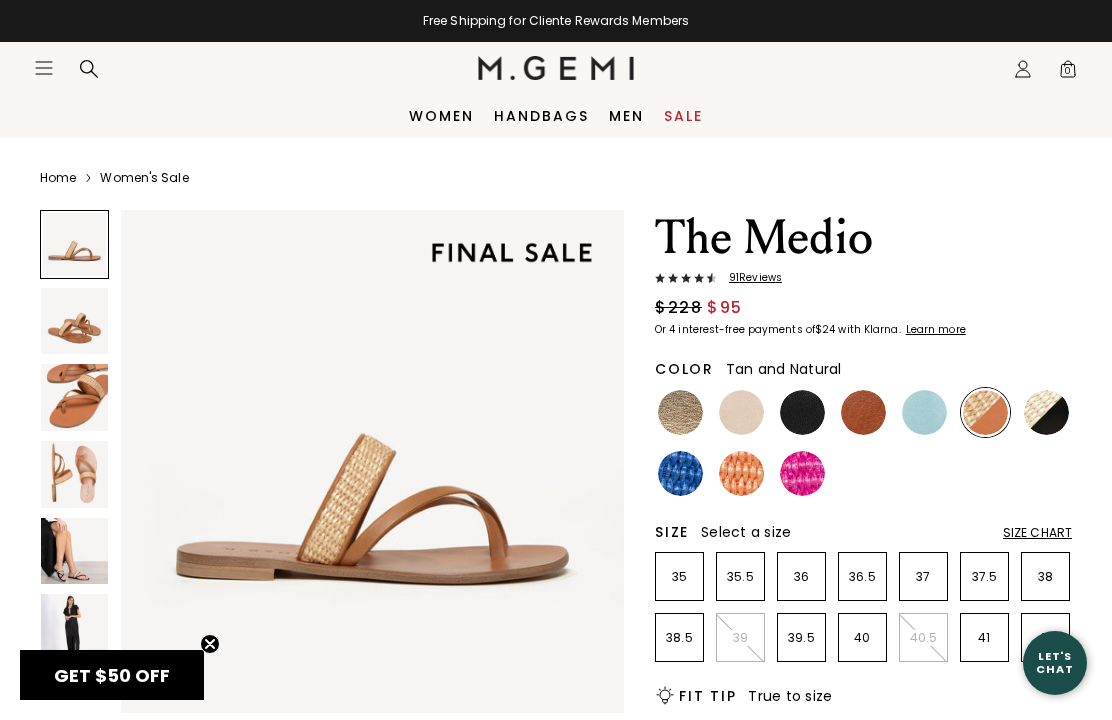 scroll, scrollTop: 0, scrollLeft: 0, axis: both 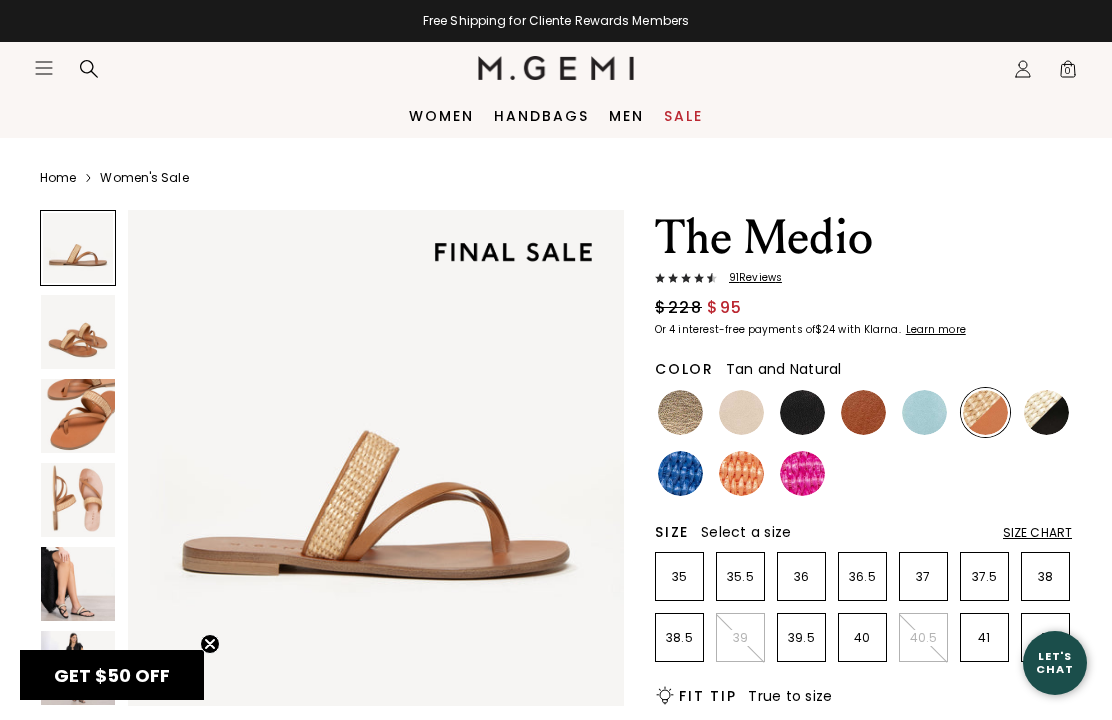click at bounding box center (1046, 412) 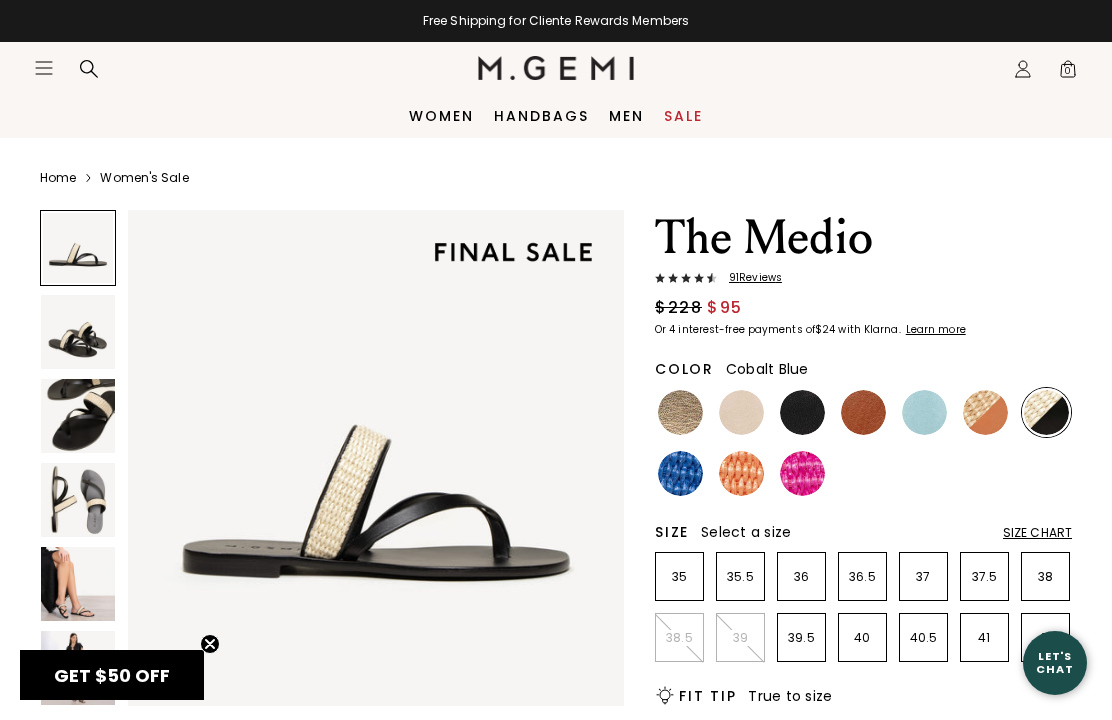 click at bounding box center (680, 473) 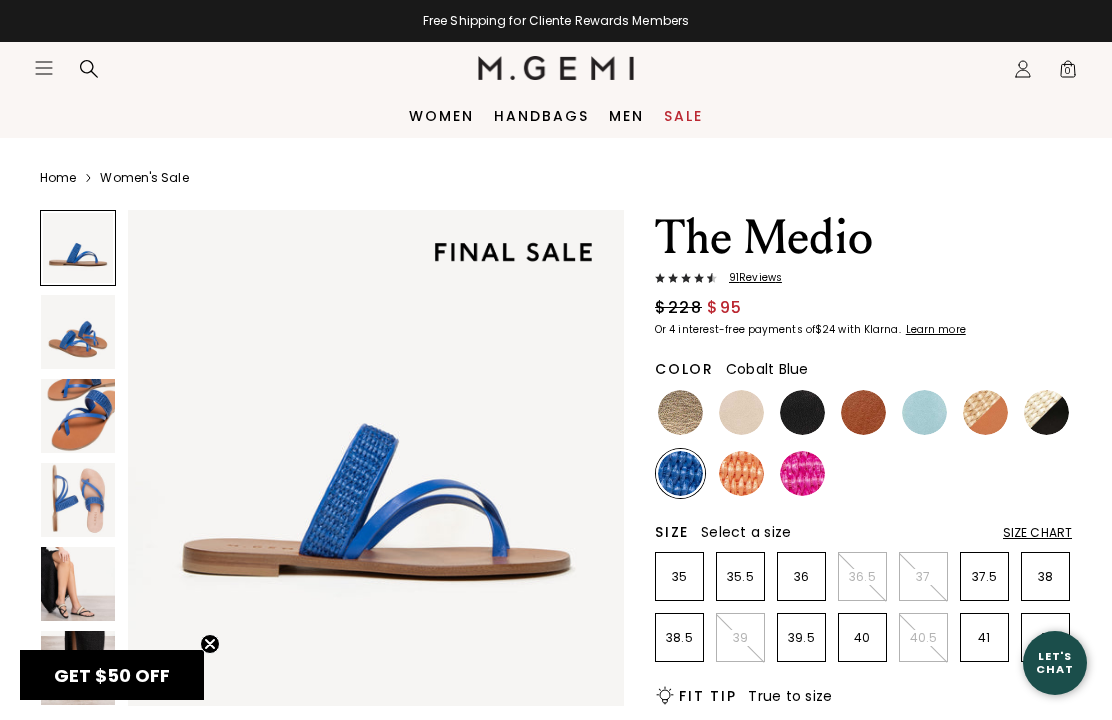 click at bounding box center (741, 473) 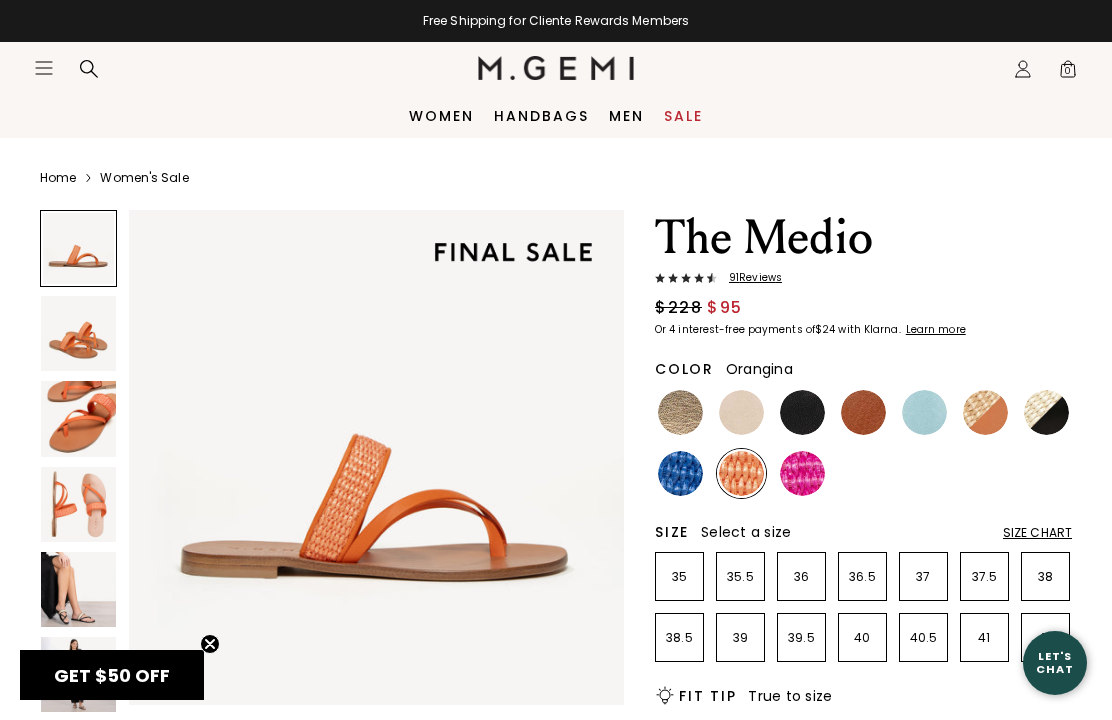 click at bounding box center (802, 473) 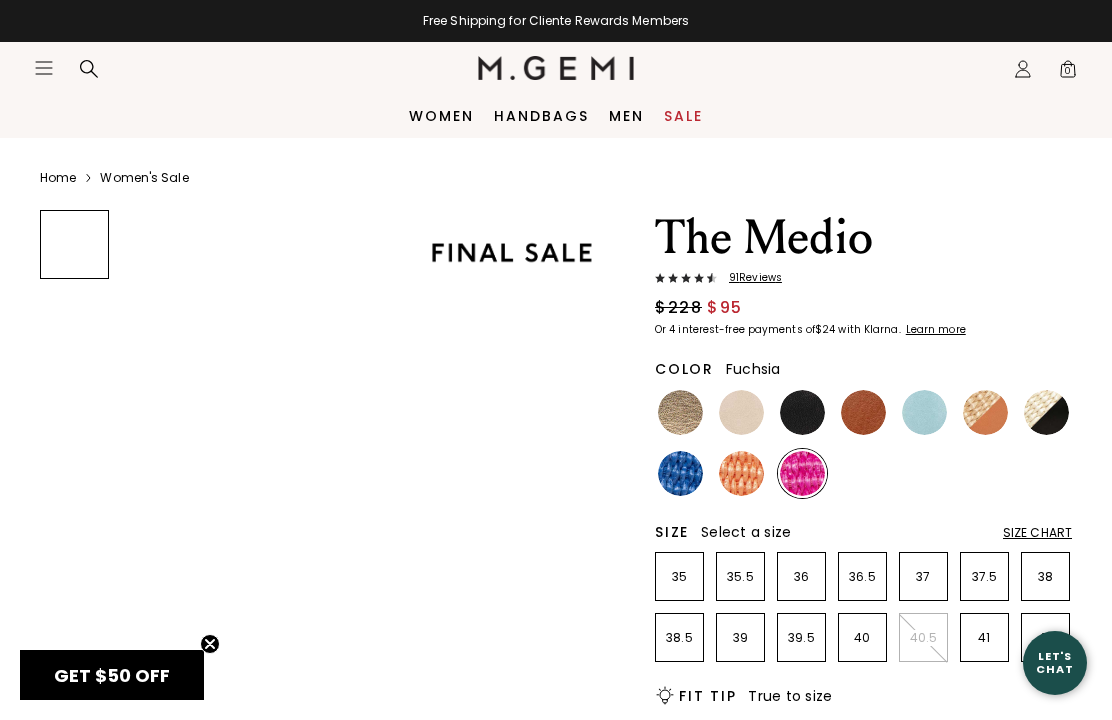 scroll, scrollTop: 0, scrollLeft: 0, axis: both 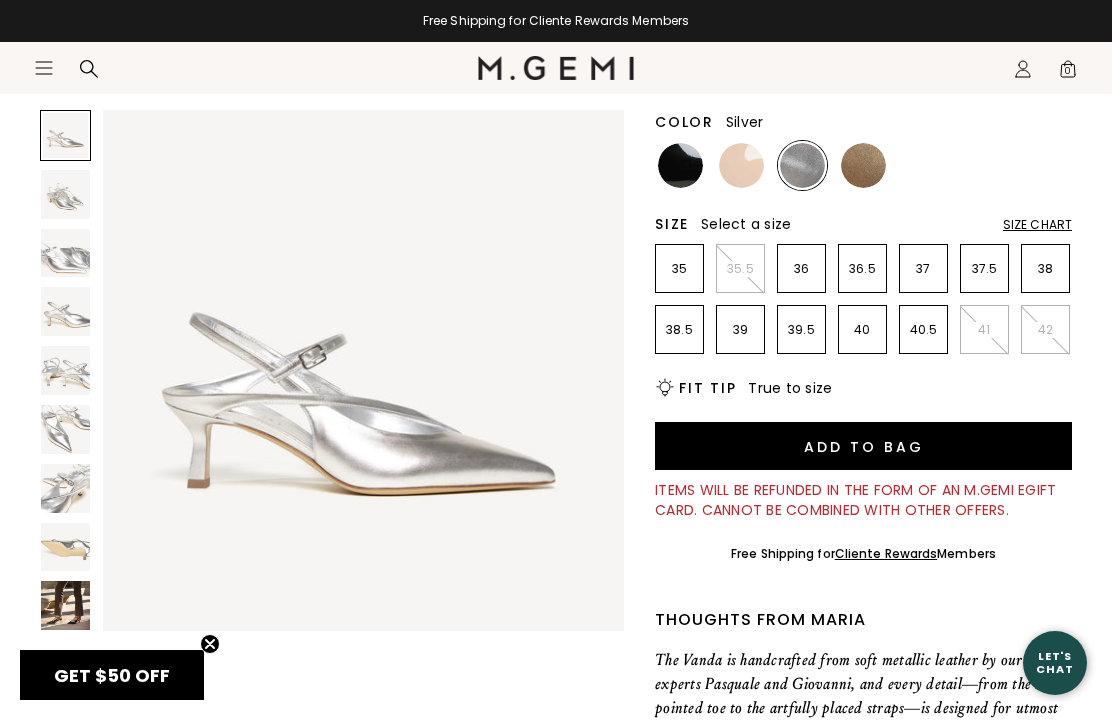 click at bounding box center (65, 605) 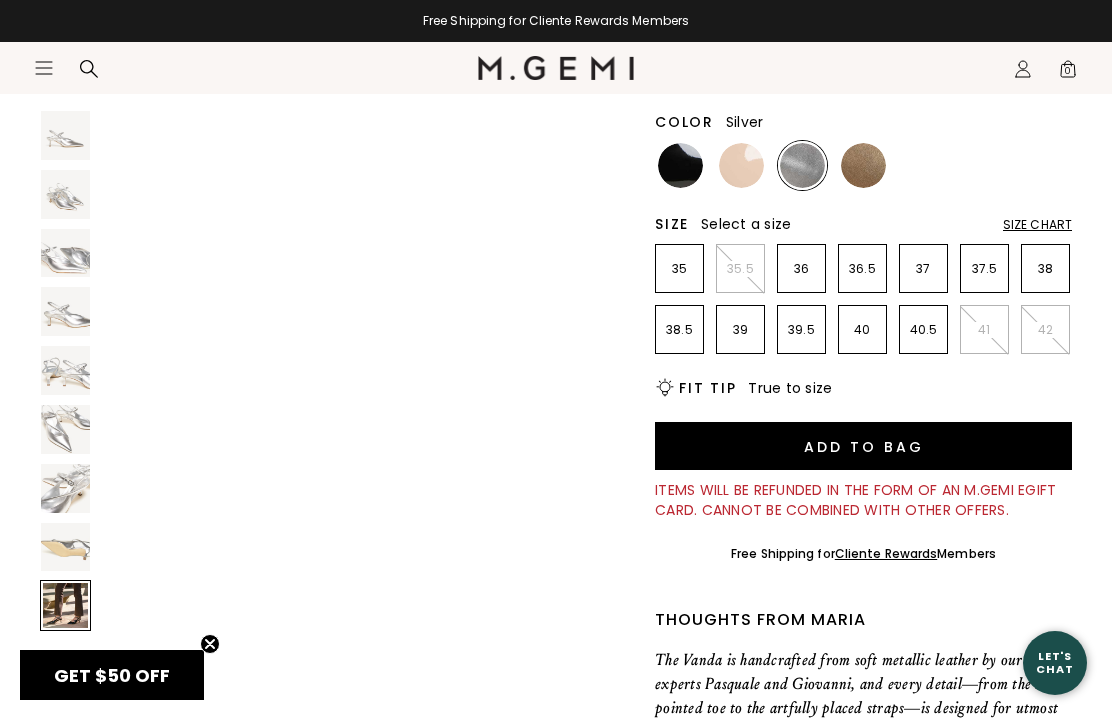 scroll, scrollTop: 4330, scrollLeft: 0, axis: vertical 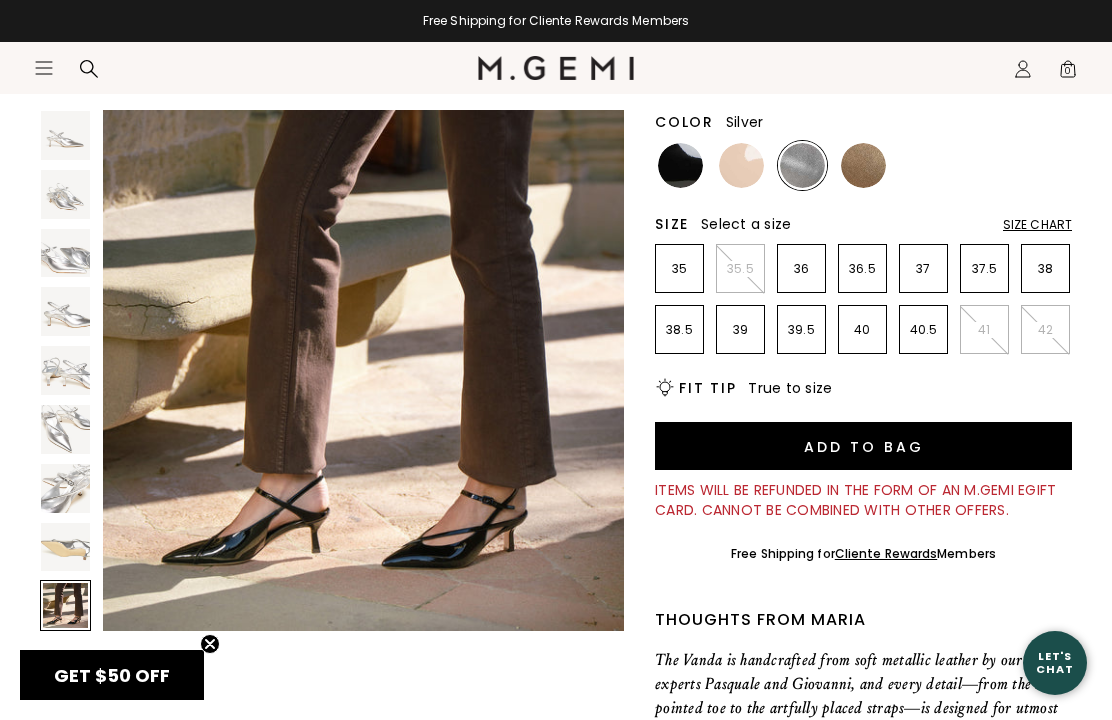click at bounding box center [65, 547] 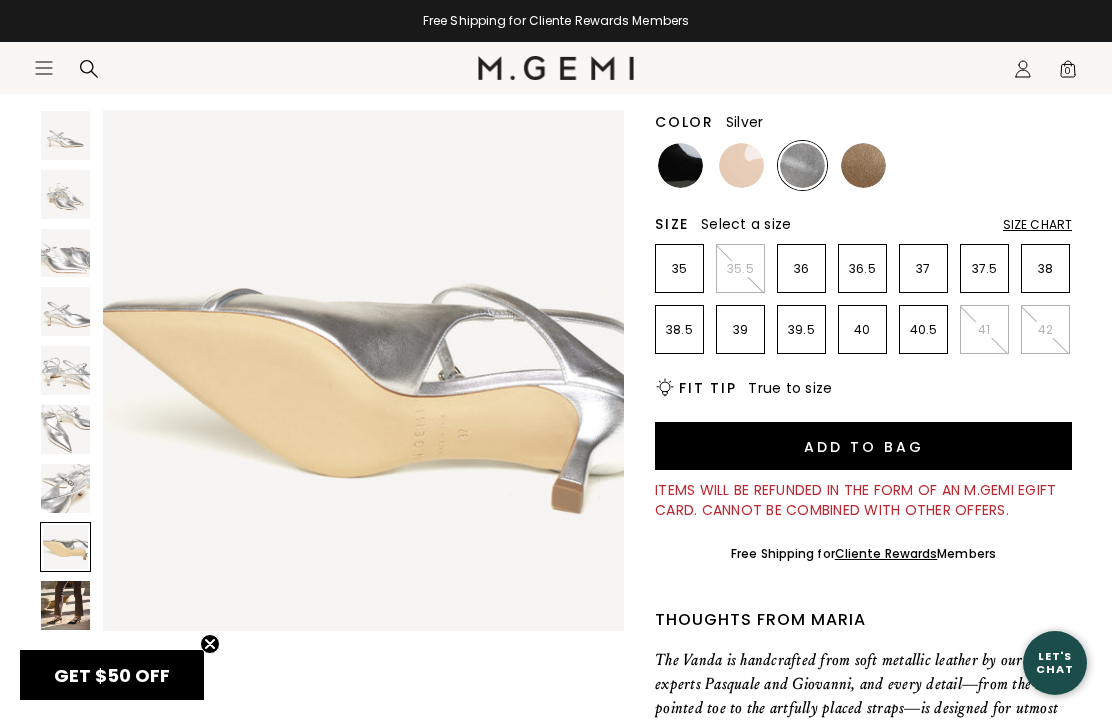 click at bounding box center [65, 488] 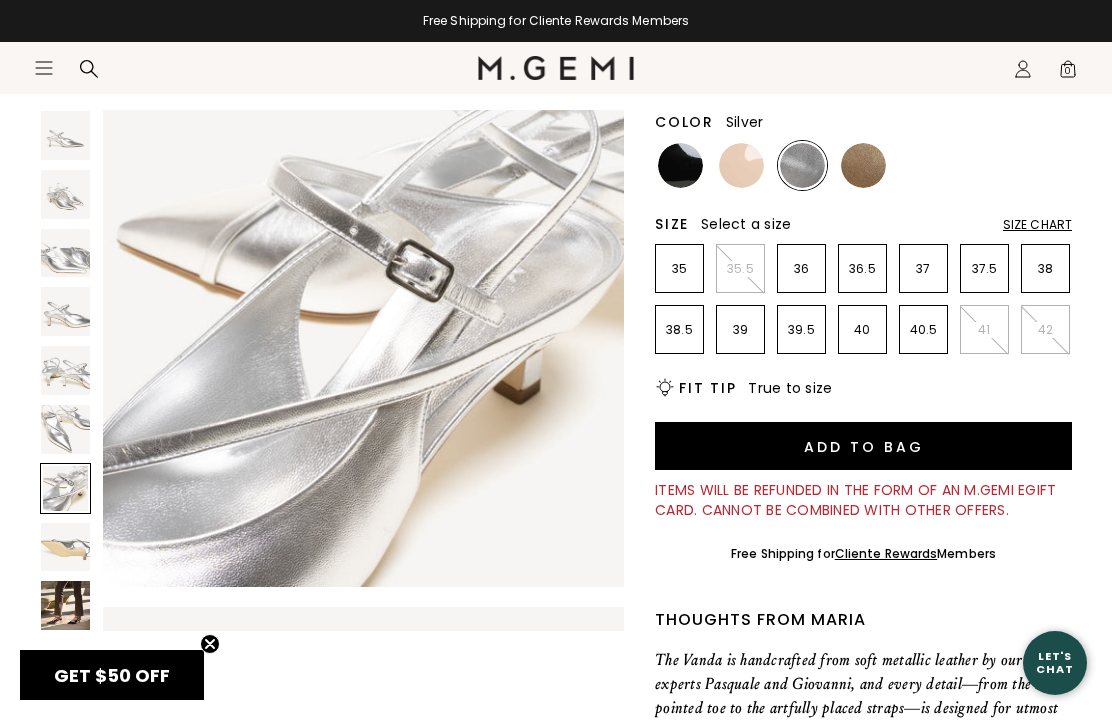 scroll, scrollTop: 3247, scrollLeft: 0, axis: vertical 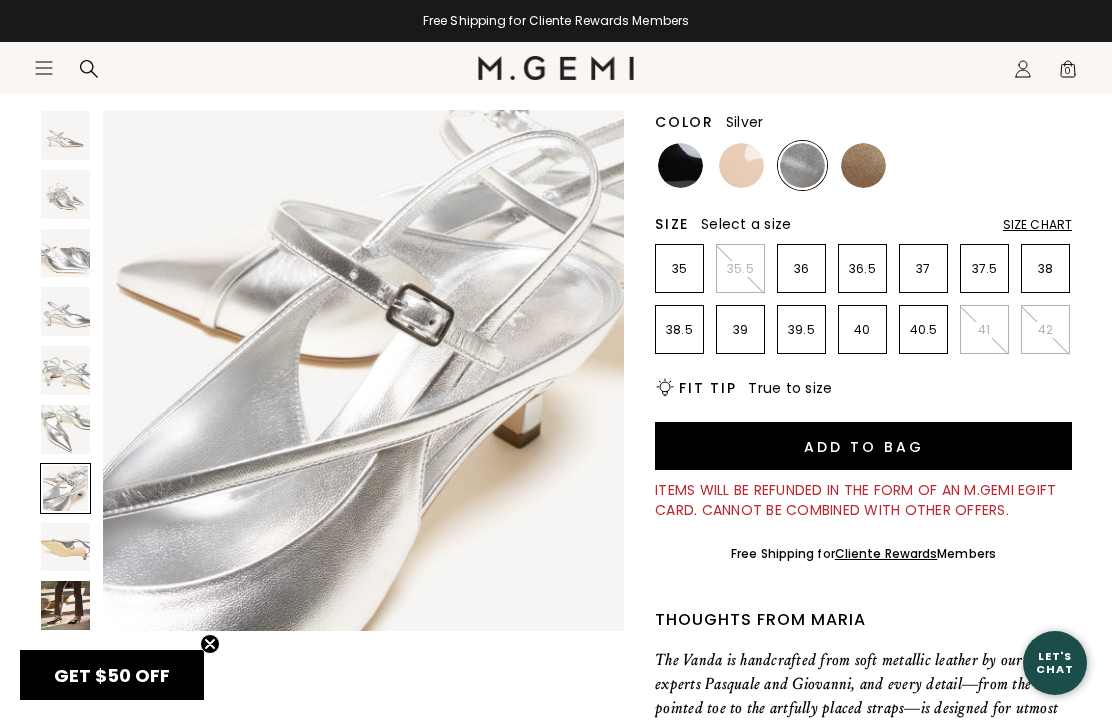 click at bounding box center [65, 429] 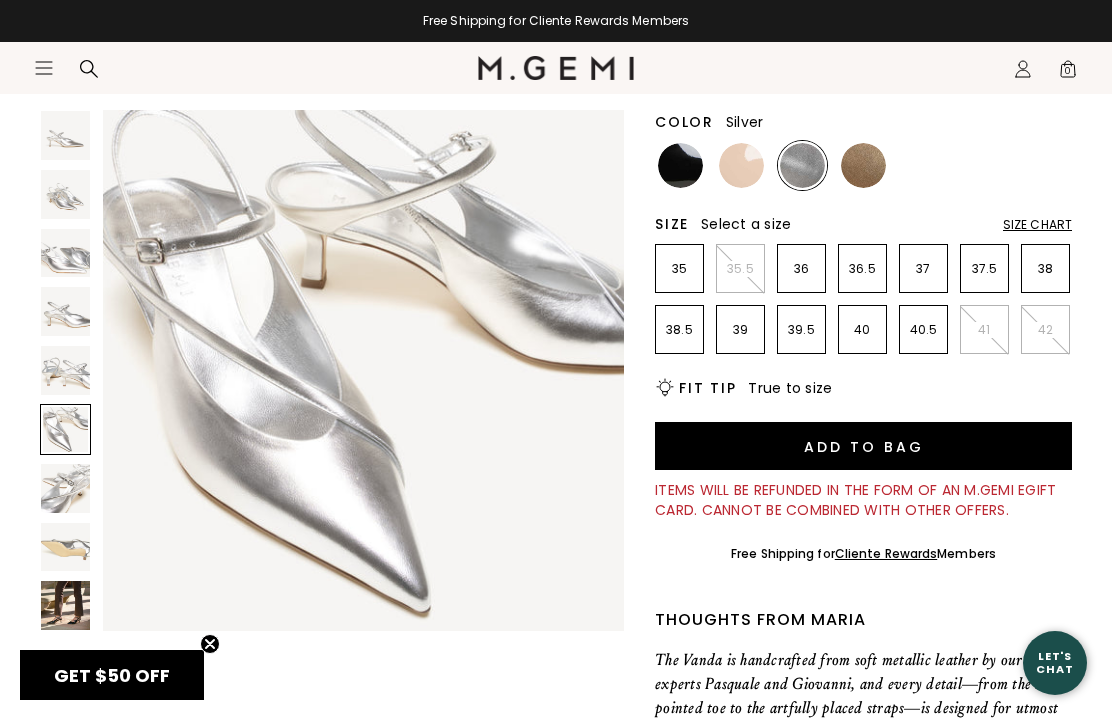 click at bounding box center (65, 370) 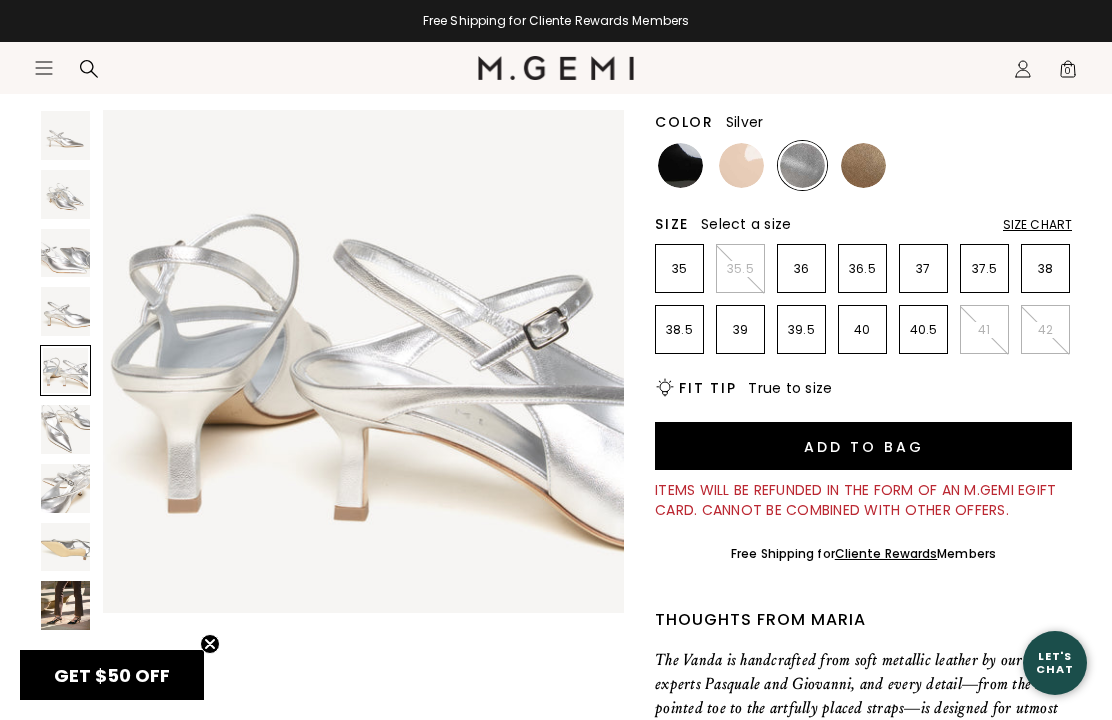 scroll, scrollTop: 2165, scrollLeft: 0, axis: vertical 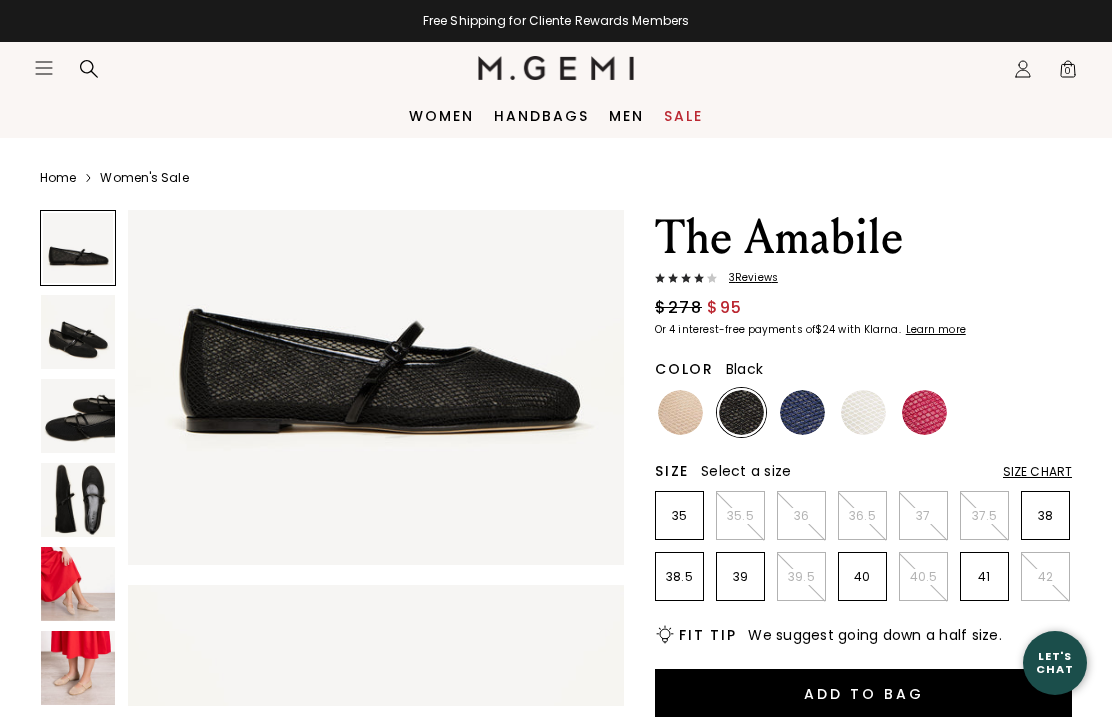 click at bounding box center (78, 668) 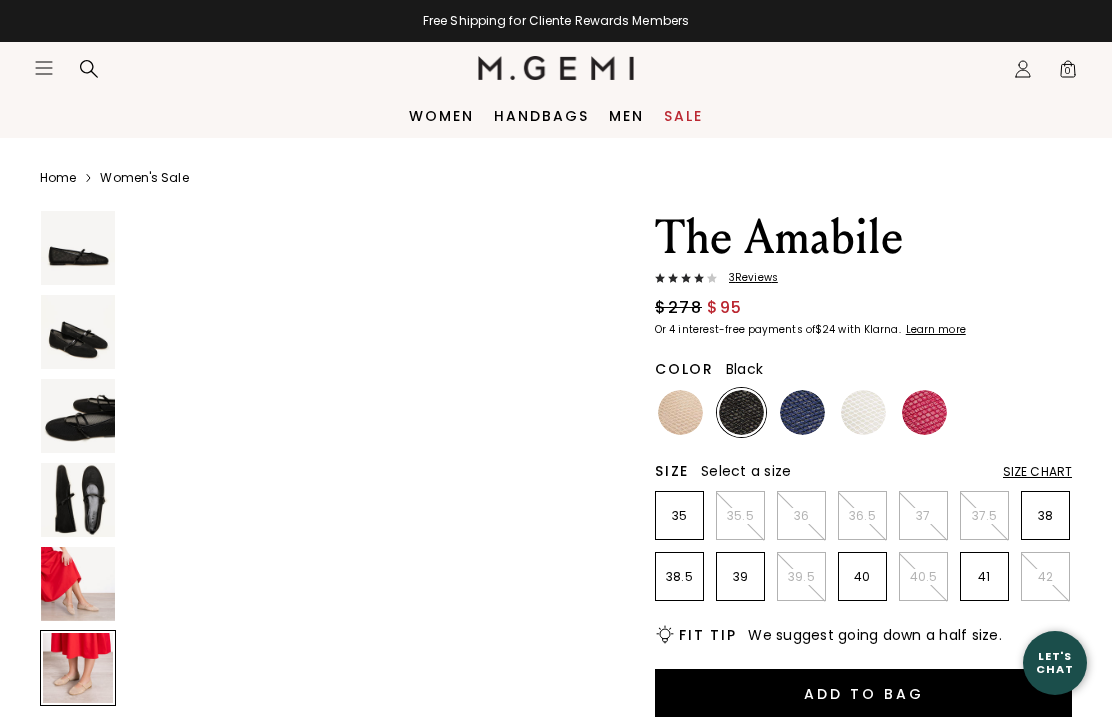 scroll, scrollTop: 2580, scrollLeft: 0, axis: vertical 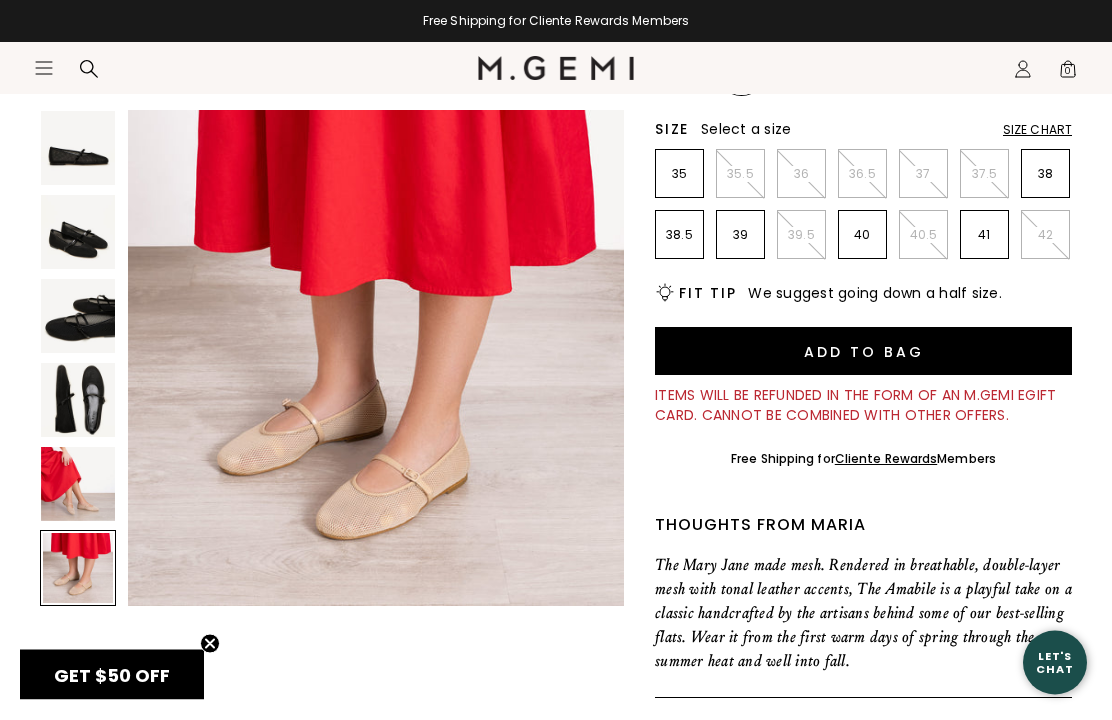 click at bounding box center (78, 400) 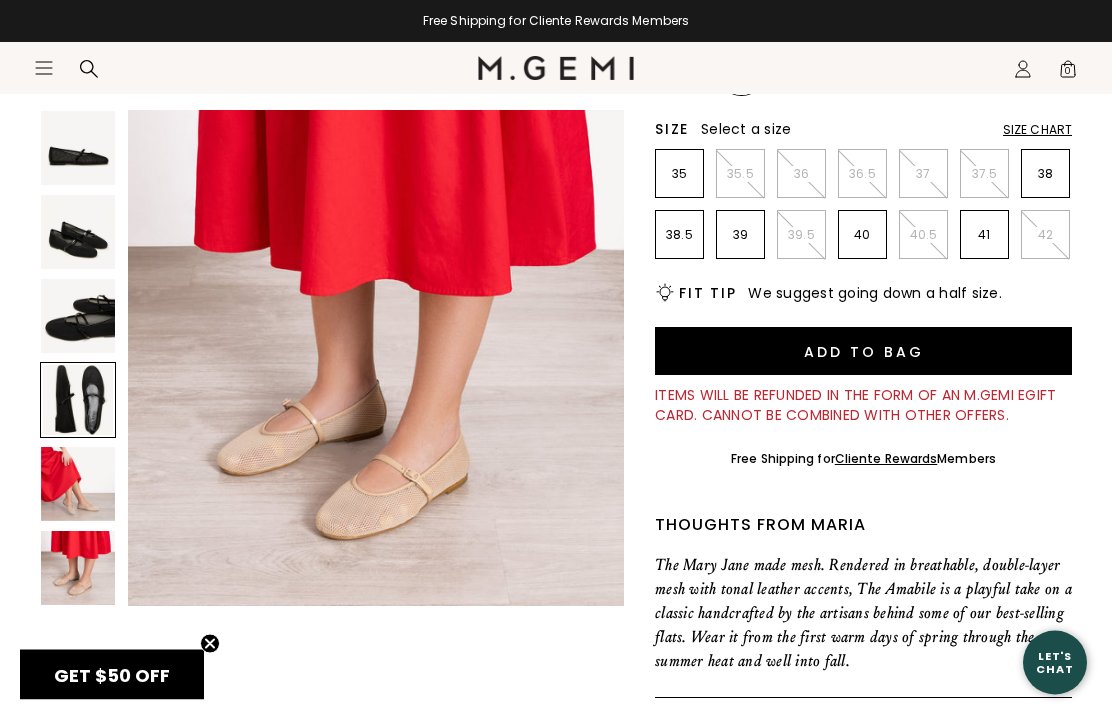scroll, scrollTop: 342, scrollLeft: 0, axis: vertical 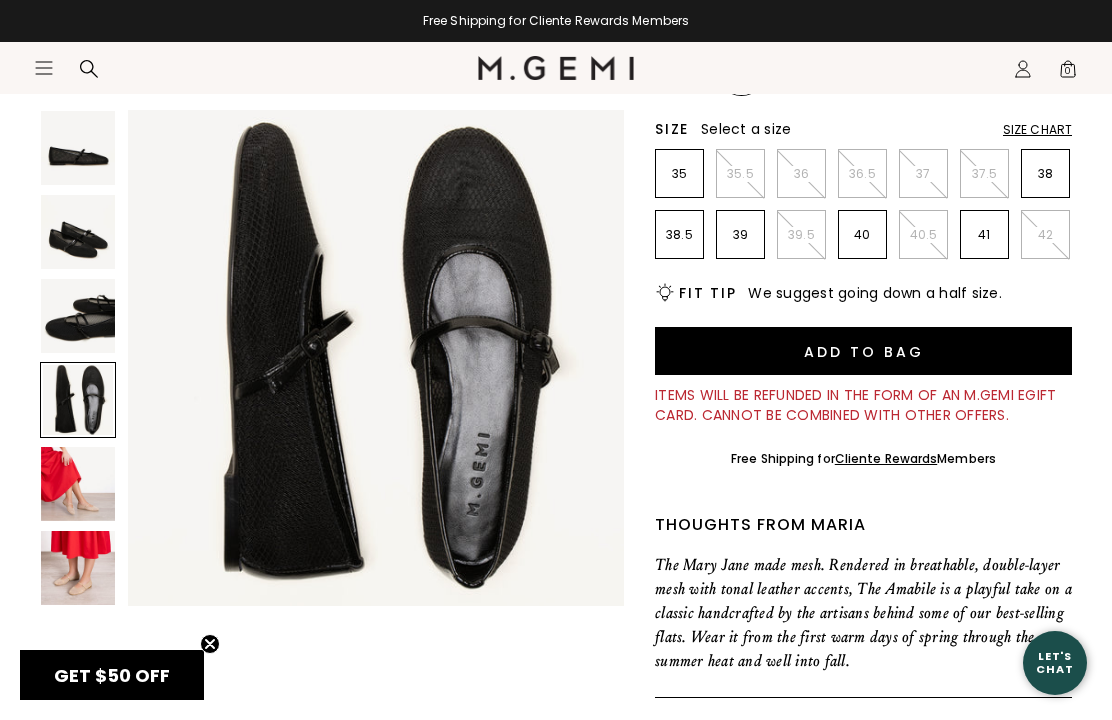 click at bounding box center (78, 316) 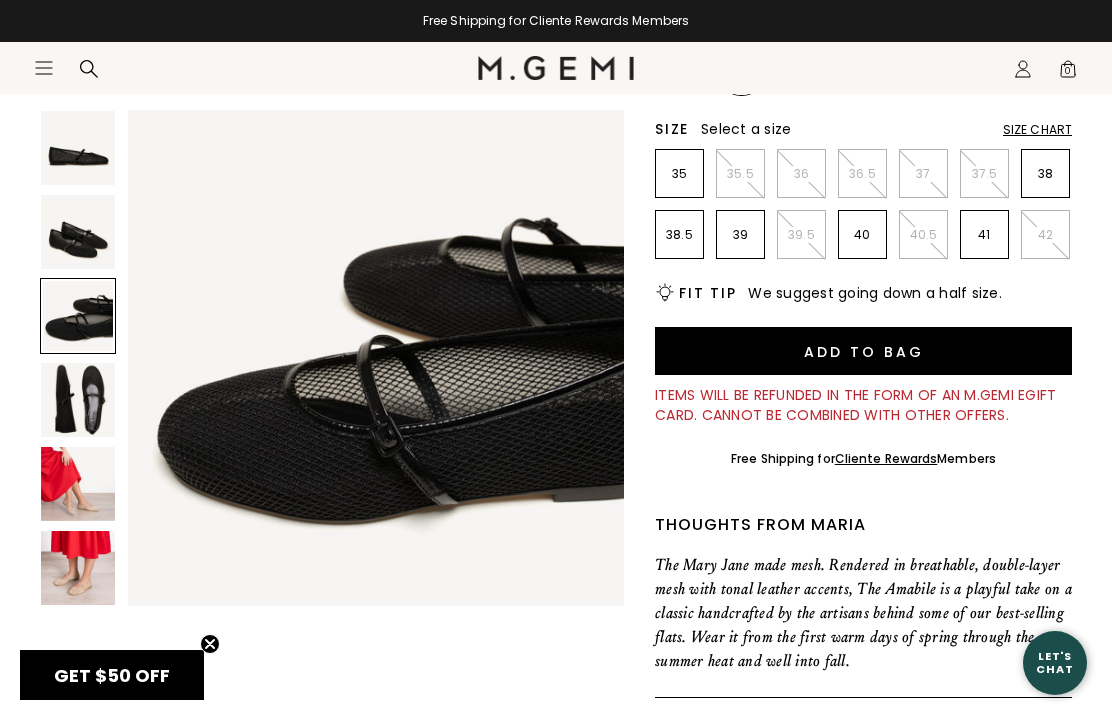 click at bounding box center [78, 232] 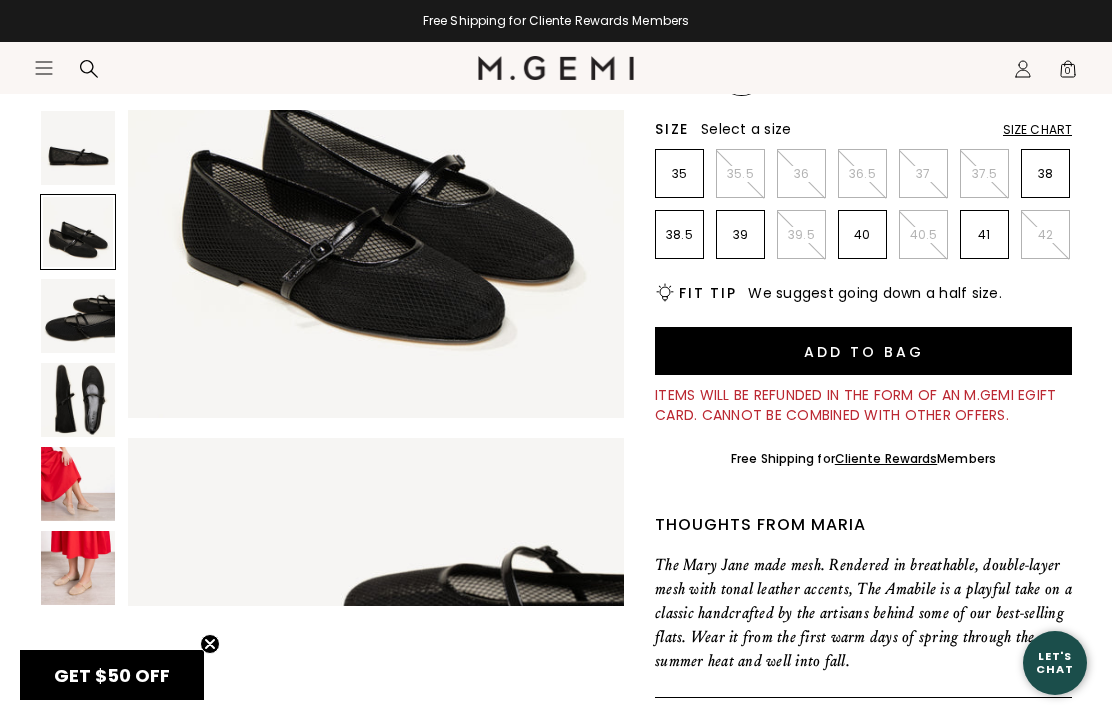 scroll, scrollTop: 516, scrollLeft: 0, axis: vertical 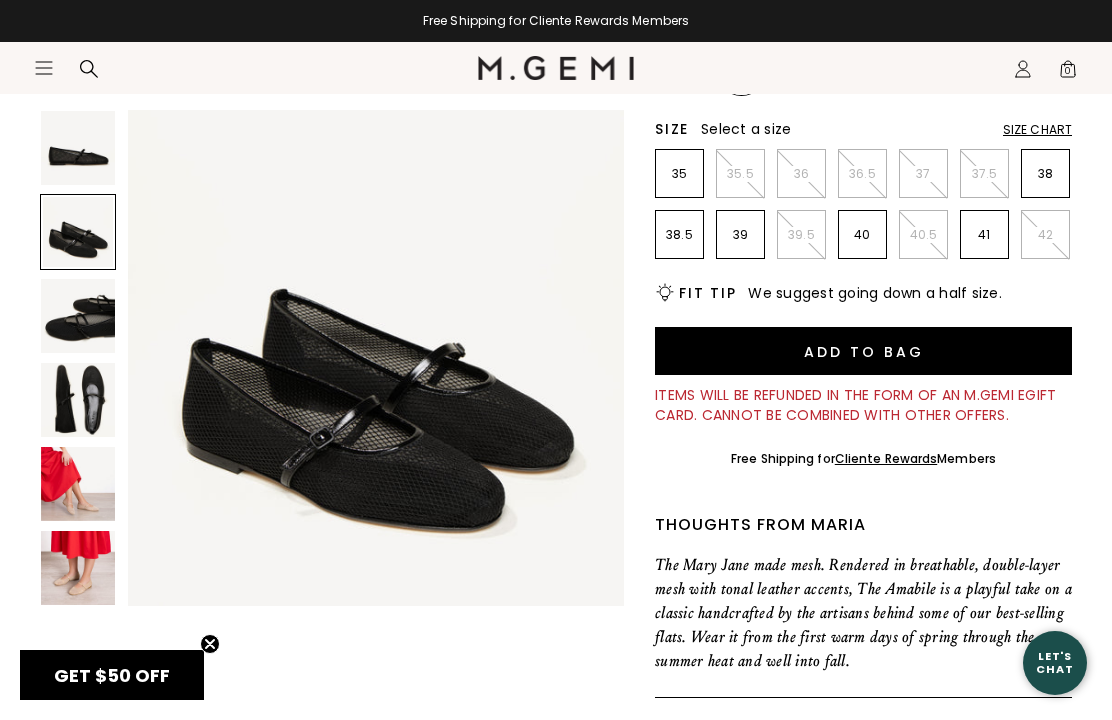 click at bounding box center [78, 148] 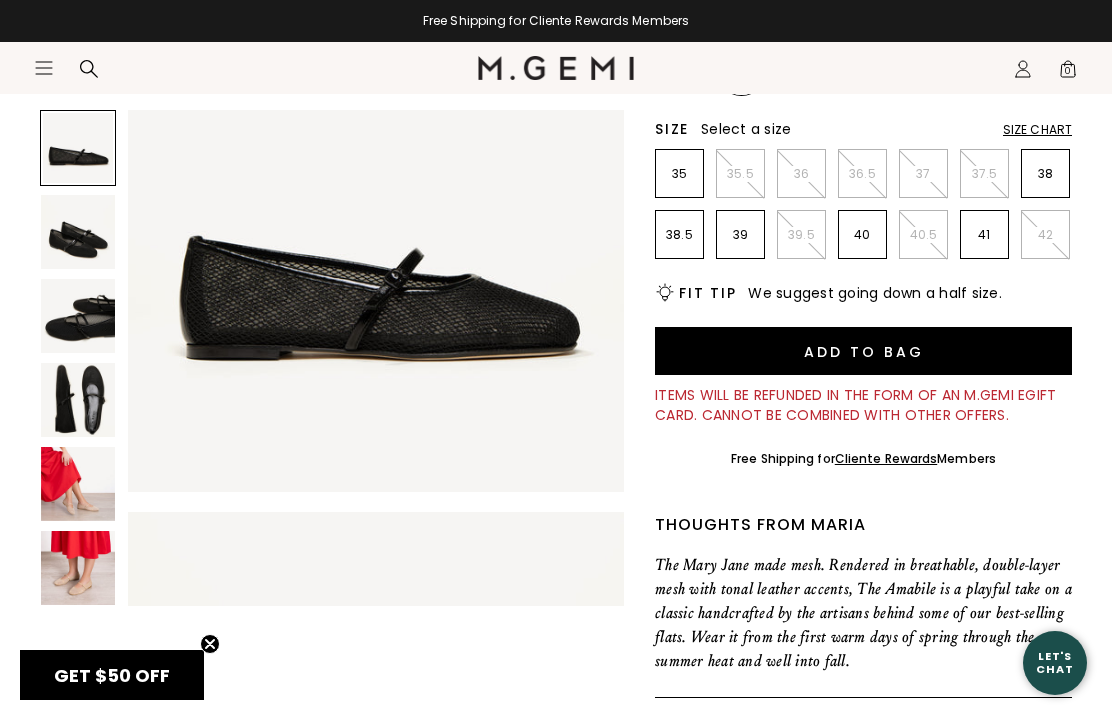 scroll, scrollTop: 0, scrollLeft: 0, axis: both 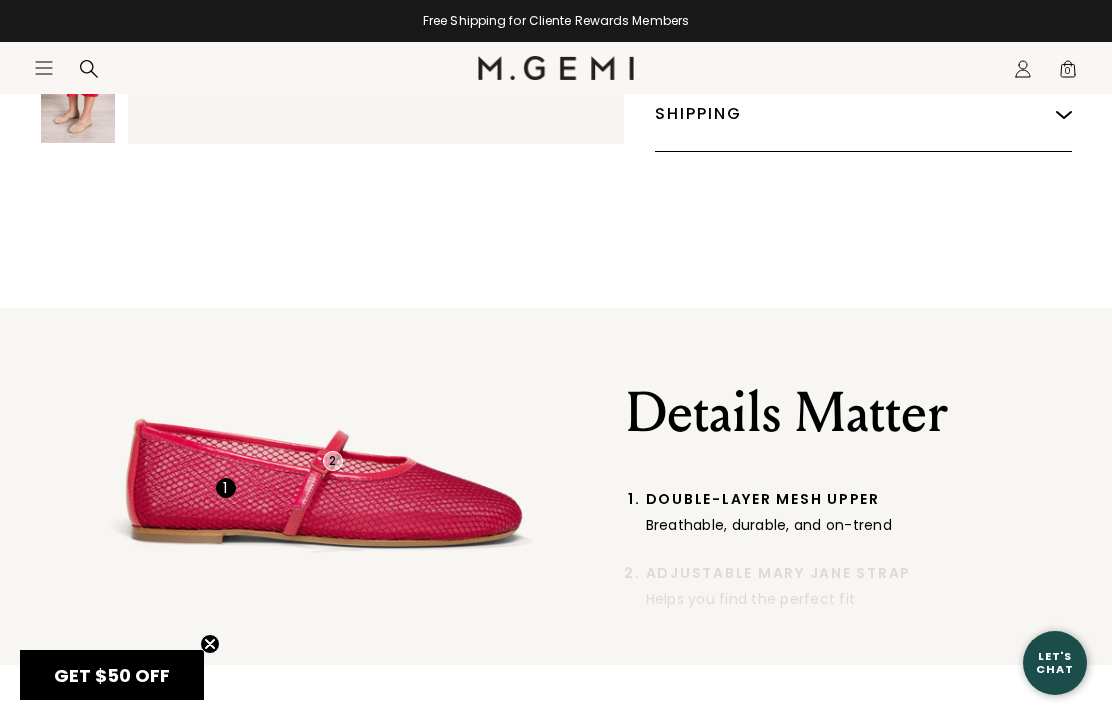 click on "1" at bounding box center (226, 488) 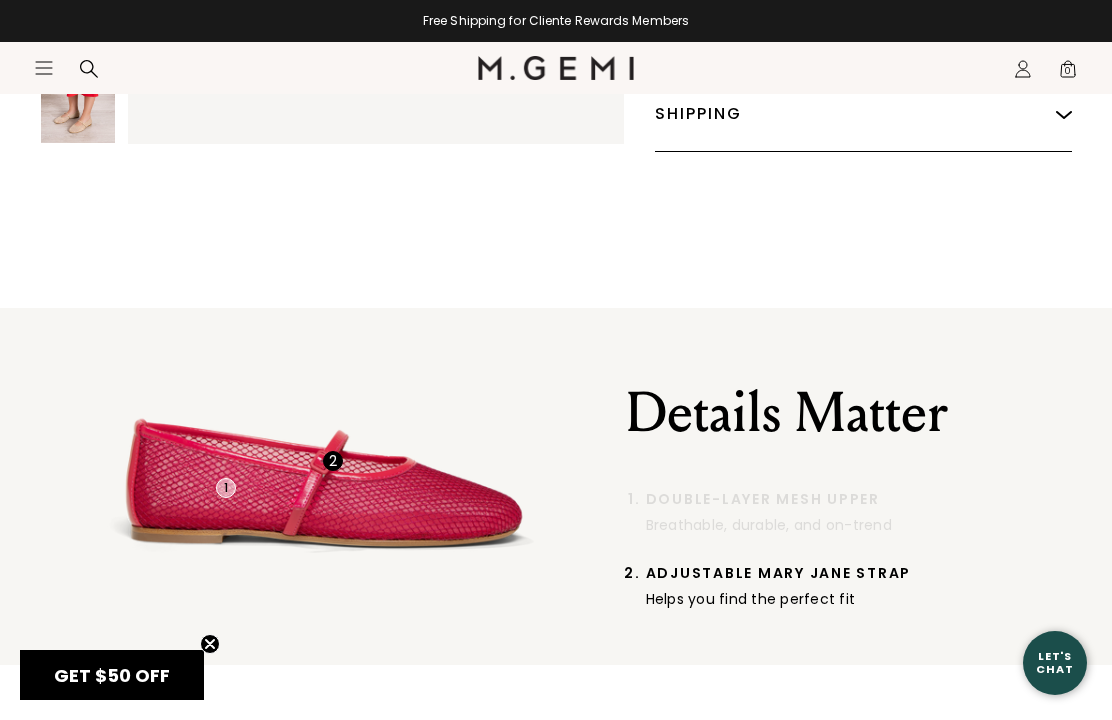 click on "2" at bounding box center [333, 461] 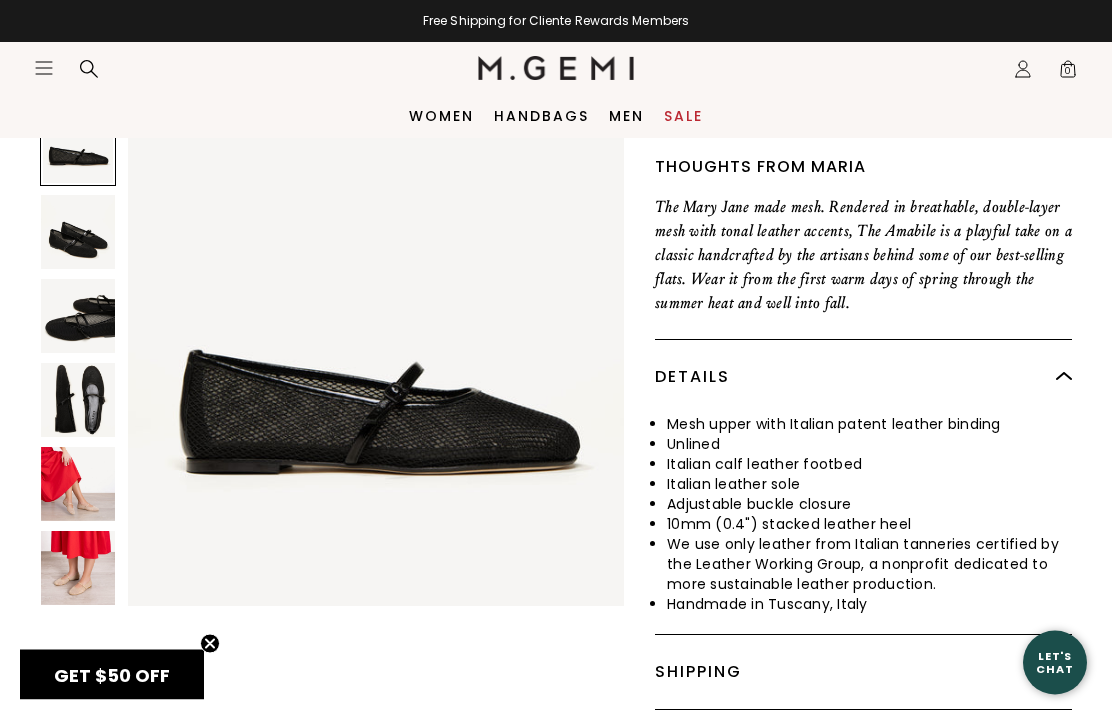 scroll, scrollTop: 675, scrollLeft: 0, axis: vertical 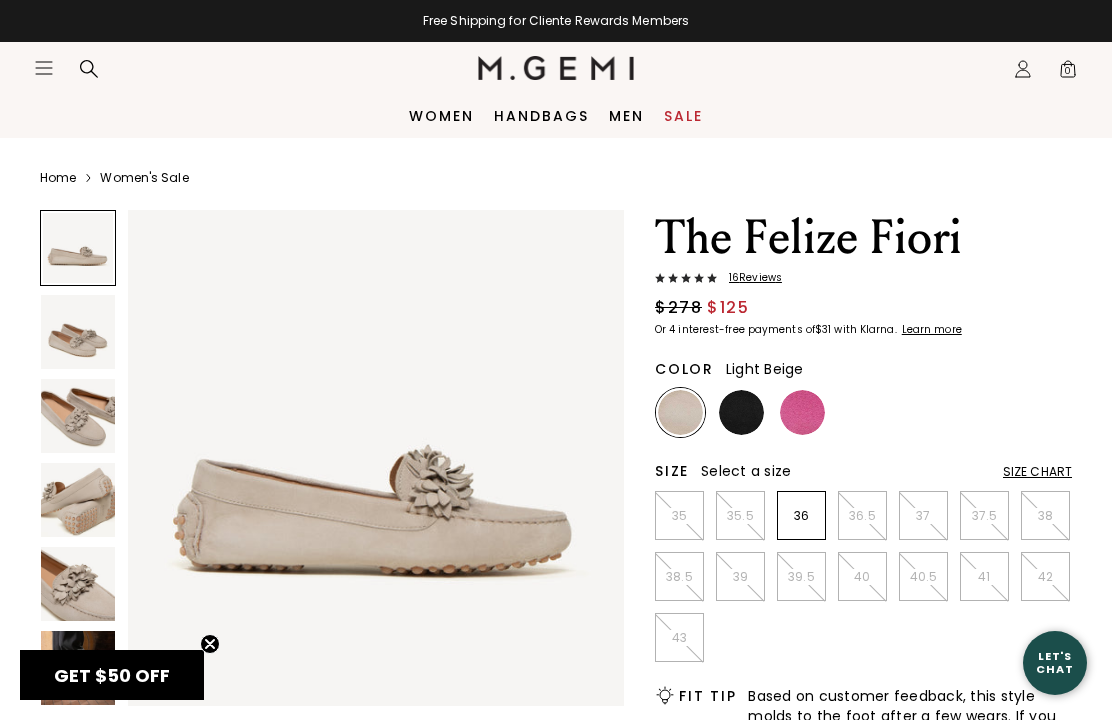 click on "GET $50 OFF Close teaser" at bounding box center [112, 675] 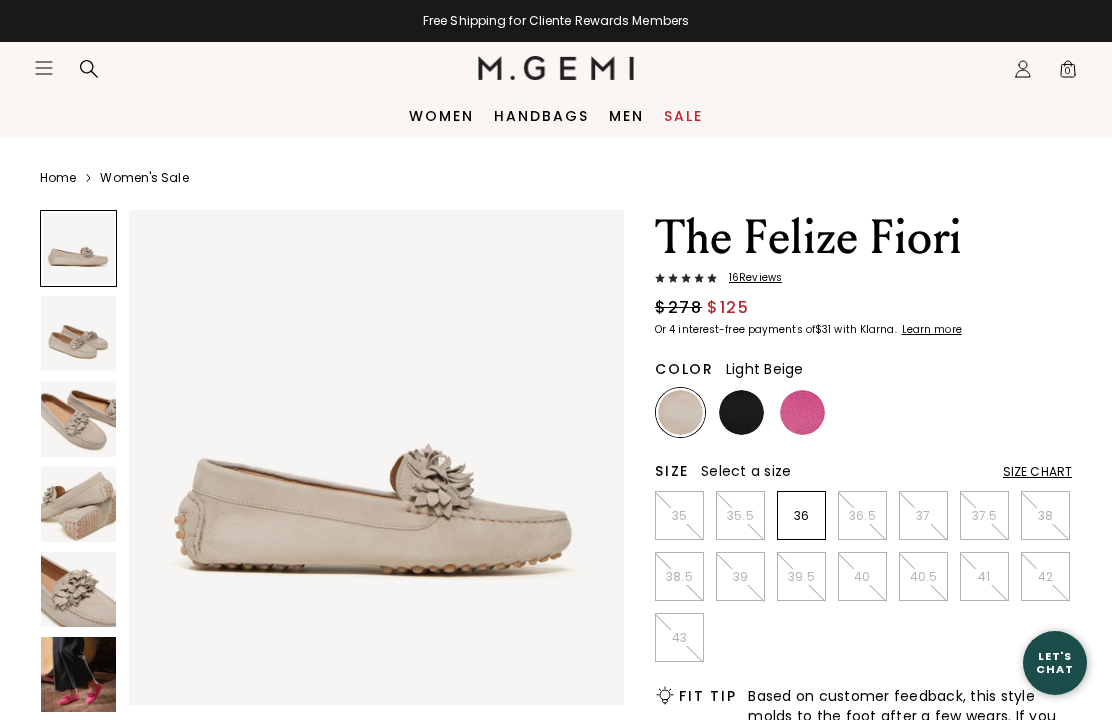 scroll, scrollTop: 0, scrollLeft: 0, axis: both 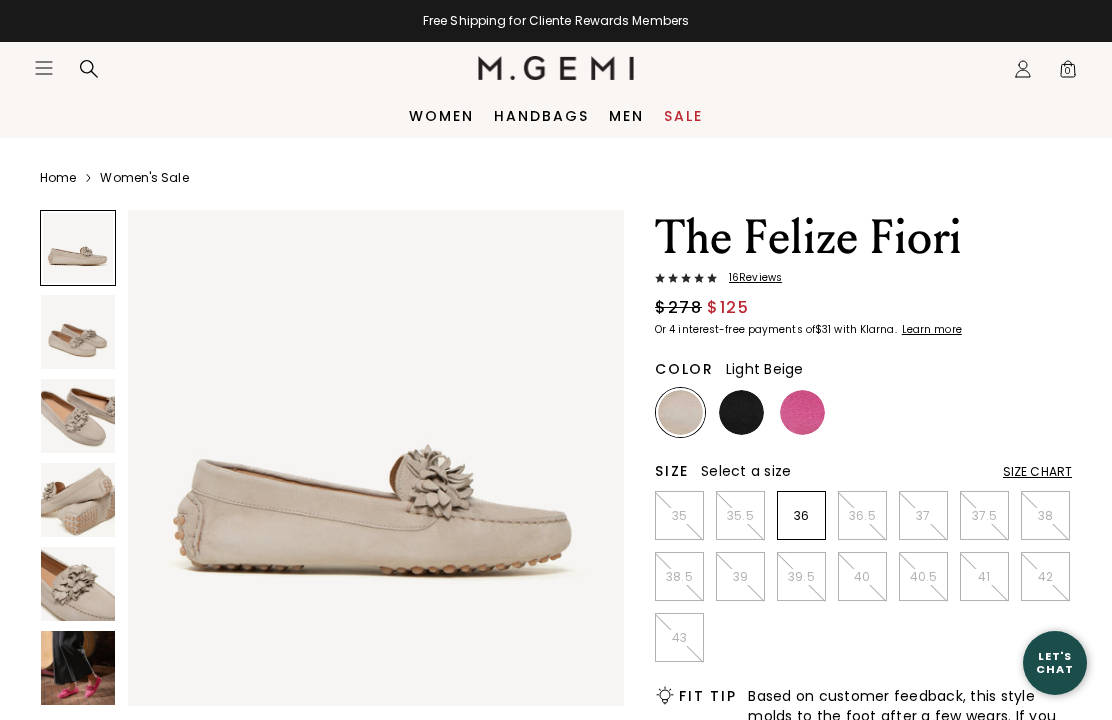click at bounding box center [78, 584] 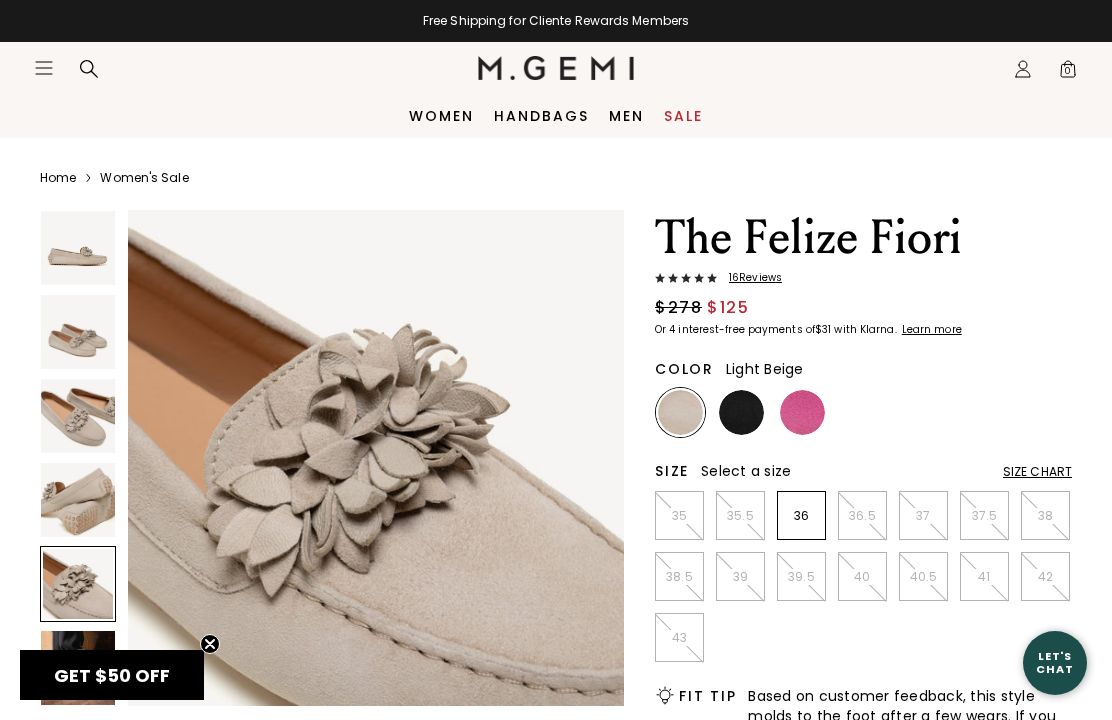 click at bounding box center (78, 500) 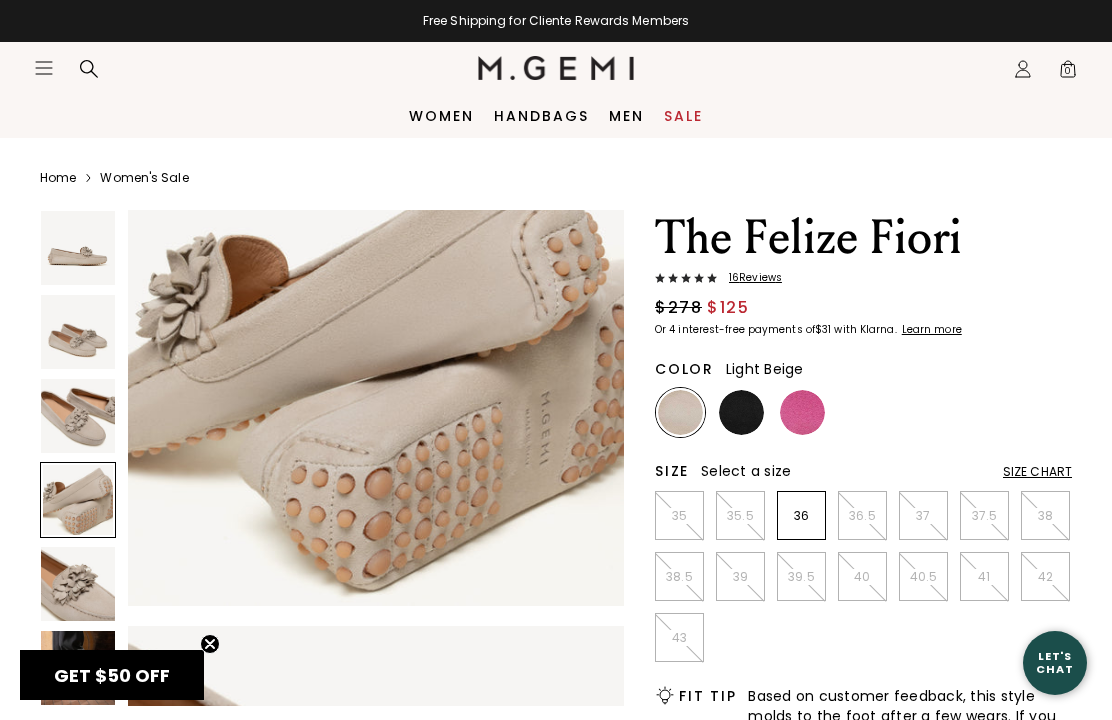 scroll, scrollTop: 1548, scrollLeft: 0, axis: vertical 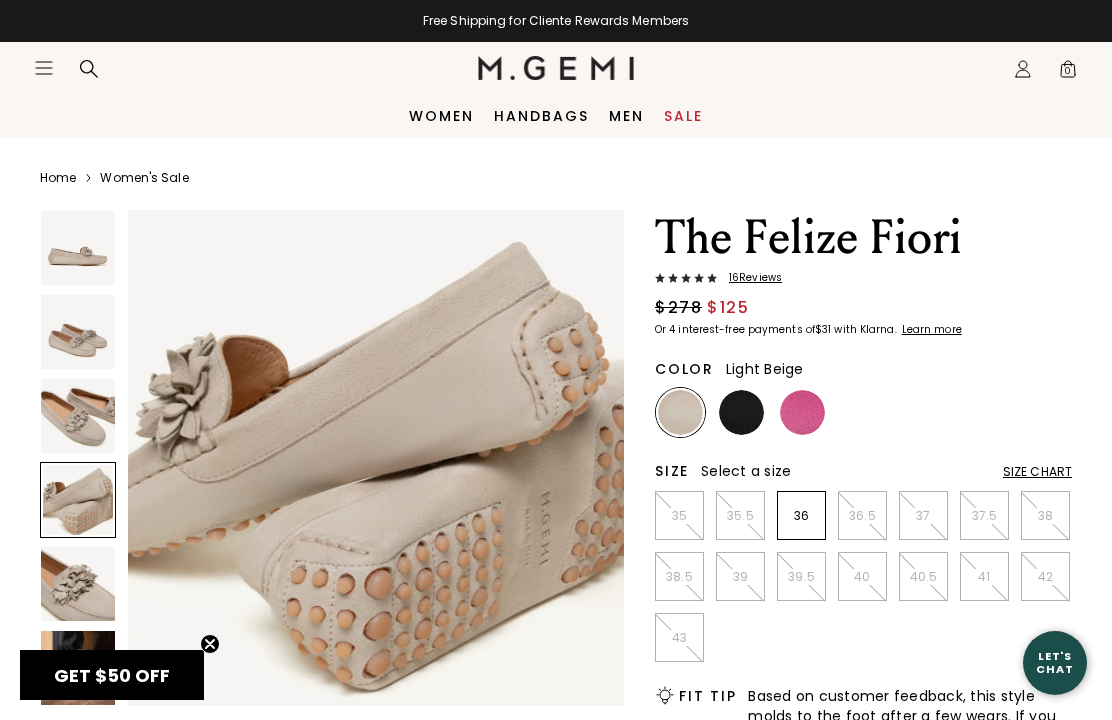click at bounding box center [78, 416] 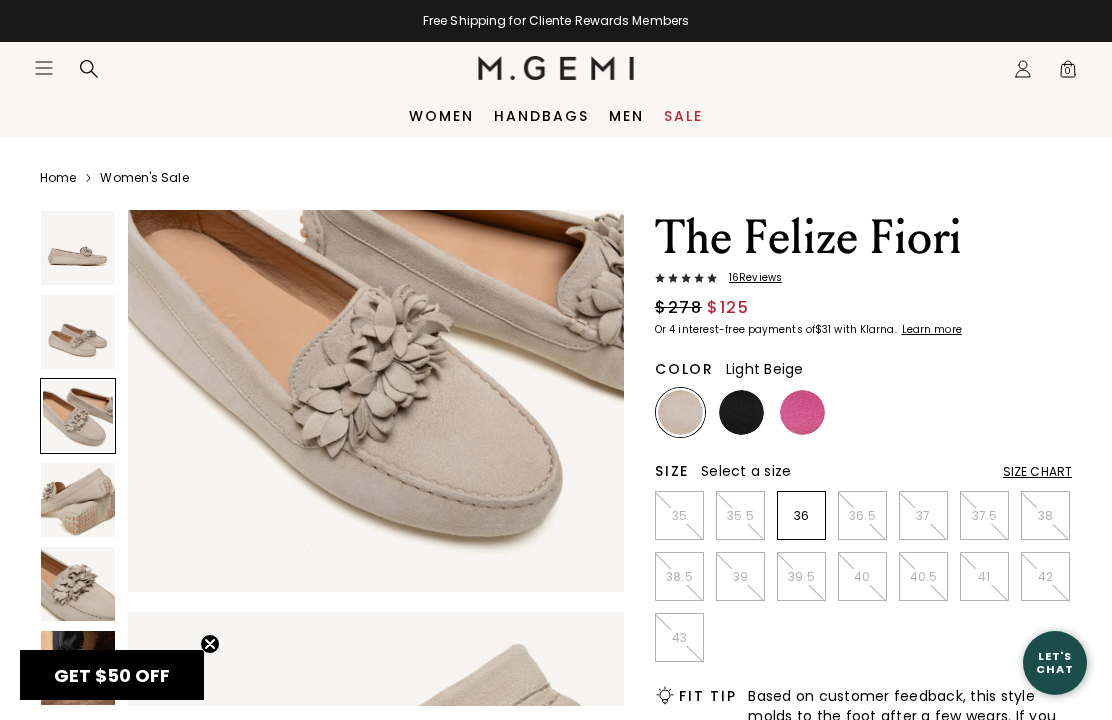 scroll, scrollTop: 1032, scrollLeft: 0, axis: vertical 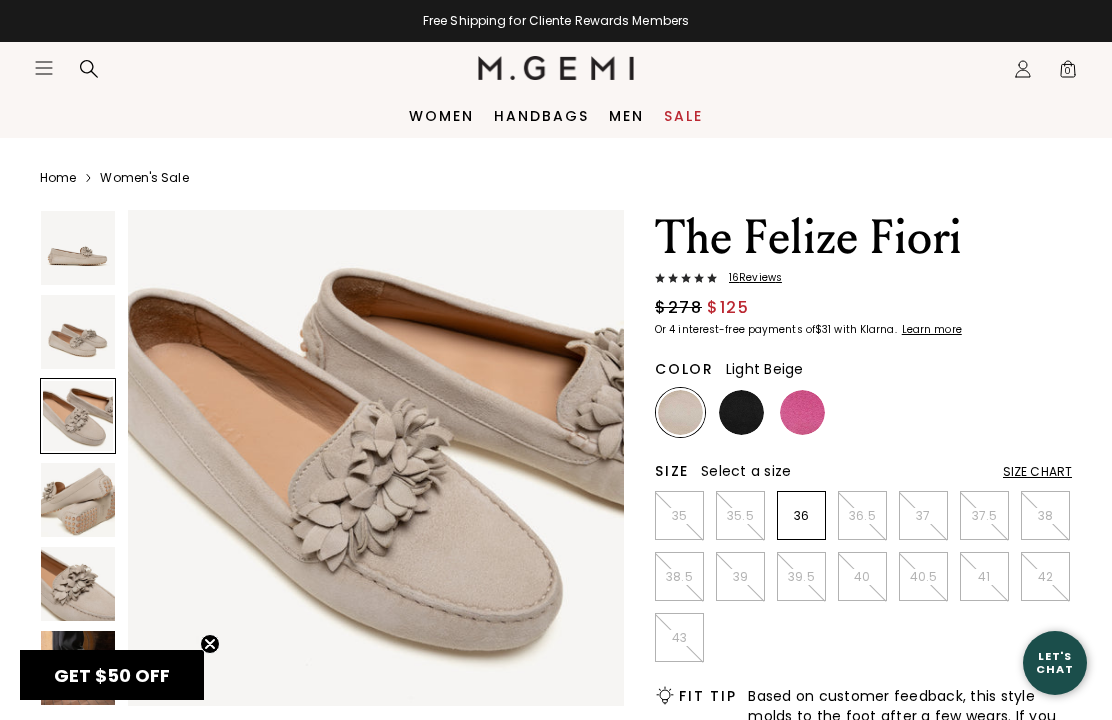 click at bounding box center (741, 412) 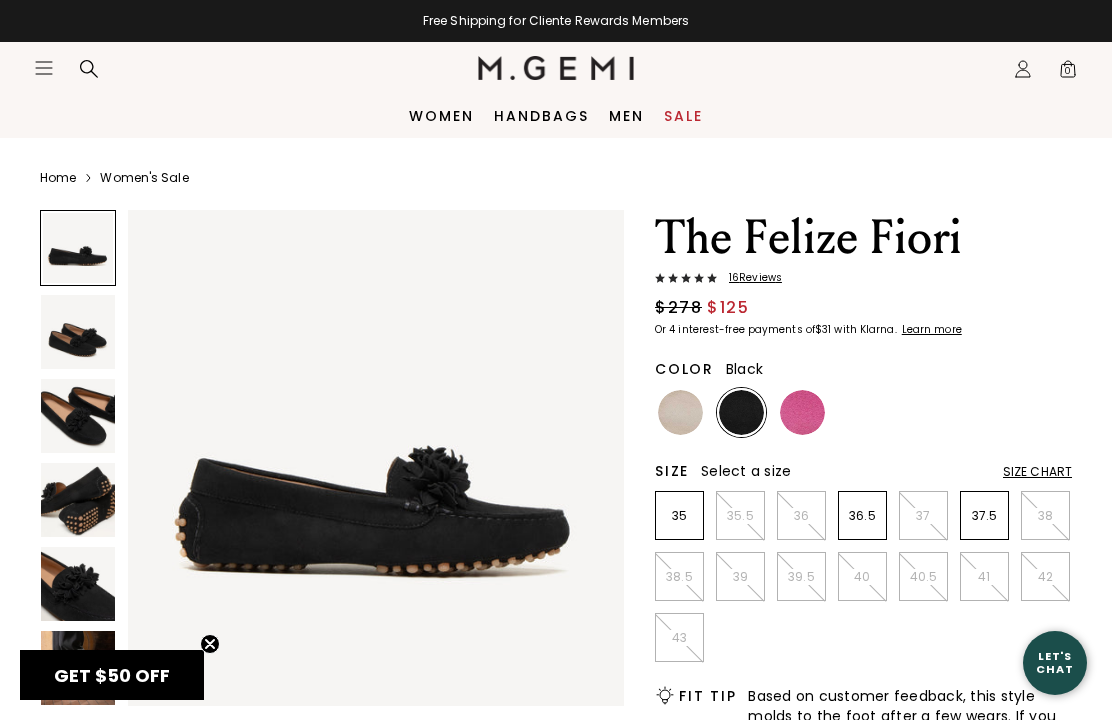 click at bounding box center (802, 412) 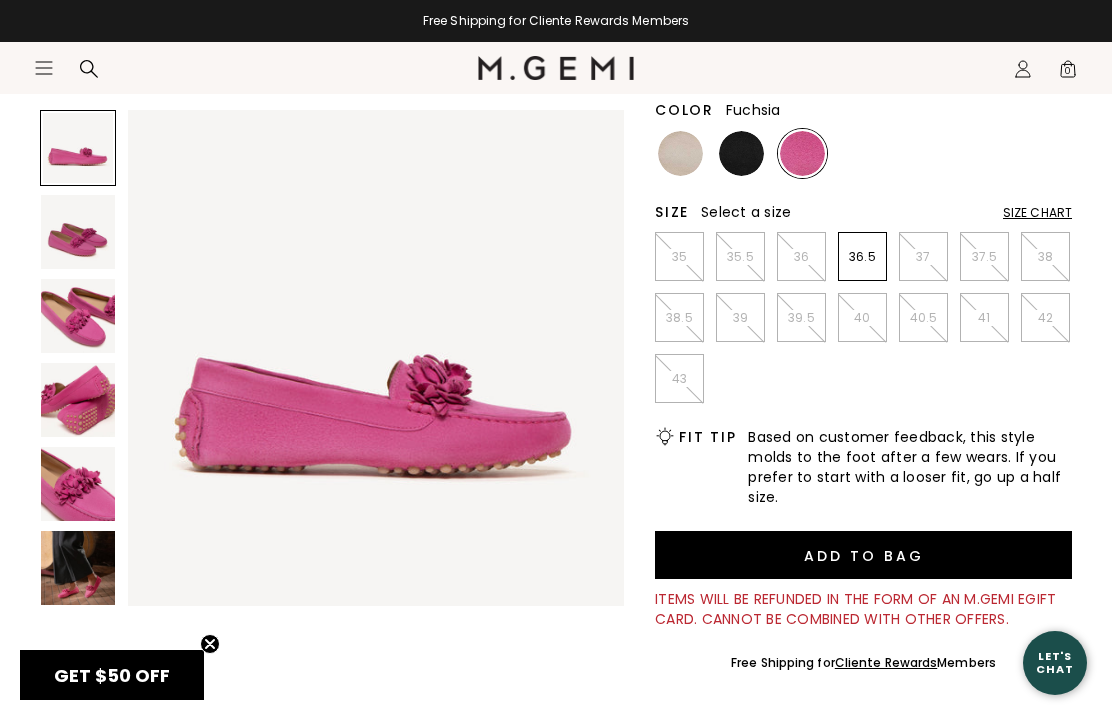 scroll, scrollTop: 268, scrollLeft: 0, axis: vertical 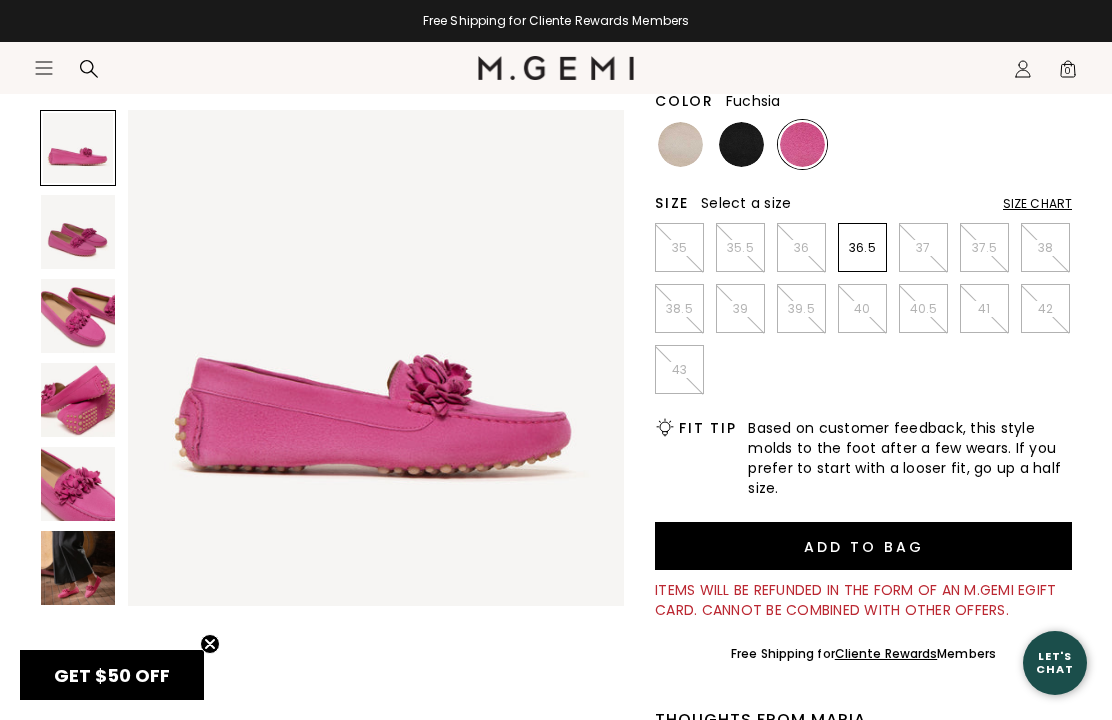 click at bounding box center [78, 568] 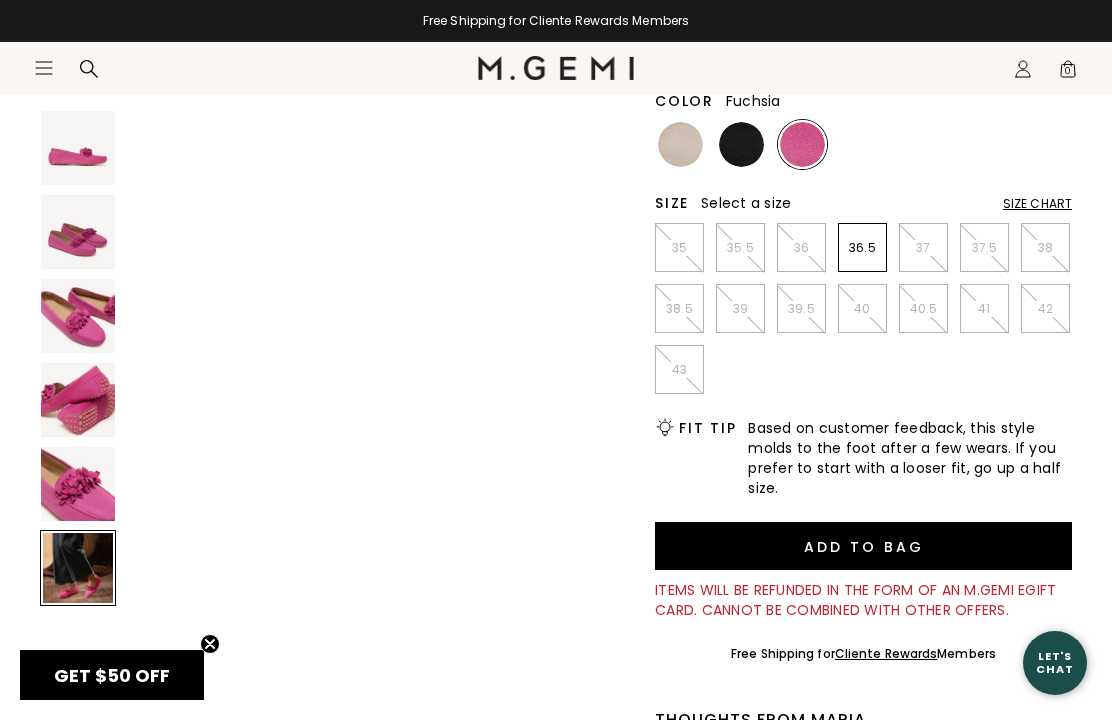 scroll, scrollTop: 2580, scrollLeft: 0, axis: vertical 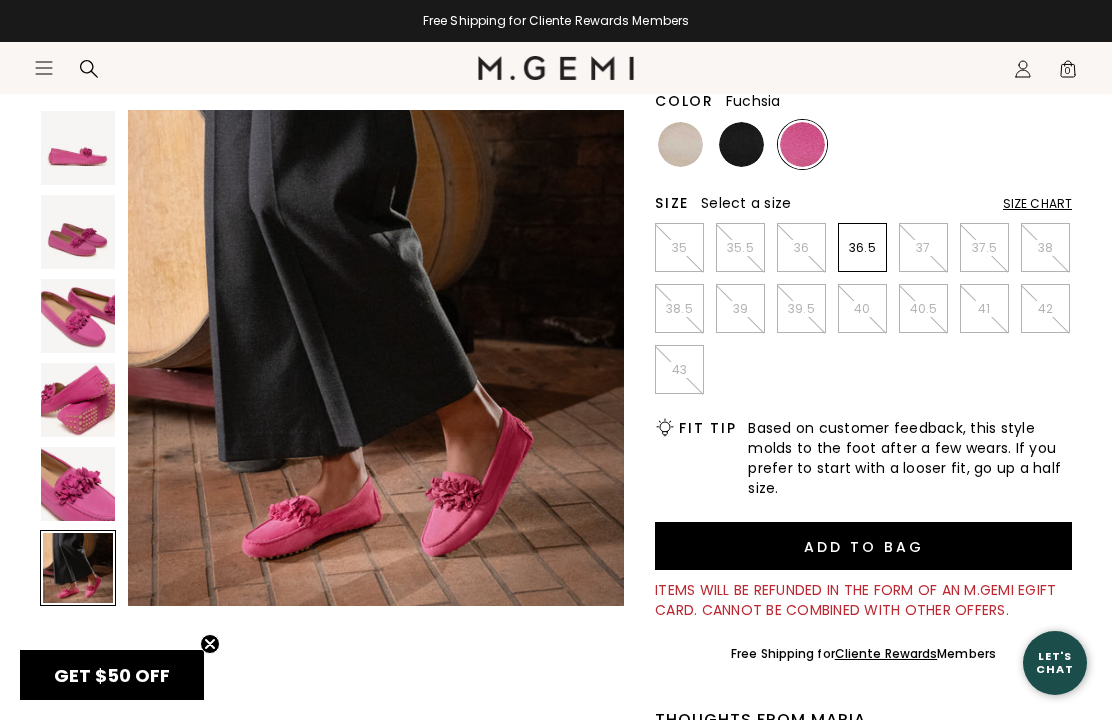 click at bounding box center (78, 484) 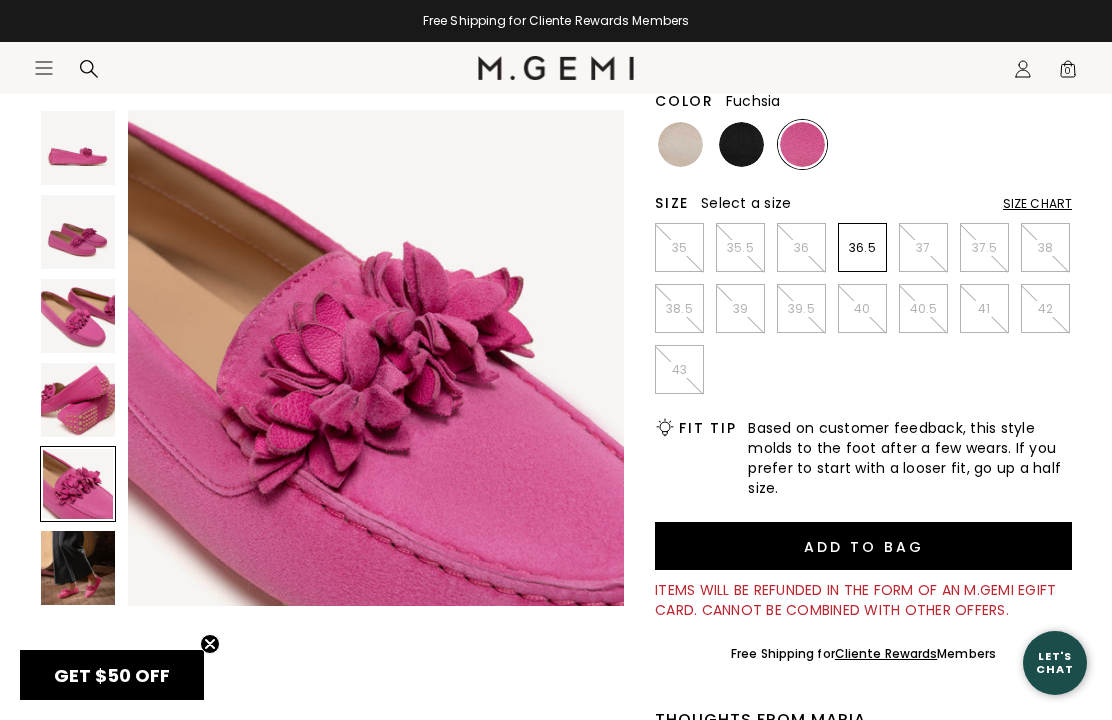 click at bounding box center [78, 400] 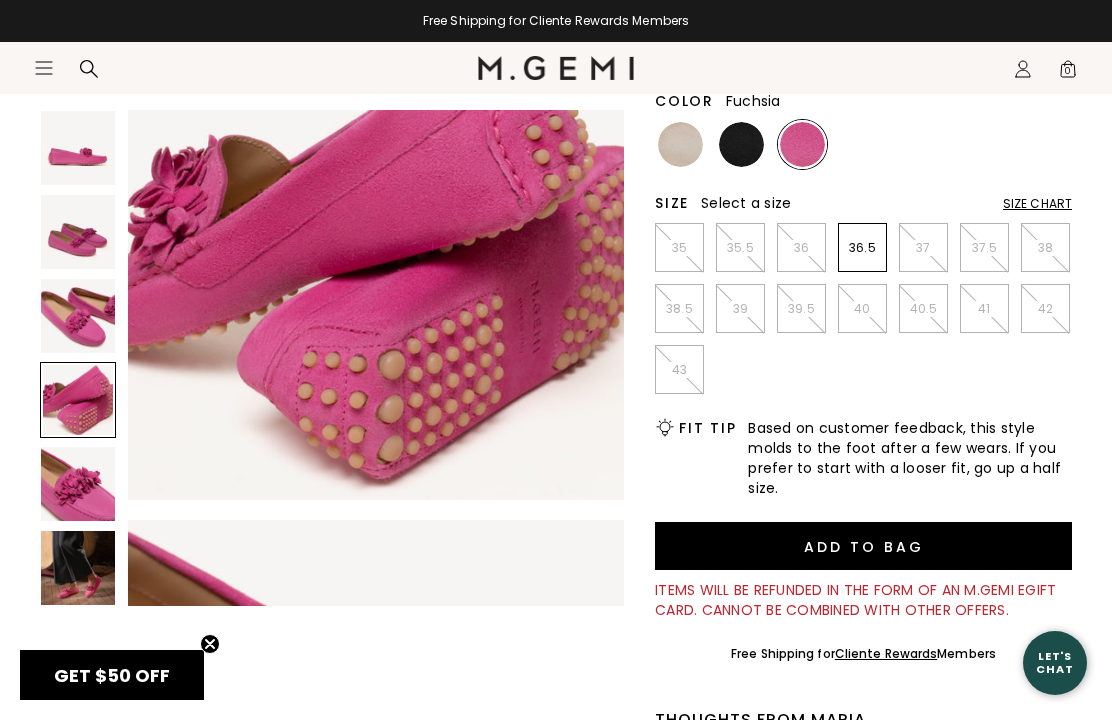 scroll, scrollTop: 1548, scrollLeft: 0, axis: vertical 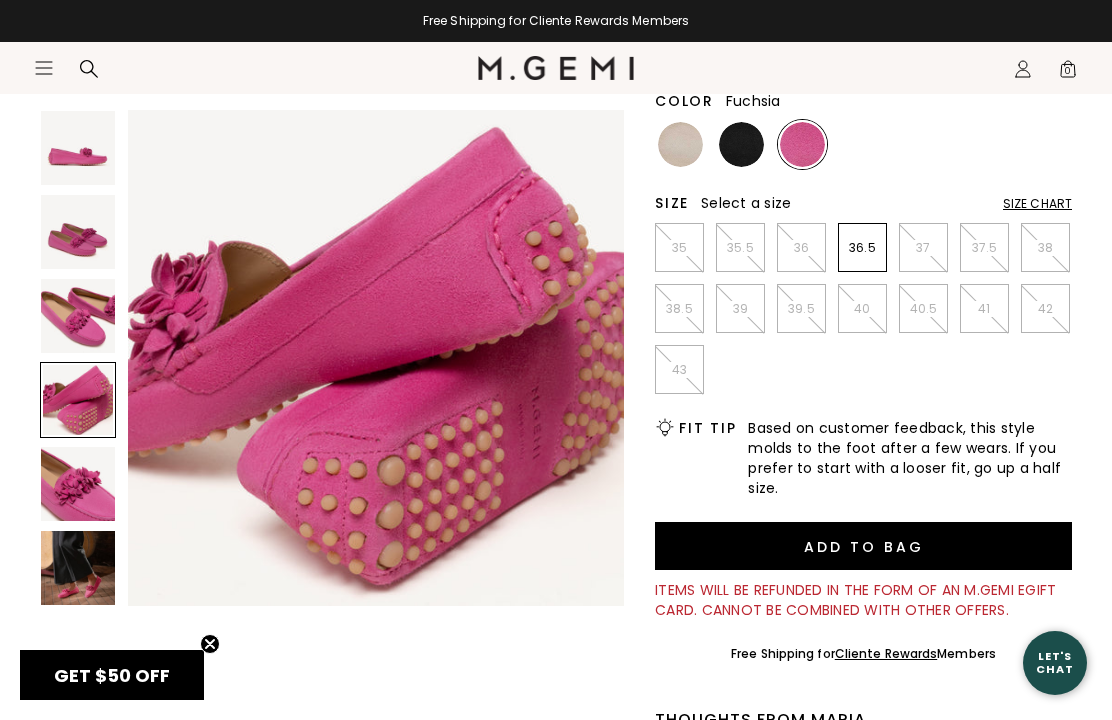 click at bounding box center [78, 316] 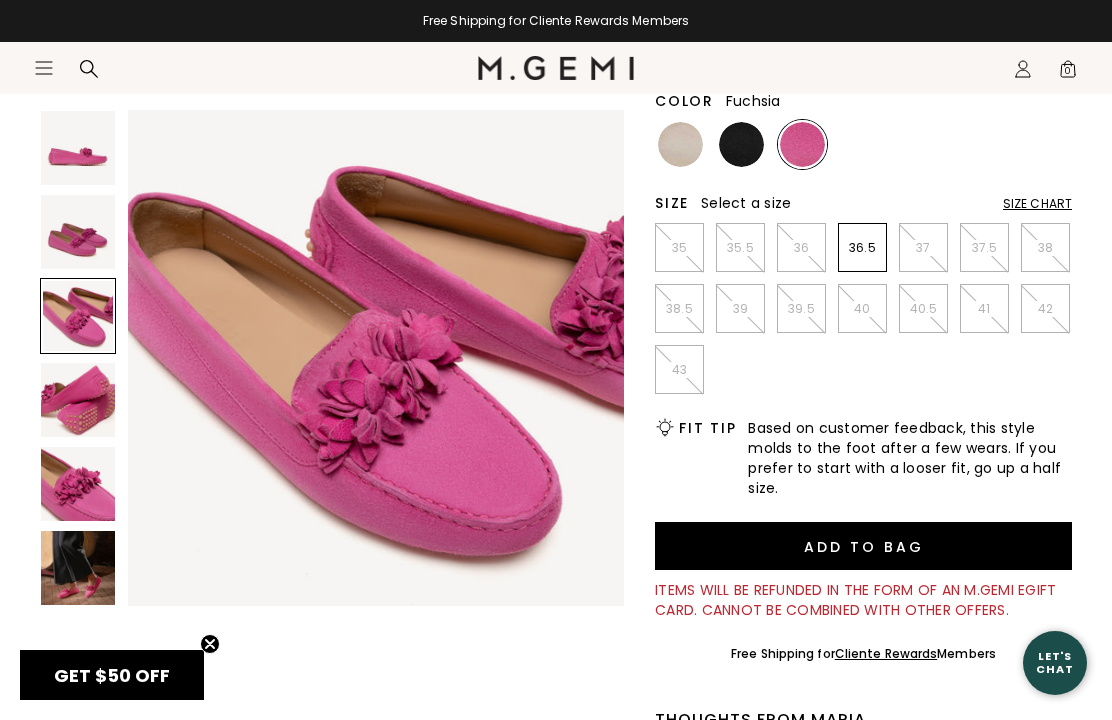 click at bounding box center [78, 232] 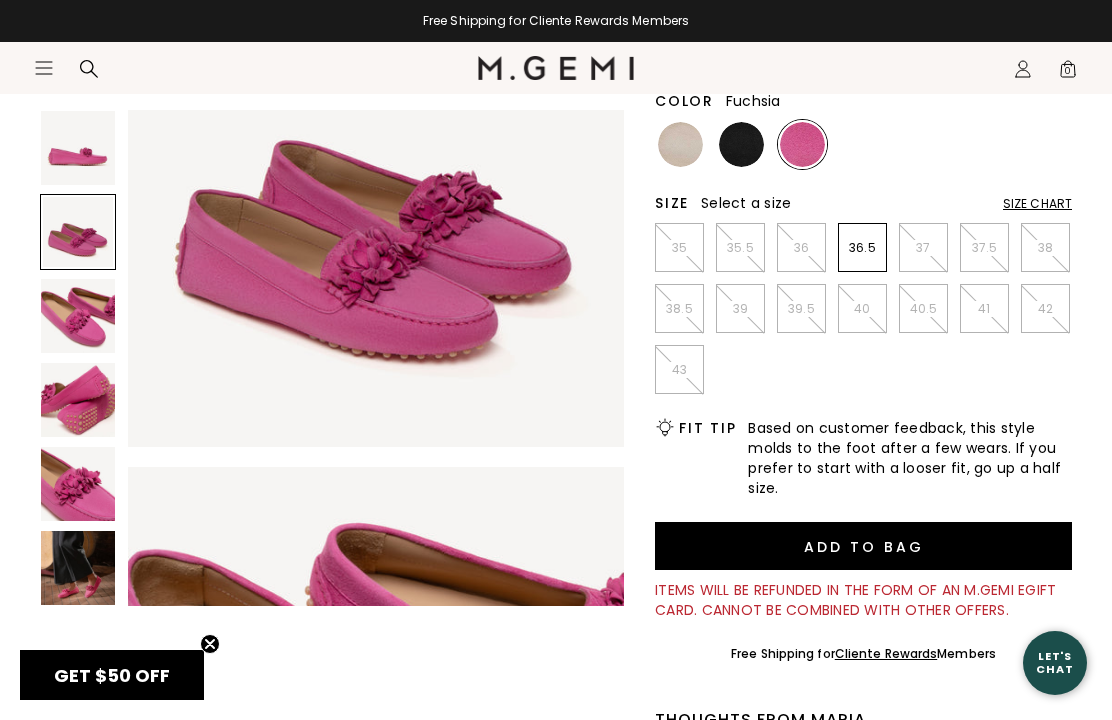 scroll, scrollTop: 516, scrollLeft: 0, axis: vertical 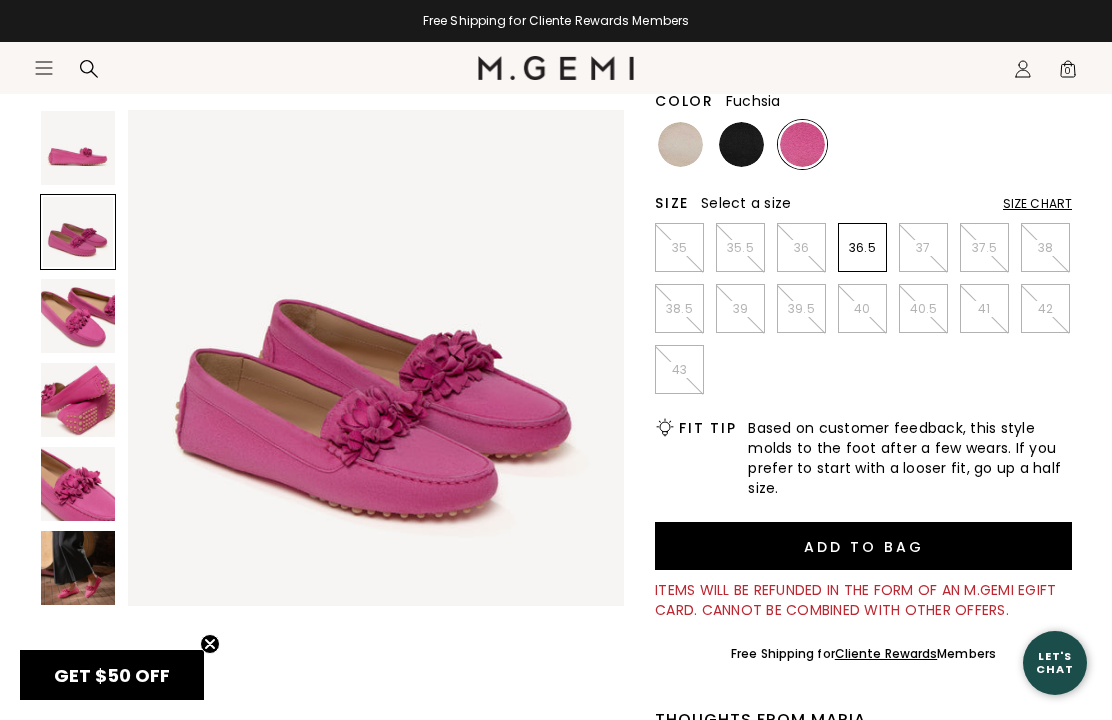 click at bounding box center (741, 144) 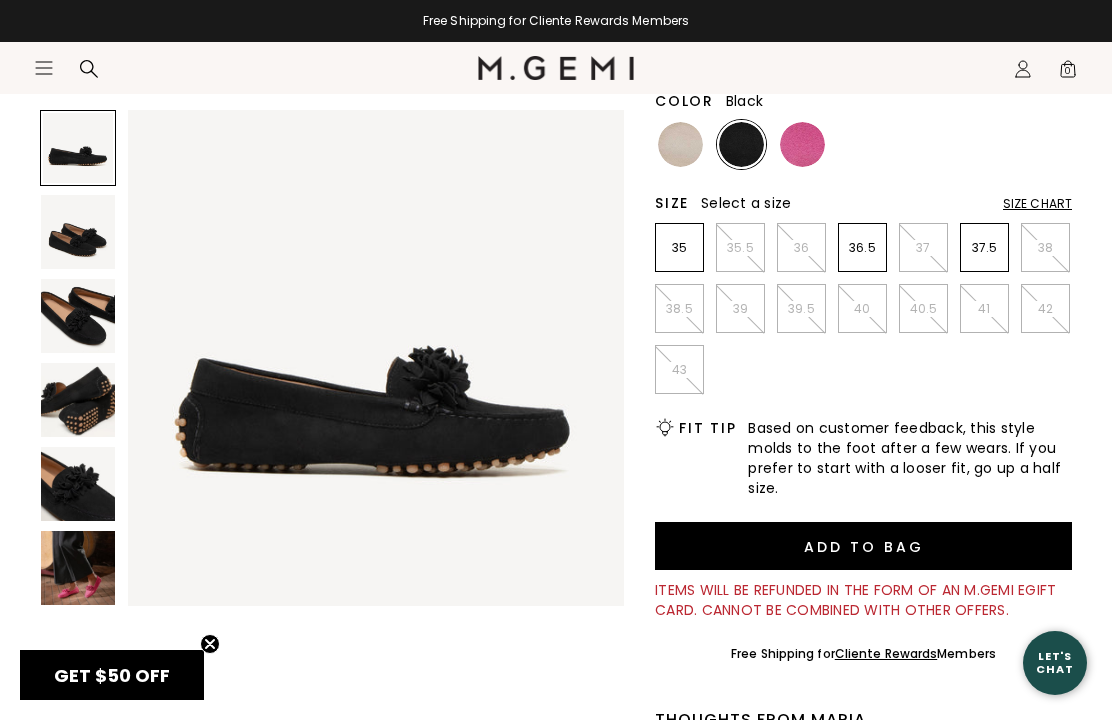 click at bounding box center [78, 484] 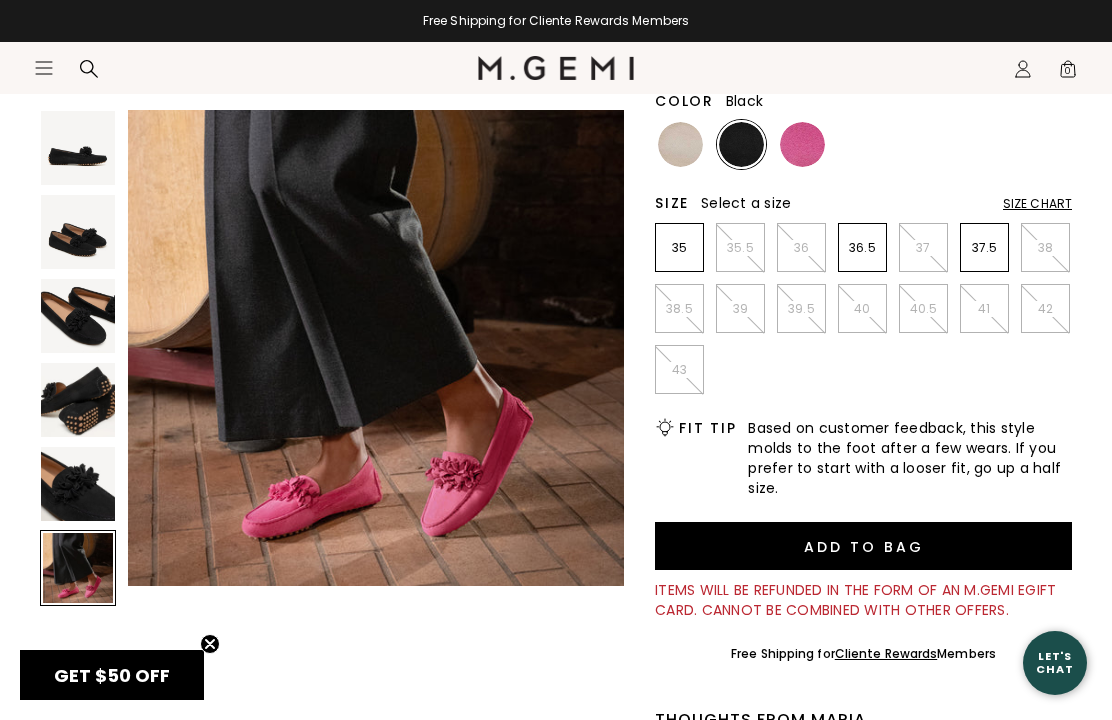 scroll, scrollTop: 2600, scrollLeft: 0, axis: vertical 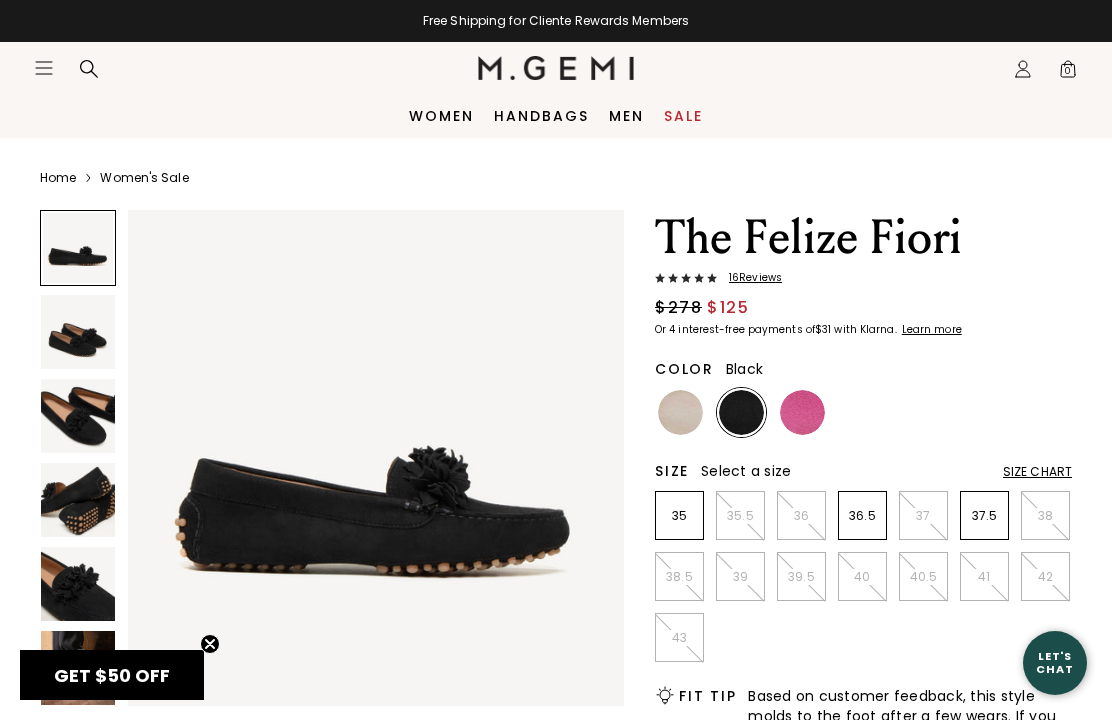 click at bounding box center [802, 412] 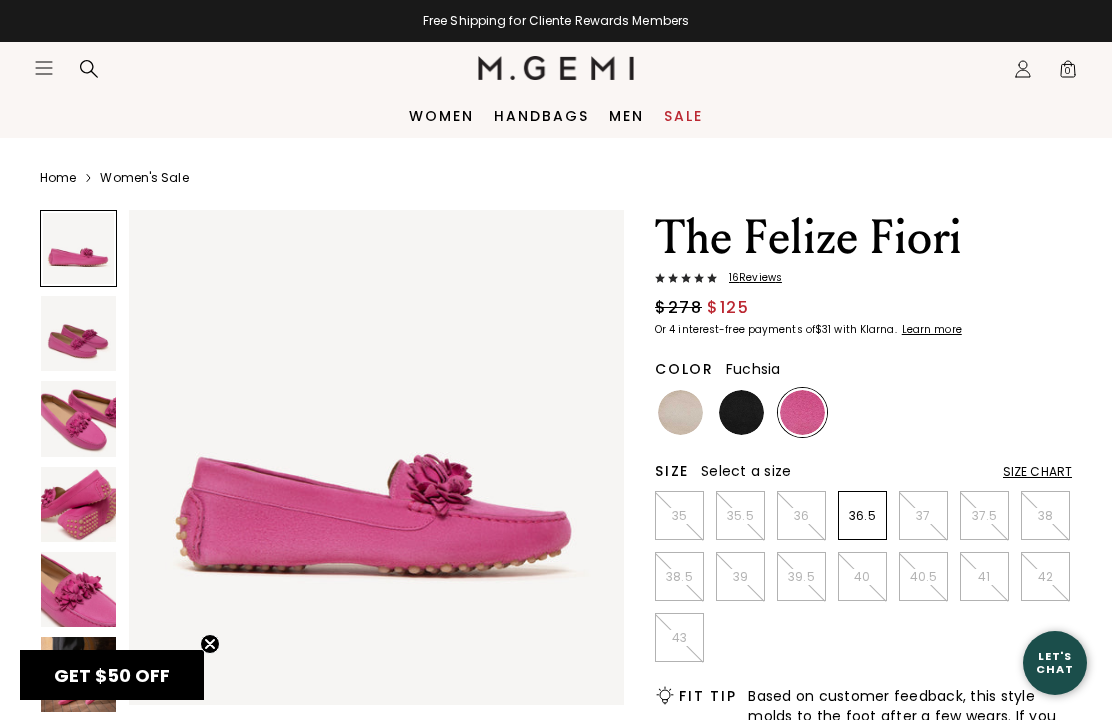 scroll, scrollTop: 0, scrollLeft: 0, axis: both 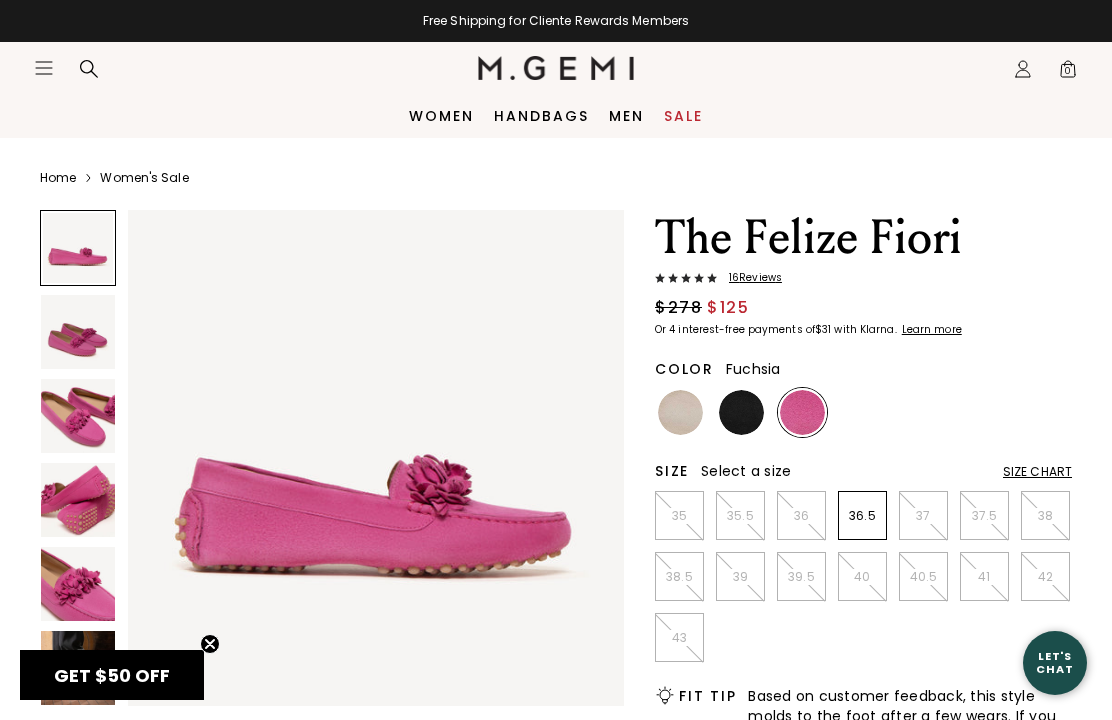 click at bounding box center [680, 412] 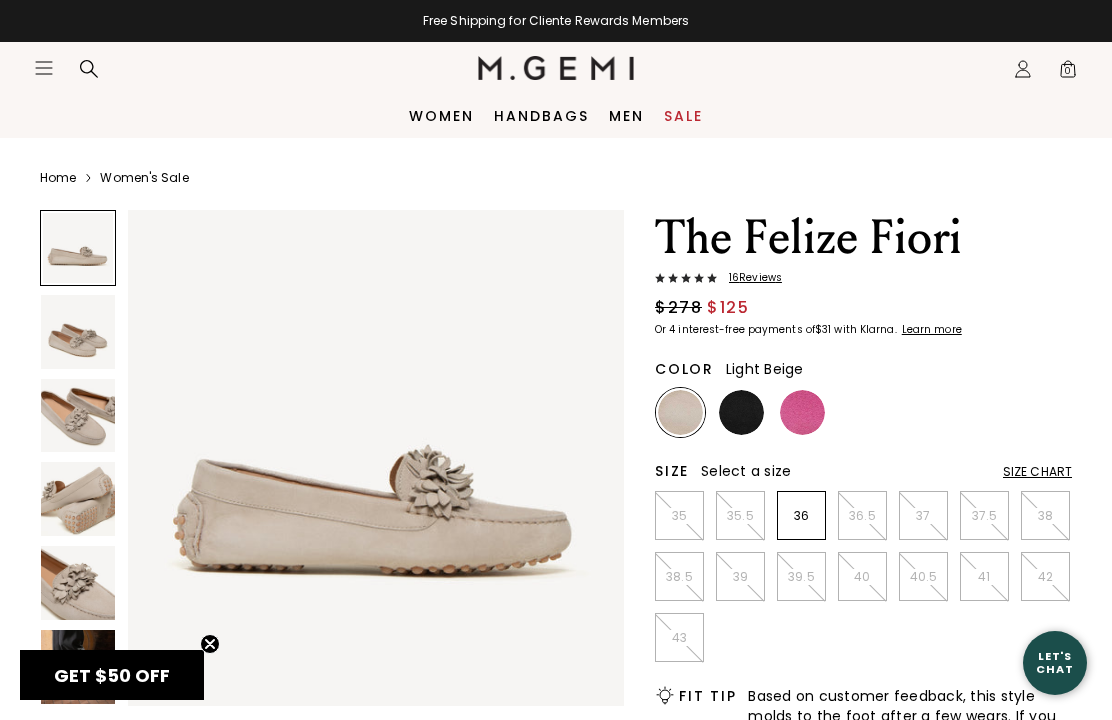 scroll, scrollTop: 0, scrollLeft: 0, axis: both 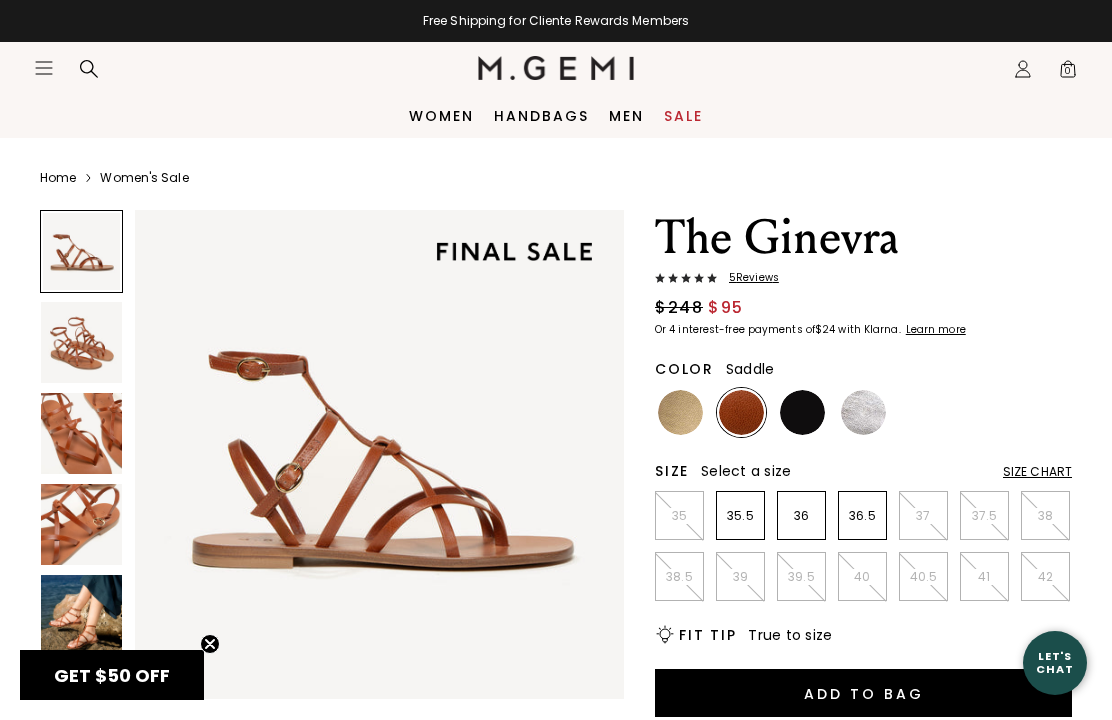 click at bounding box center (802, 412) 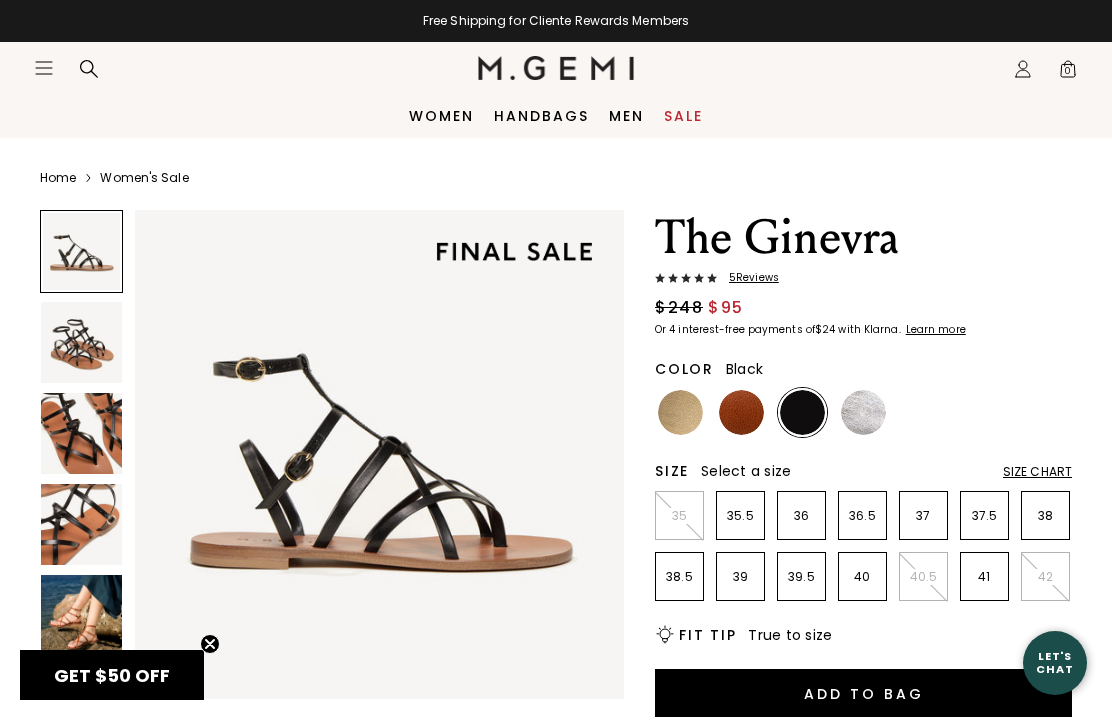 click at bounding box center [81, 615] 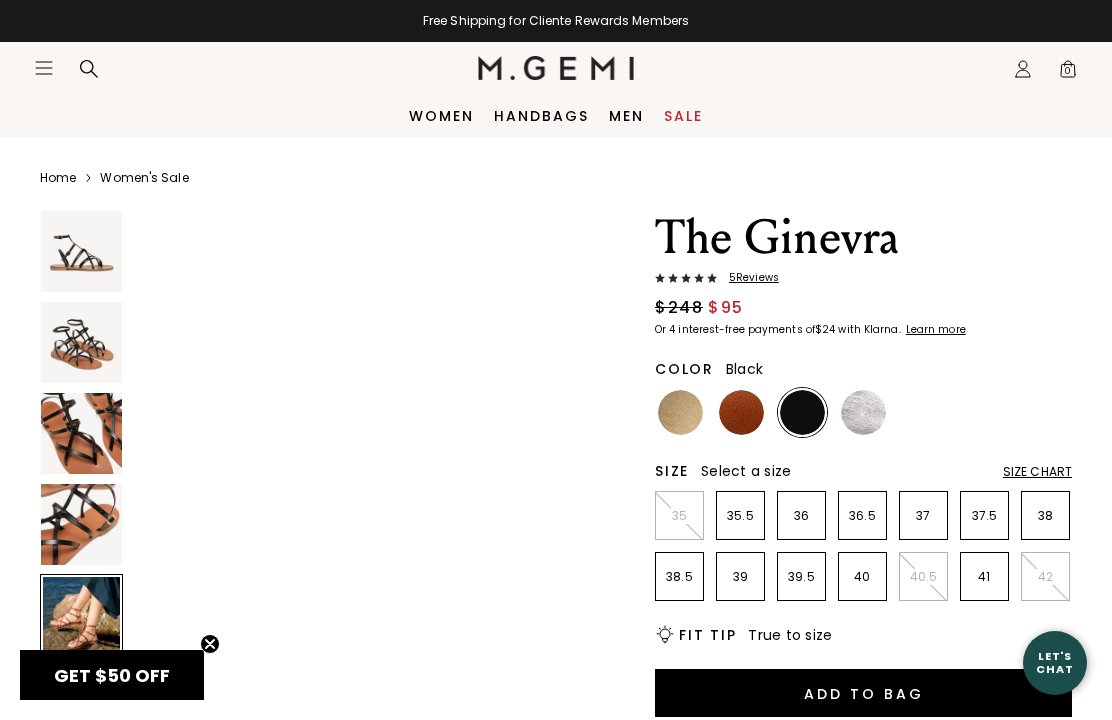 scroll, scrollTop: 2036, scrollLeft: 0, axis: vertical 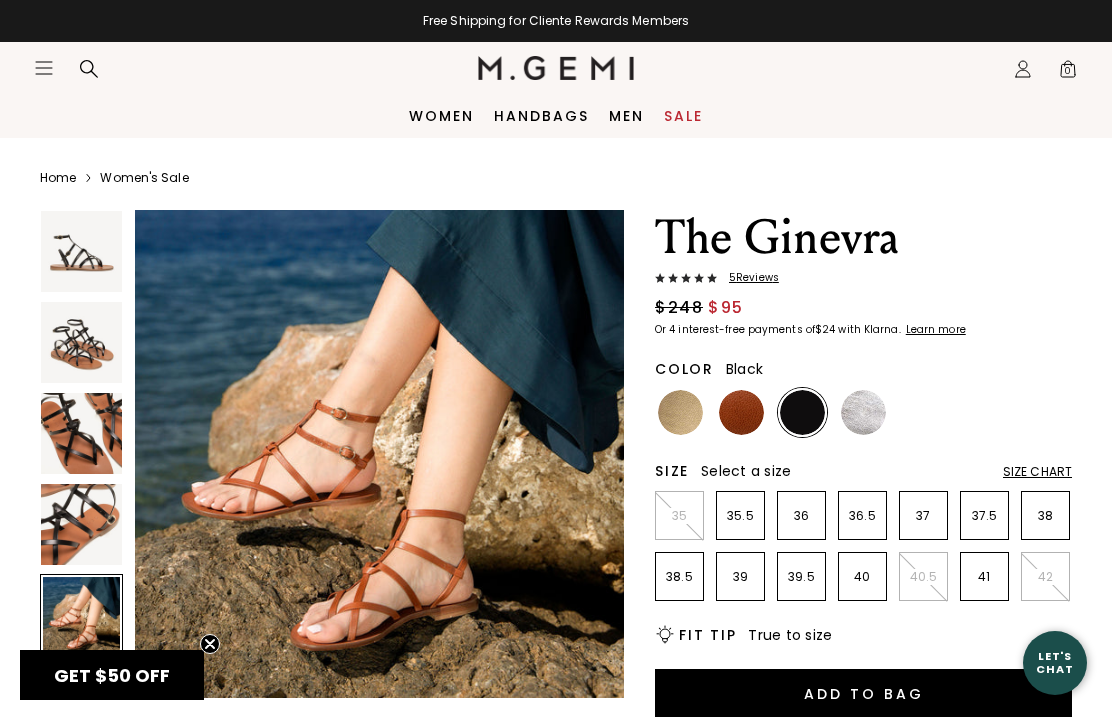 click at bounding box center [680, 412] 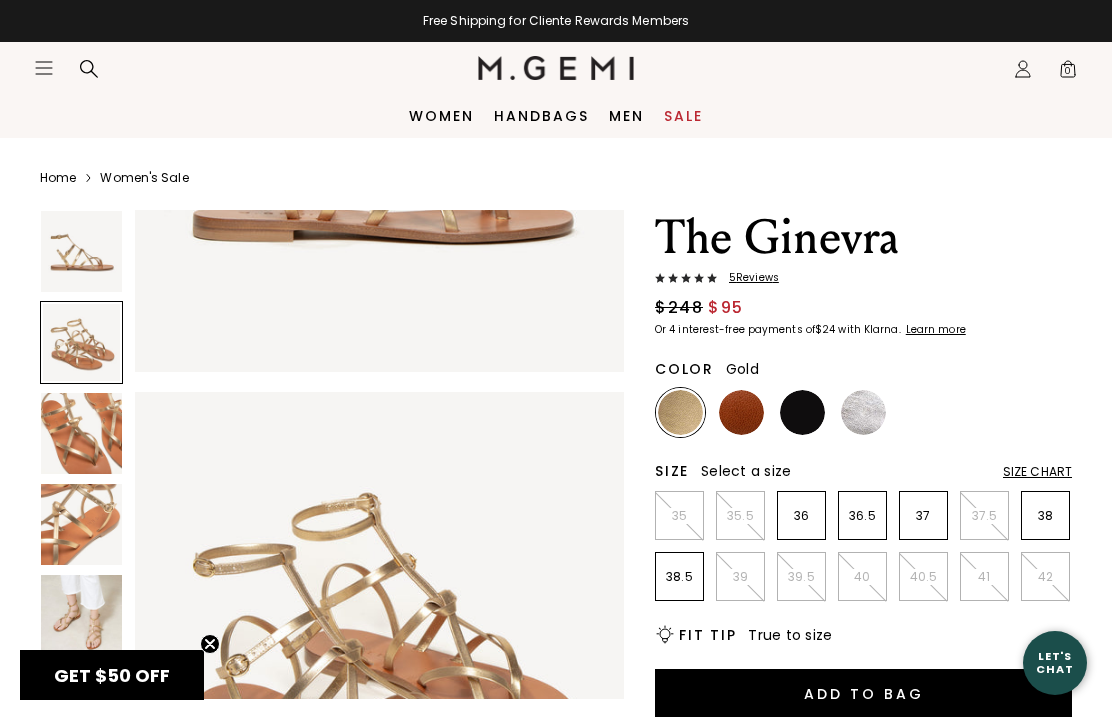 click at bounding box center (81, 615) 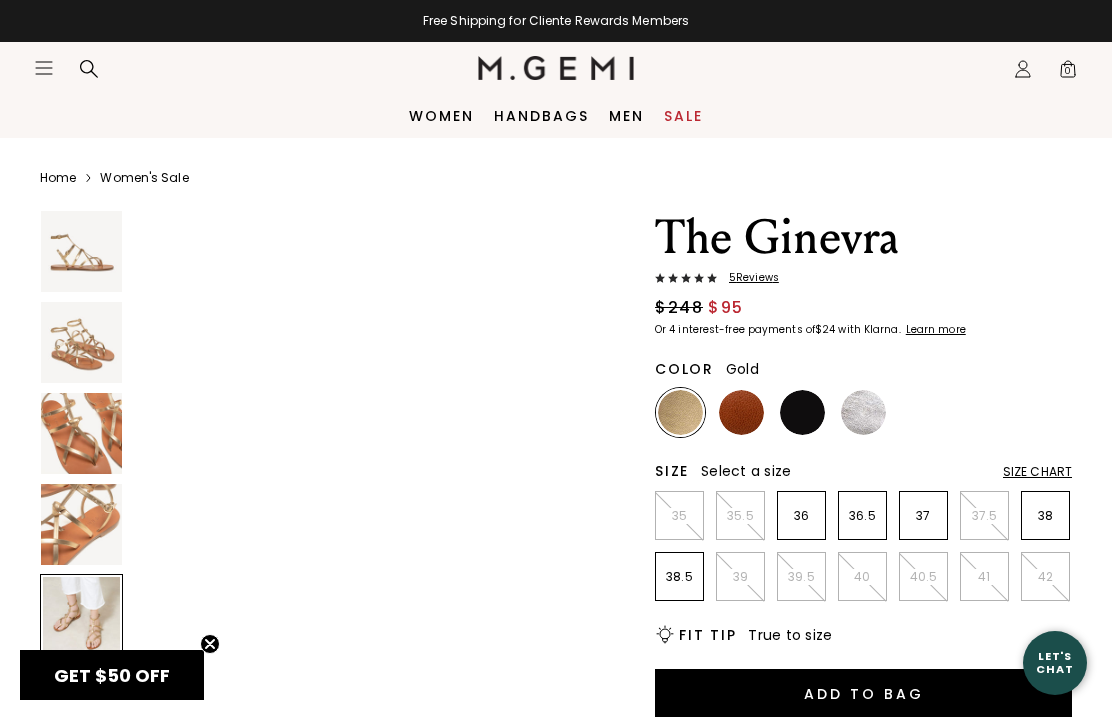 scroll, scrollTop: 2036, scrollLeft: 0, axis: vertical 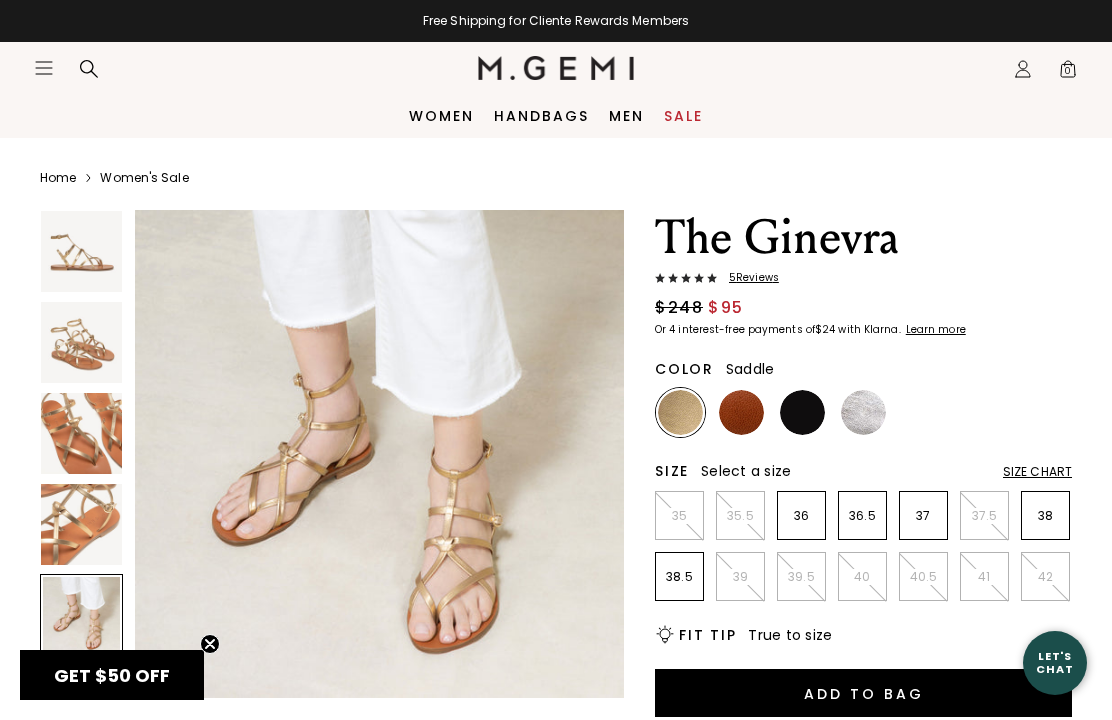 click at bounding box center (741, 412) 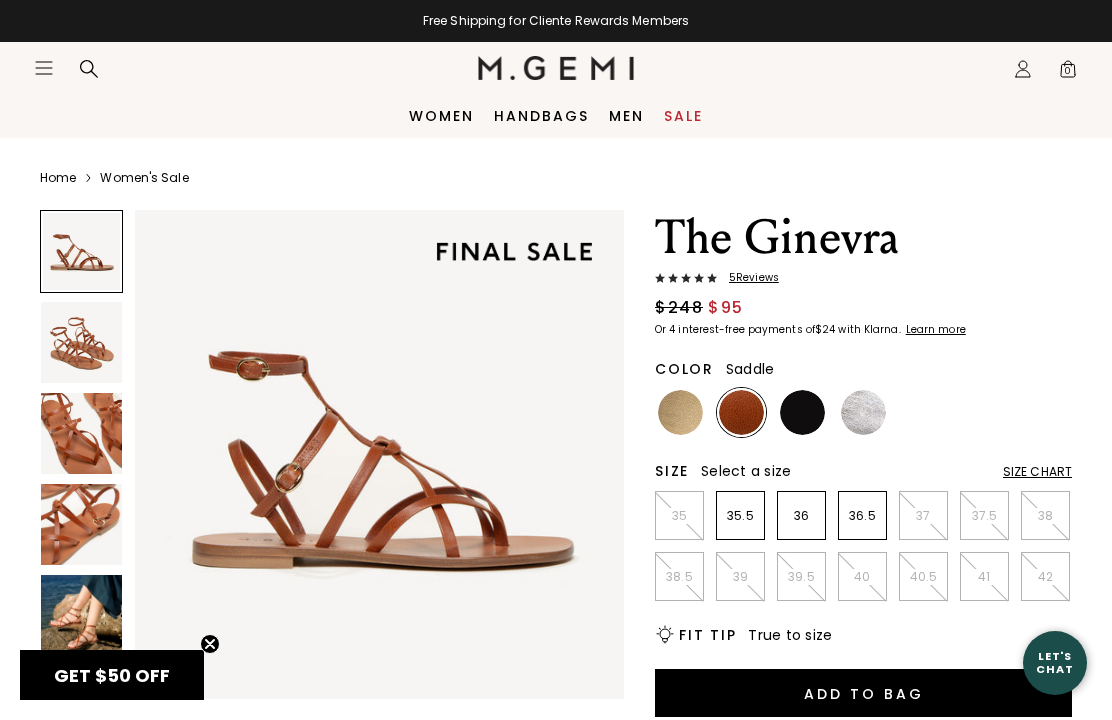 click at bounding box center (802, 412) 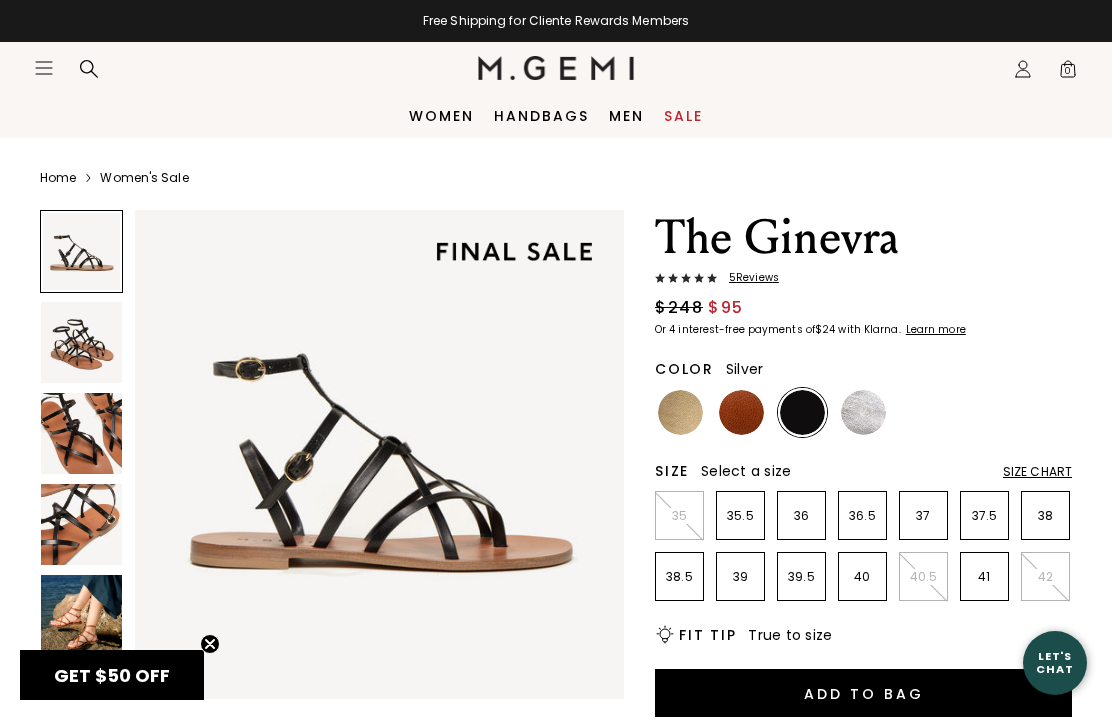 click at bounding box center (863, 412) 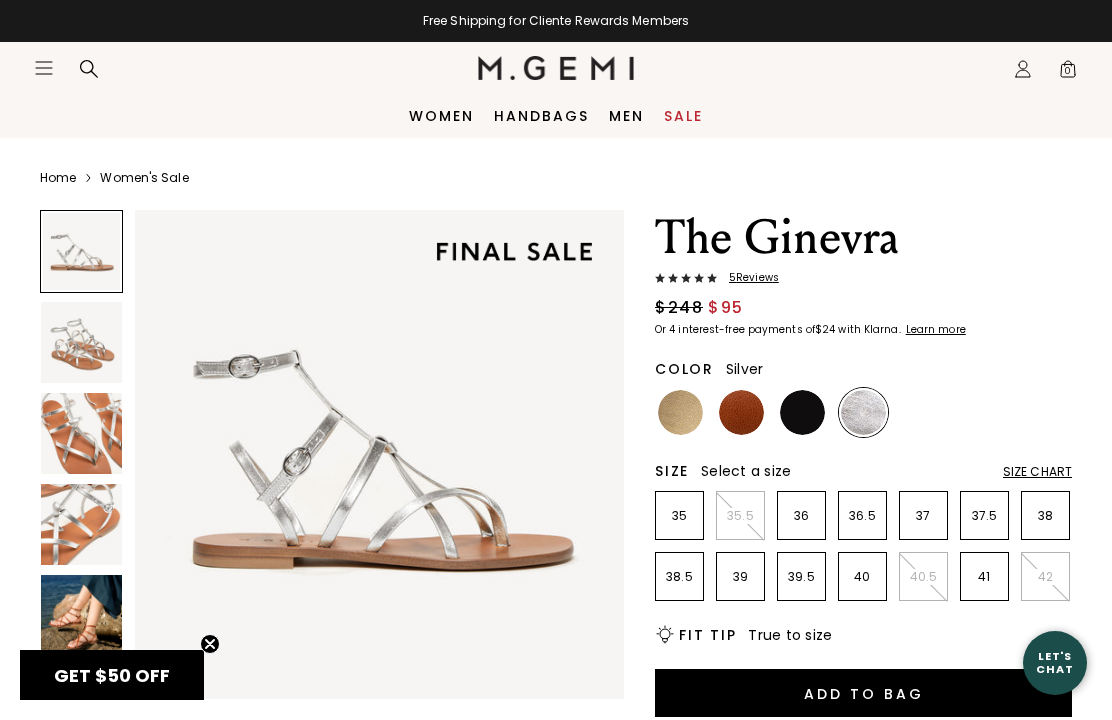 scroll, scrollTop: 0, scrollLeft: 0, axis: both 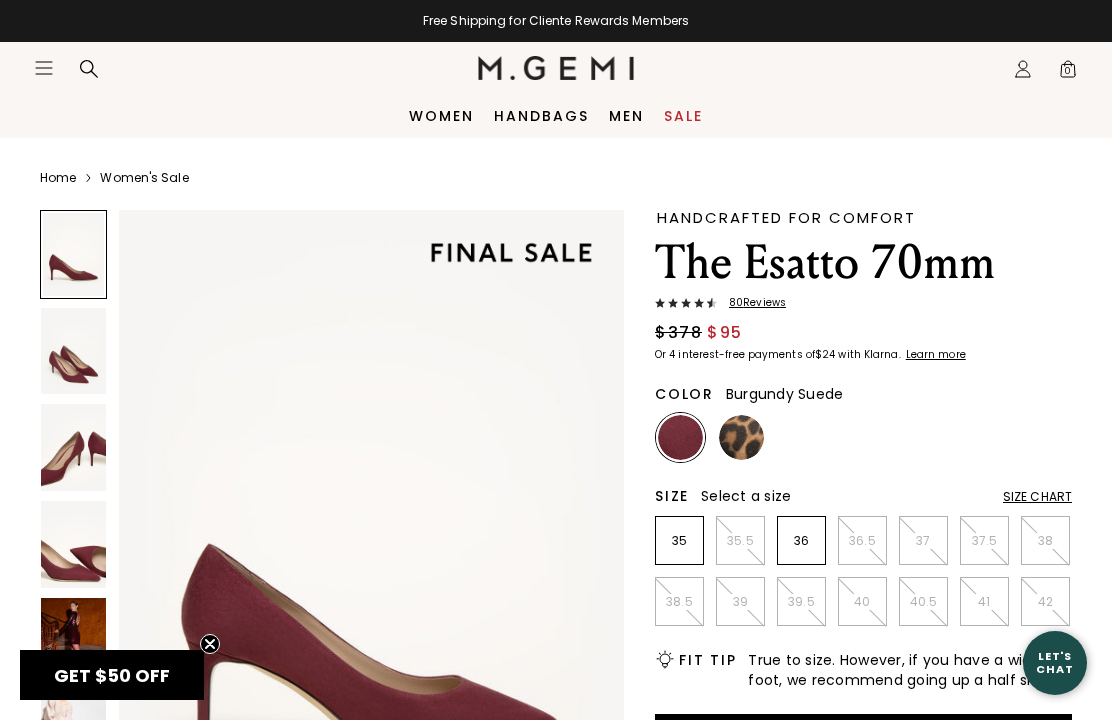 click at bounding box center (73, 641) 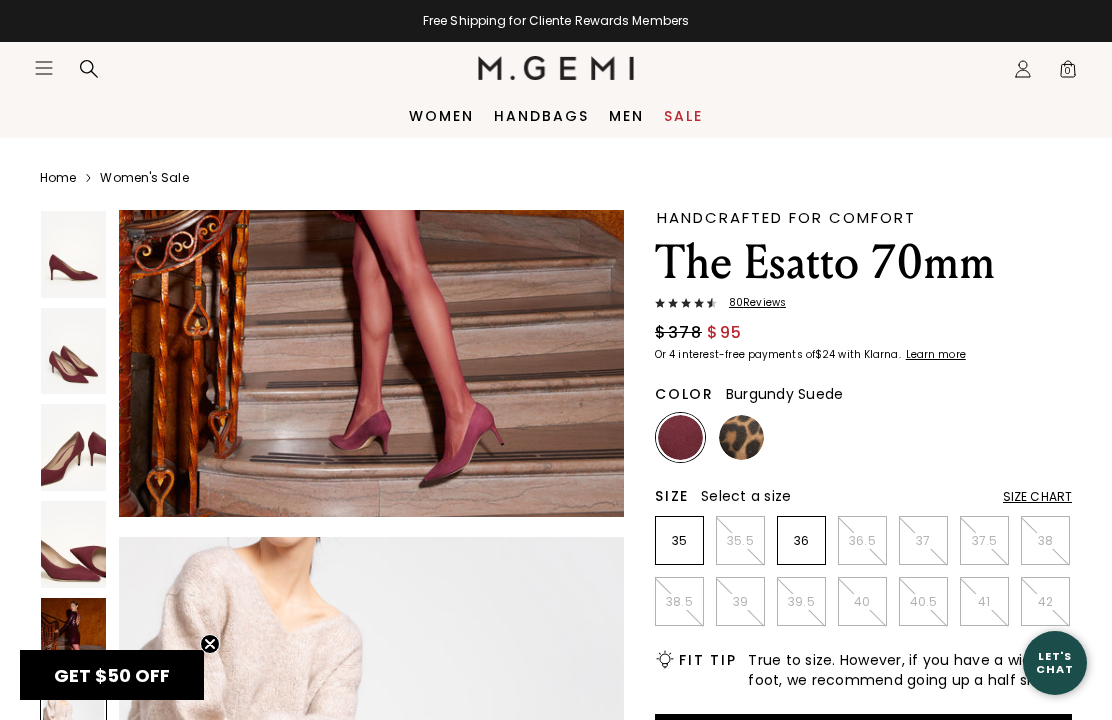 scroll, scrollTop: 3144, scrollLeft: 0, axis: vertical 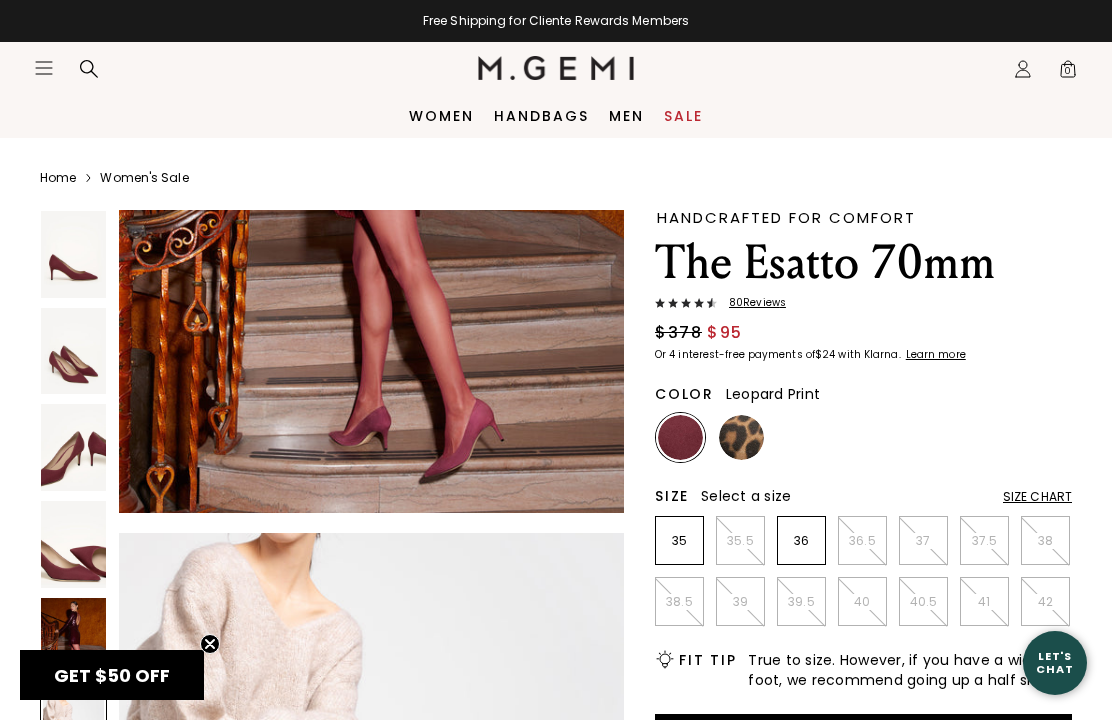 click at bounding box center (741, 437) 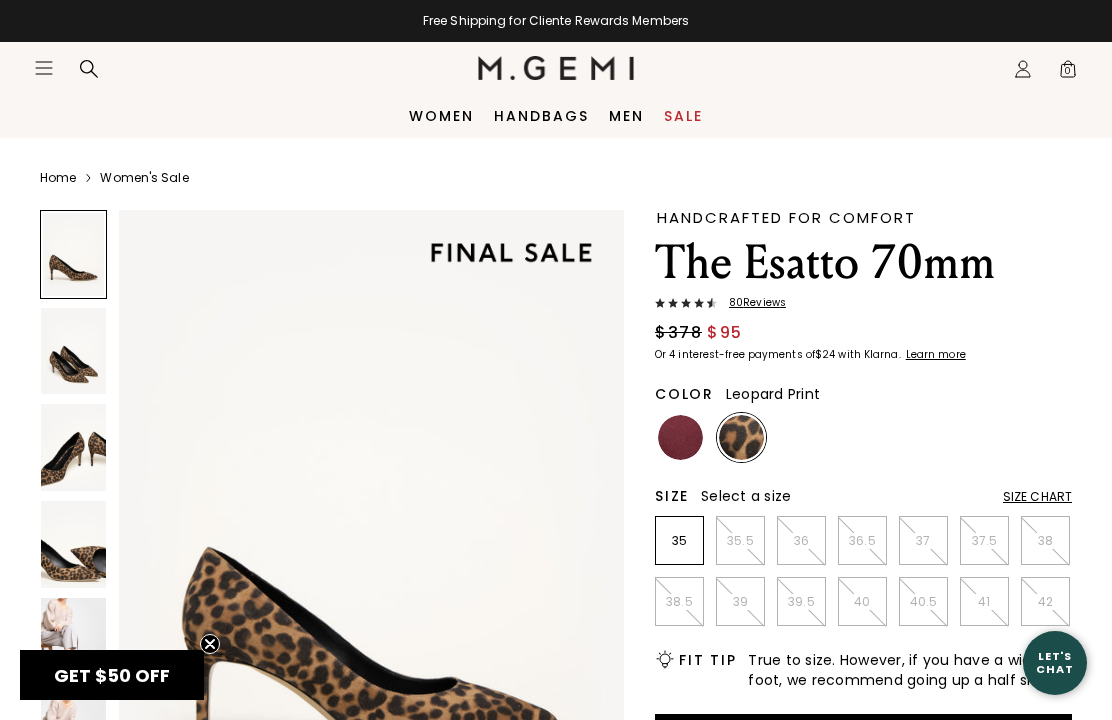 click on "Handcrafted for comfort The Esatto 70mm 80  Review s $378 $95
Or 4 interest-free payments of  $24   with Klarna Learn more
Color  Leopard Print Size Select a size Size Chart 35 35.5 36 36.5 37 37.5 38 38.5 39 39.5 40 40.5 41 42 Icons/20x20/bulb@2x Fit Tip True to size. However, if you have a wider foot, we recommend going up a half size. Add to Bag This item is final sale and cannot be returned or exchanged.   Cannot be combined with other offers. Free Shipping for  Cliente Rewards  Members Thoughts from Maria All the leg-lengthening effects of our signature stiletto in a more walkable height.  The Esatto’s sleek silhouette is achieved by hand cutting a single piece of Italian leather to form the seamless, elegantly curved upper—a hallmark of luxury craftsmanship. It’s a rarely done, hands-on process our artisans’ family has perfected over generations.  PS this also happens to be one of the most comfortable heels you’ll ever wear." at bounding box center [556, 853] 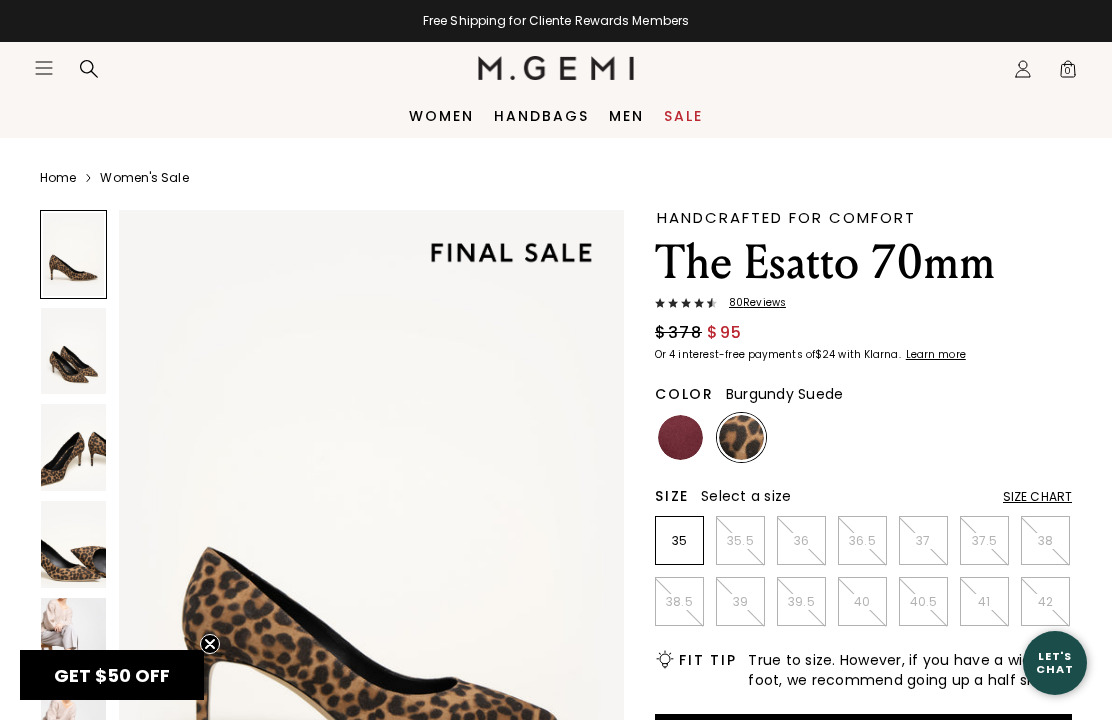 click at bounding box center (680, 437) 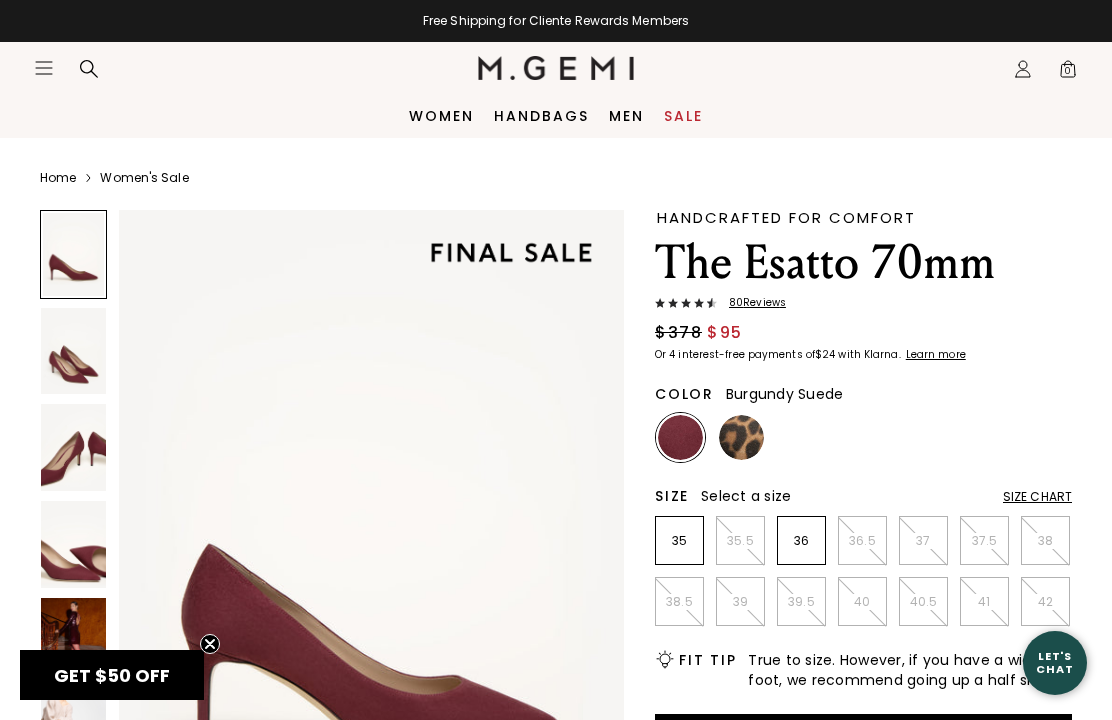 scroll, scrollTop: 0, scrollLeft: 0, axis: both 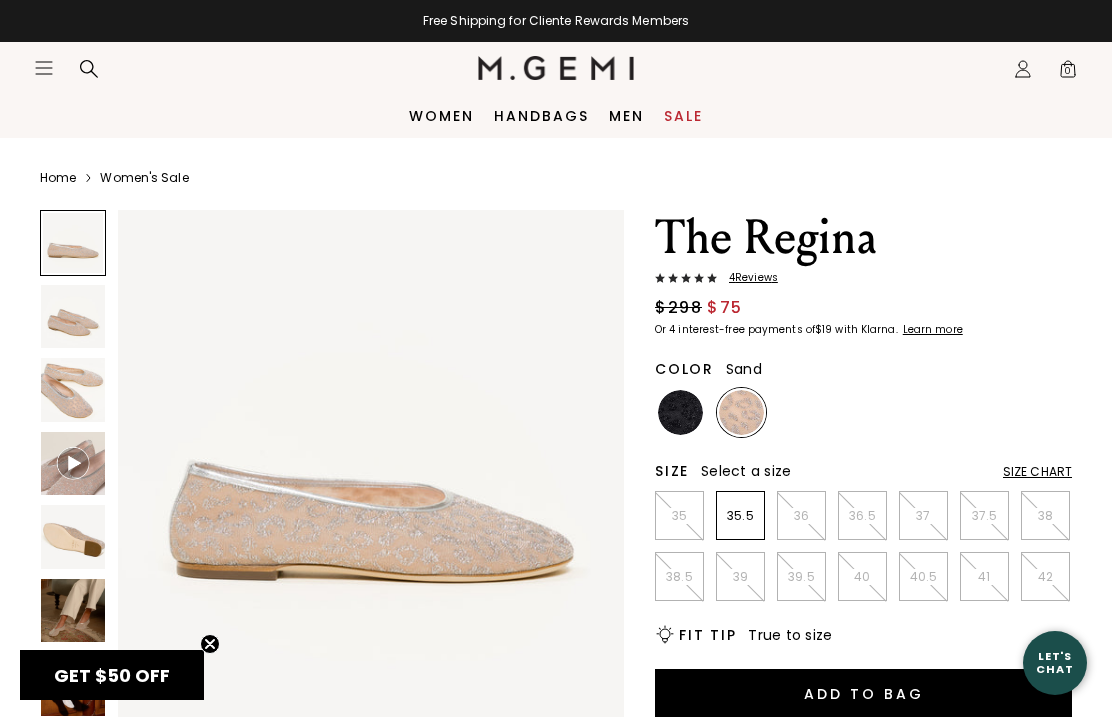 click at bounding box center (72, 463) 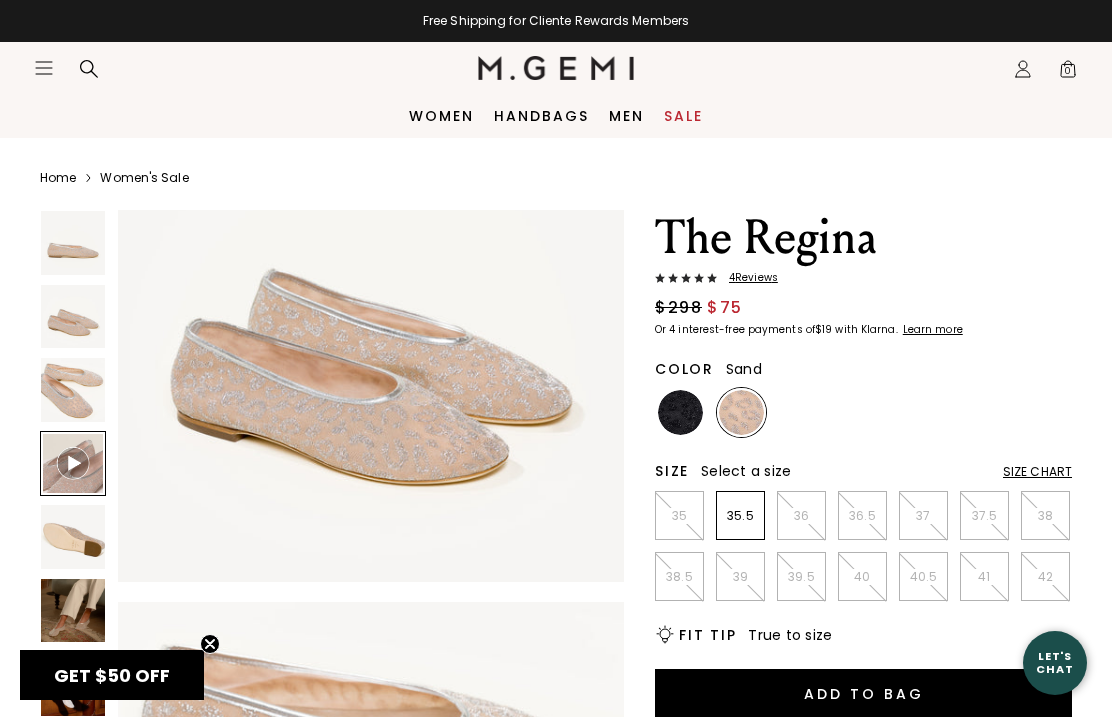 scroll, scrollTop: 1580, scrollLeft: 0, axis: vertical 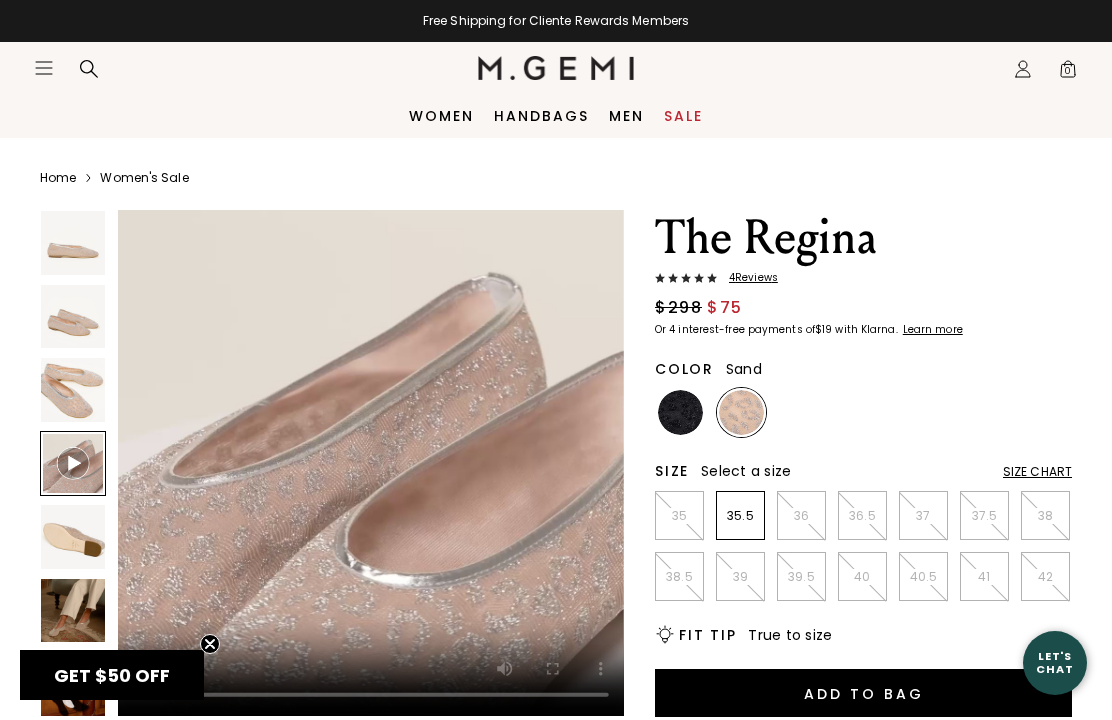 click at bounding box center [371, 463] 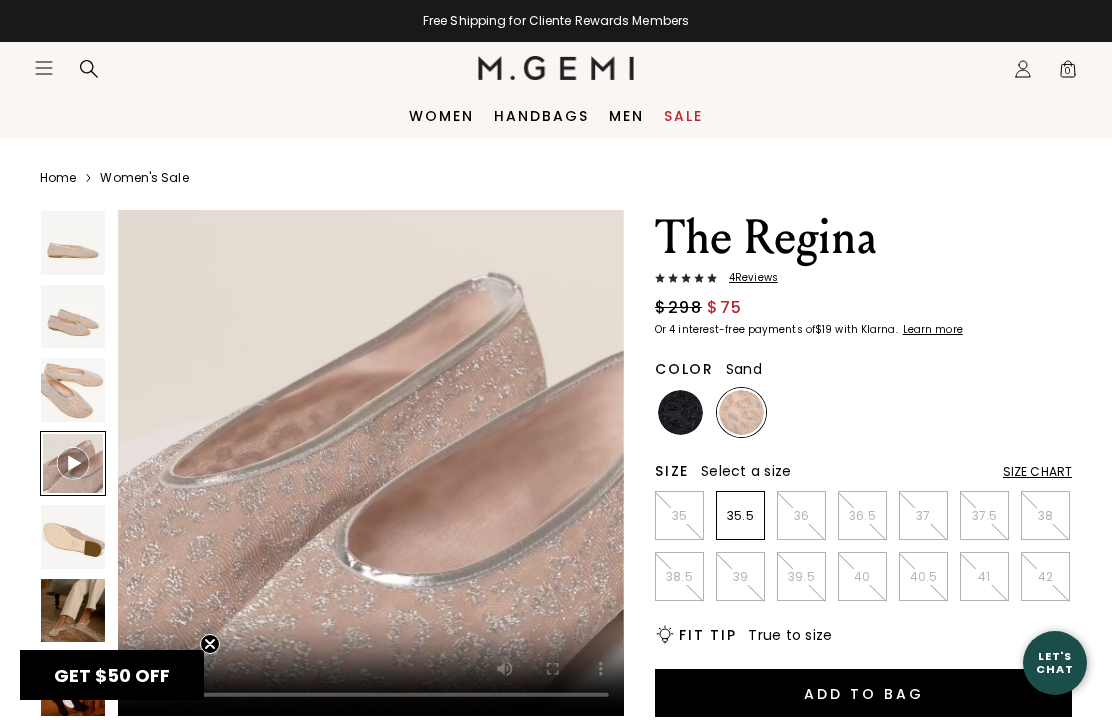 click at bounding box center [680, 412] 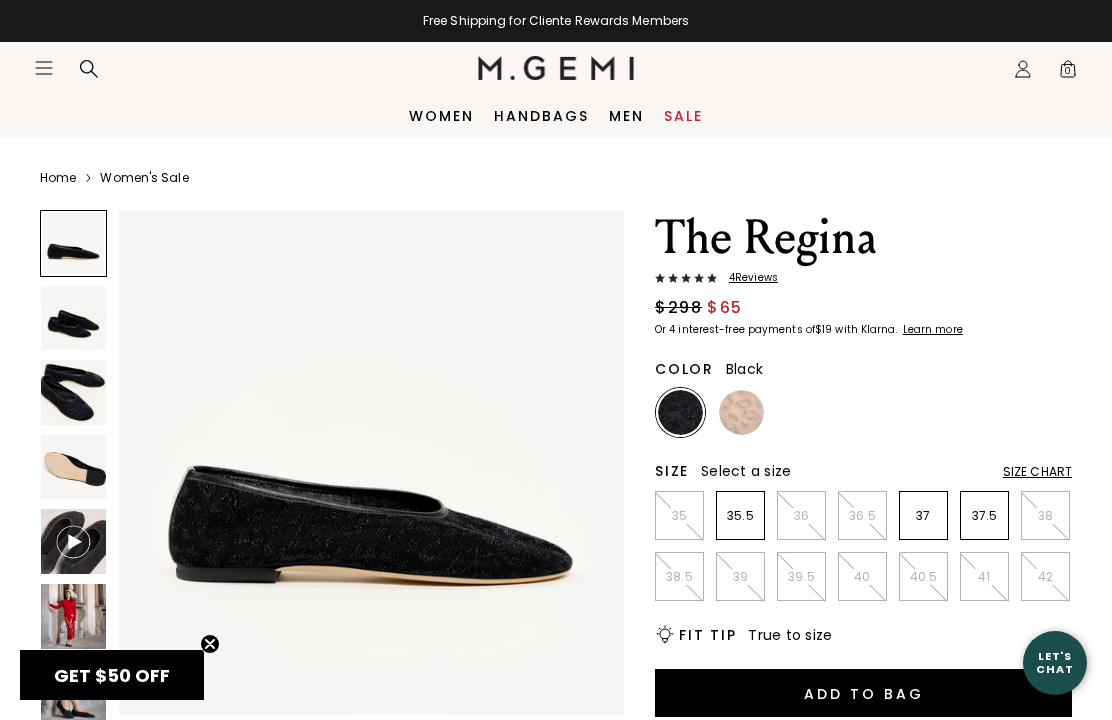 click at bounding box center [371, 462] 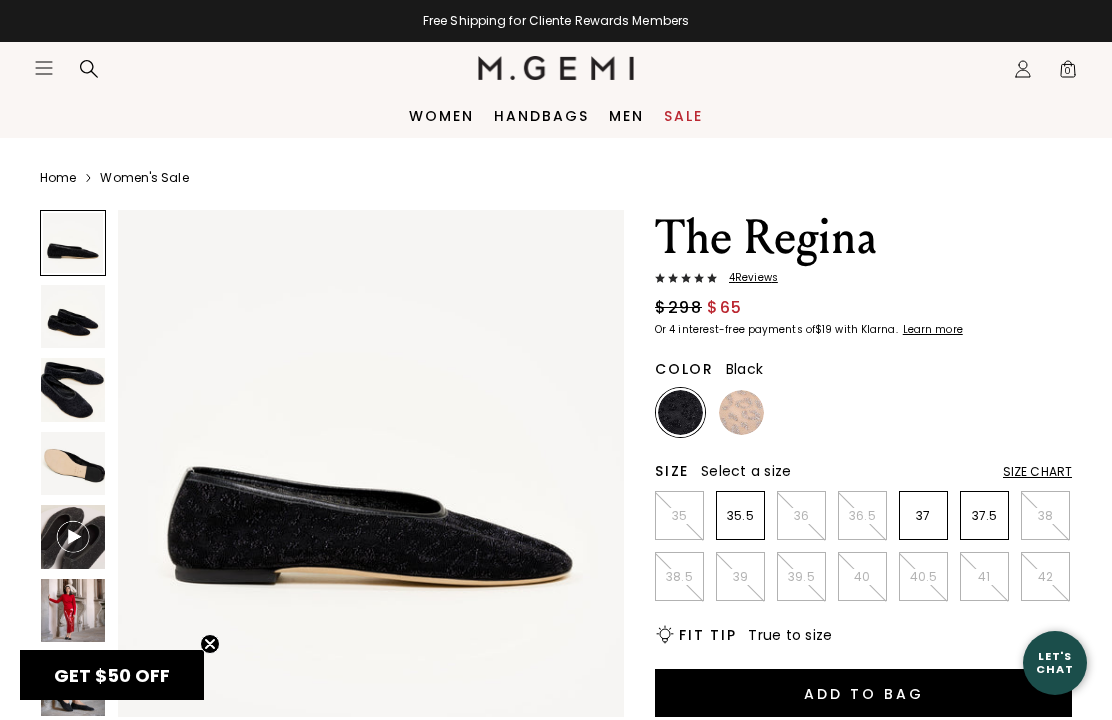 click at bounding box center [73, 390] 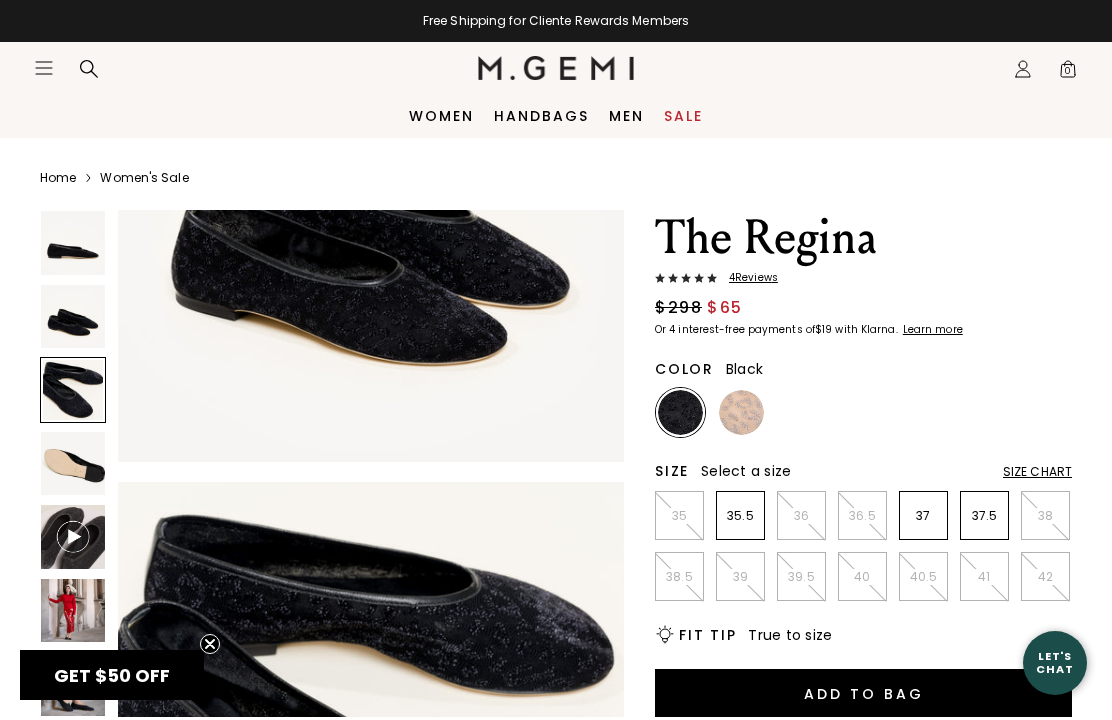 scroll, scrollTop: 1053, scrollLeft: 0, axis: vertical 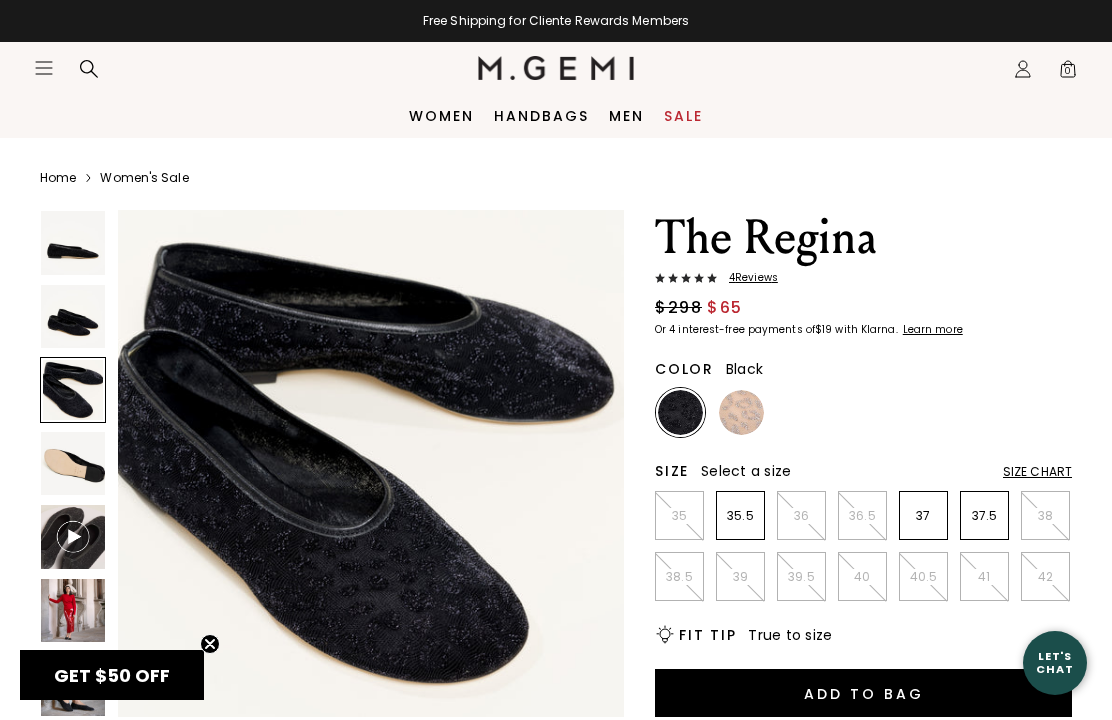 click at bounding box center (371, 463) 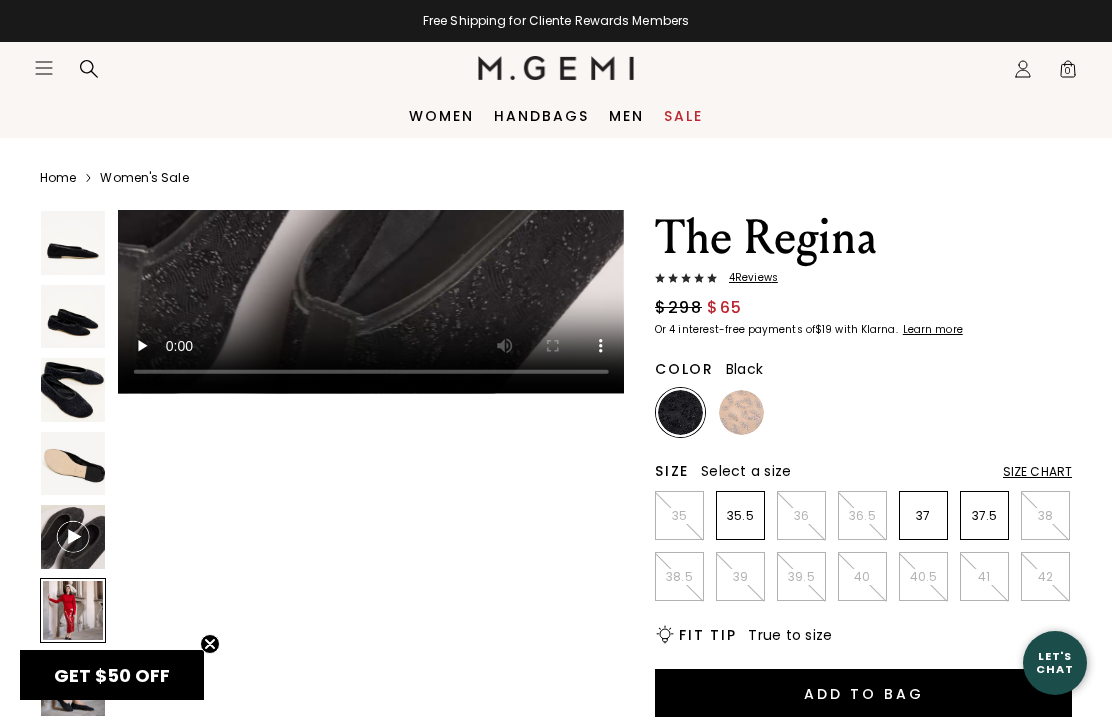 scroll, scrollTop: 2633, scrollLeft: 0, axis: vertical 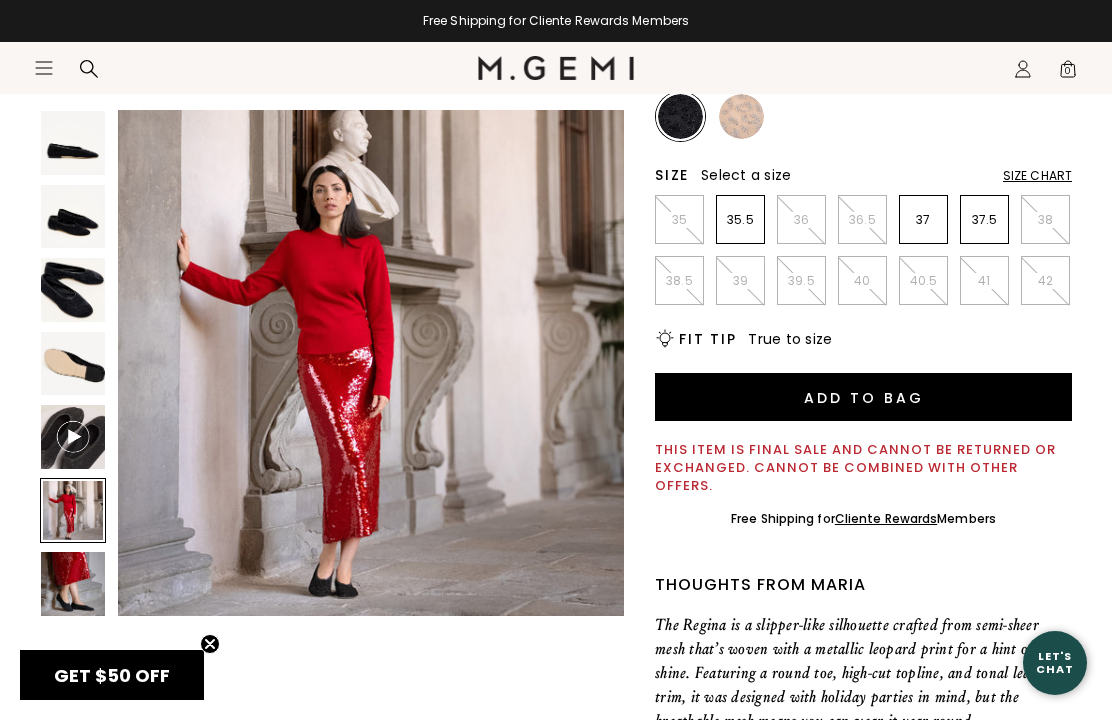 click at bounding box center [73, 584] 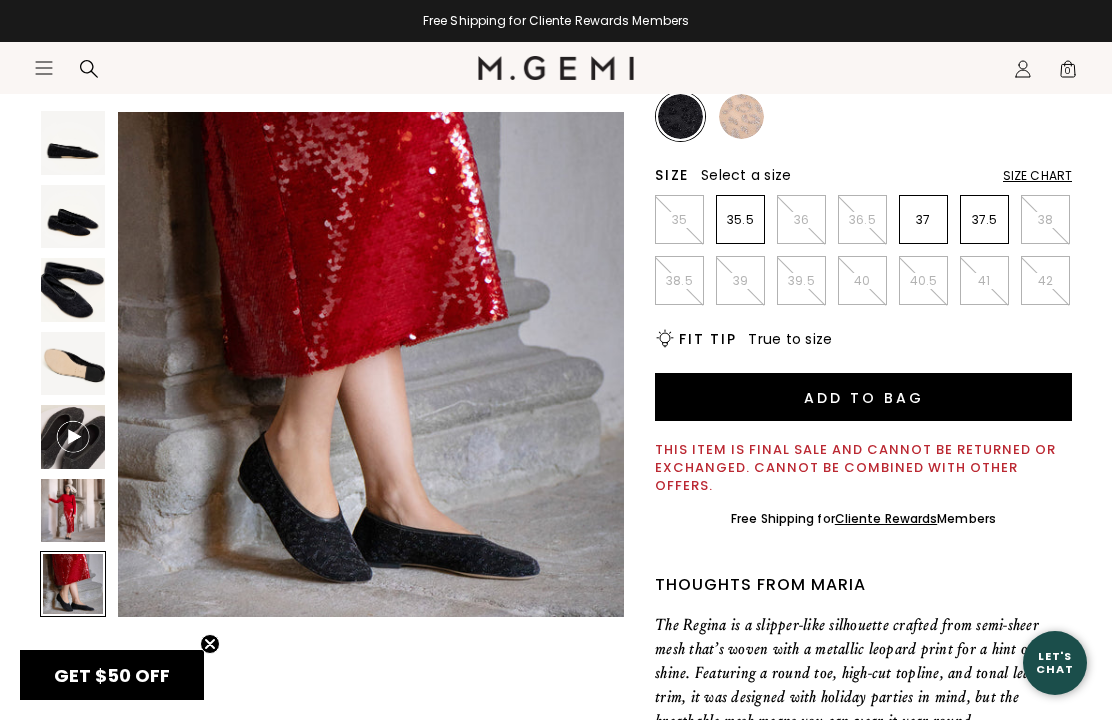 scroll, scrollTop: 3159, scrollLeft: 0, axis: vertical 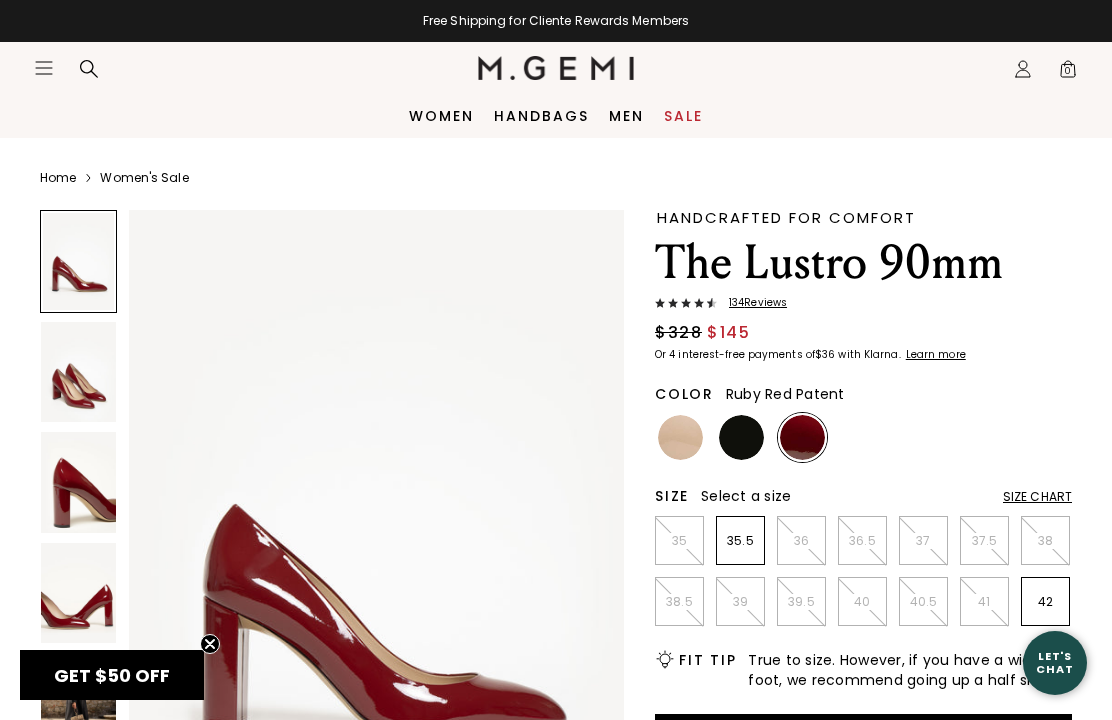click at bounding box center (741, 437) 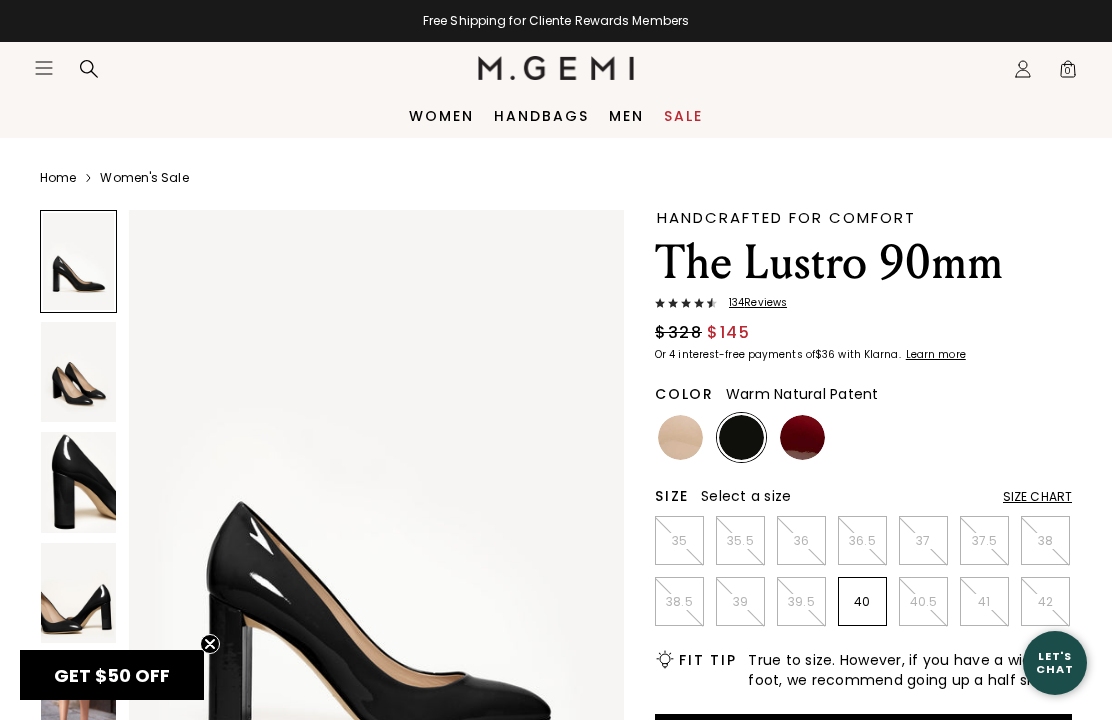 click at bounding box center (680, 437) 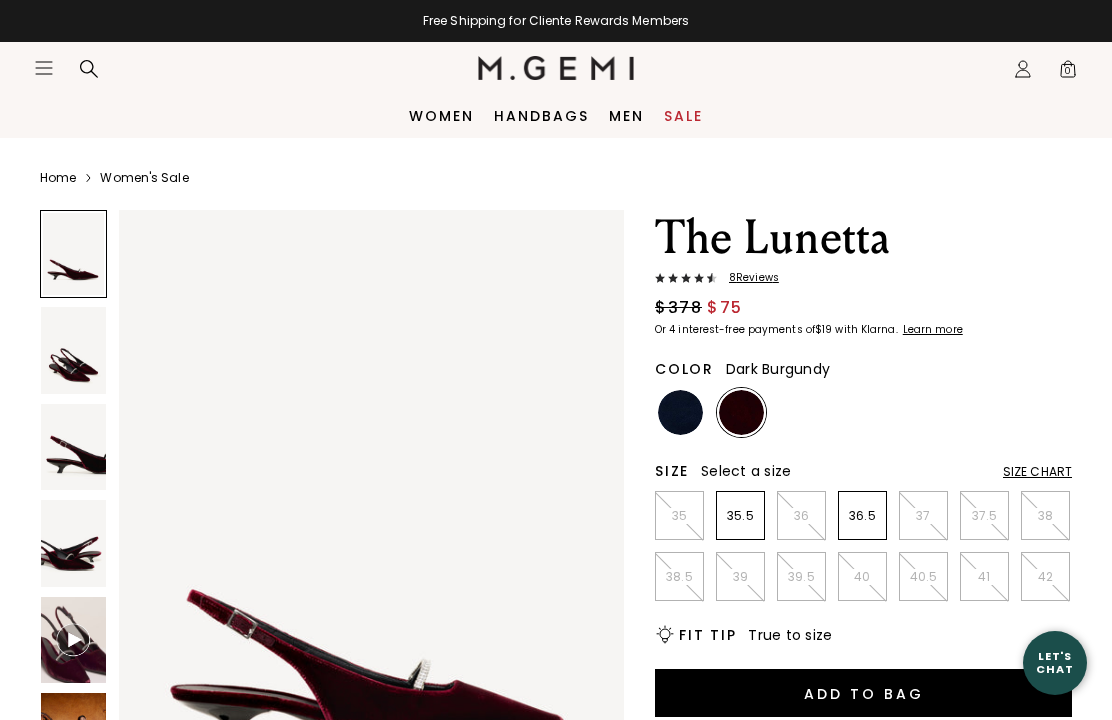 click at bounding box center (73, 639) 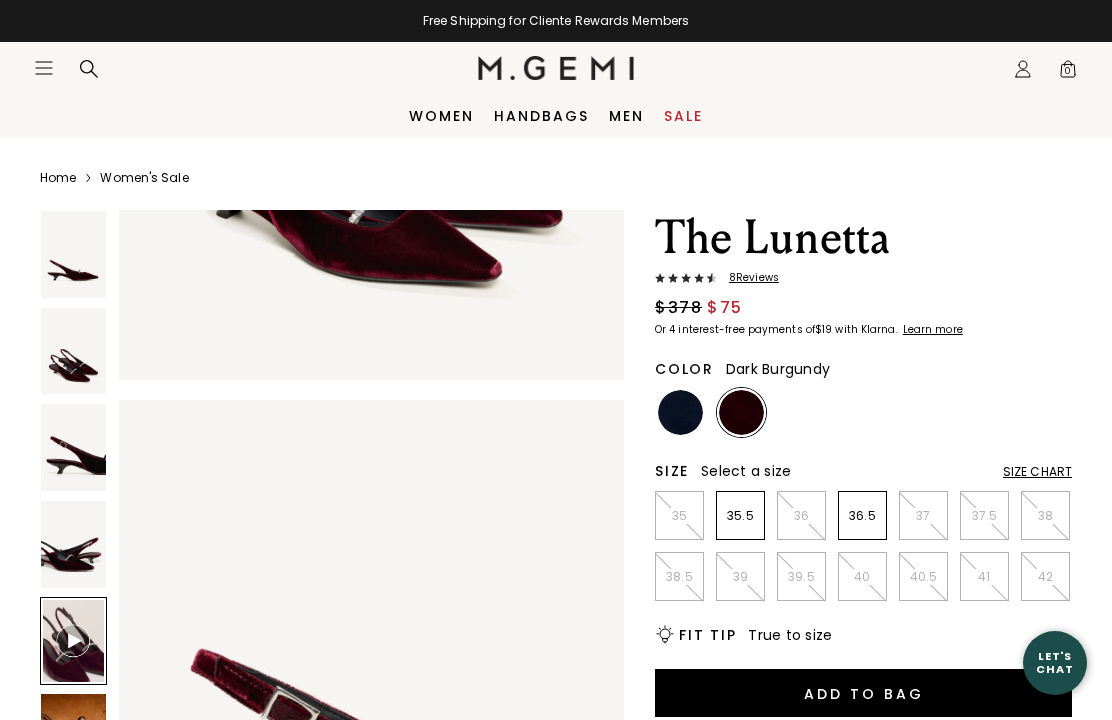 scroll, scrollTop: 0, scrollLeft: 0, axis: both 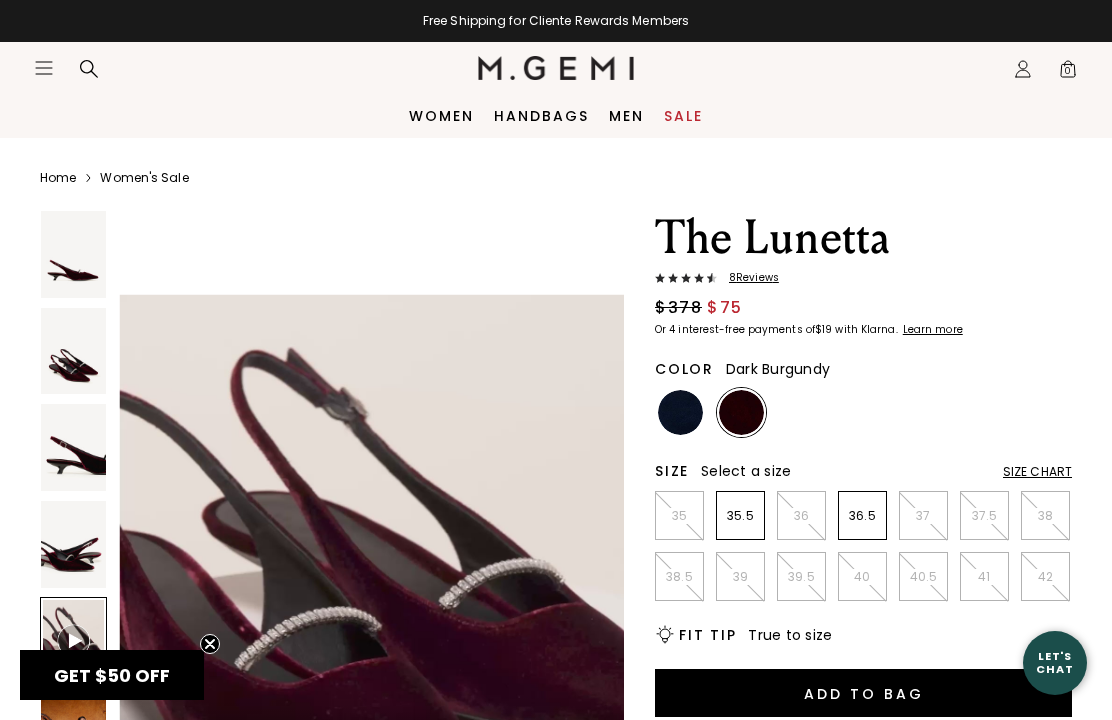click at bounding box center [371, 546] 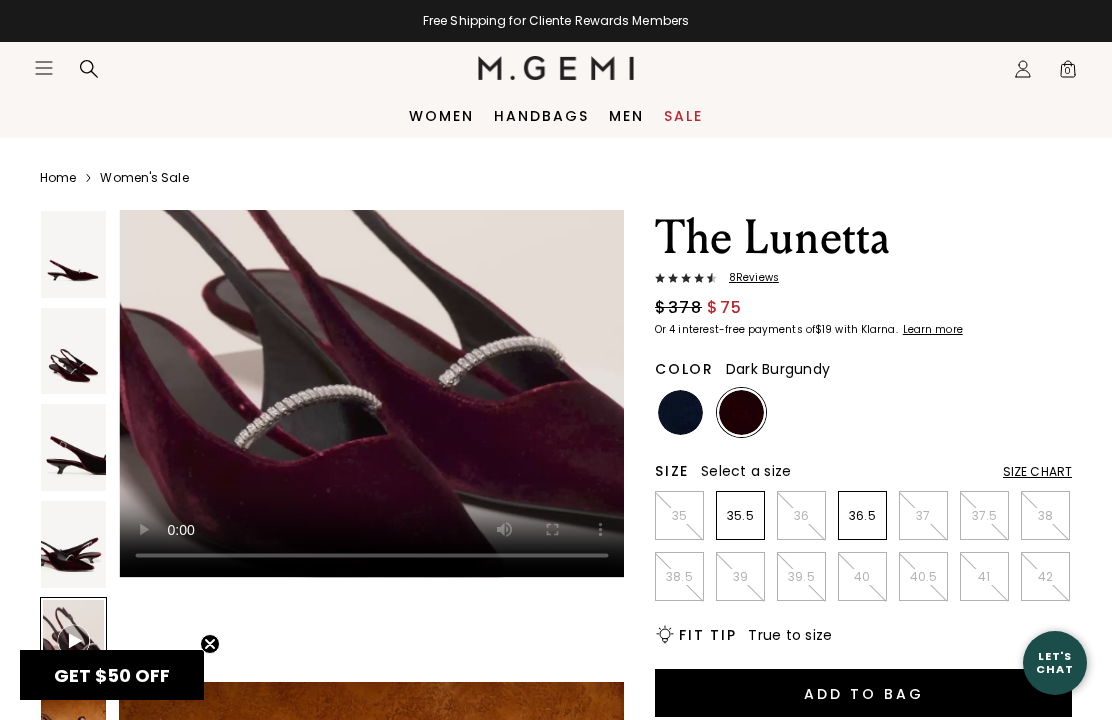 type 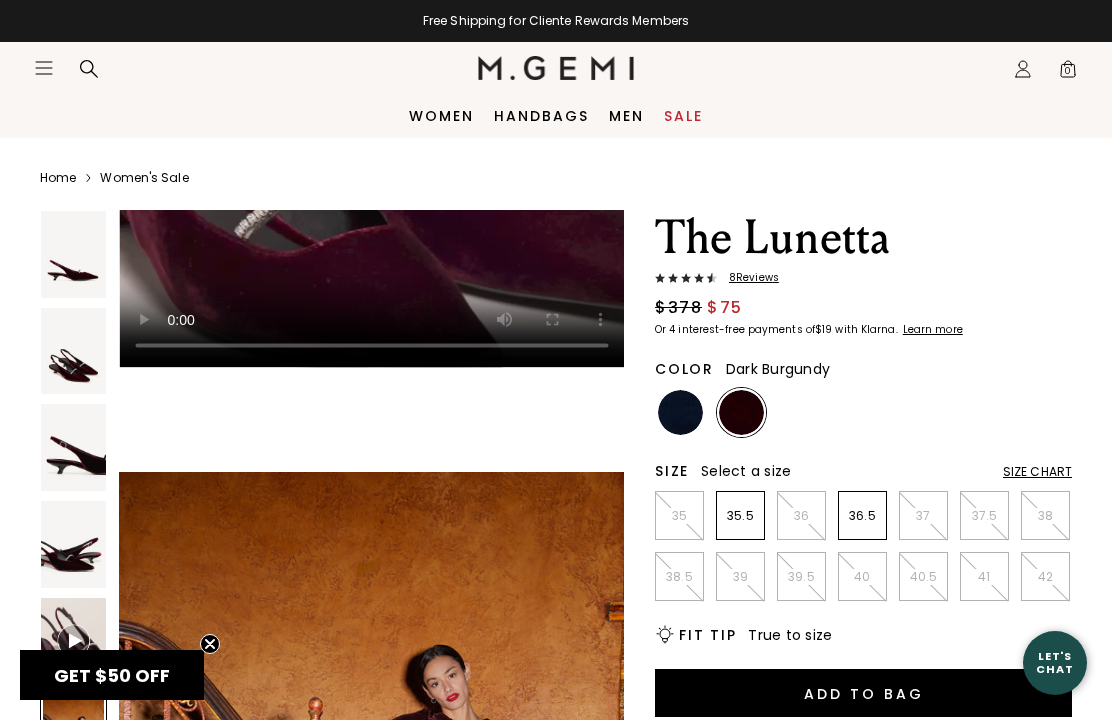 scroll, scrollTop: 3158, scrollLeft: 0, axis: vertical 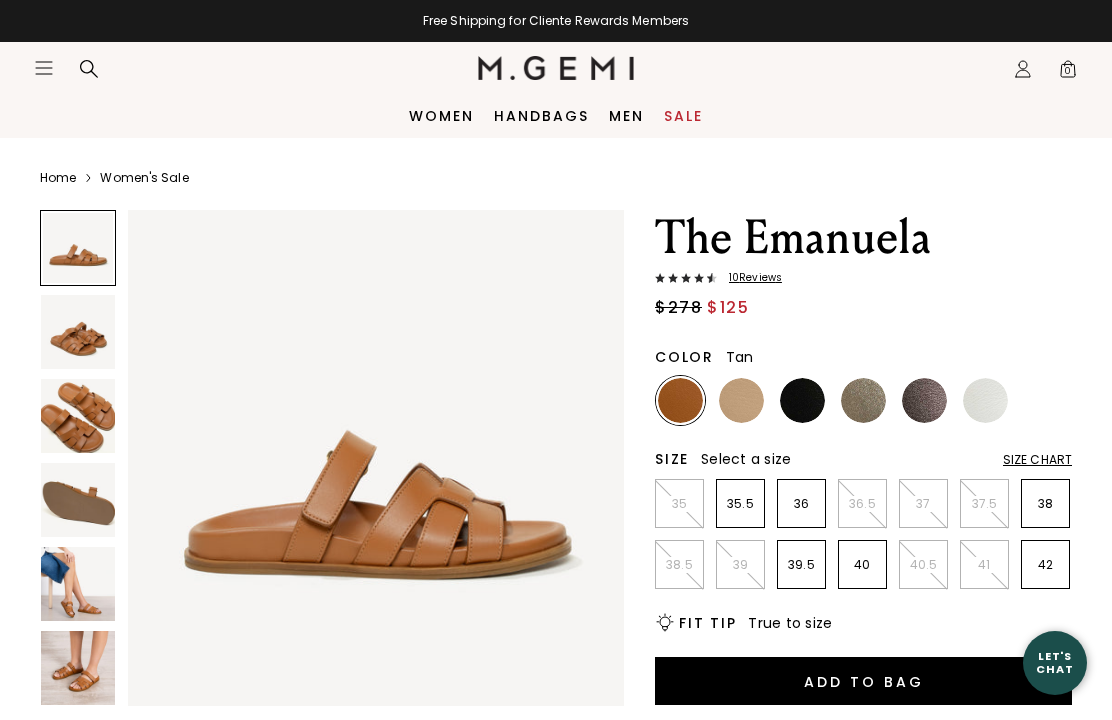 click at bounding box center [78, 668] 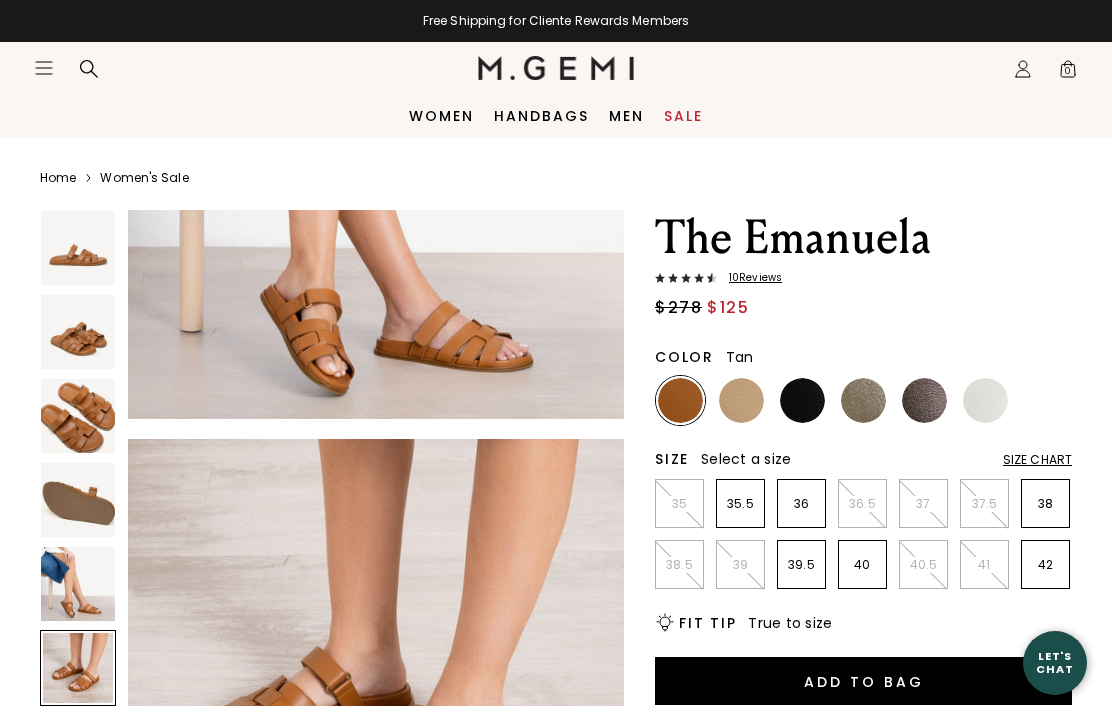 scroll, scrollTop: 2580, scrollLeft: 0, axis: vertical 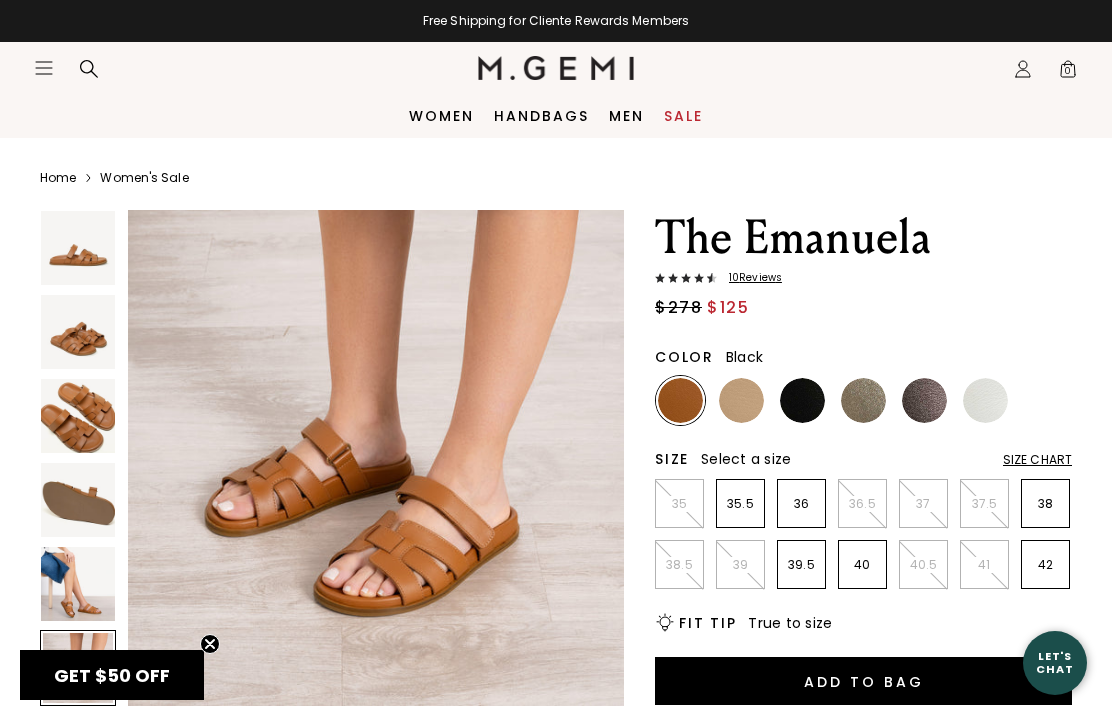 click at bounding box center (802, 400) 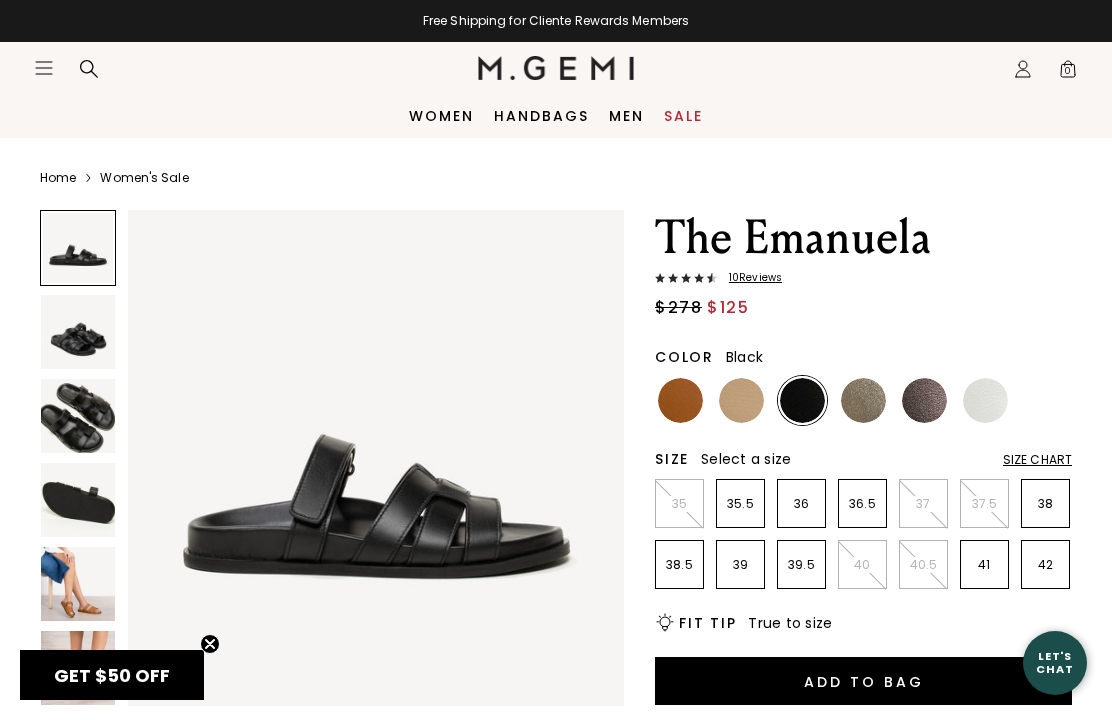 click at bounding box center (78, 248) 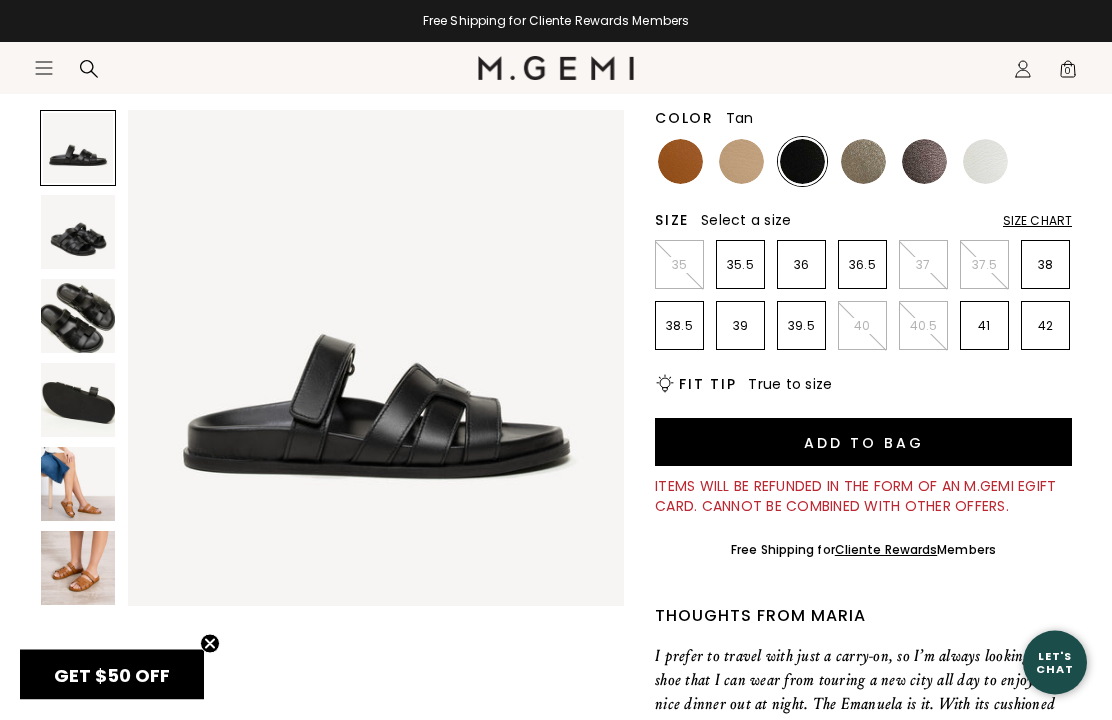 scroll, scrollTop: 251, scrollLeft: 0, axis: vertical 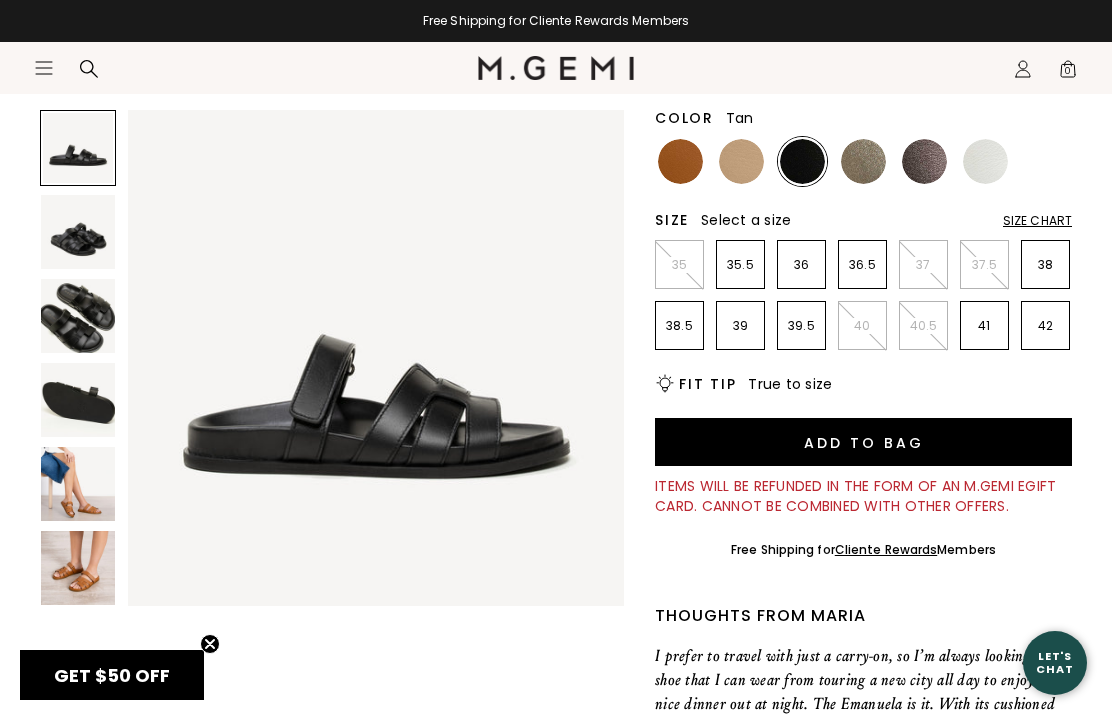 click at bounding box center [680, 161] 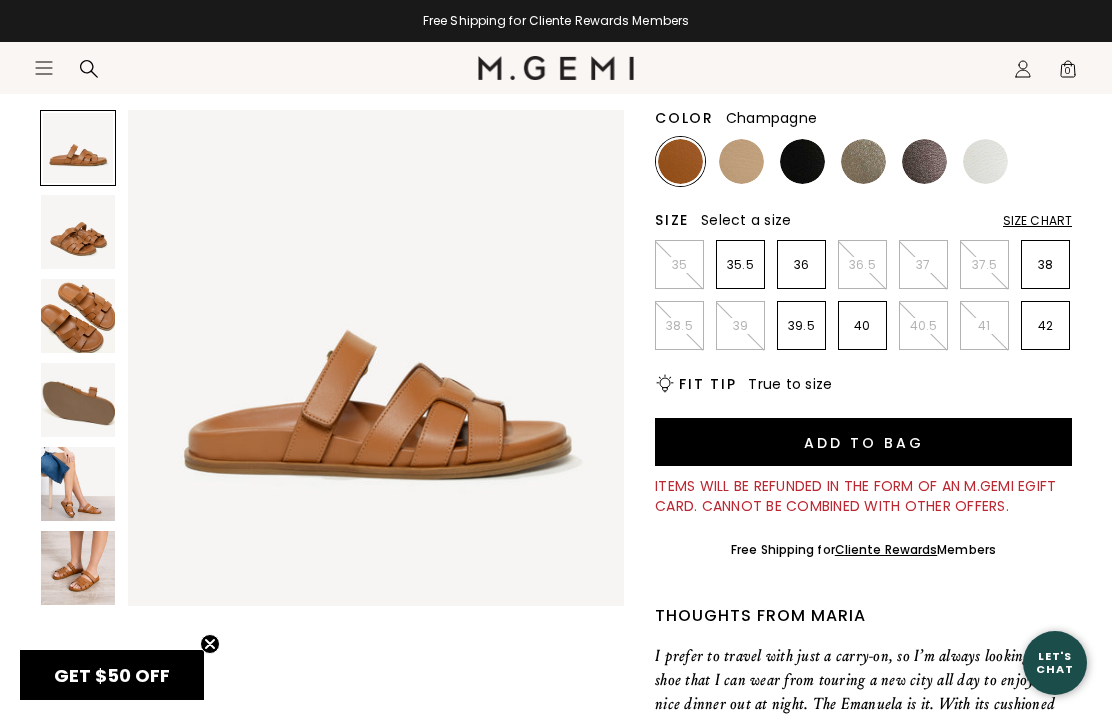 click at bounding box center [863, 161] 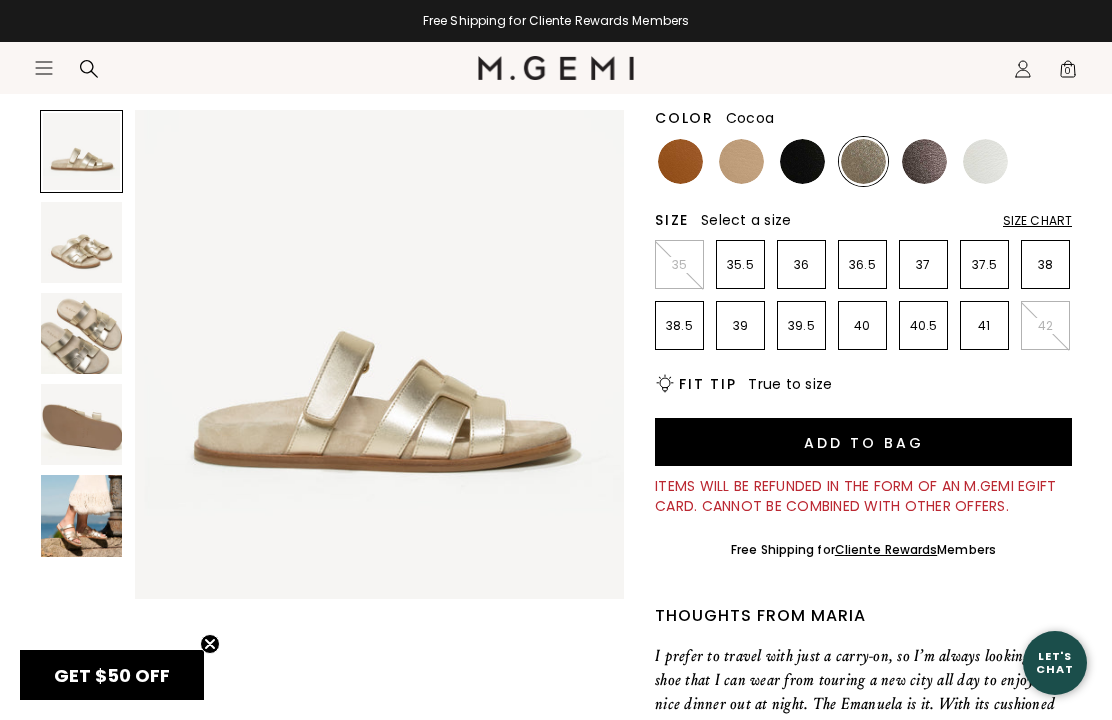 click at bounding box center [924, 161] 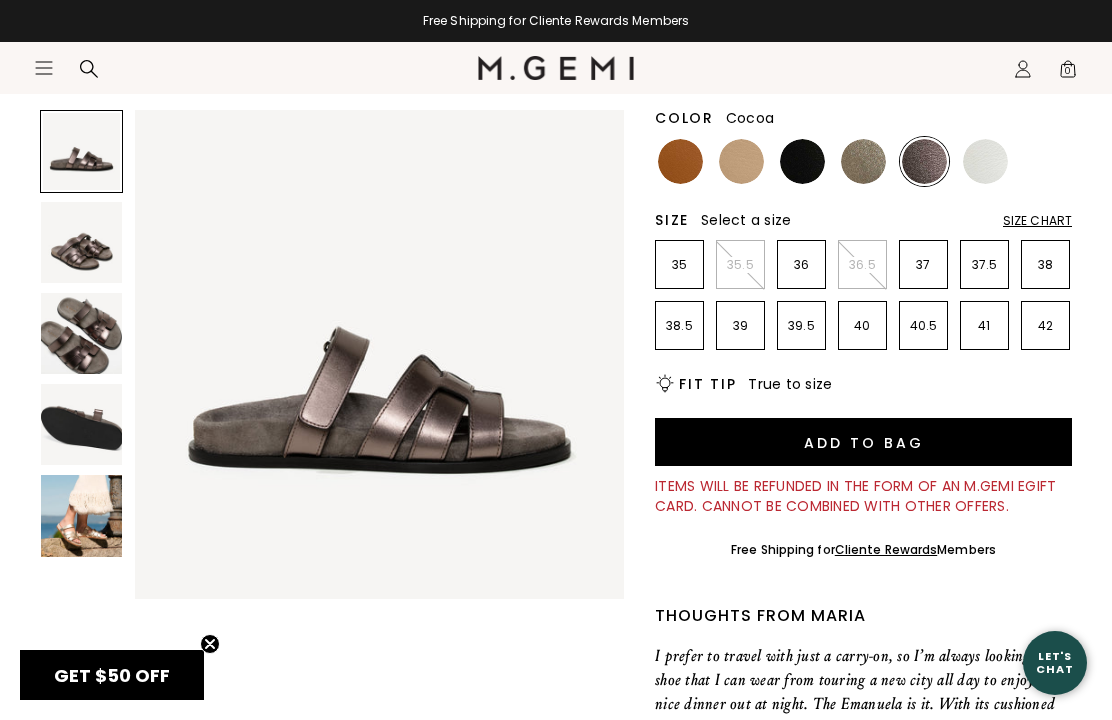 click at bounding box center [81, 515] 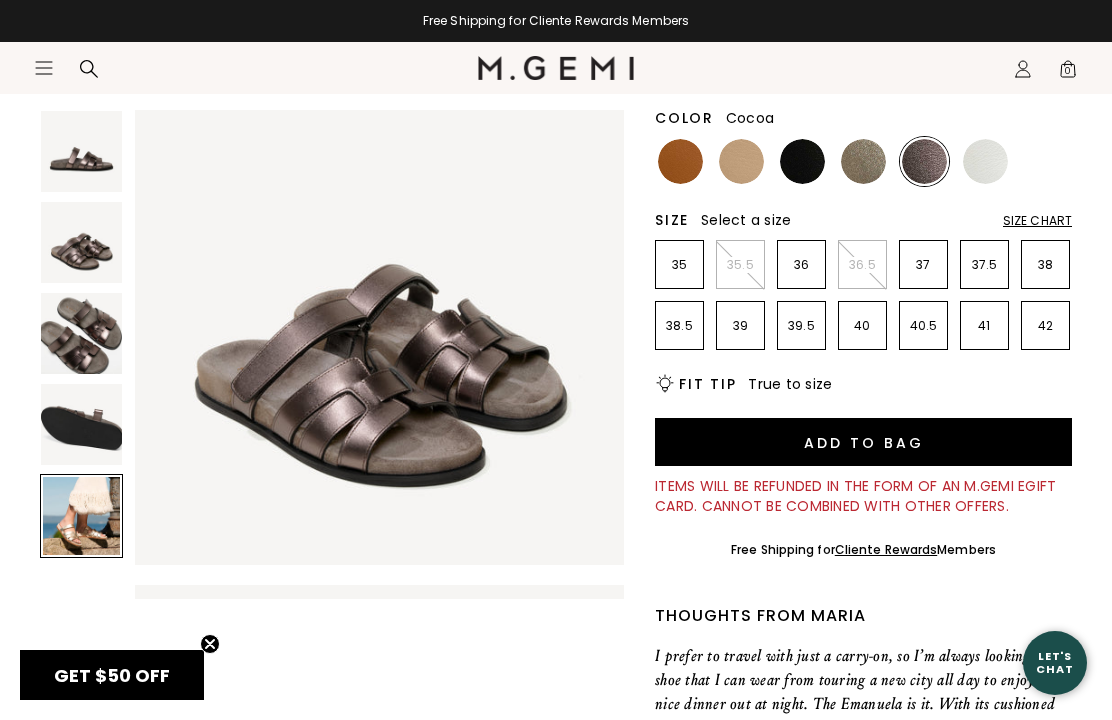 scroll, scrollTop: 2036, scrollLeft: 0, axis: vertical 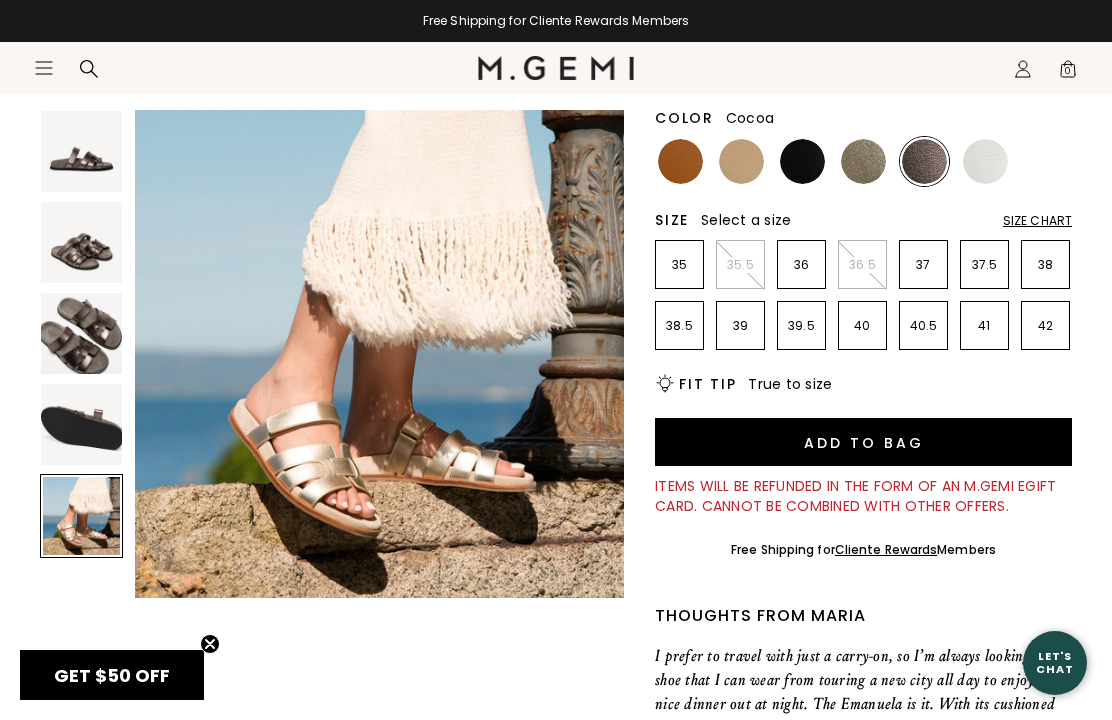 click at bounding box center [81, 333] 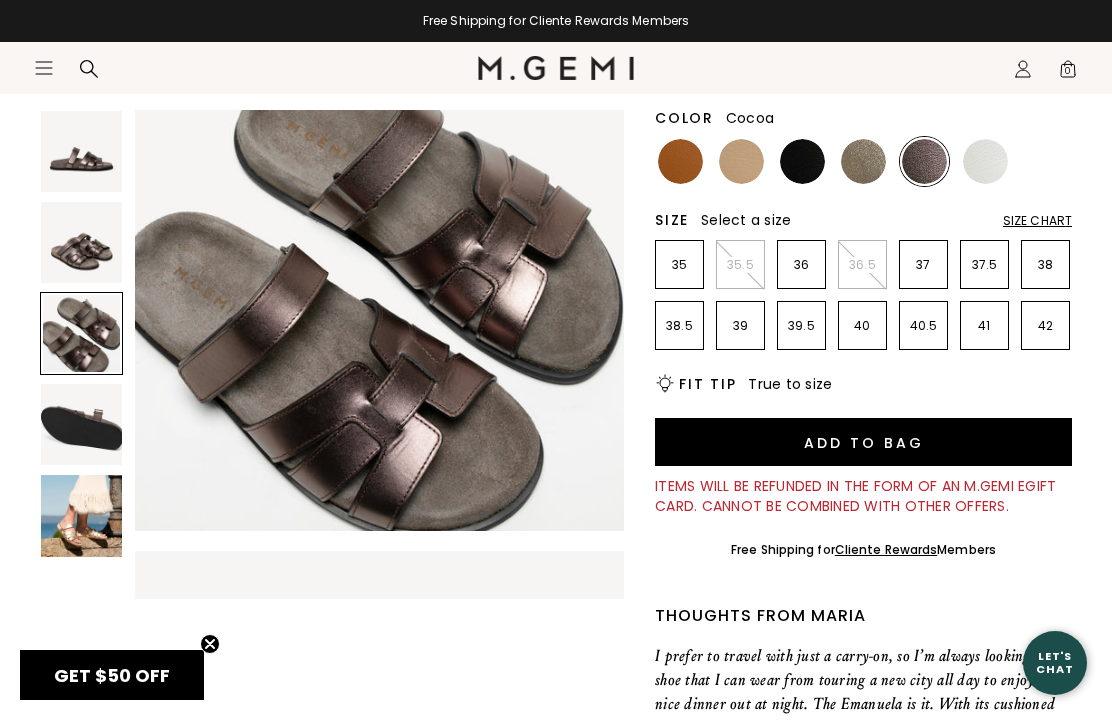scroll, scrollTop: 1018, scrollLeft: 0, axis: vertical 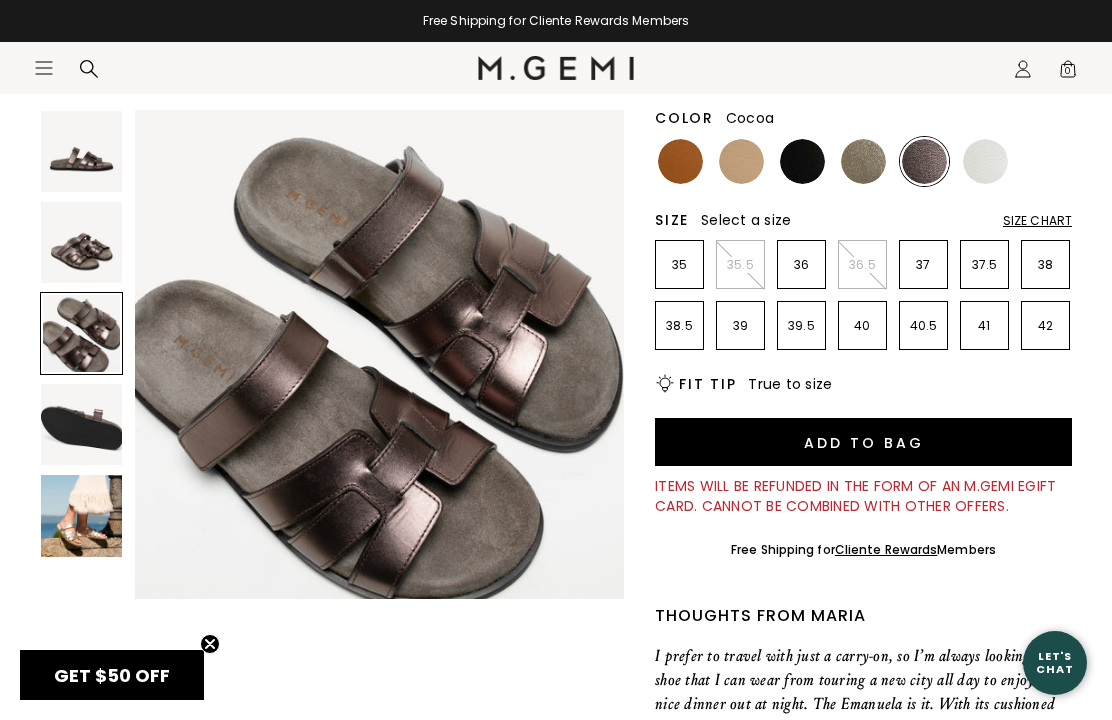 click at bounding box center (81, 242) 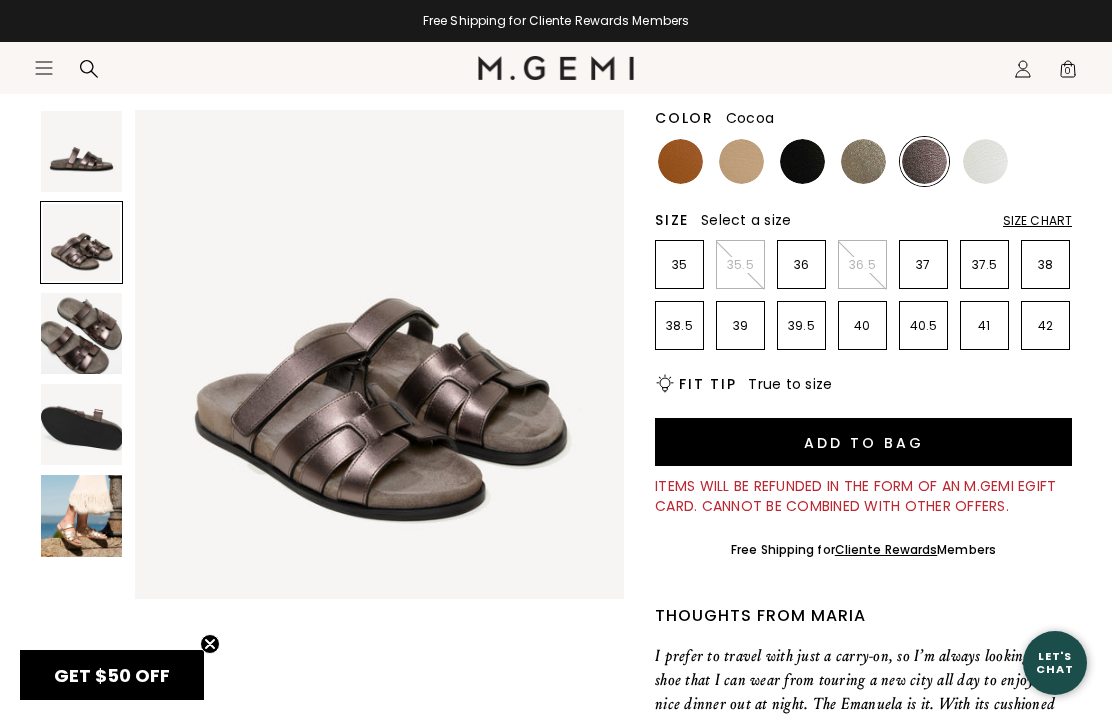 click at bounding box center (81, 151) 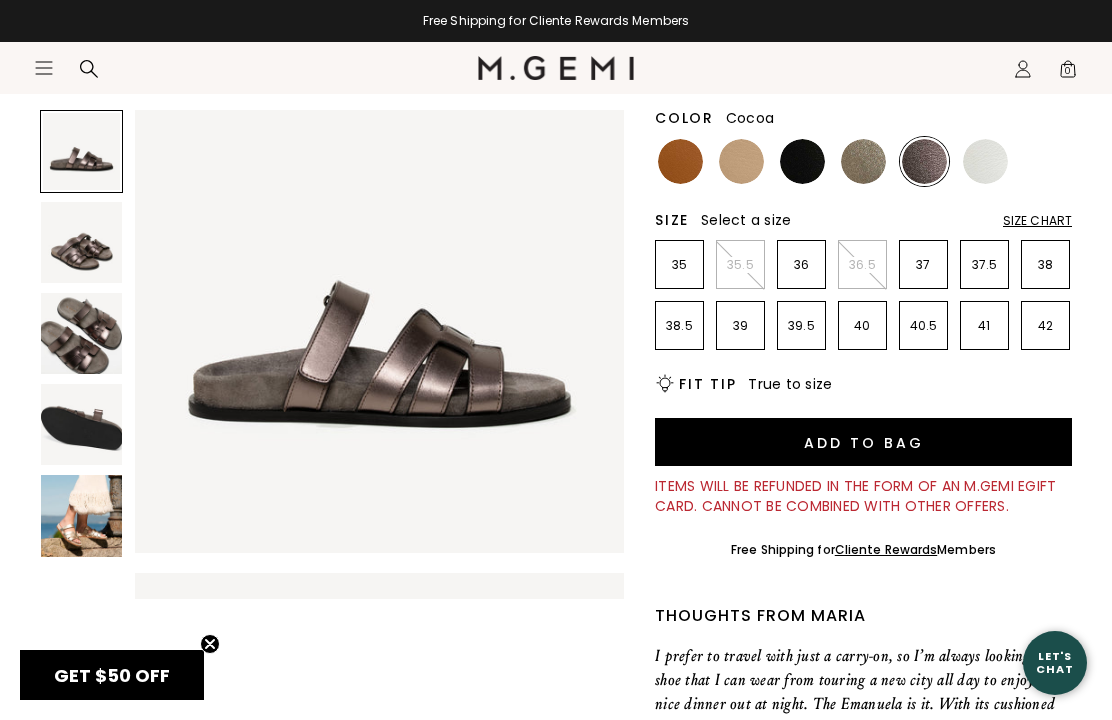scroll, scrollTop: 0, scrollLeft: 0, axis: both 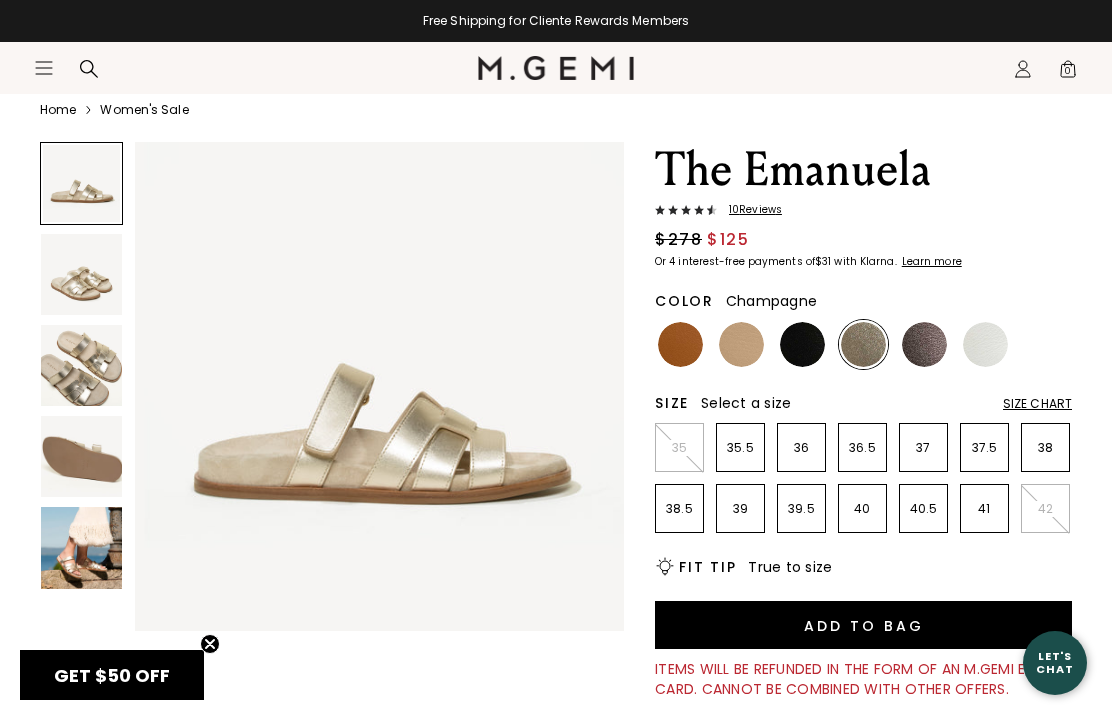 click at bounding box center [81, 547] 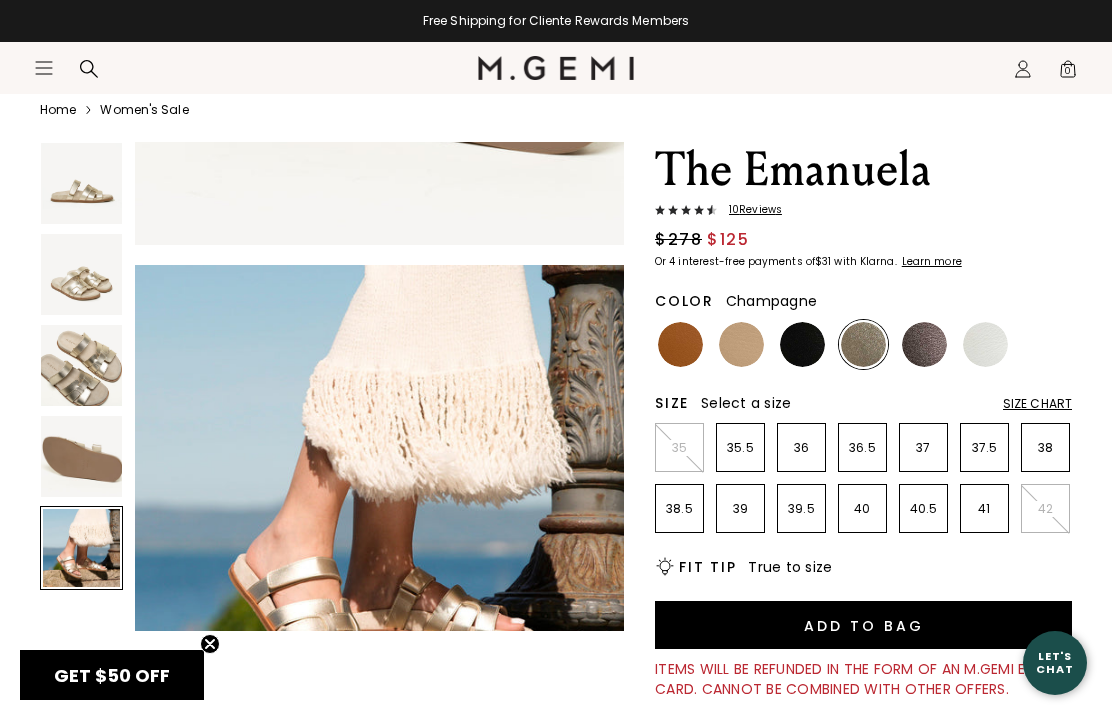 scroll, scrollTop: 2036, scrollLeft: 0, axis: vertical 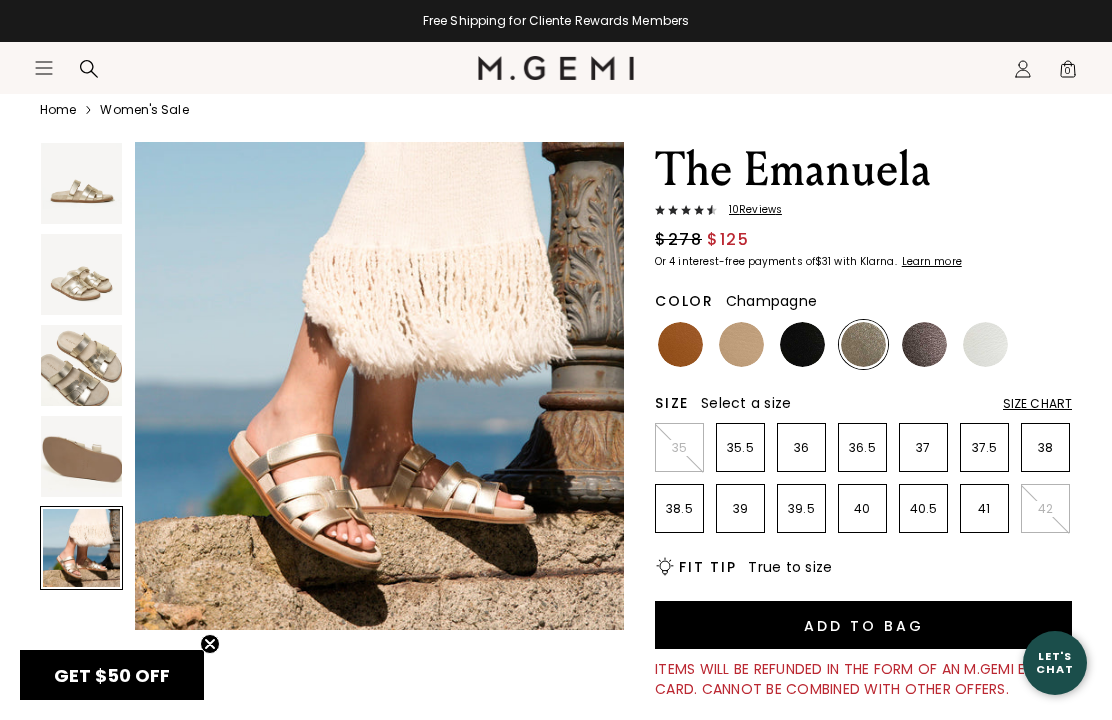 click at bounding box center (81, 456) 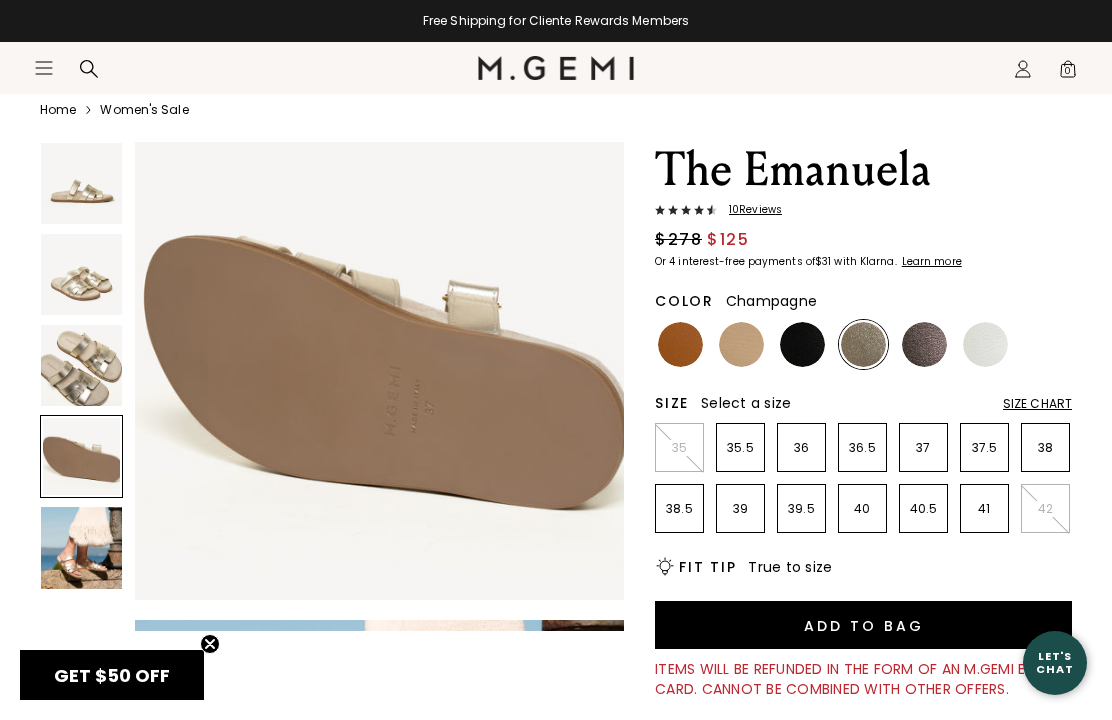 scroll, scrollTop: 1527, scrollLeft: 0, axis: vertical 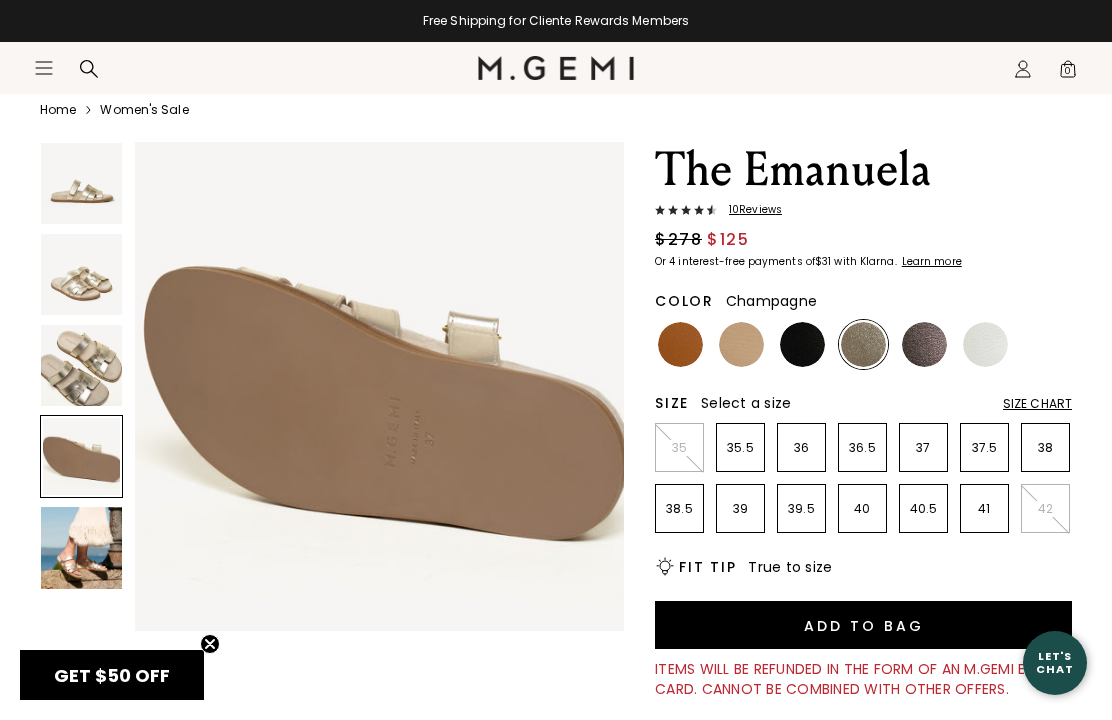 click at bounding box center [81, 183] 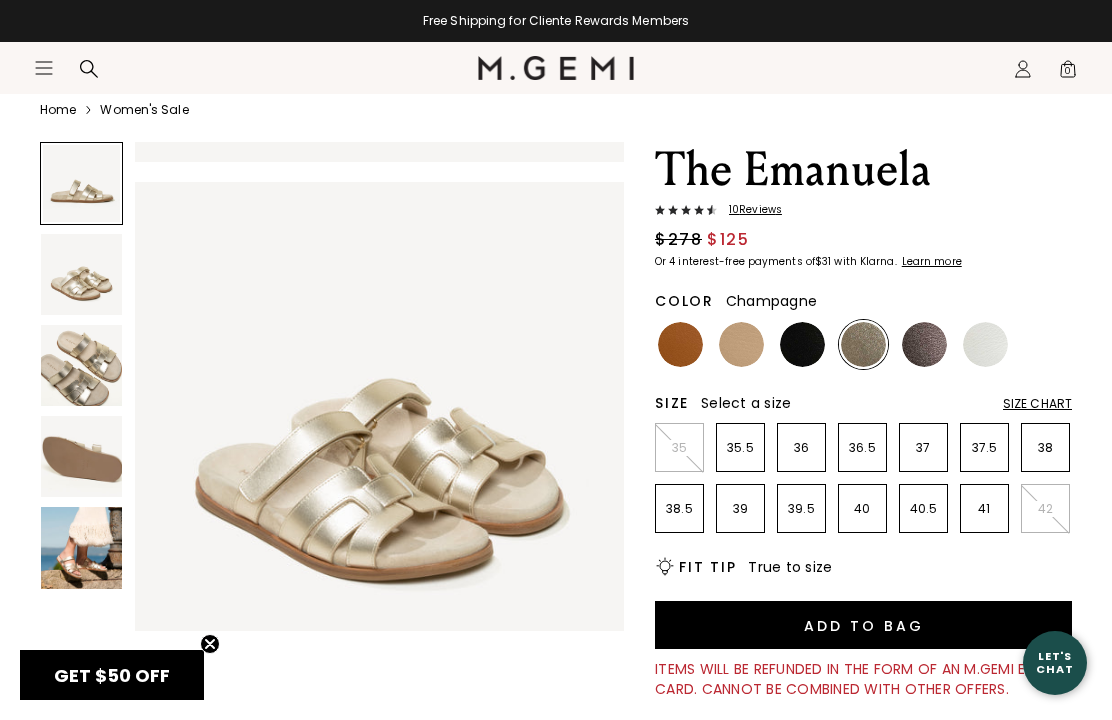 scroll, scrollTop: 0, scrollLeft: 0, axis: both 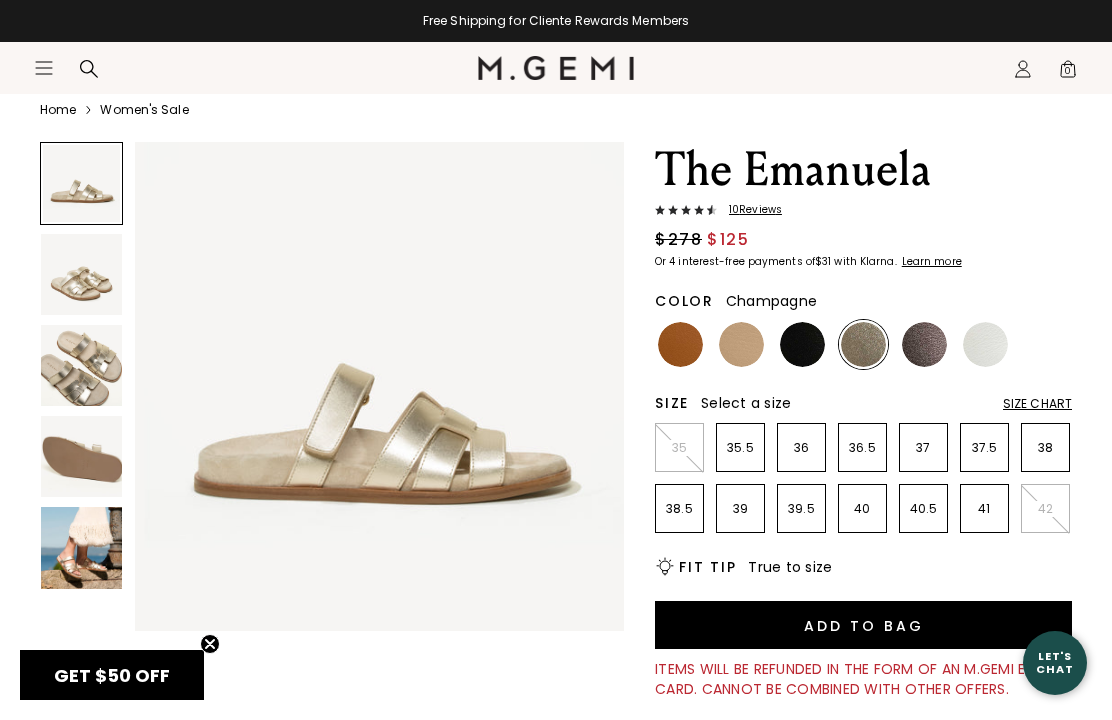 click at bounding box center [81, 274] 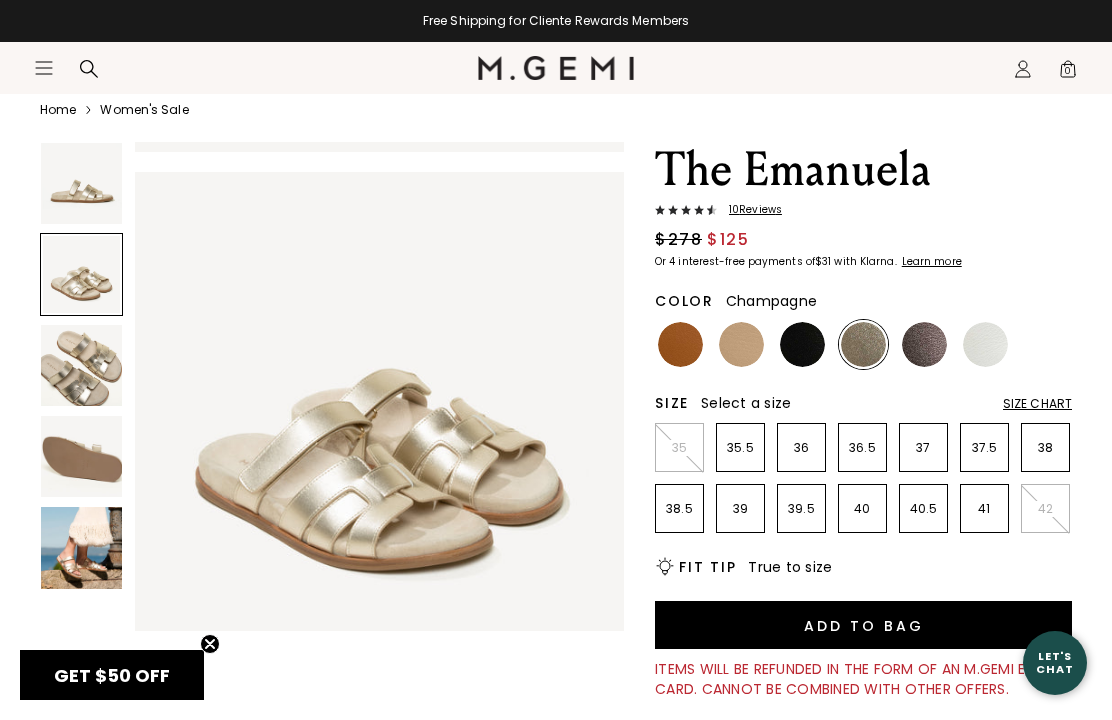 scroll, scrollTop: 509, scrollLeft: 0, axis: vertical 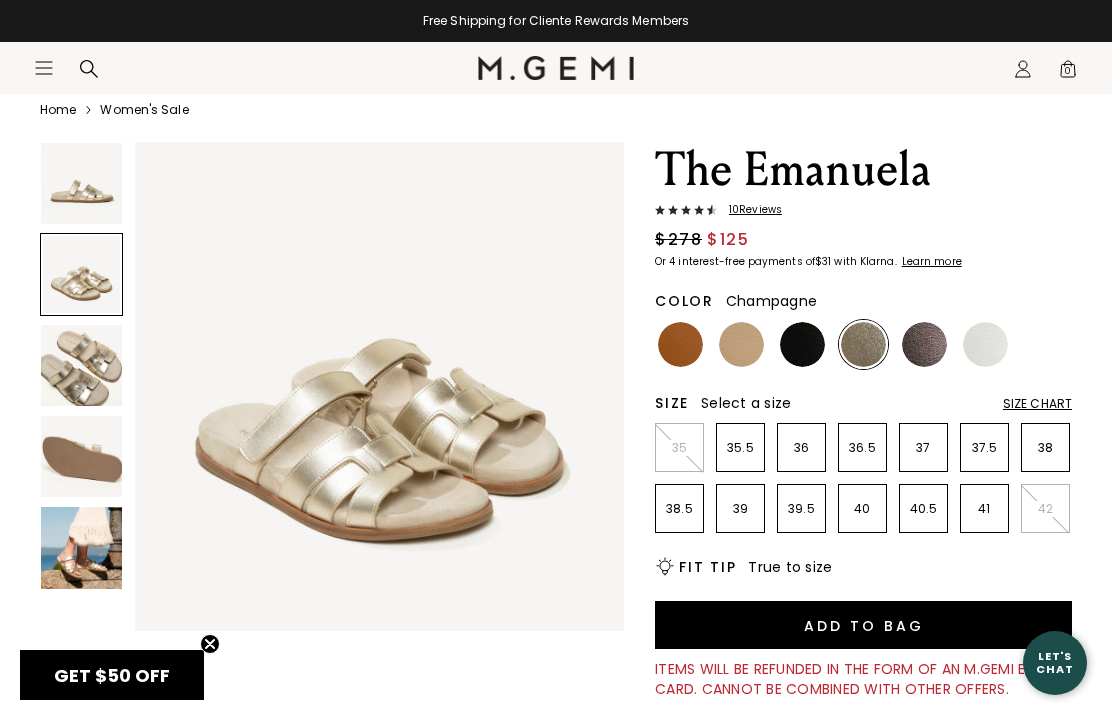click at bounding box center [81, 365] 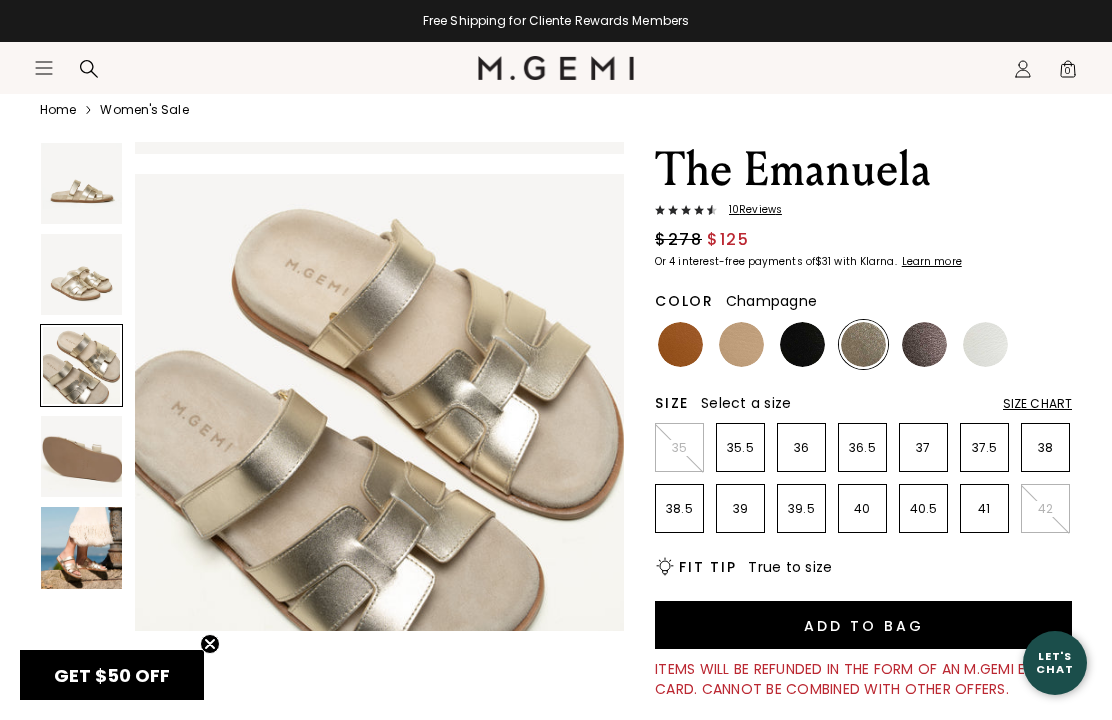 scroll, scrollTop: 1018, scrollLeft: 0, axis: vertical 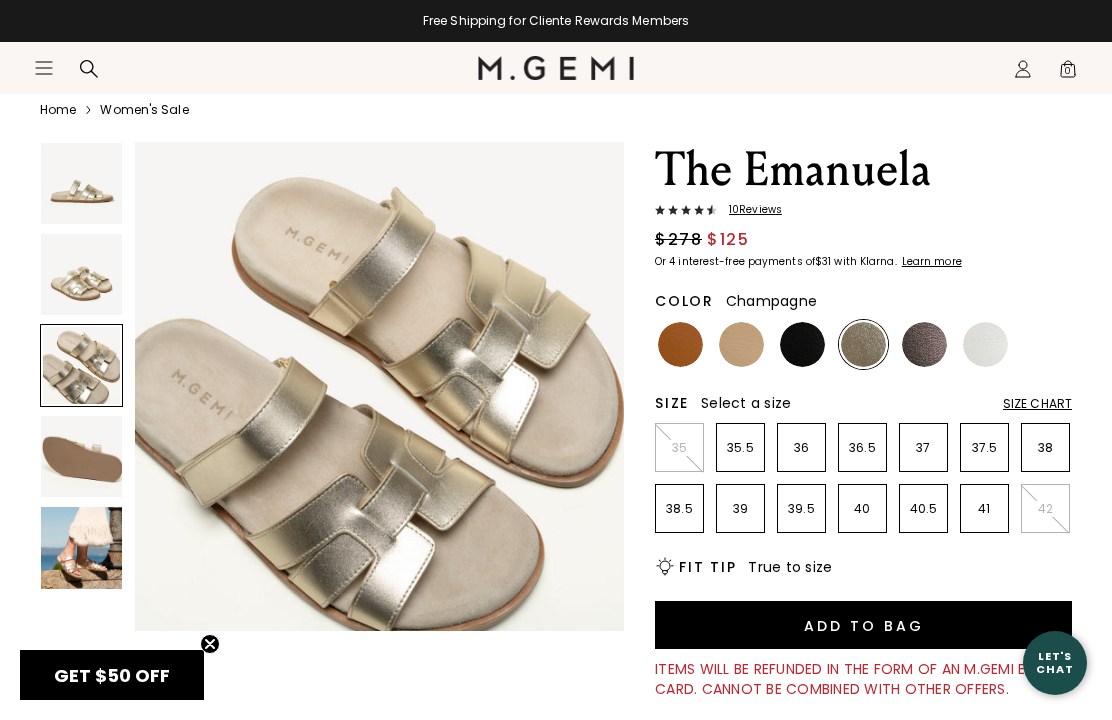 click at bounding box center [81, 547] 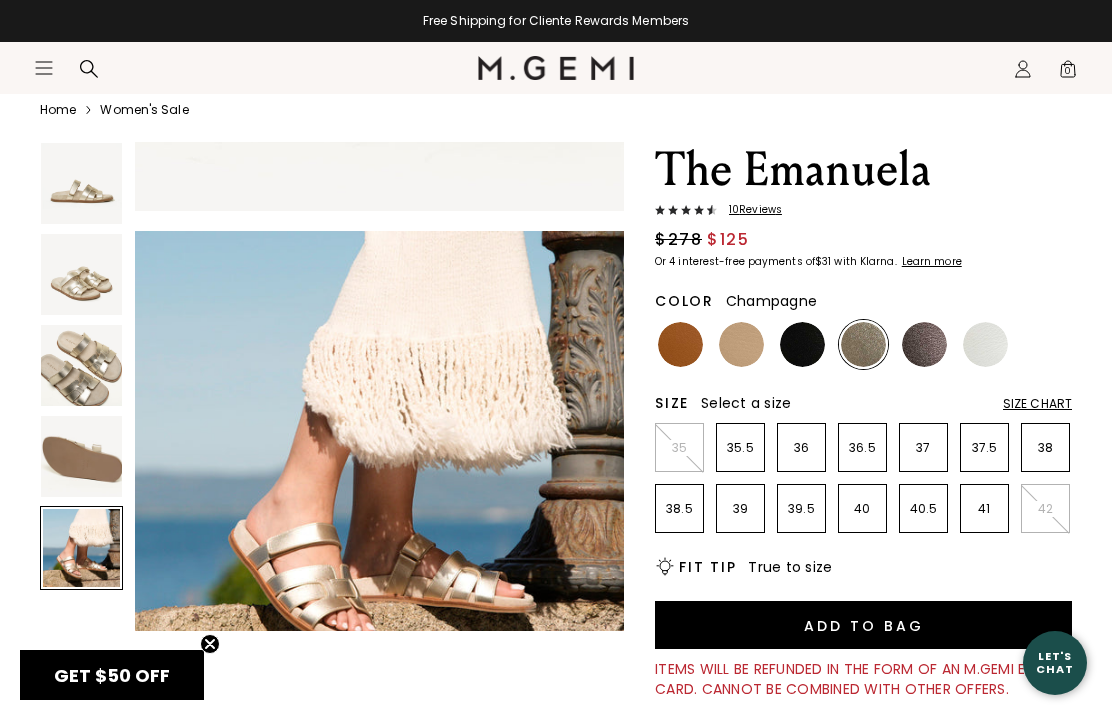 scroll, scrollTop: 2036, scrollLeft: 0, axis: vertical 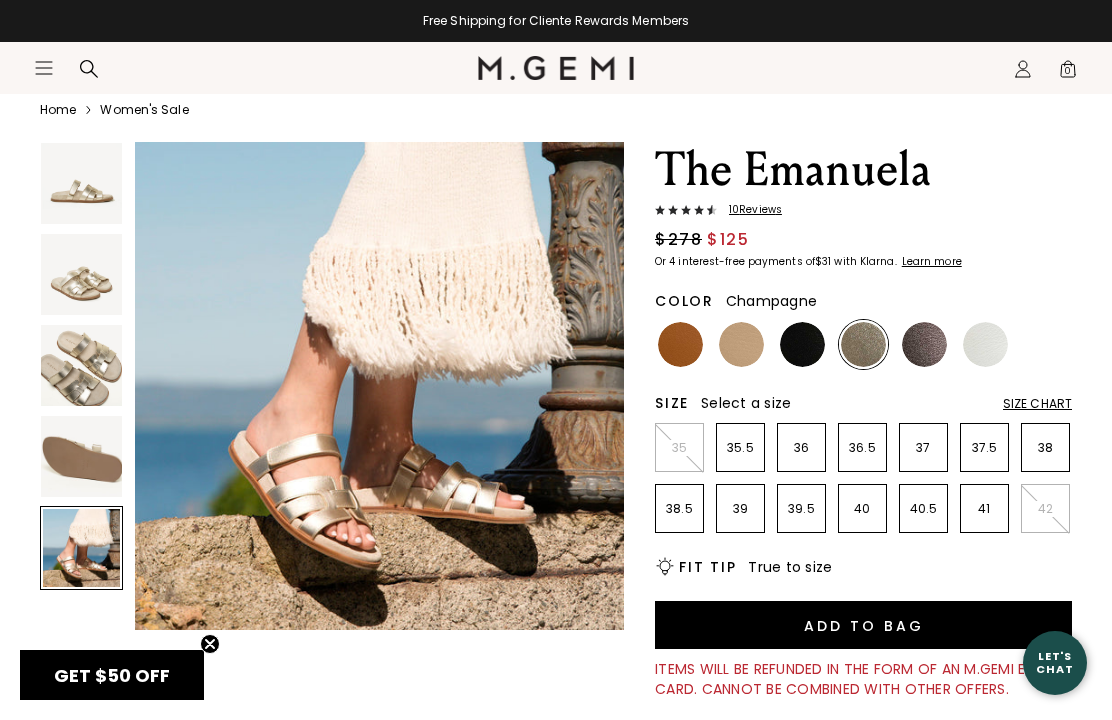 click at bounding box center (741, 344) 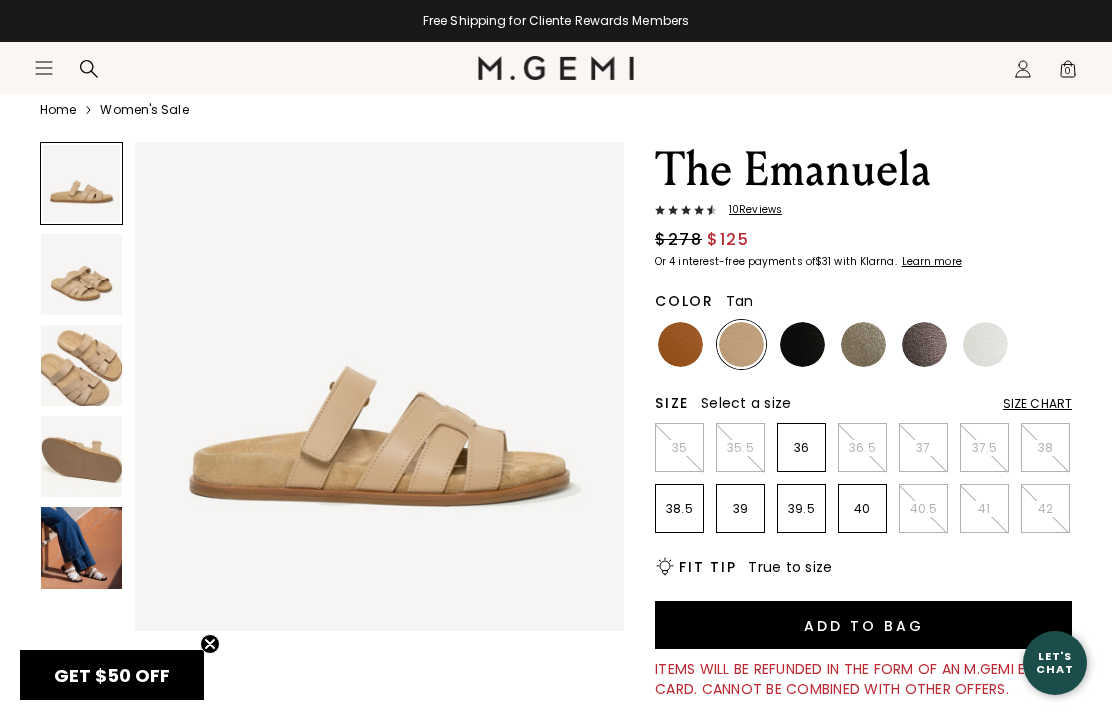 click at bounding box center [680, 344] 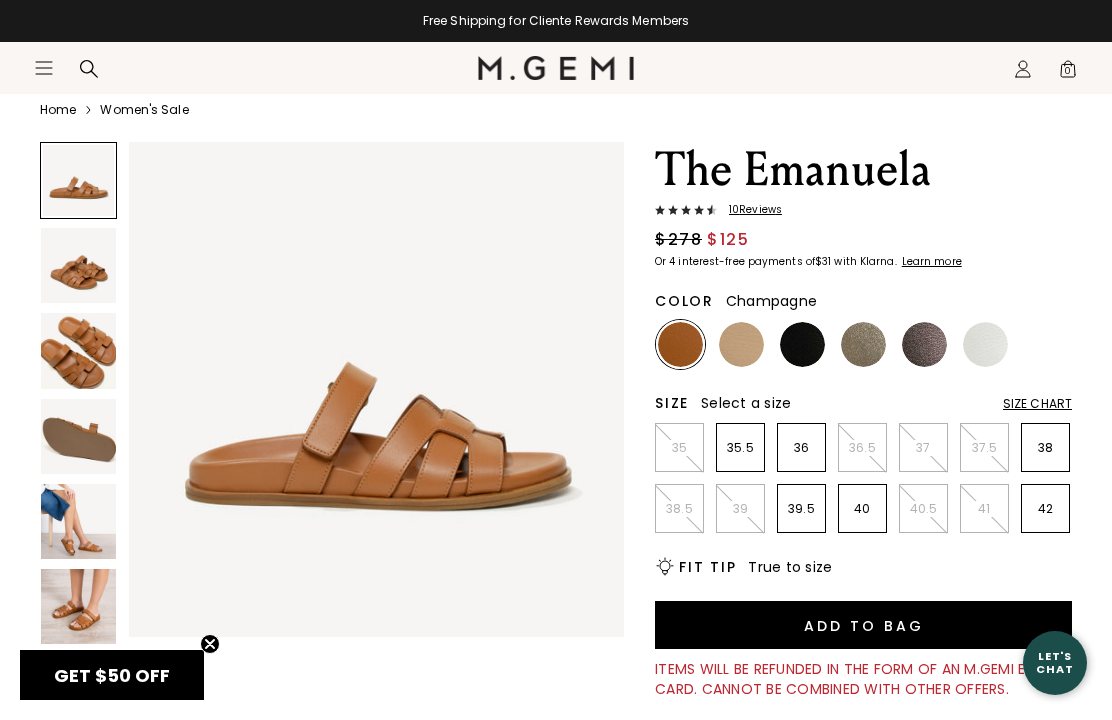 click at bounding box center [863, 344] 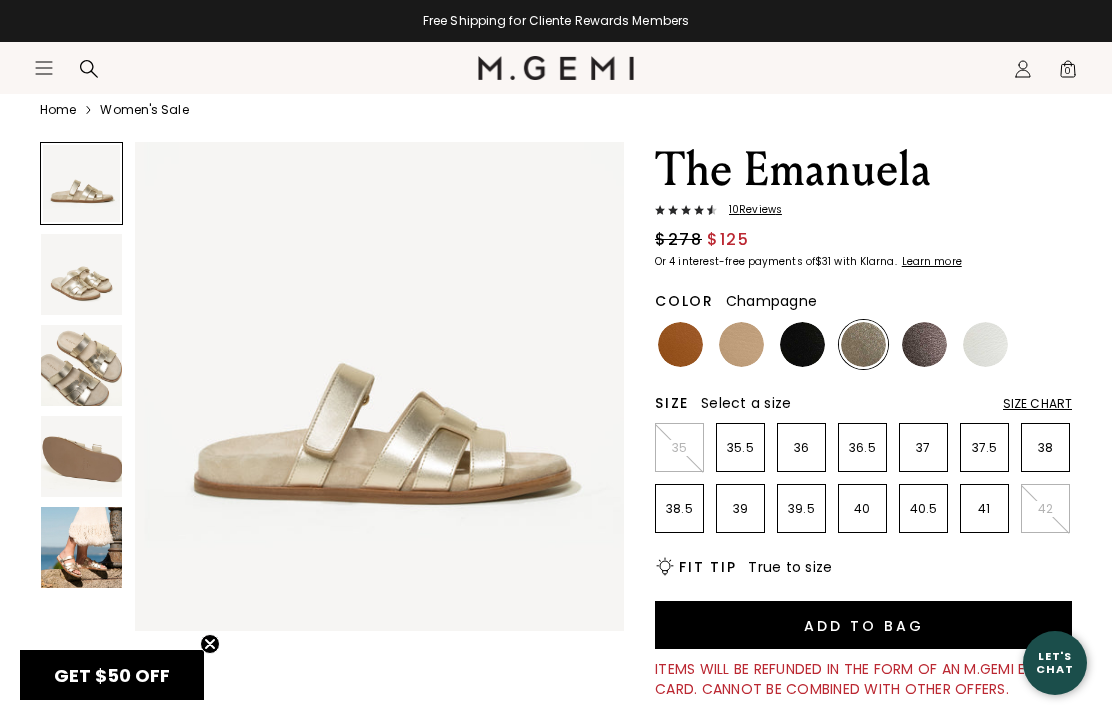 scroll, scrollTop: 0, scrollLeft: 0, axis: both 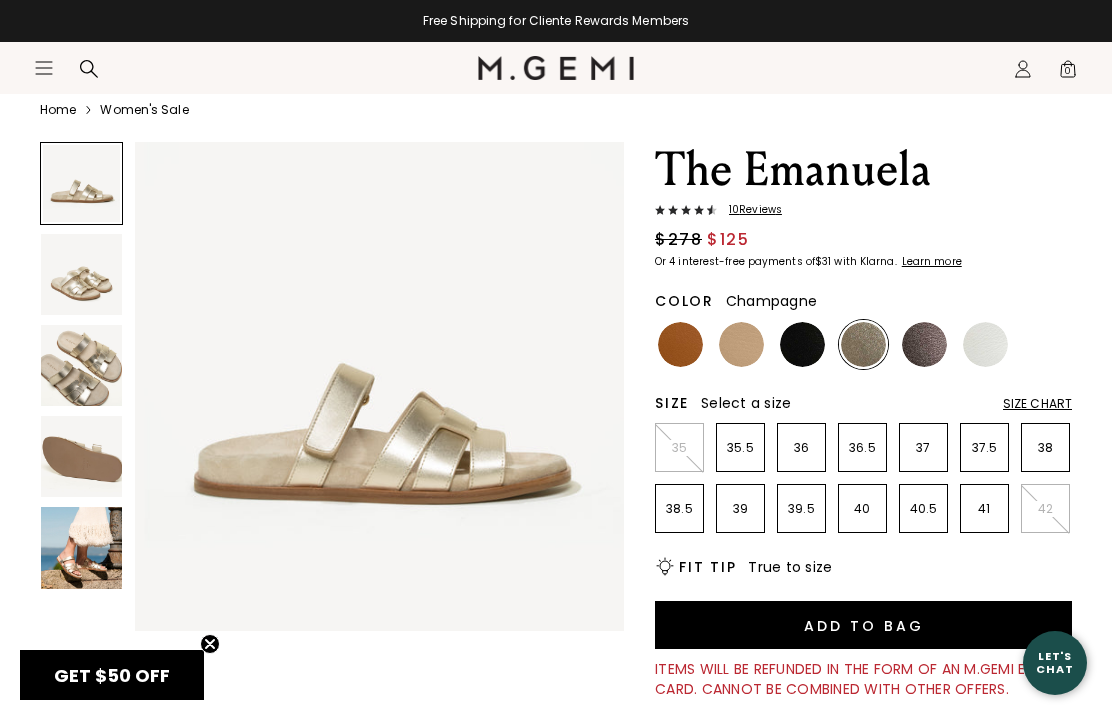 click at bounding box center [985, 344] 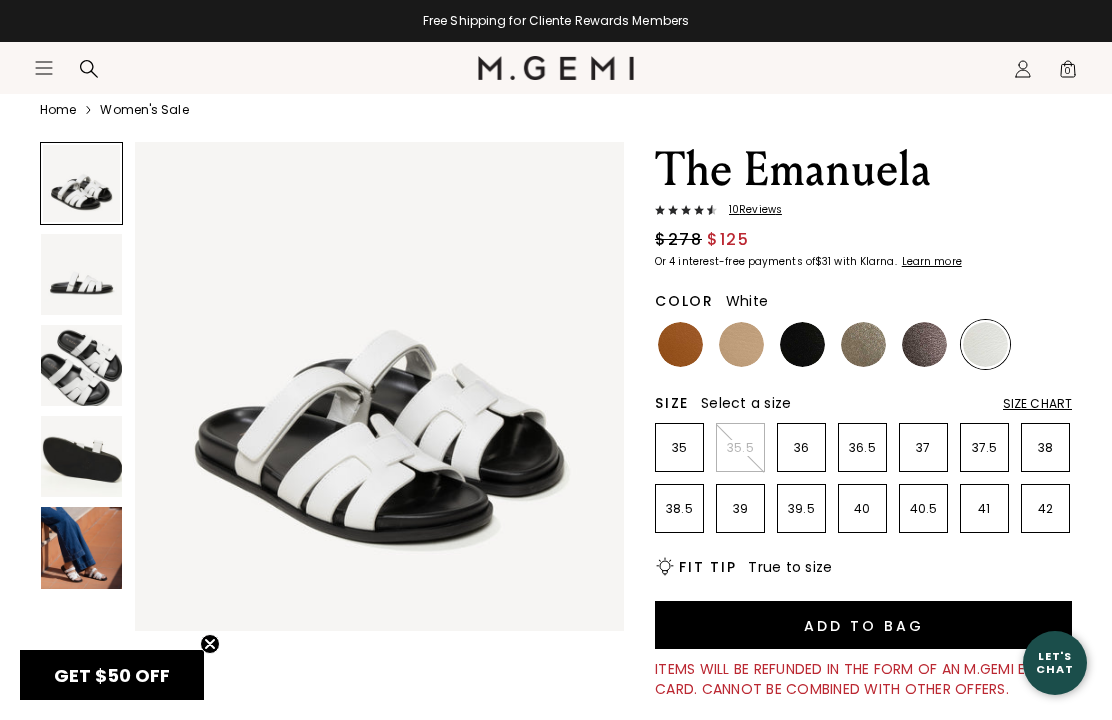 click at bounding box center [81, 547] 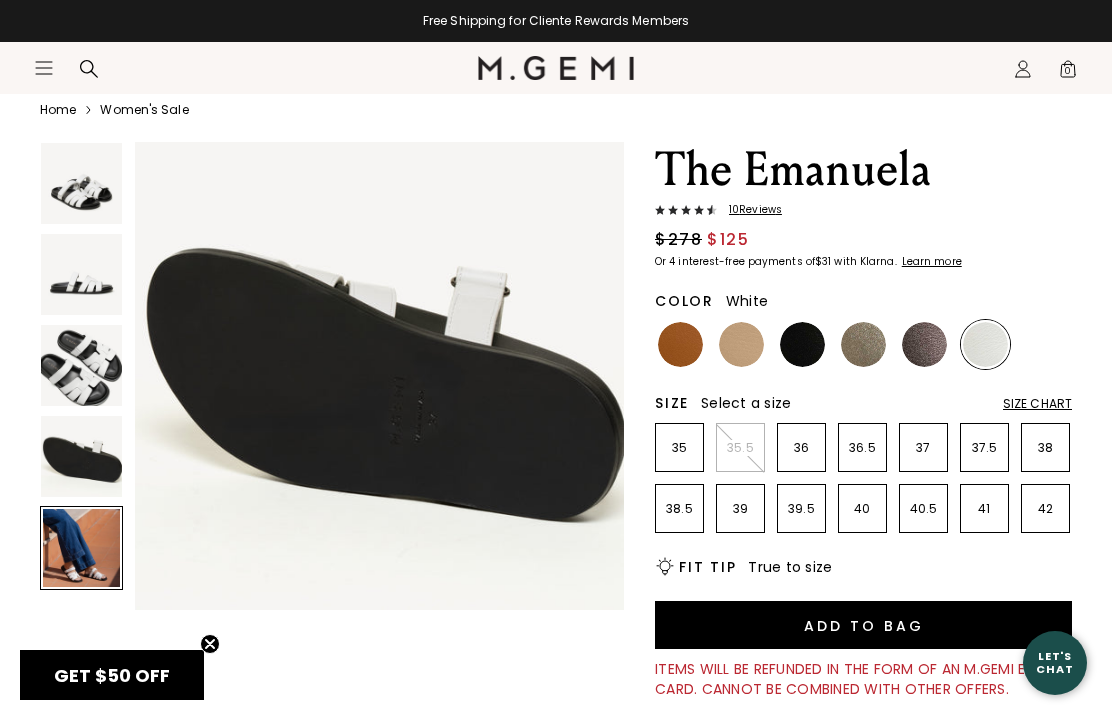 scroll, scrollTop: 2036, scrollLeft: 0, axis: vertical 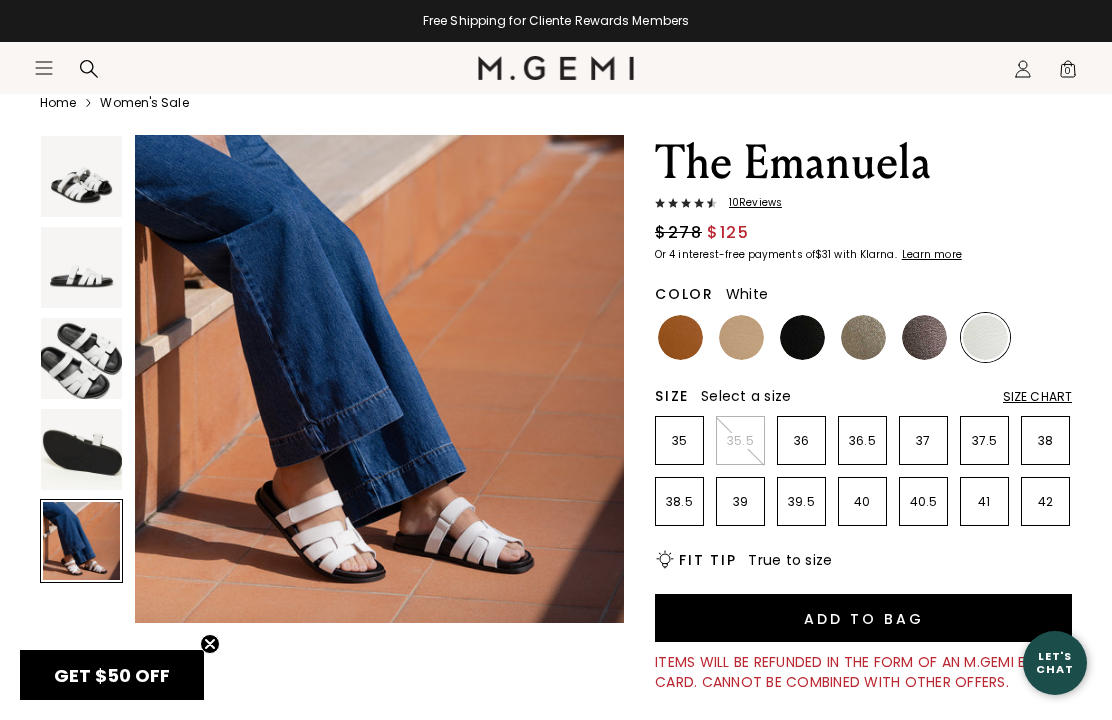 click at bounding box center [81, 267] 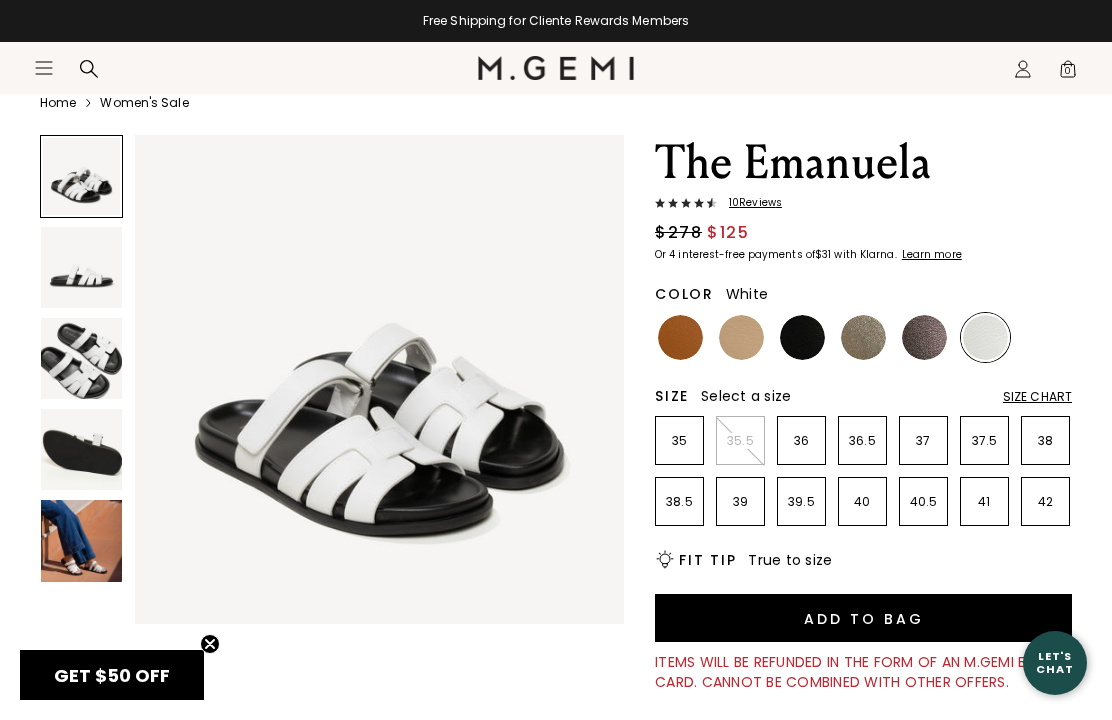 scroll, scrollTop: 0, scrollLeft: 0, axis: both 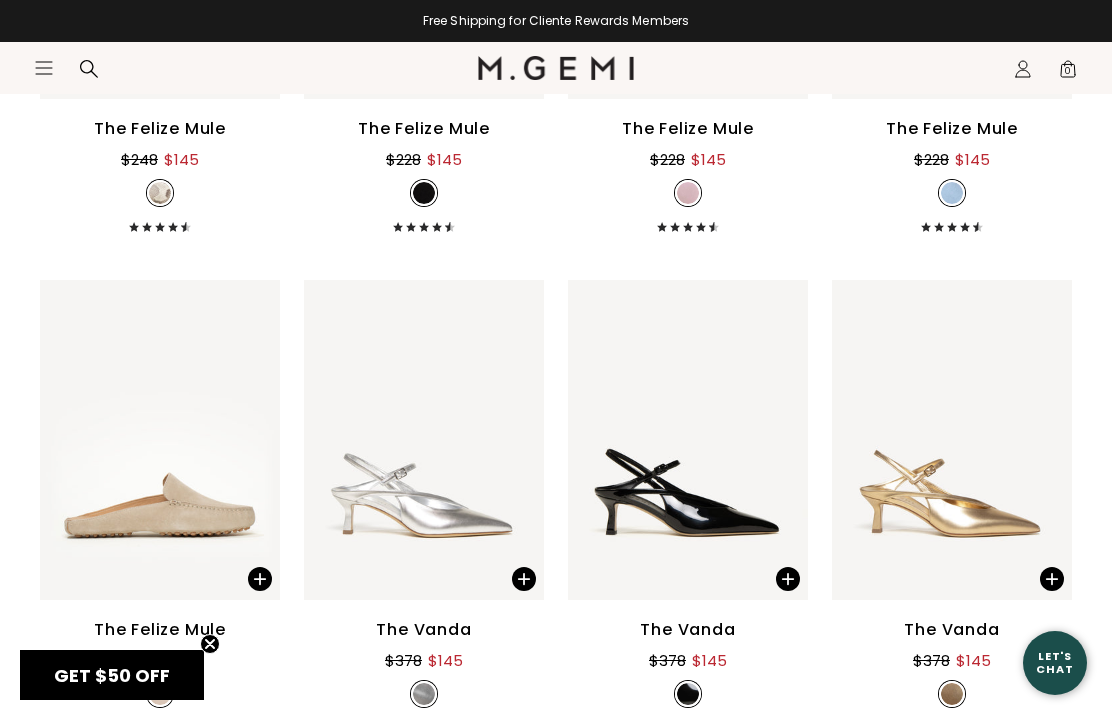 click at bounding box center (1046, 440) 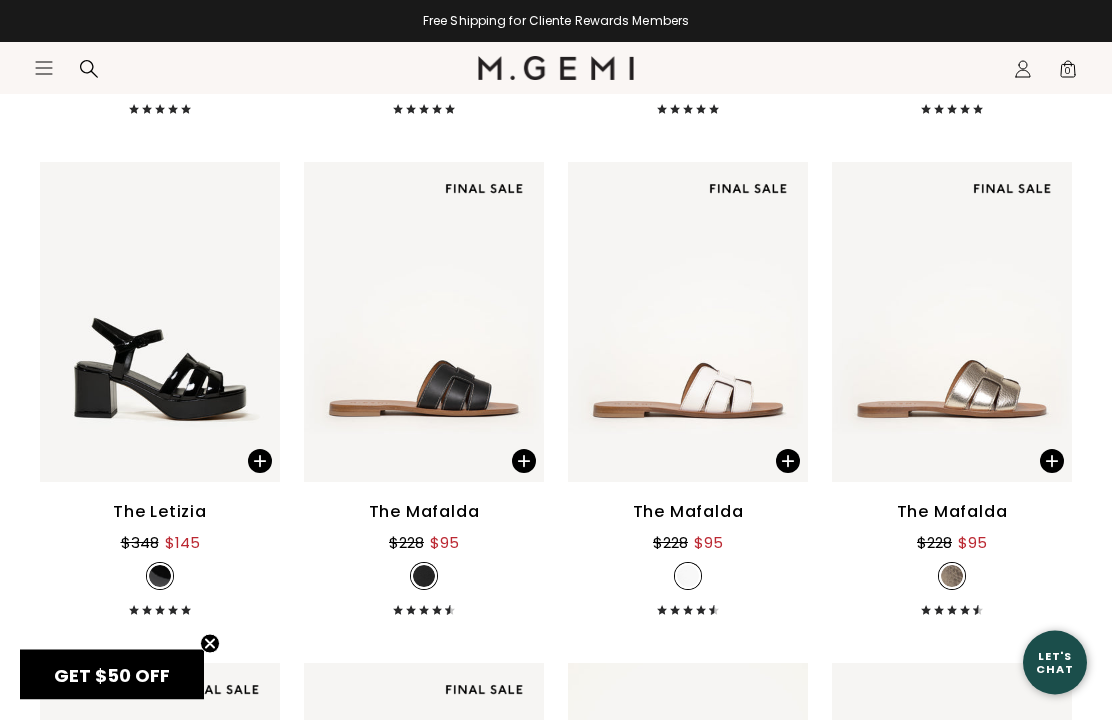 scroll, scrollTop: 8016, scrollLeft: 0, axis: vertical 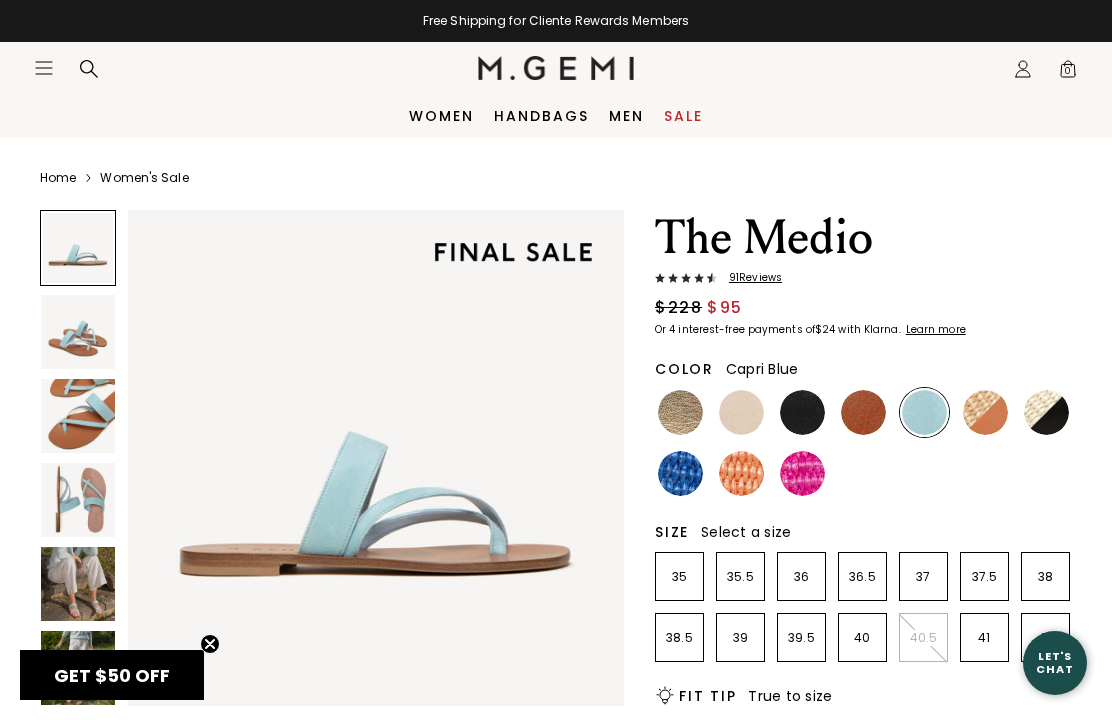 click at bounding box center (680, 412) 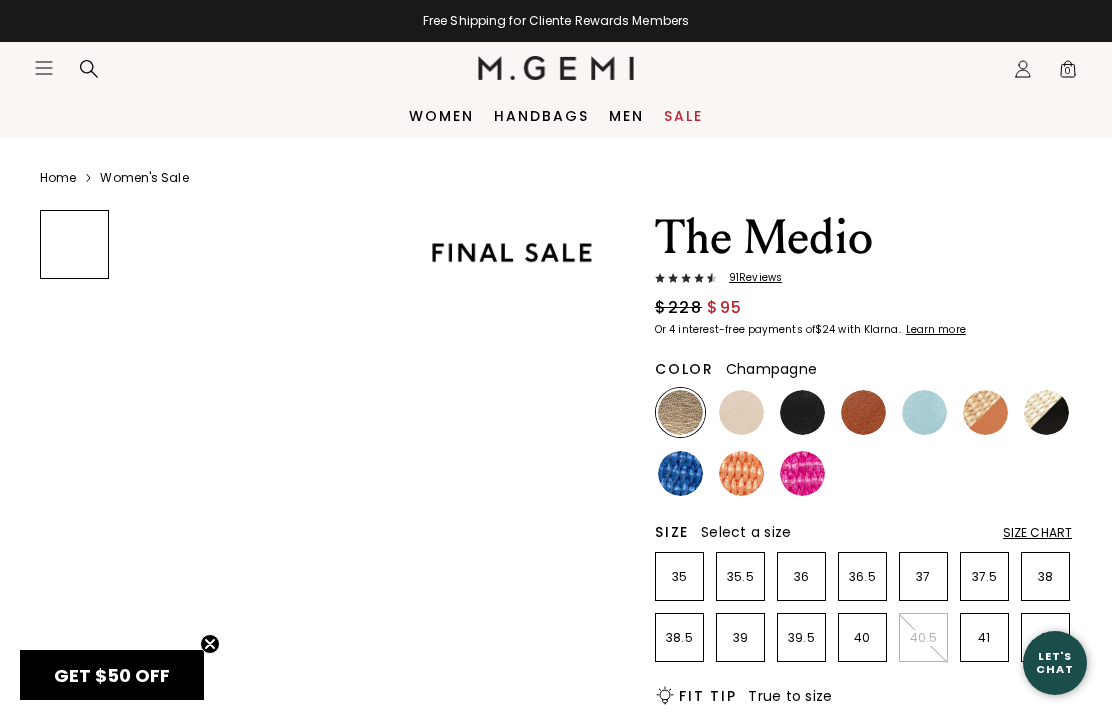 click at bounding box center [741, 412] 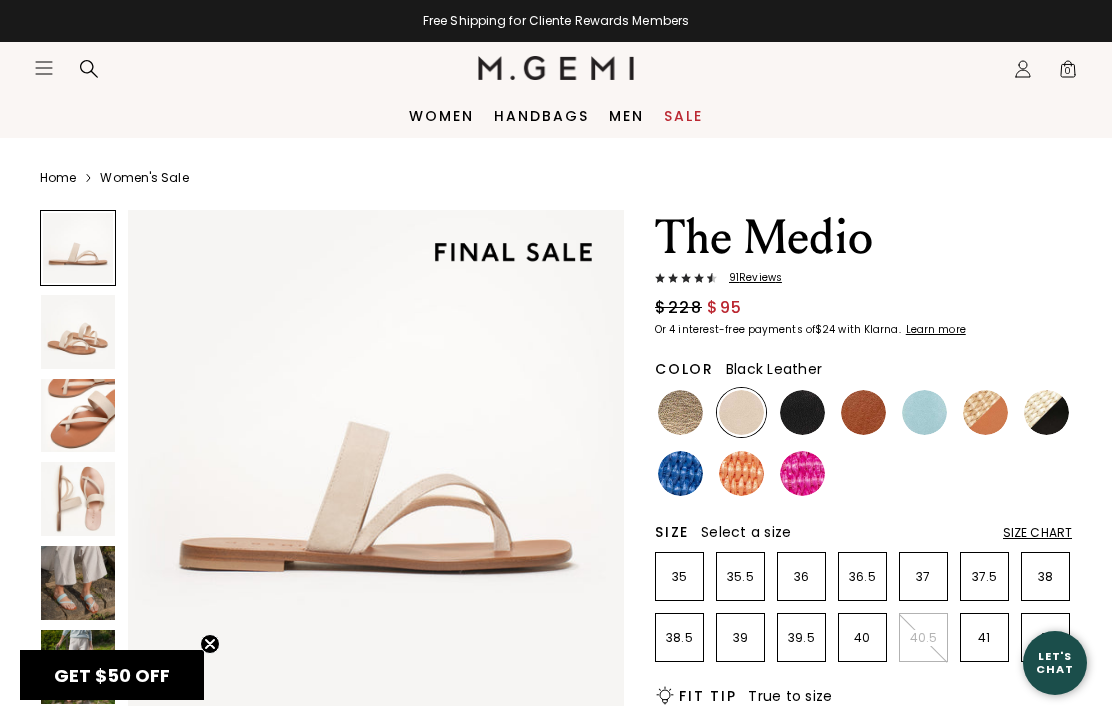 click at bounding box center (802, 412) 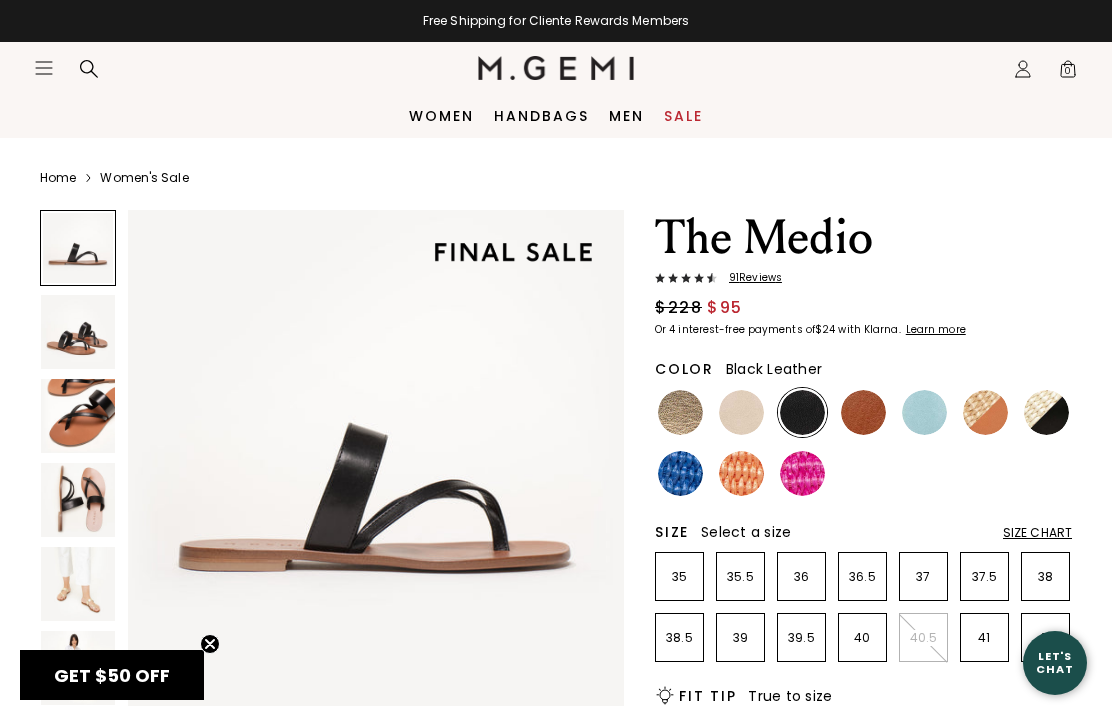 click at bounding box center [924, 412] 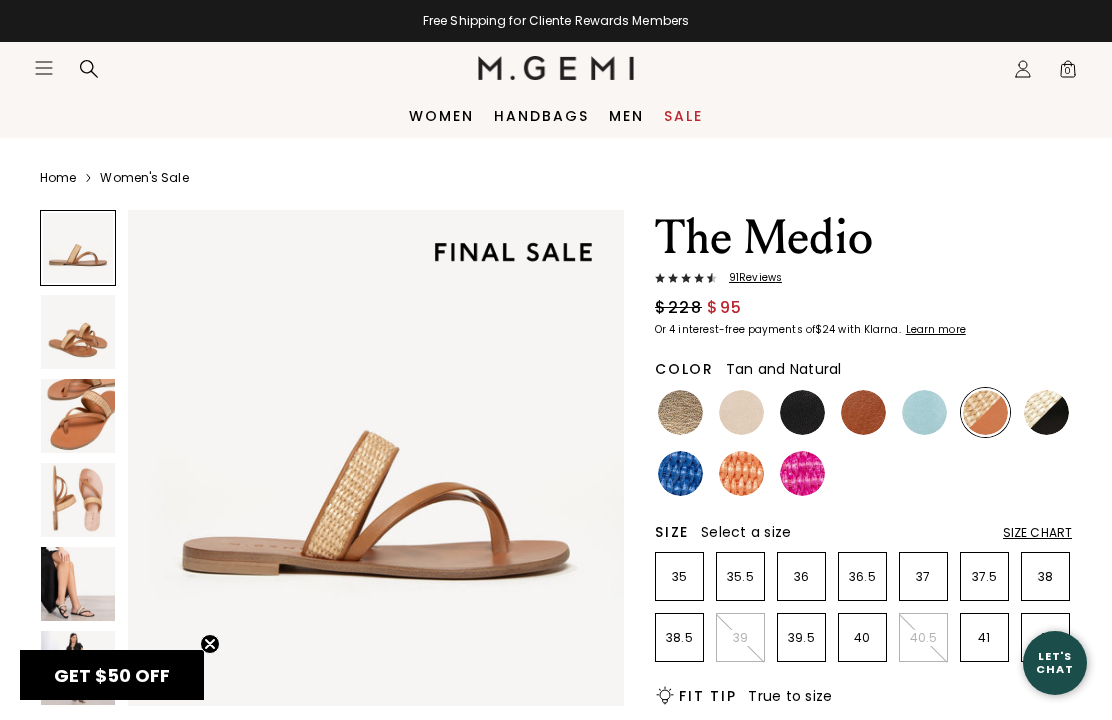 click at bounding box center (78, 500) 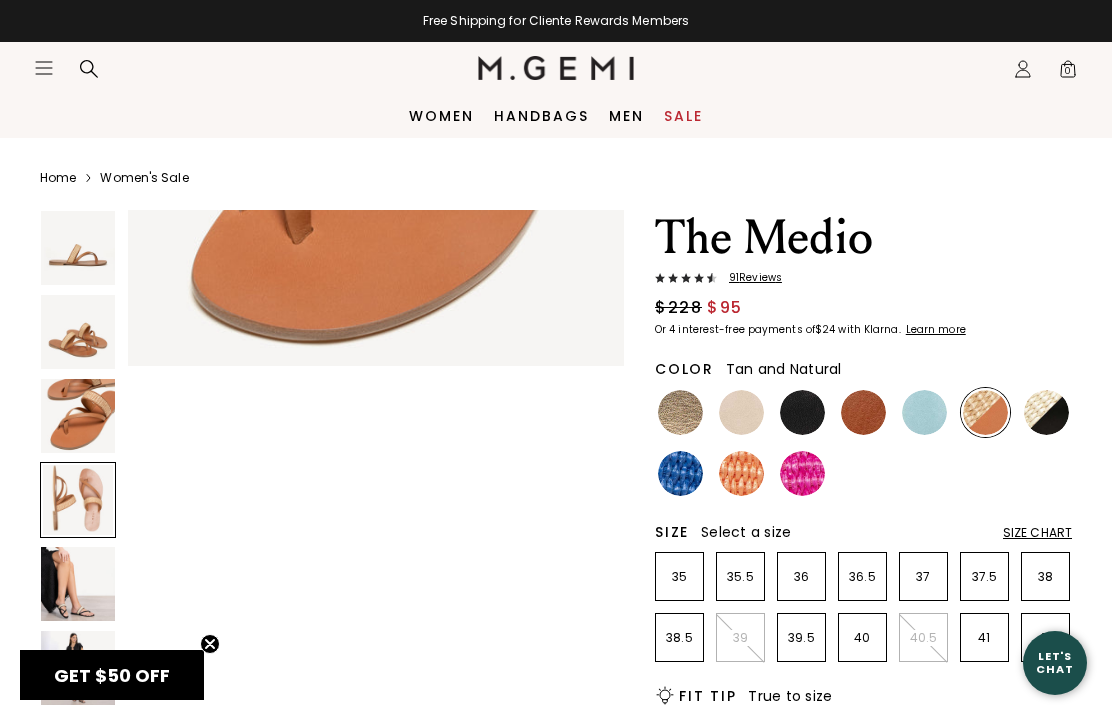 scroll, scrollTop: 1548, scrollLeft: 0, axis: vertical 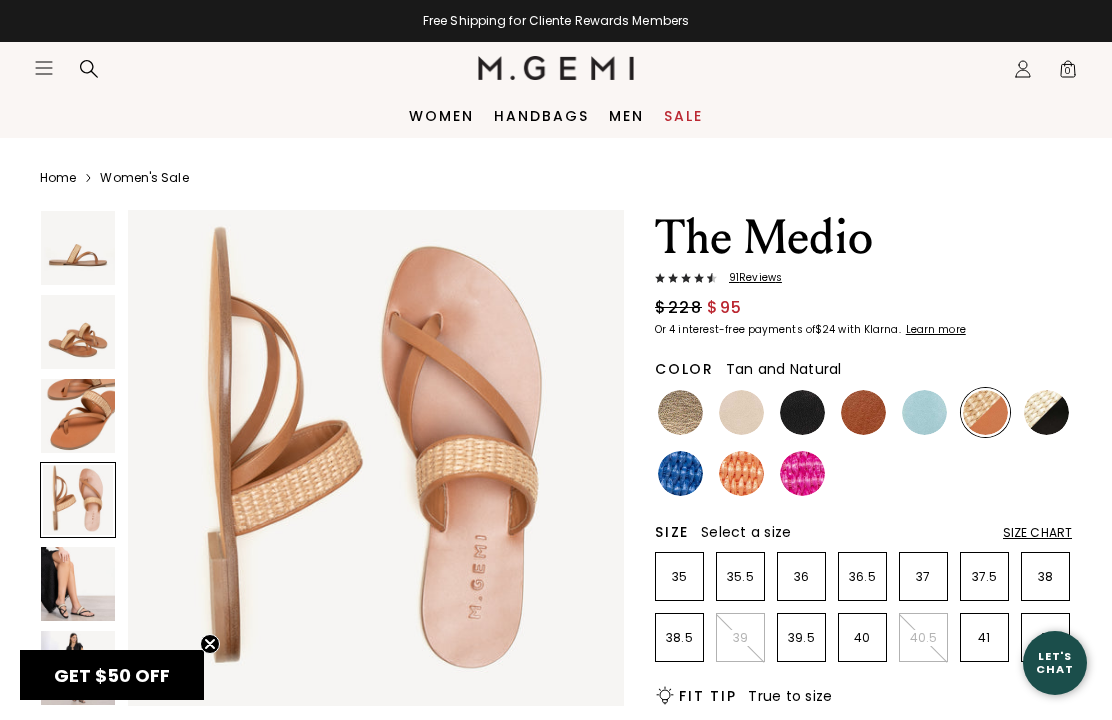 click at bounding box center (1046, 412) 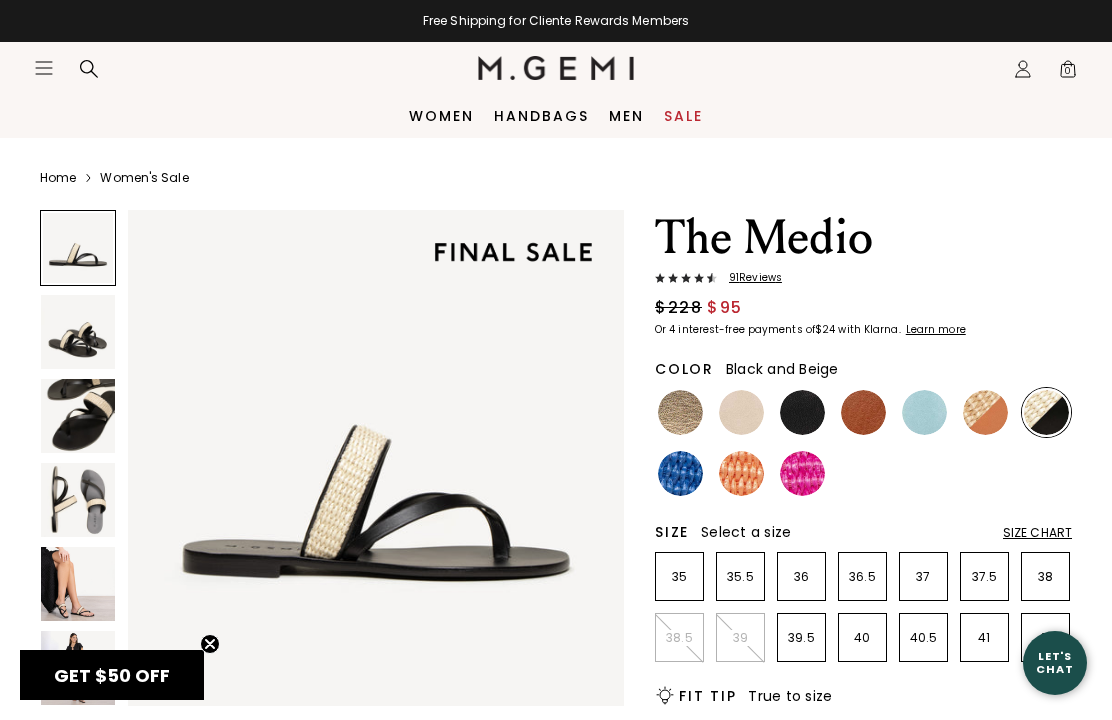 scroll, scrollTop: 0, scrollLeft: 0, axis: both 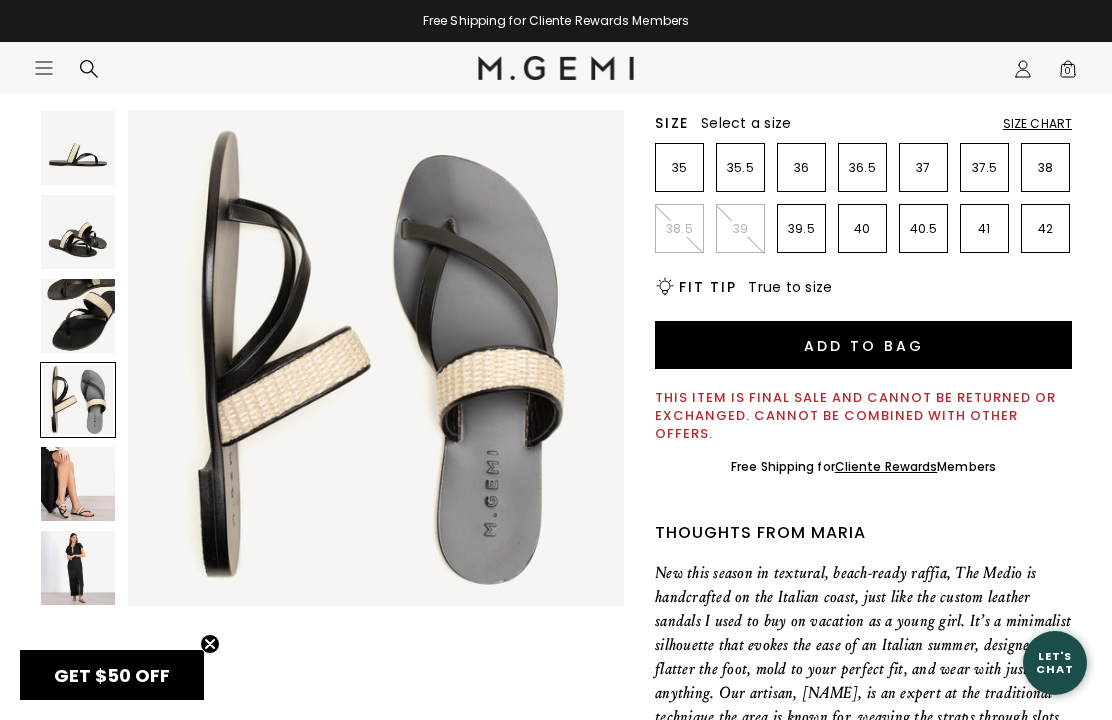 click at bounding box center [78, 568] 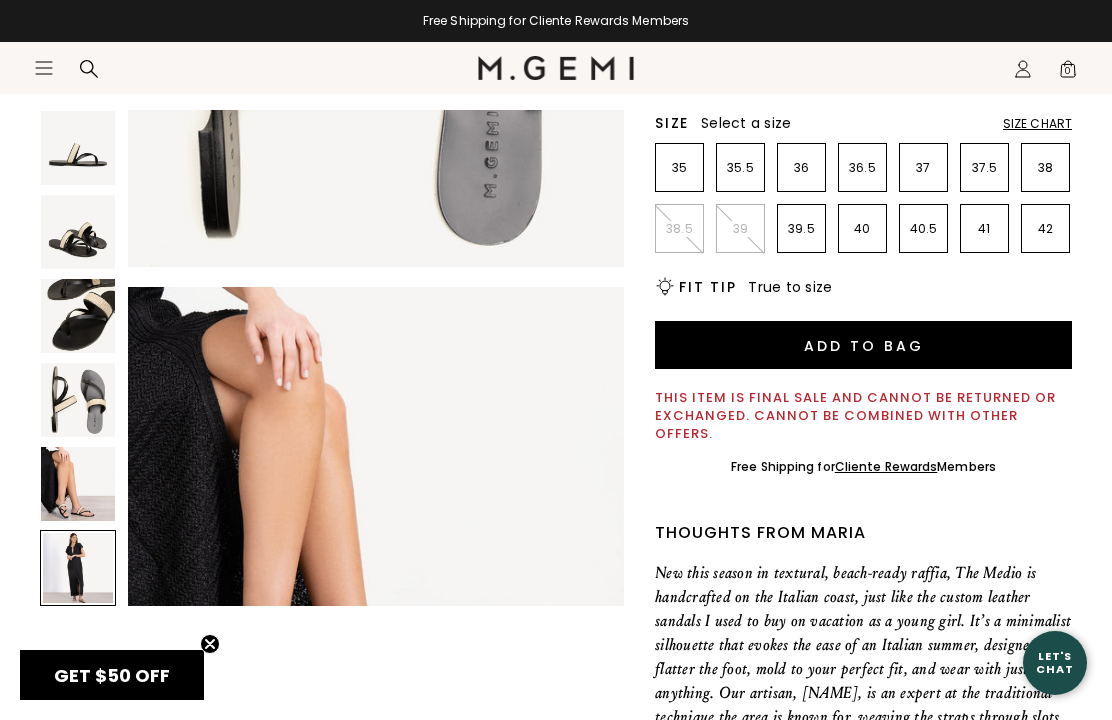scroll, scrollTop: 2580, scrollLeft: 0, axis: vertical 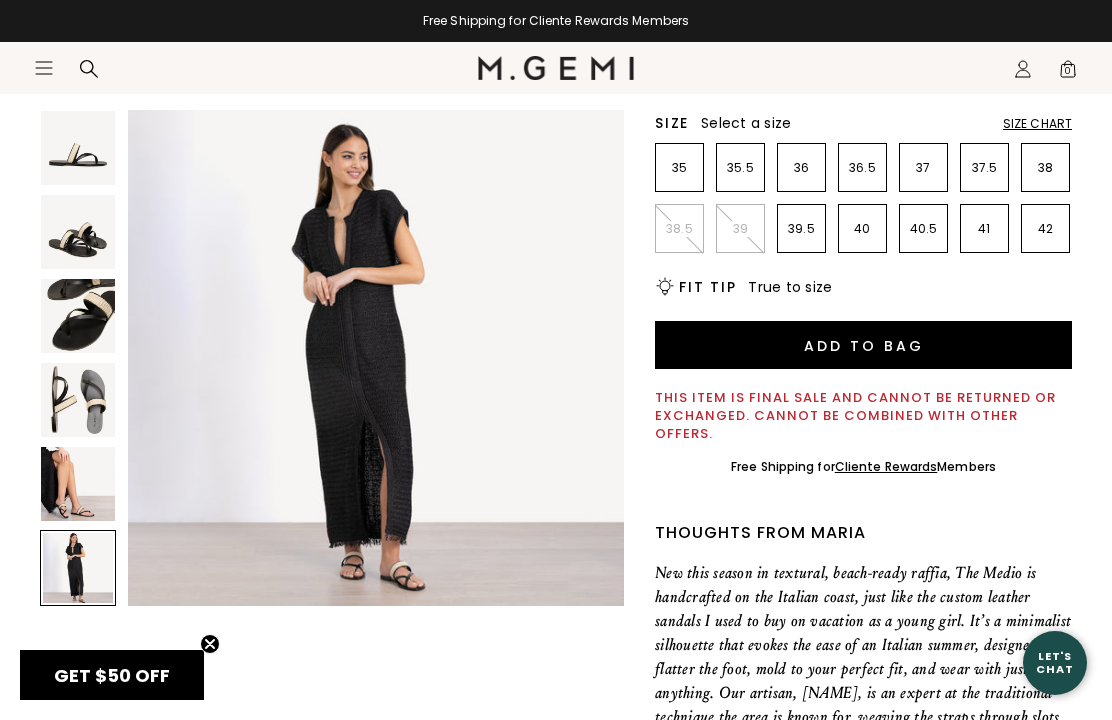 click at bounding box center (376, 358) 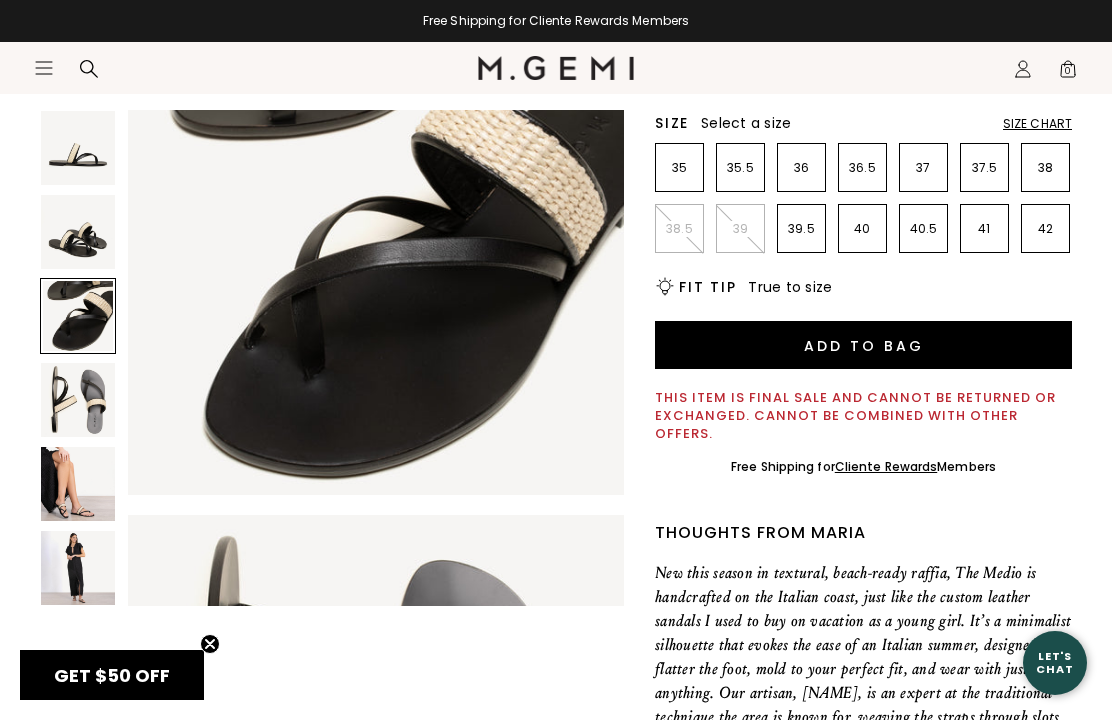 scroll, scrollTop: 1032, scrollLeft: 0, axis: vertical 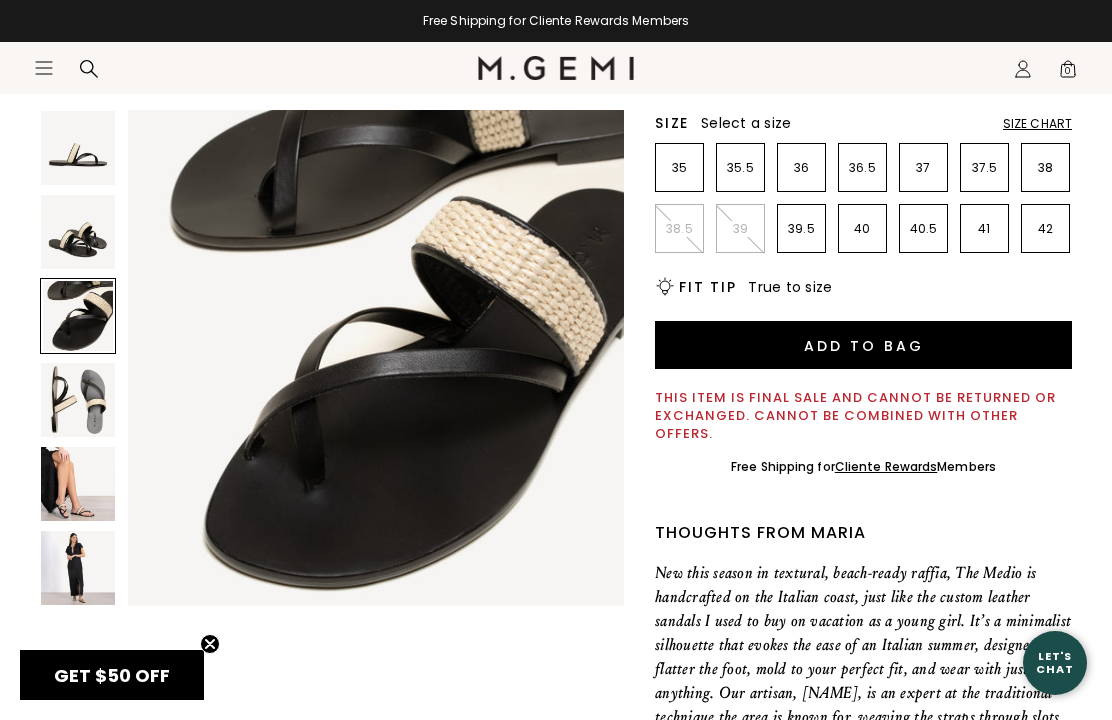 click on "Icons/20x20/hamburger@2x
Women
Shop All Shoes
New Arrivals
Bestsellers Essentials" at bounding box center (556, 90) 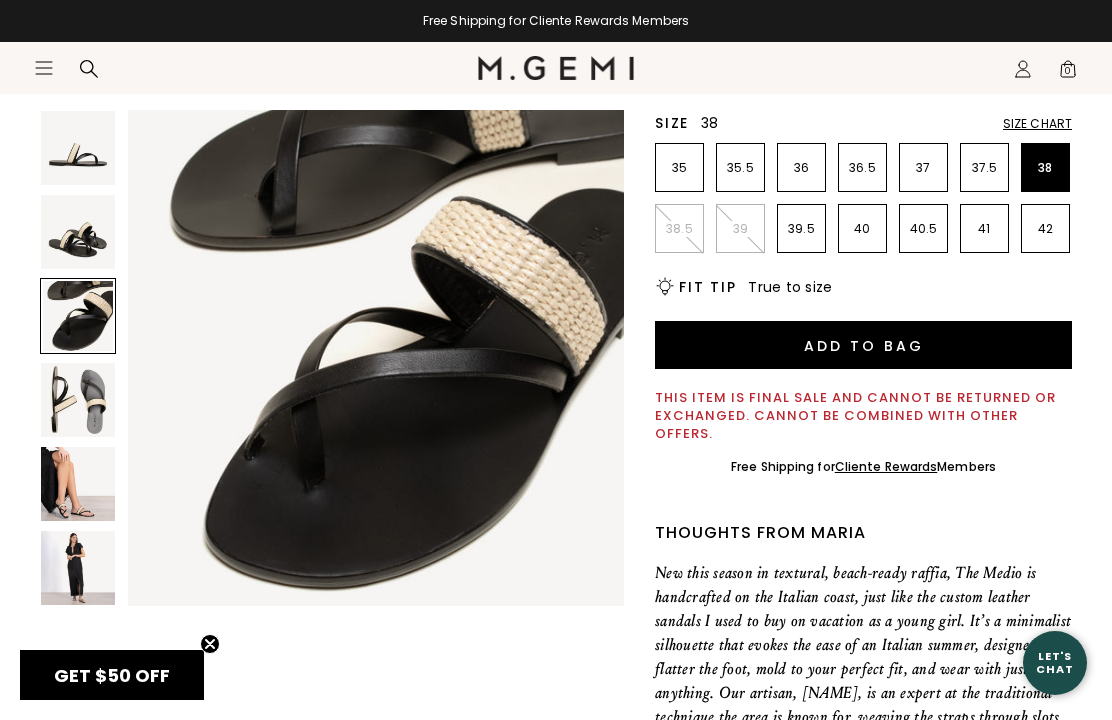 click on "38" at bounding box center [1045, 167] 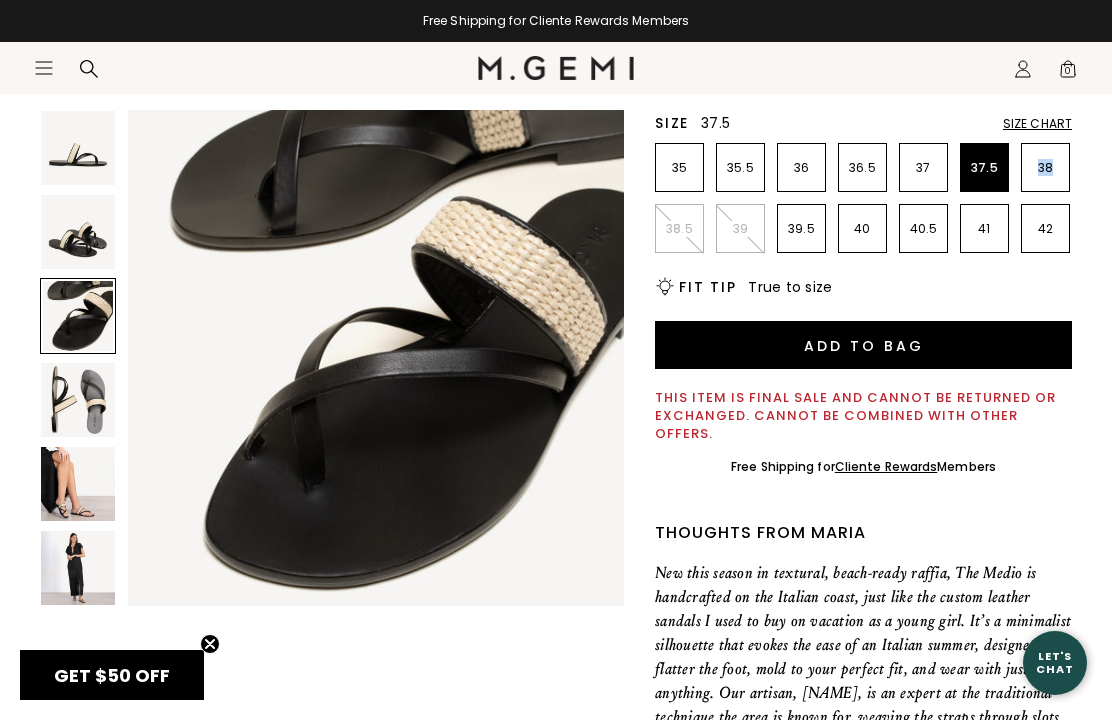 scroll, scrollTop: 0, scrollLeft: 0, axis: both 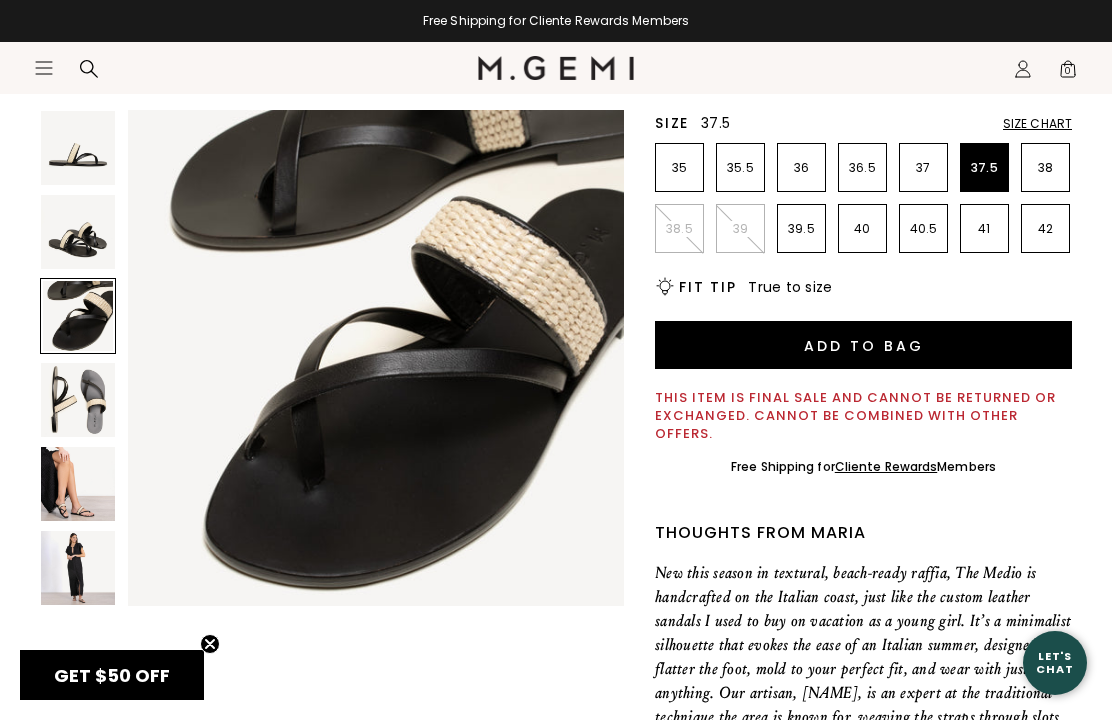click on "Icons/20x20/hamburger@2x
Women
Shop All Shoes
New Arrivals
Bestsellers Essentials" at bounding box center [556, 90] 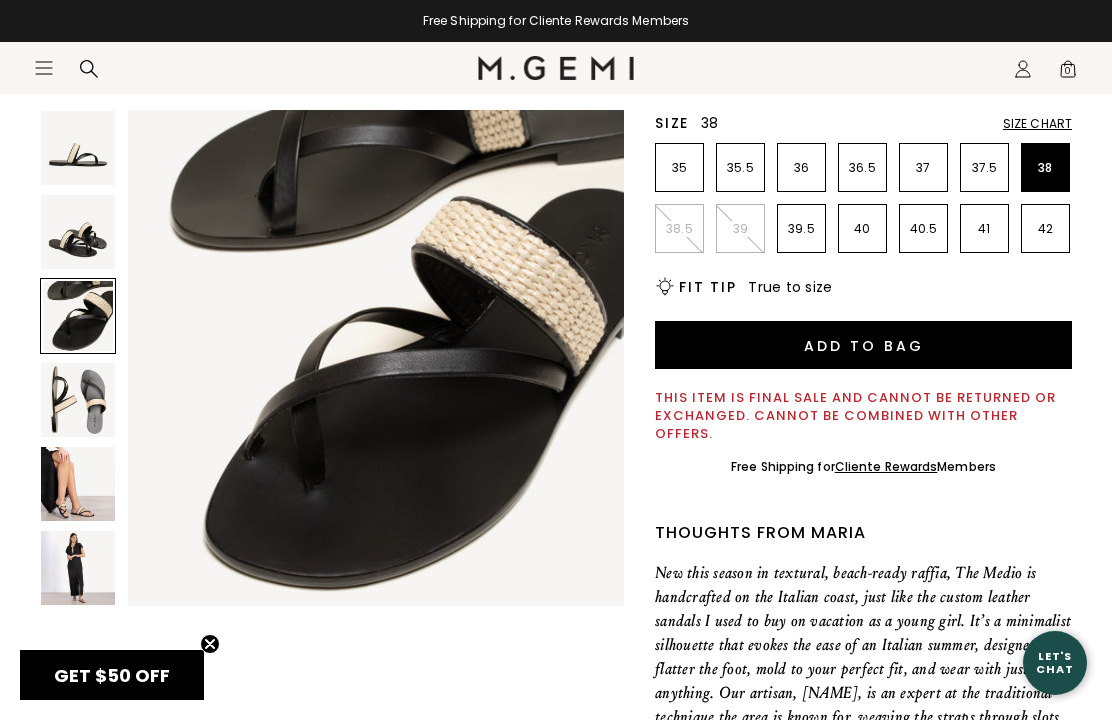 click on "38" at bounding box center [1045, 167] 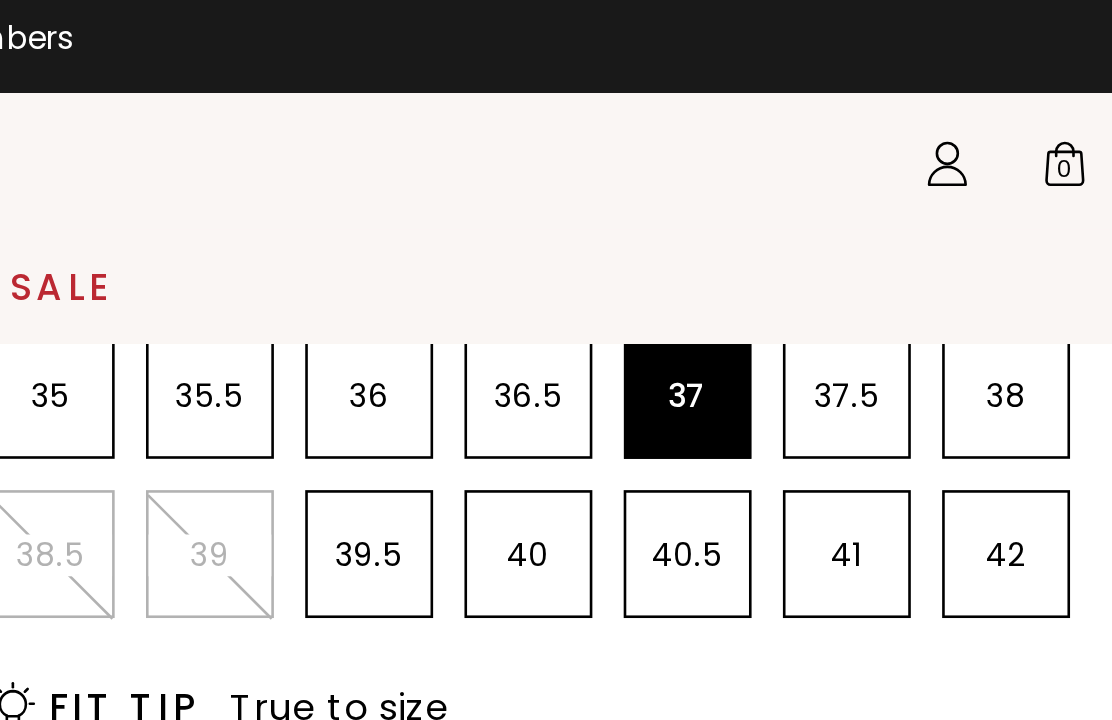 click on "37" at bounding box center (923, 158) 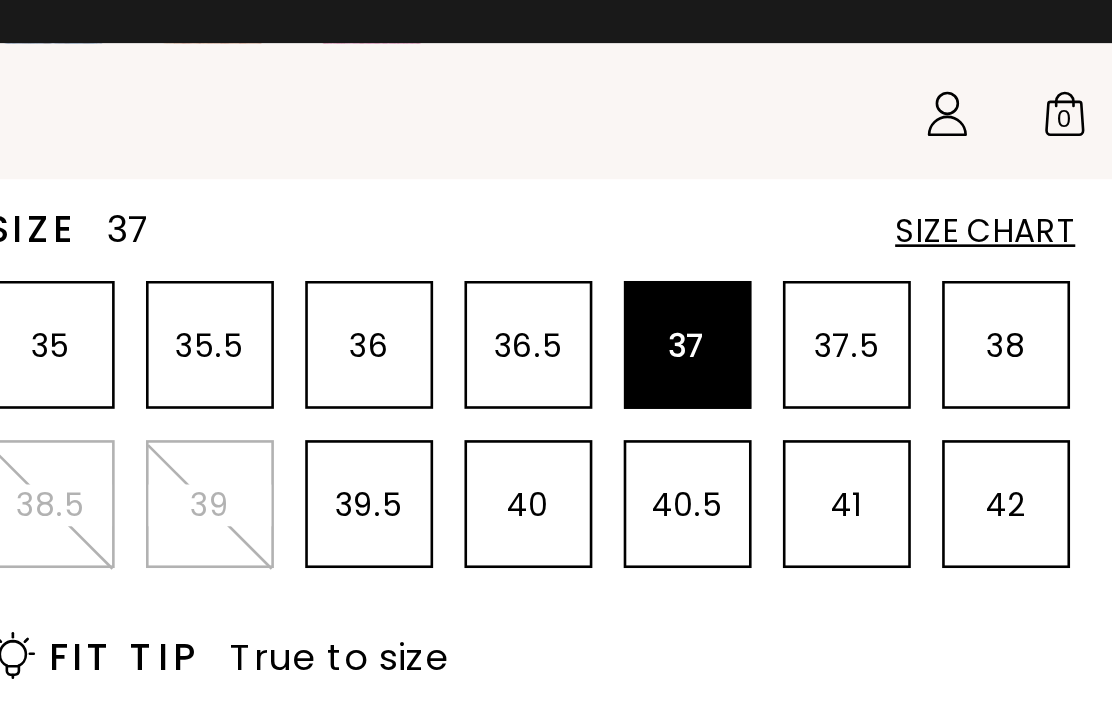 click on "Icons/20x20/hamburger@2x
Women
Shop All Shoes
New Arrivals
Bestsellers Essentials" at bounding box center (556, 90) 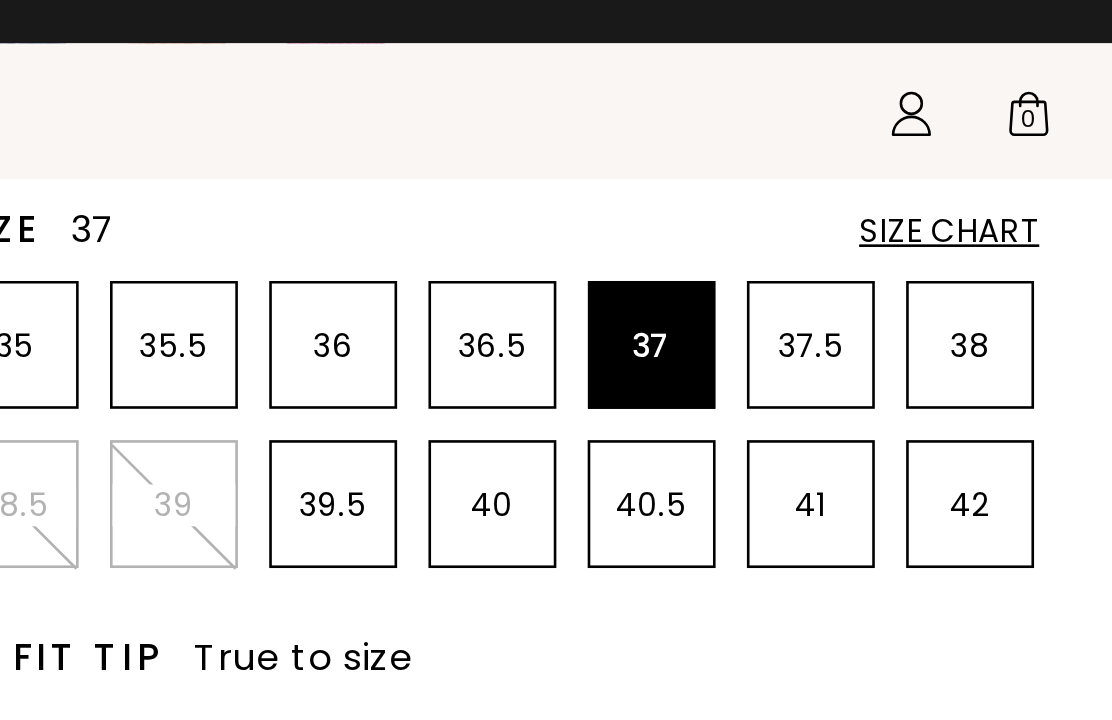 click on "Icons/20x20/hamburger@2x
Women
Shop All Shoes
New Arrivals
Bestsellers Essentials" at bounding box center [556, 90] 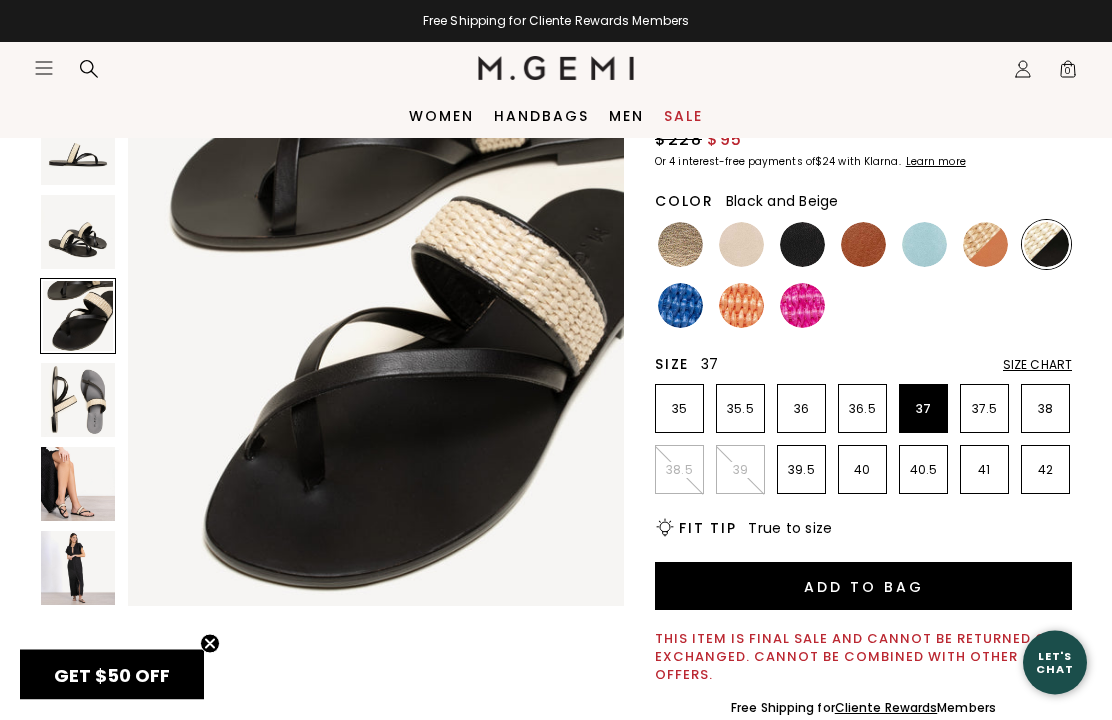 scroll, scrollTop: 166, scrollLeft: 0, axis: vertical 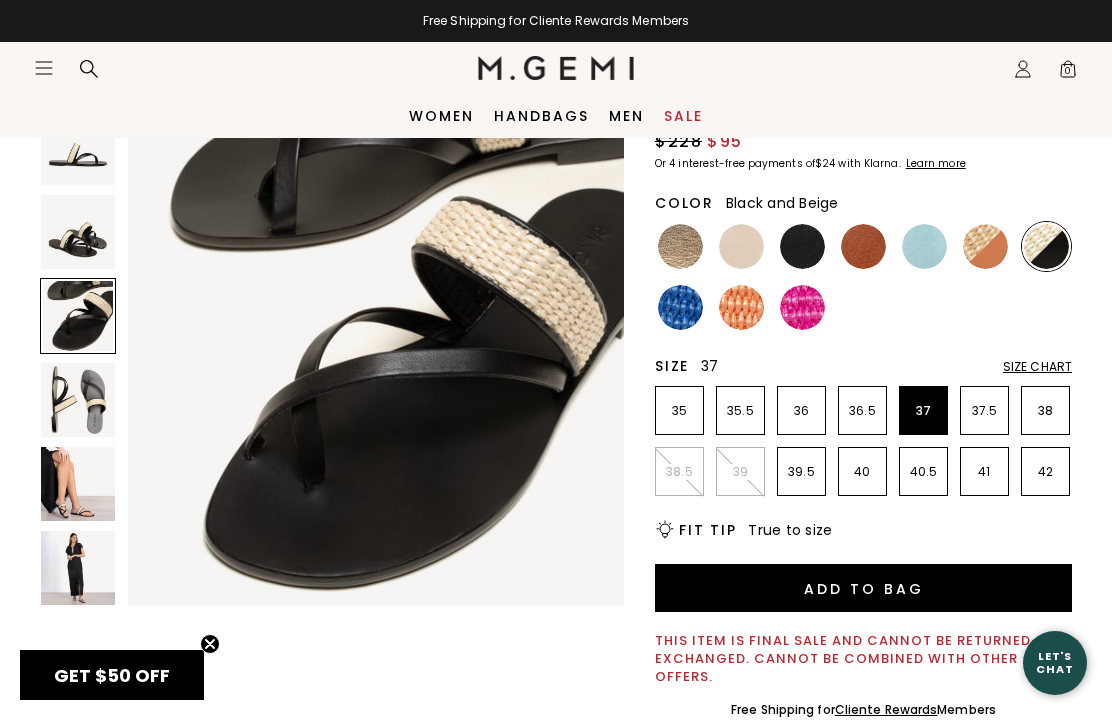 click on "Size Chart" at bounding box center [1037, 367] 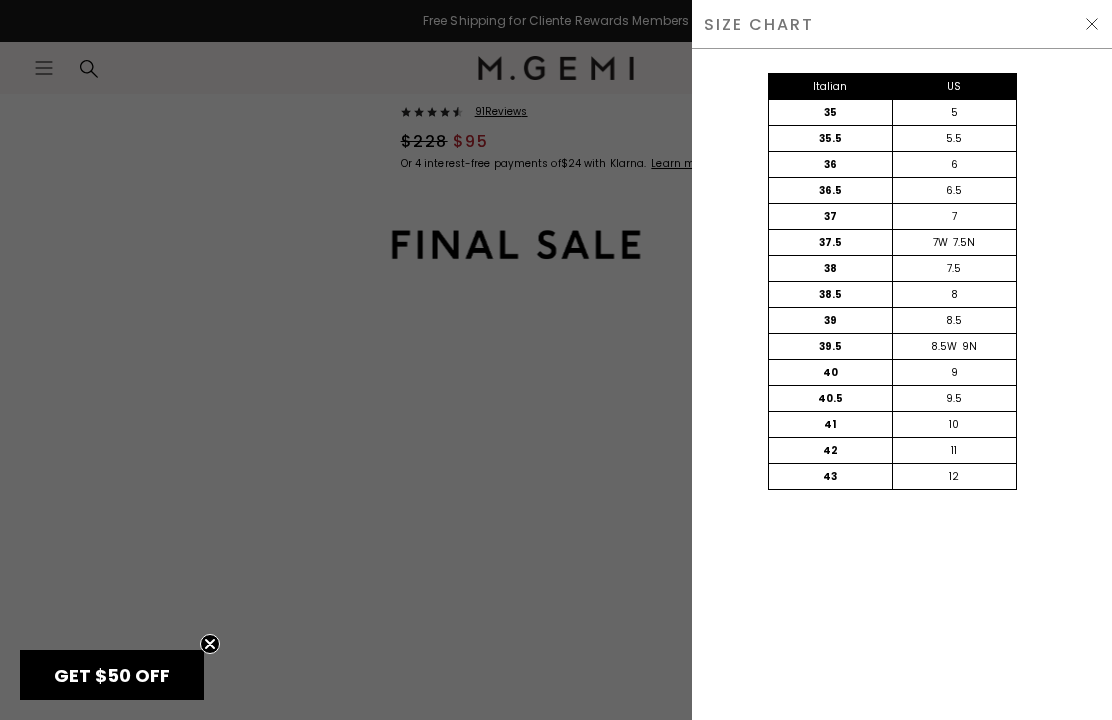 scroll, scrollTop: 0, scrollLeft: 0, axis: both 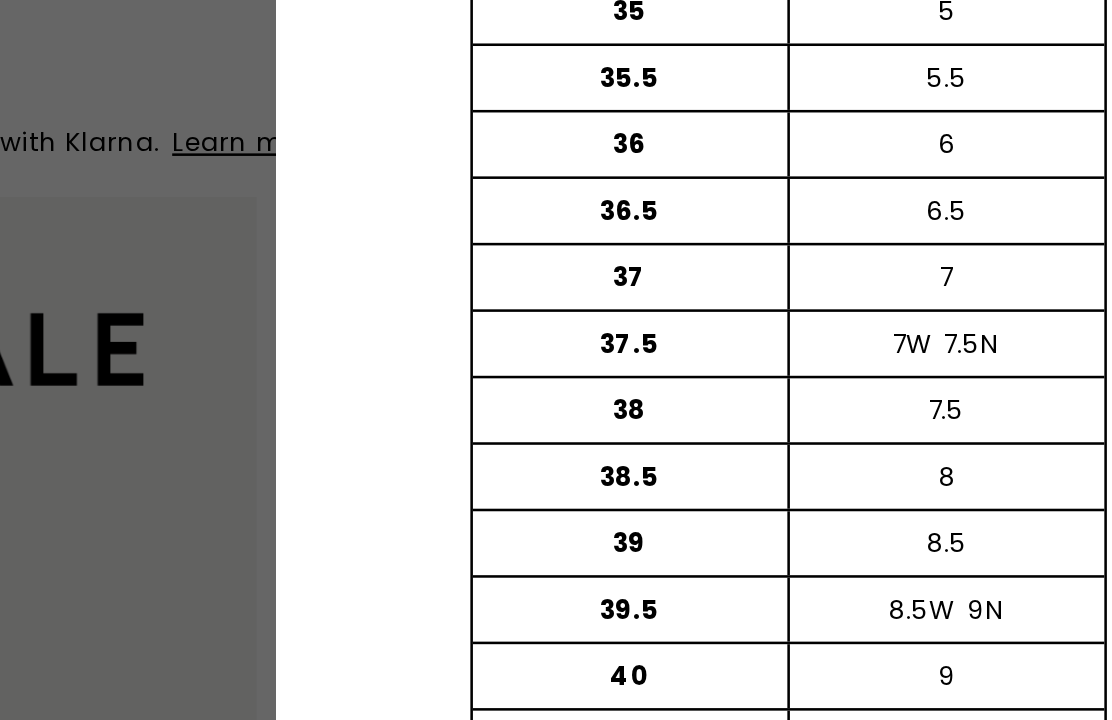 click at bounding box center [556, 360] 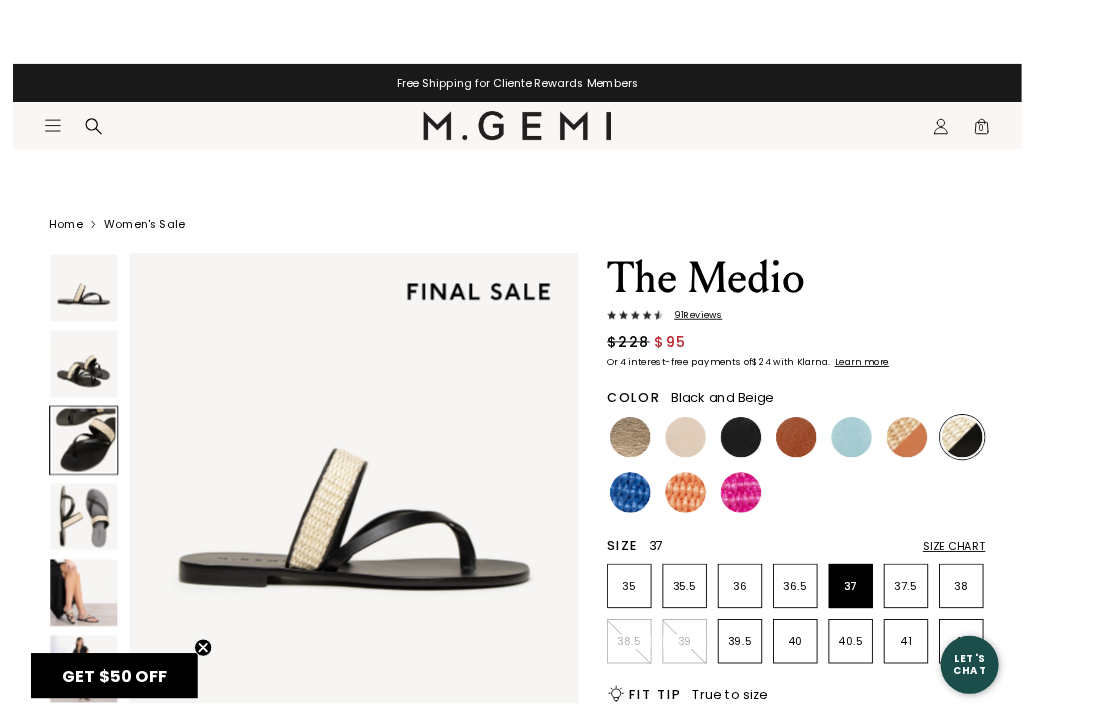 scroll, scrollTop: 11, scrollLeft: 0, axis: vertical 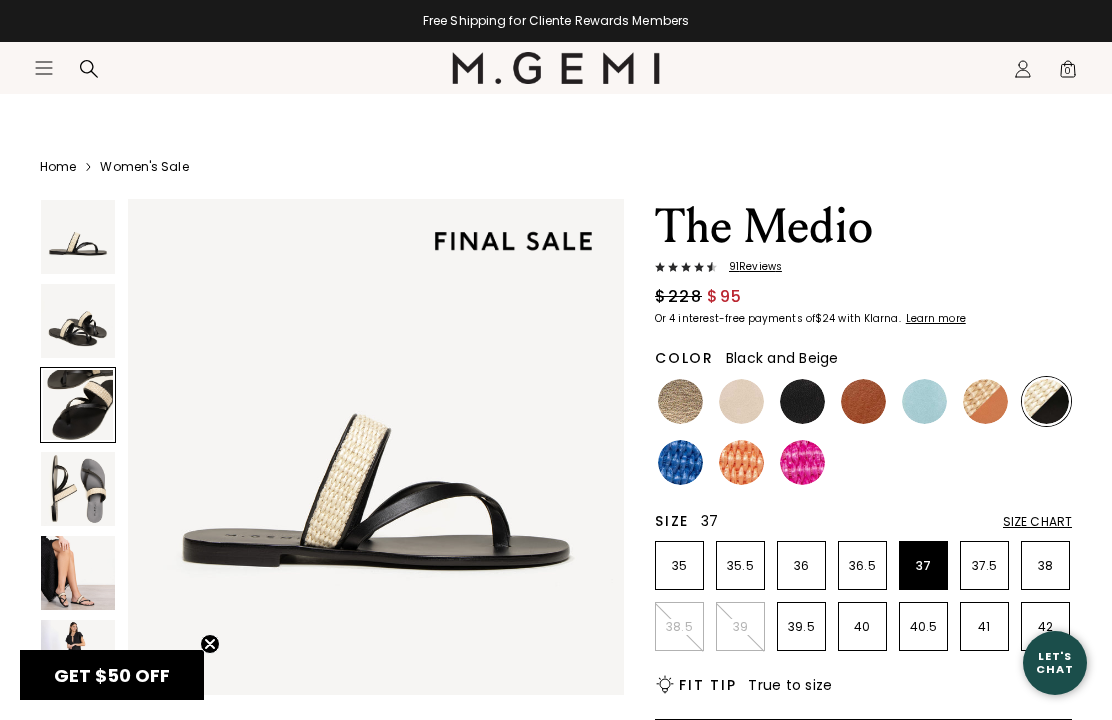 click at bounding box center (985, 401) 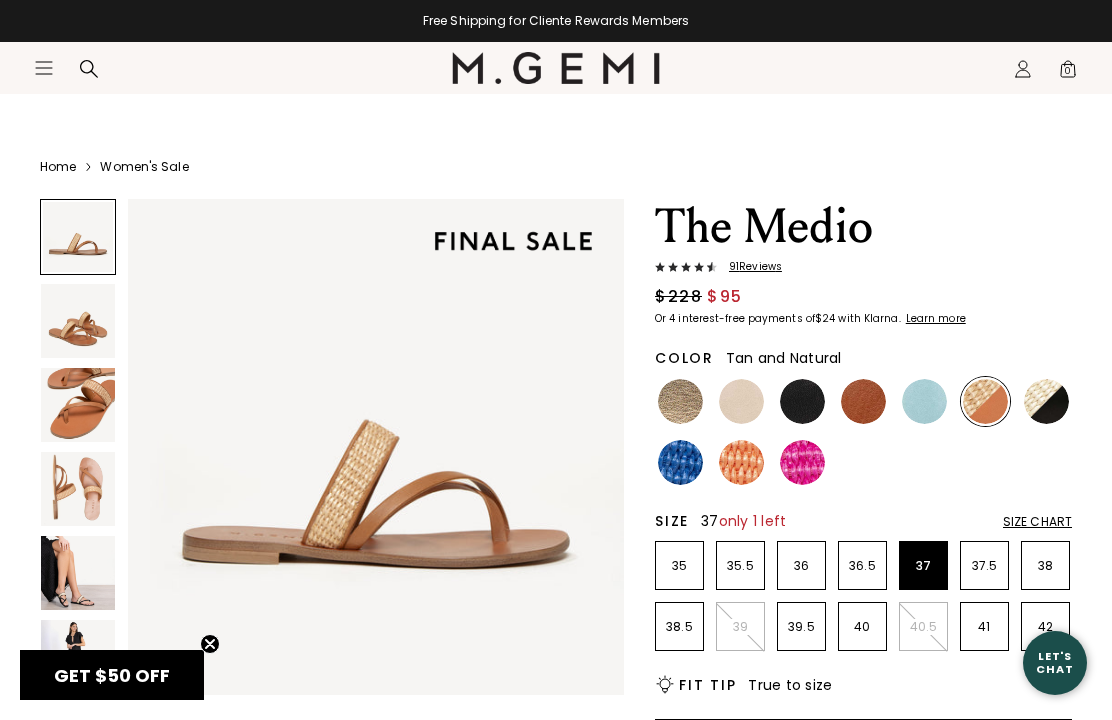 click at bounding box center (1046, 401) 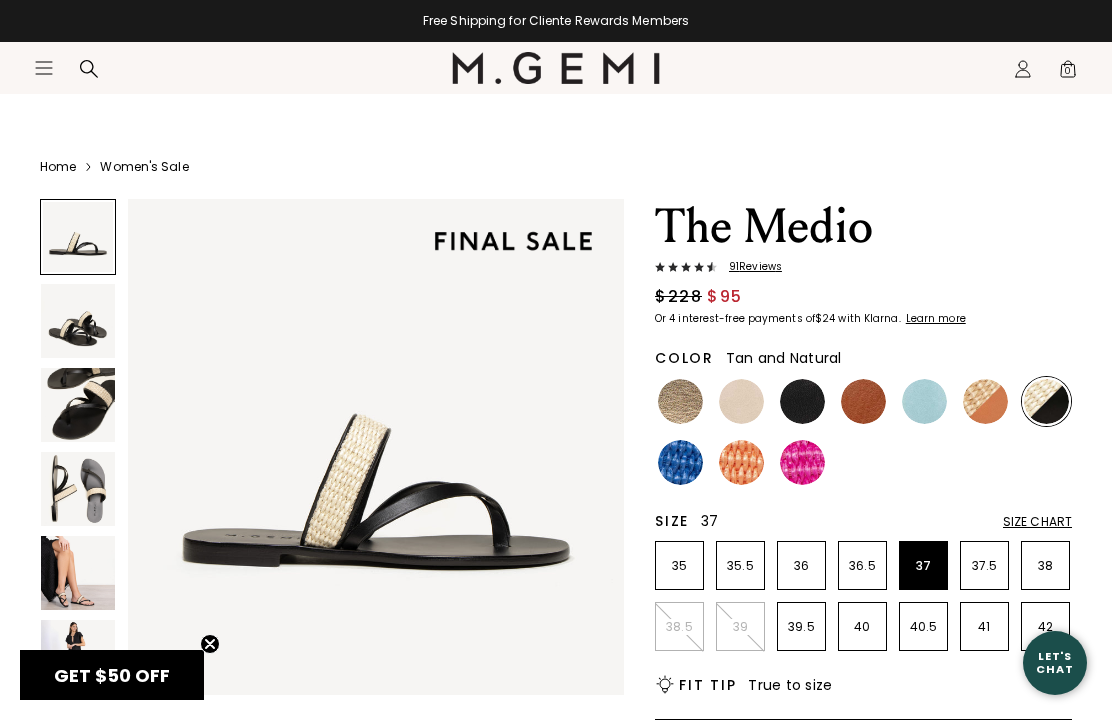 click at bounding box center [985, 401] 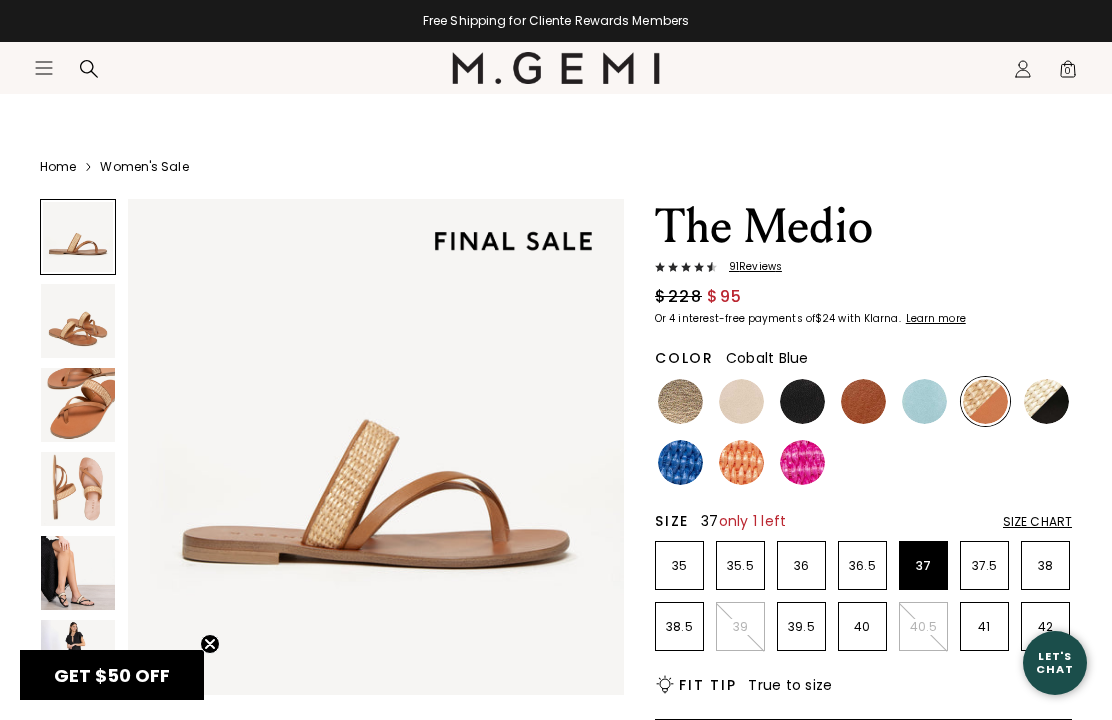 click at bounding box center [680, 462] 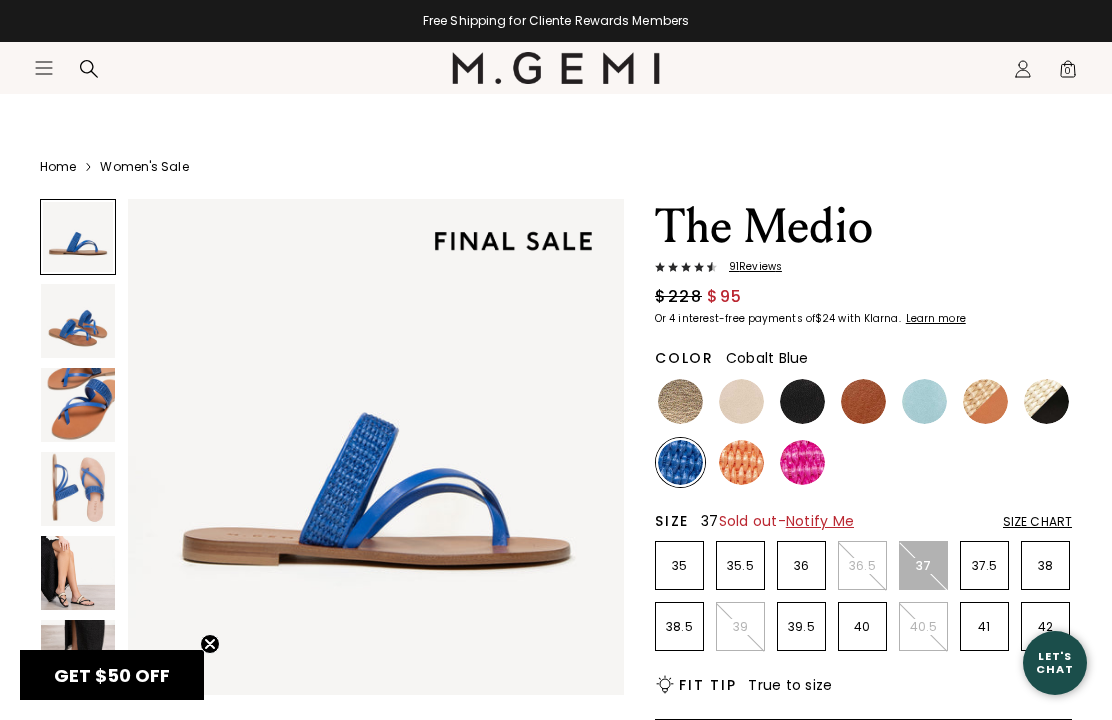 click at bounding box center (741, 462) 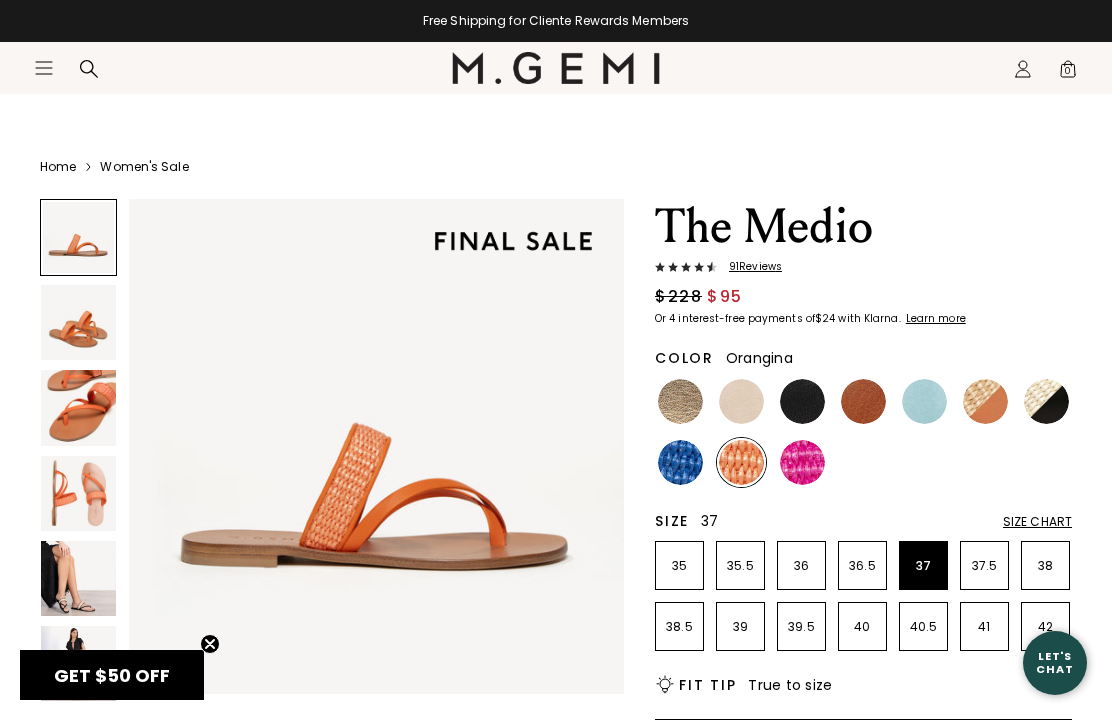 scroll, scrollTop: 0, scrollLeft: 0, axis: both 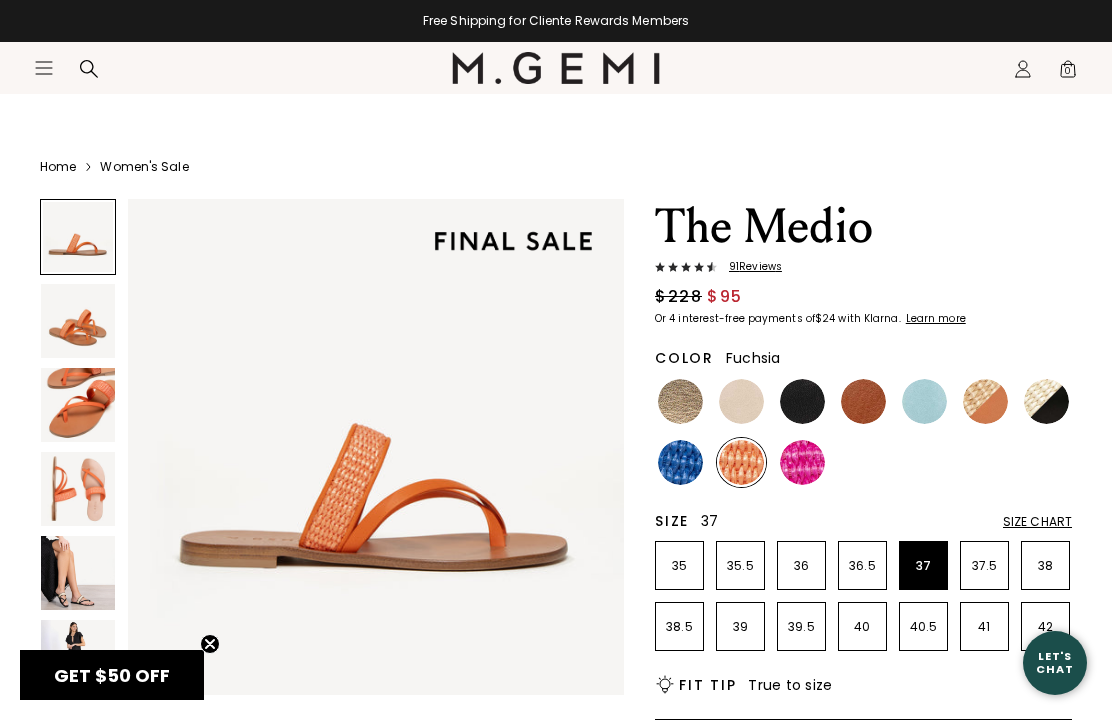 click at bounding box center [802, 462] 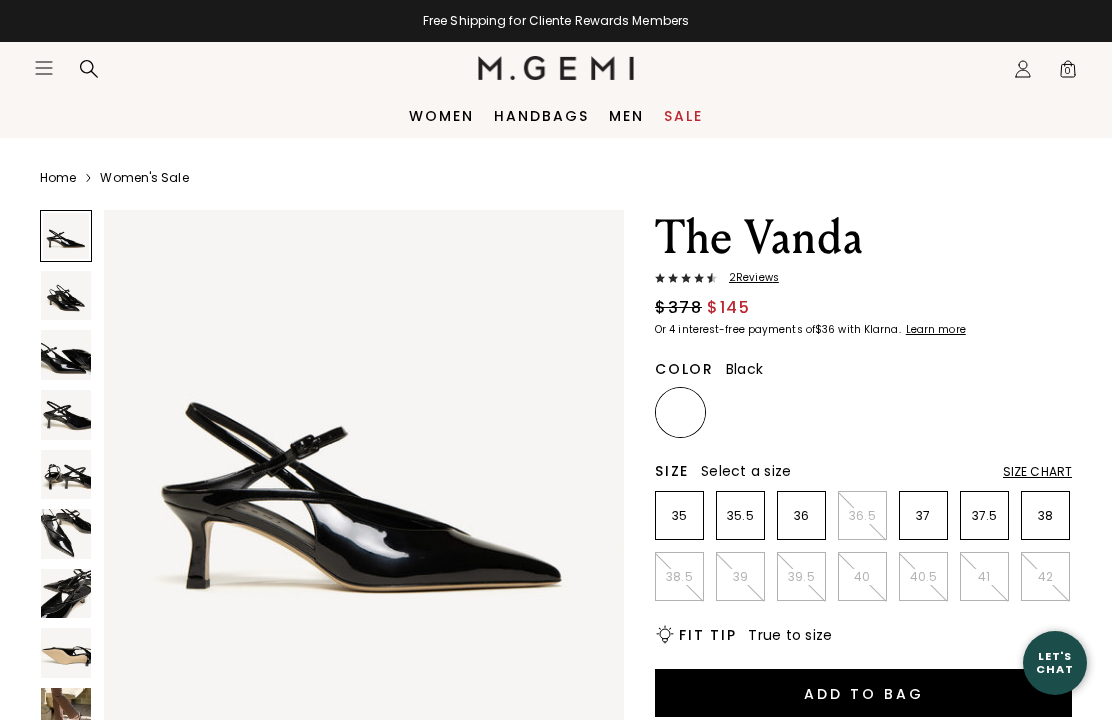 scroll, scrollTop: 0, scrollLeft: 0, axis: both 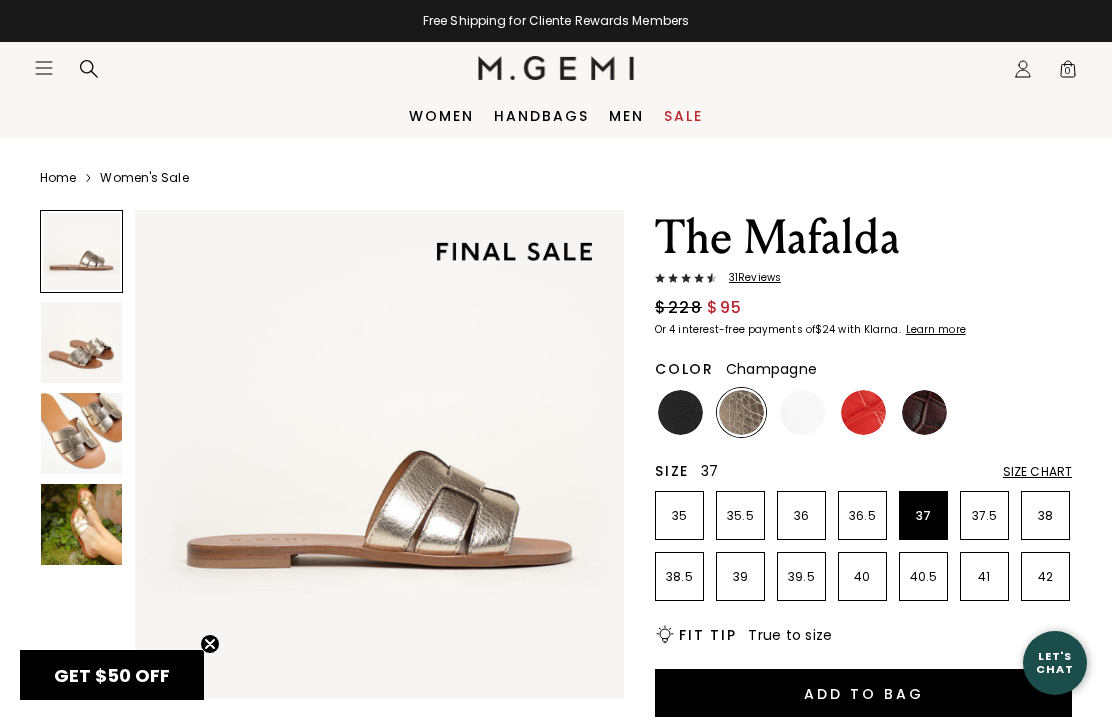 click on "37" at bounding box center (923, 516) 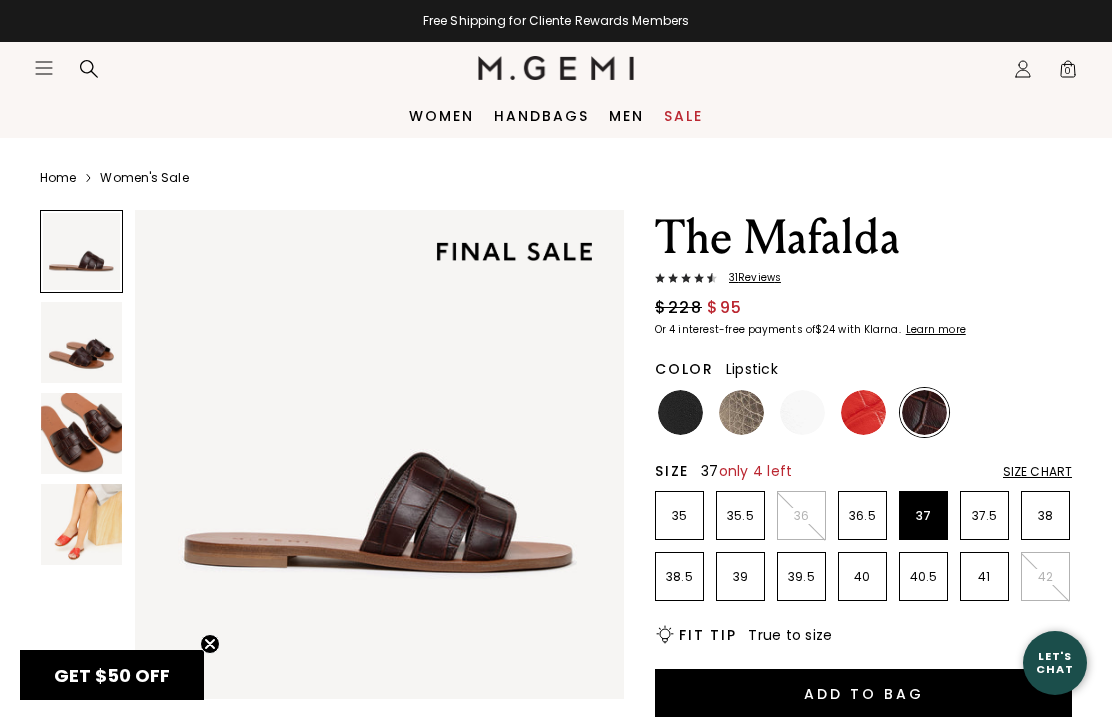 click at bounding box center (863, 412) 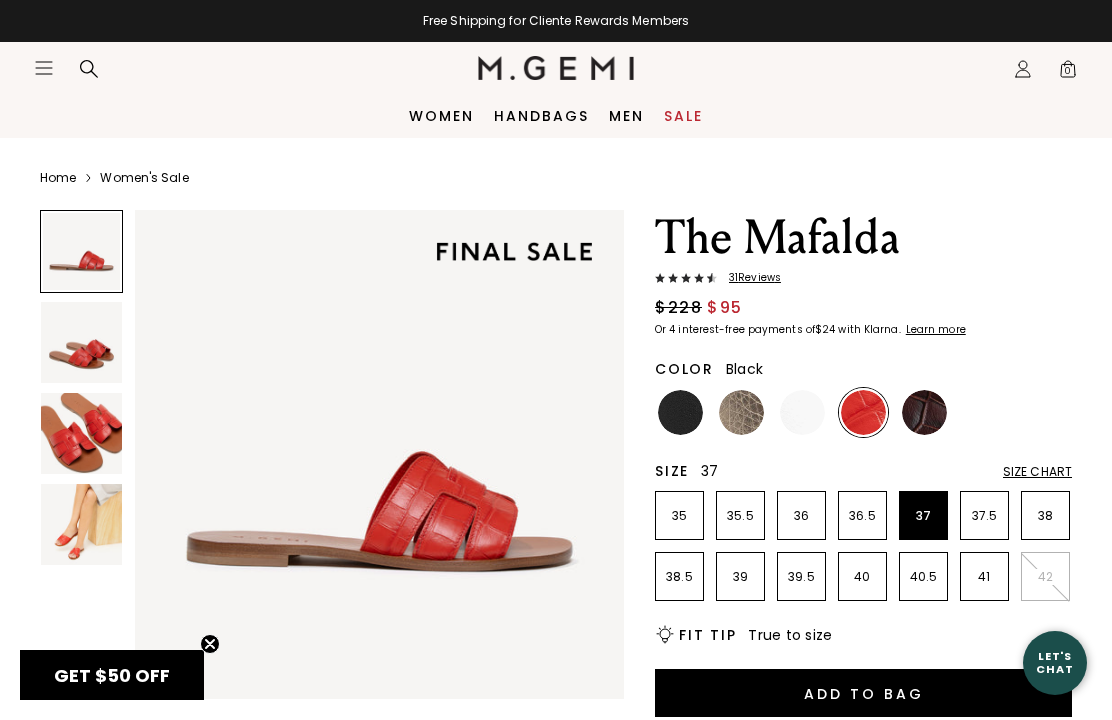 click at bounding box center (680, 412) 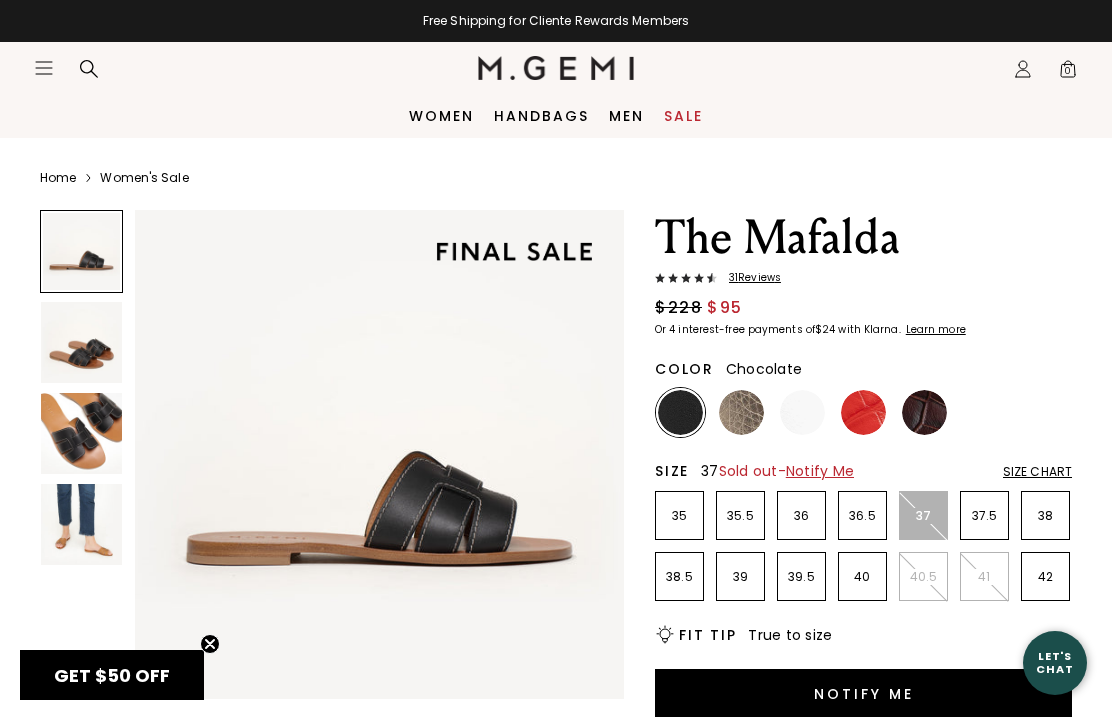 click at bounding box center [924, 412] 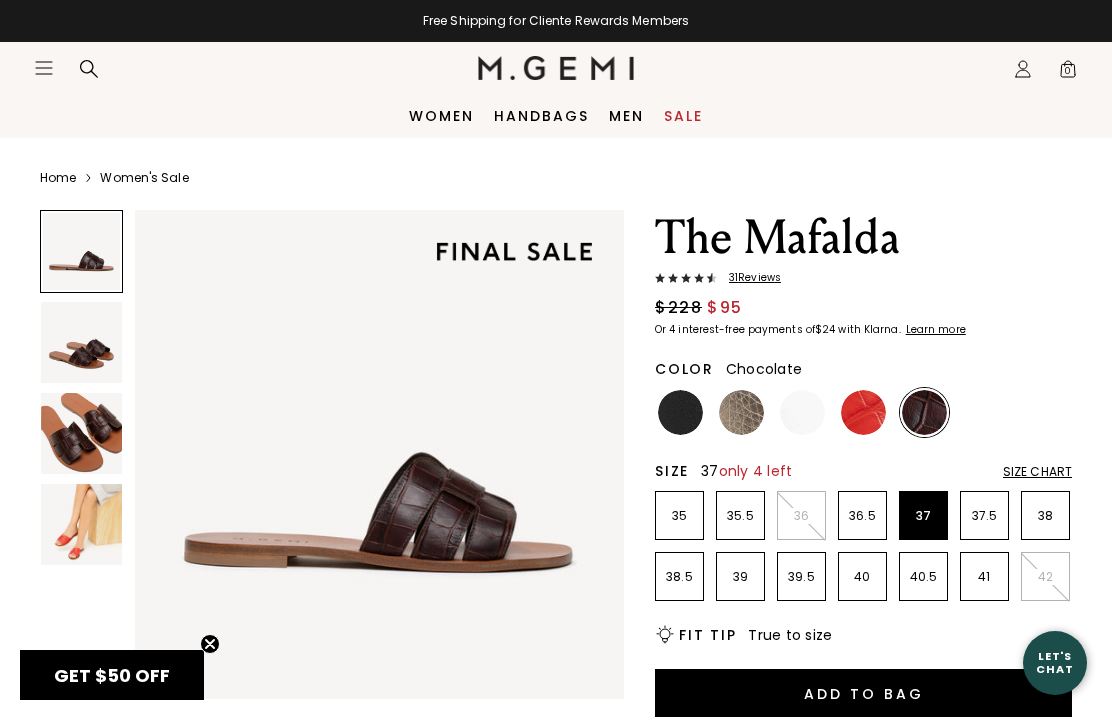 click at bounding box center (81, 433) 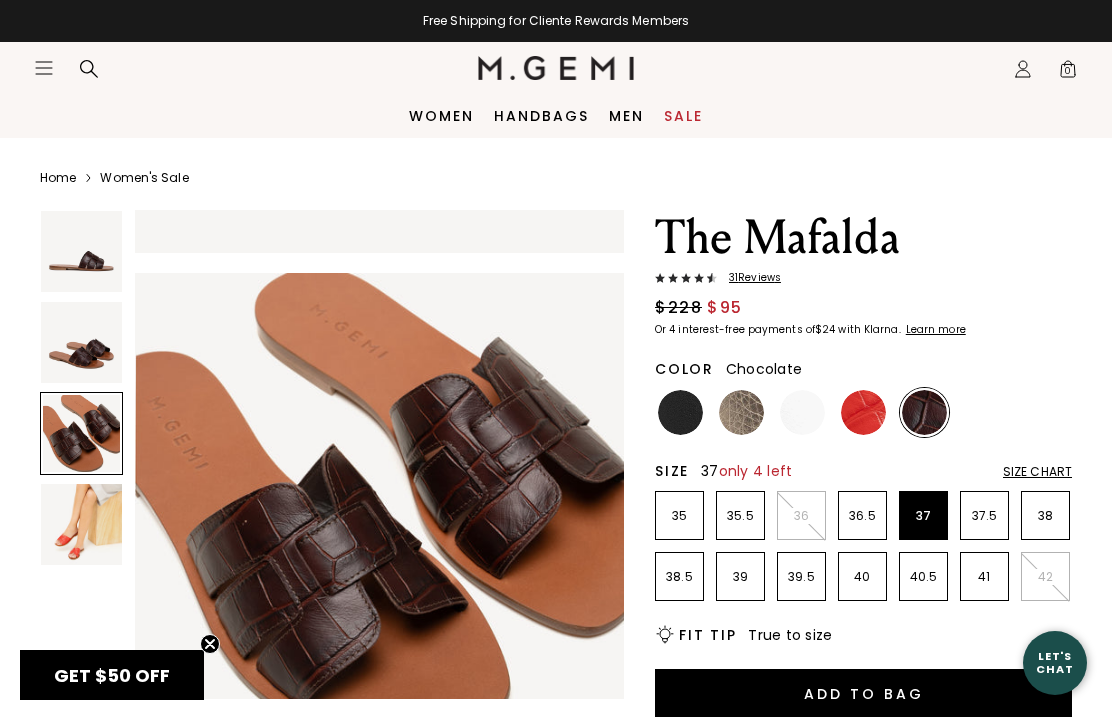 scroll, scrollTop: 1018, scrollLeft: 0, axis: vertical 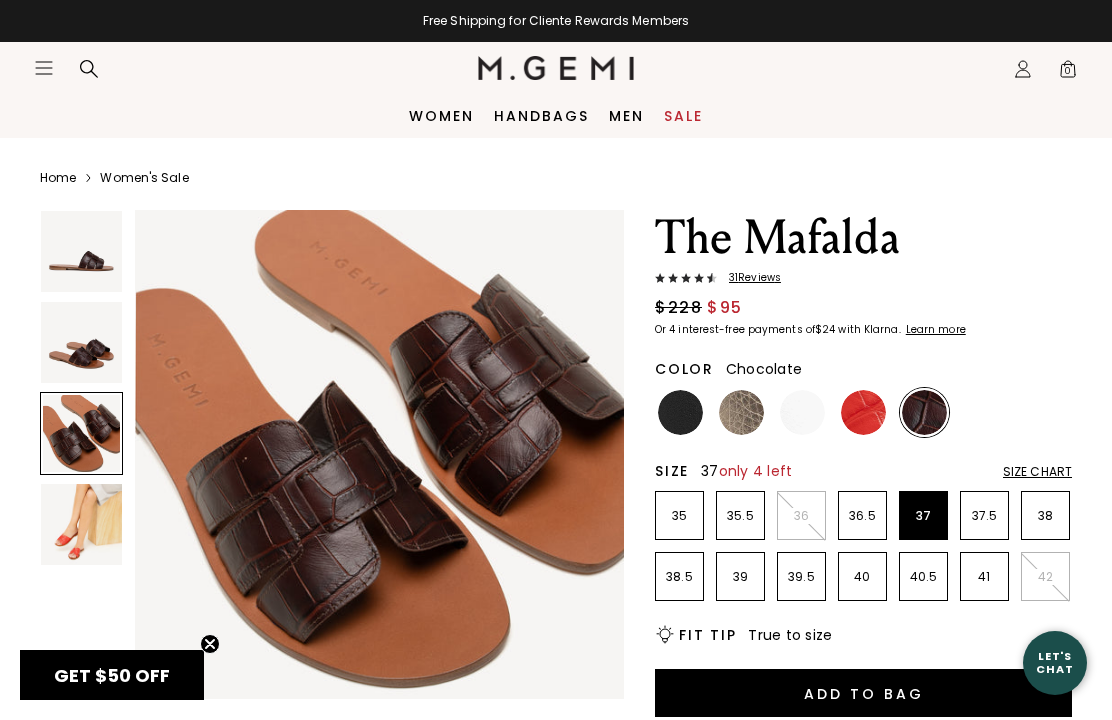 click at bounding box center (680, 412) 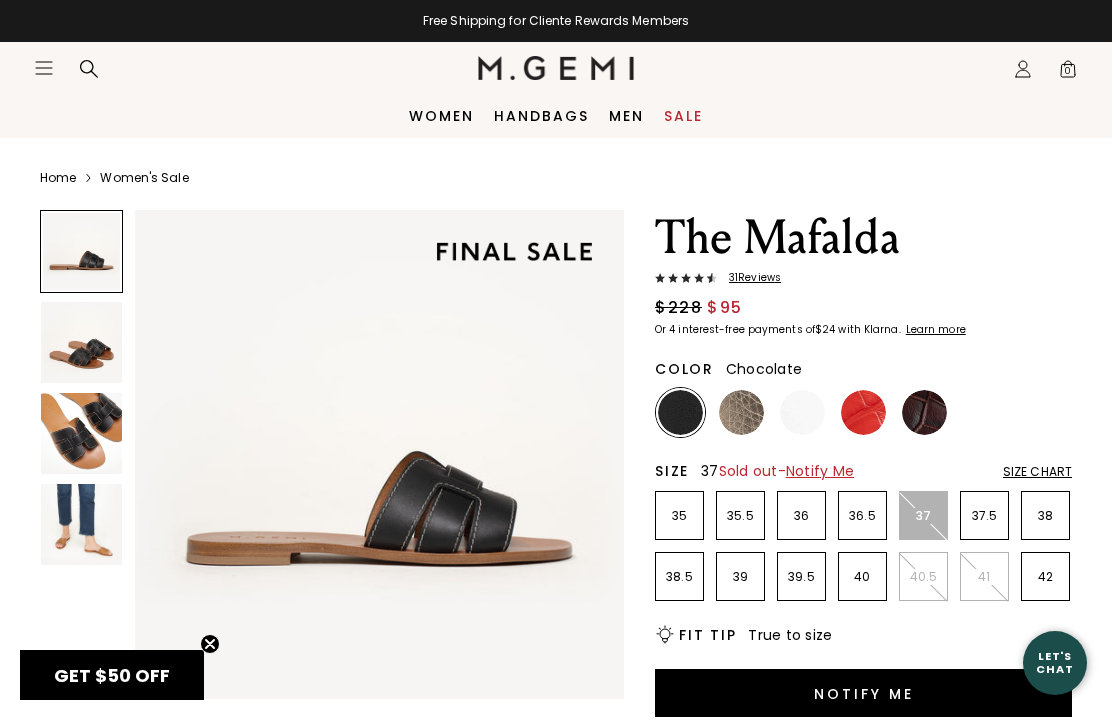click at bounding box center [924, 412] 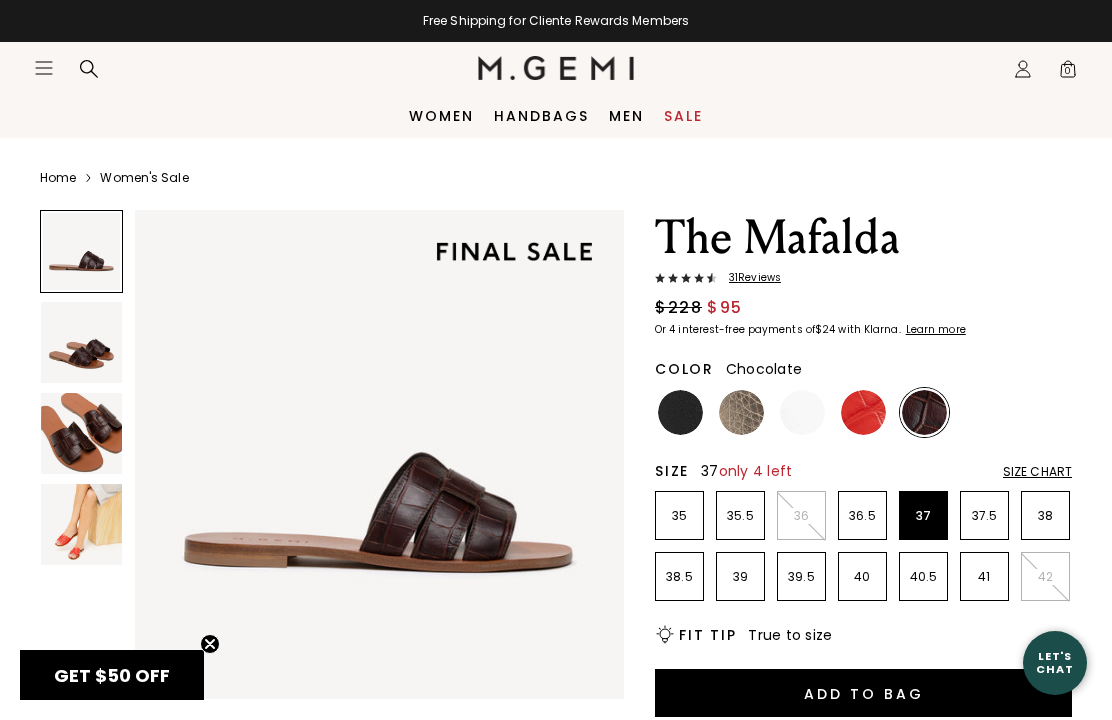 click at bounding box center (741, 412) 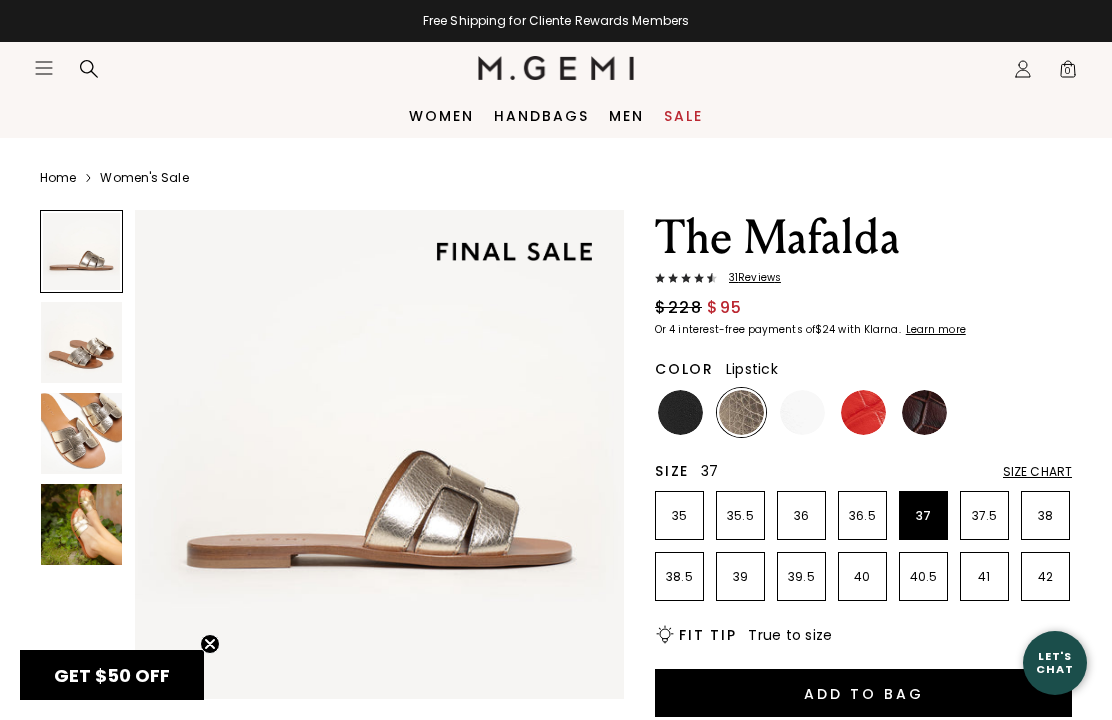 click at bounding box center (863, 412) 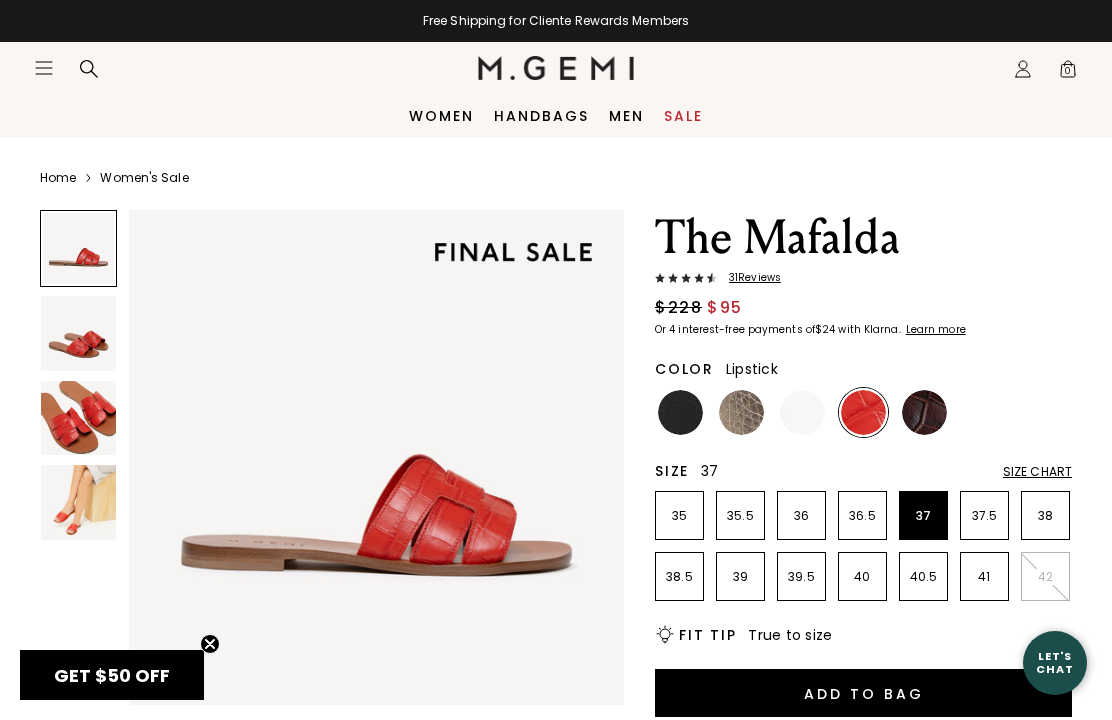 scroll, scrollTop: 0, scrollLeft: 0, axis: both 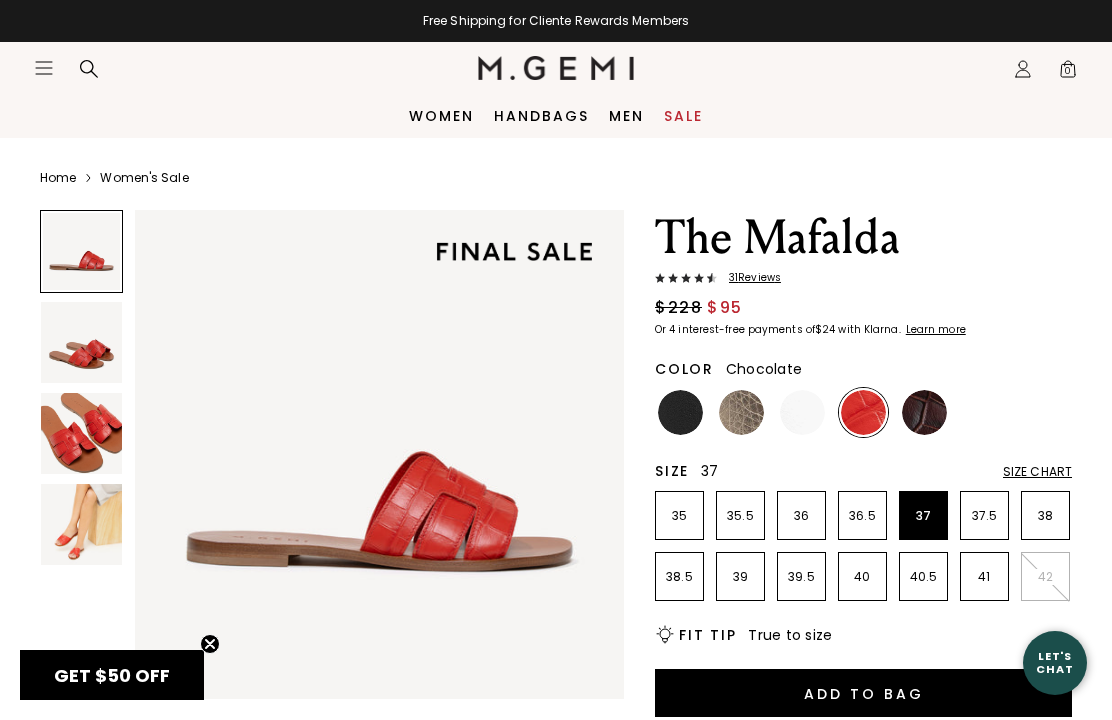 click at bounding box center (924, 412) 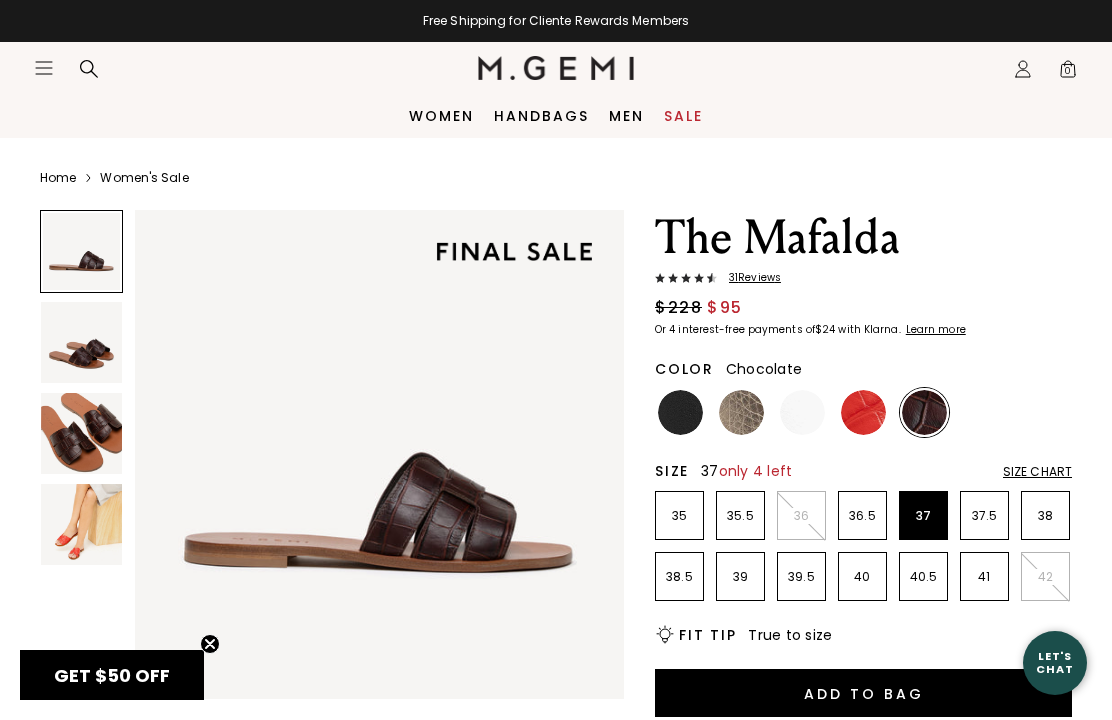click at bounding box center [81, 433] 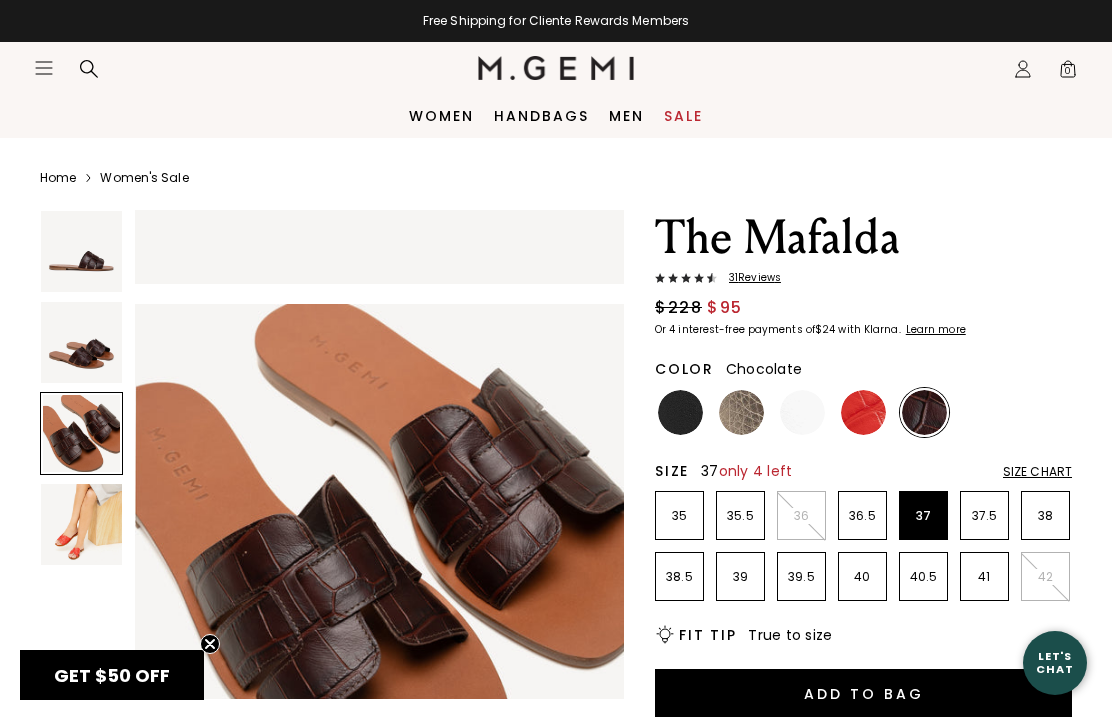 scroll, scrollTop: 1018, scrollLeft: 0, axis: vertical 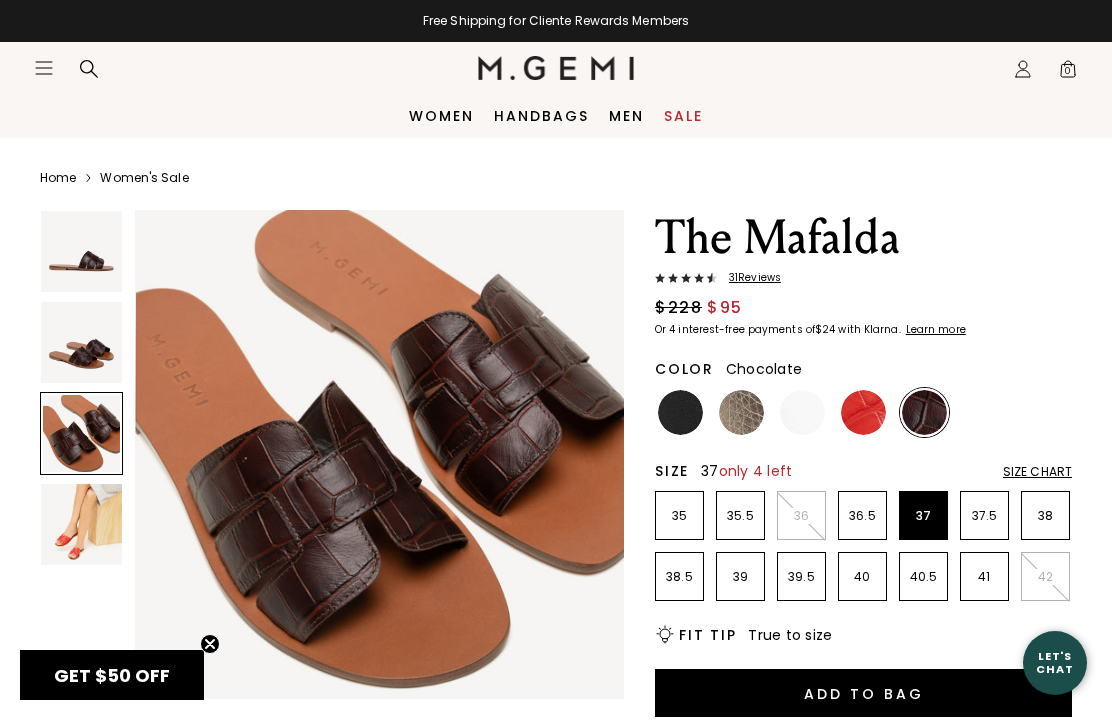 click on "Women
Handbags
Men
Sale" at bounding box center [556, 116] 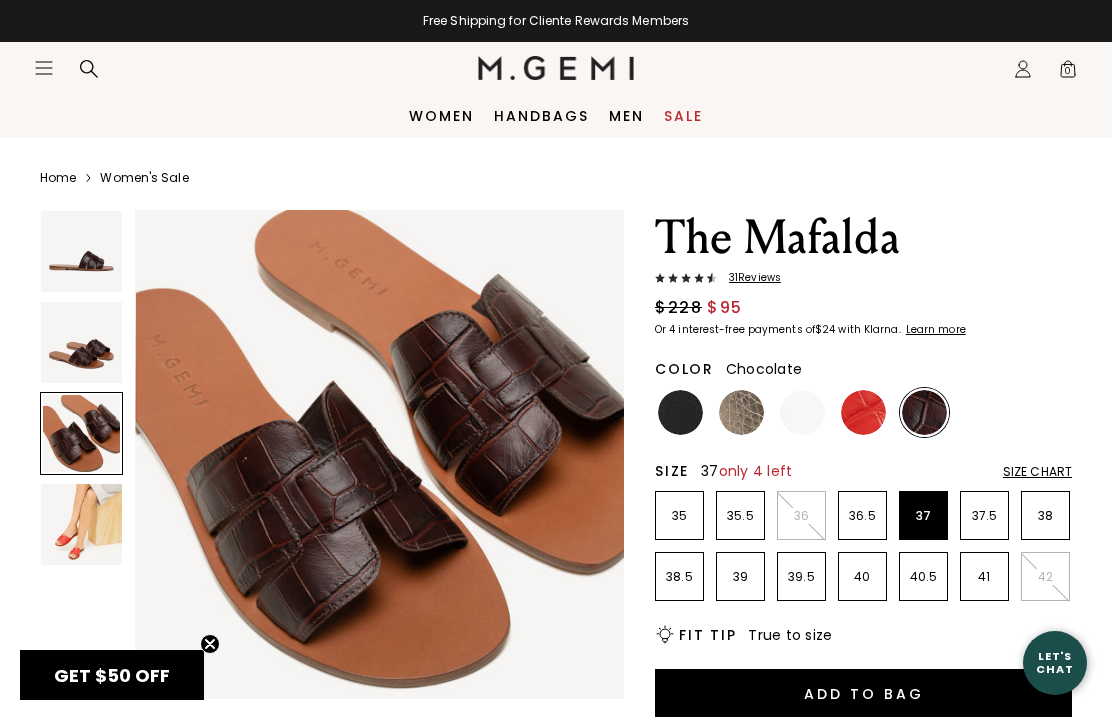 click on "Sale" at bounding box center (683, 116) 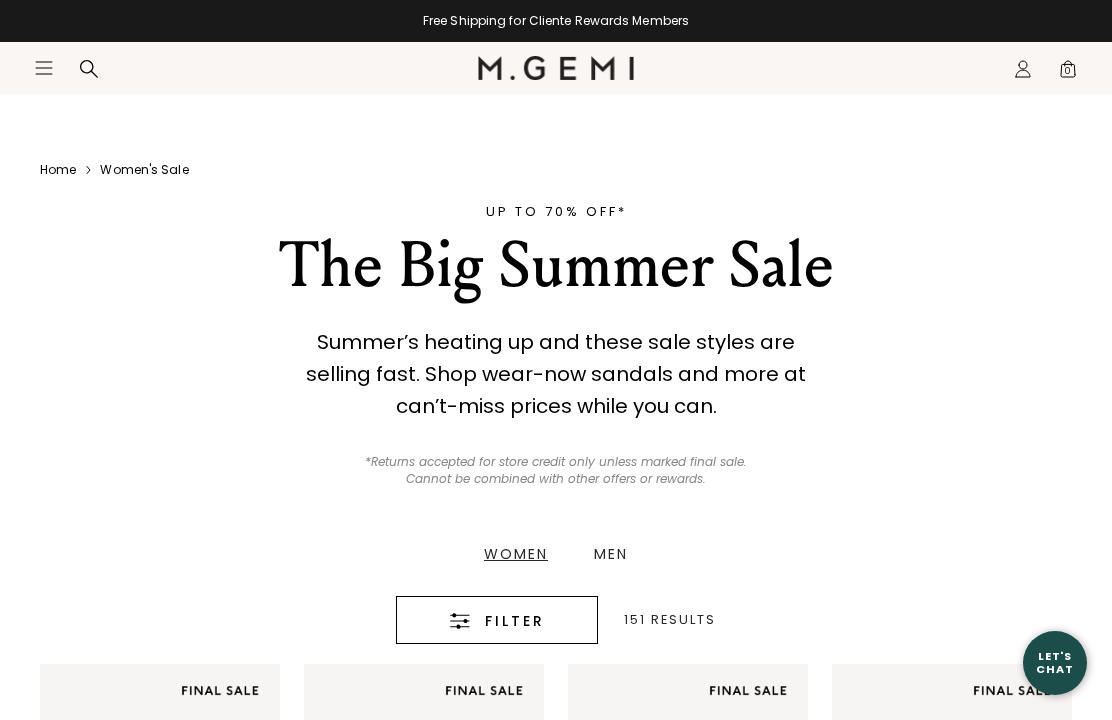 scroll, scrollTop: 112, scrollLeft: 0, axis: vertical 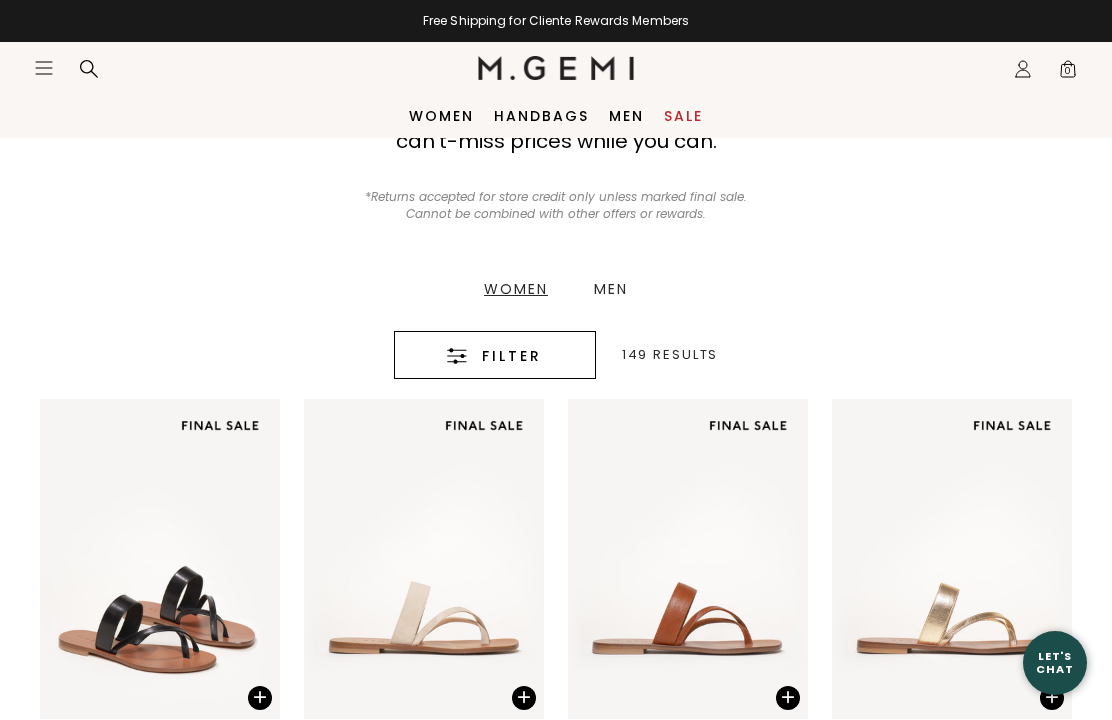 click on "Filter" at bounding box center [512, 356] 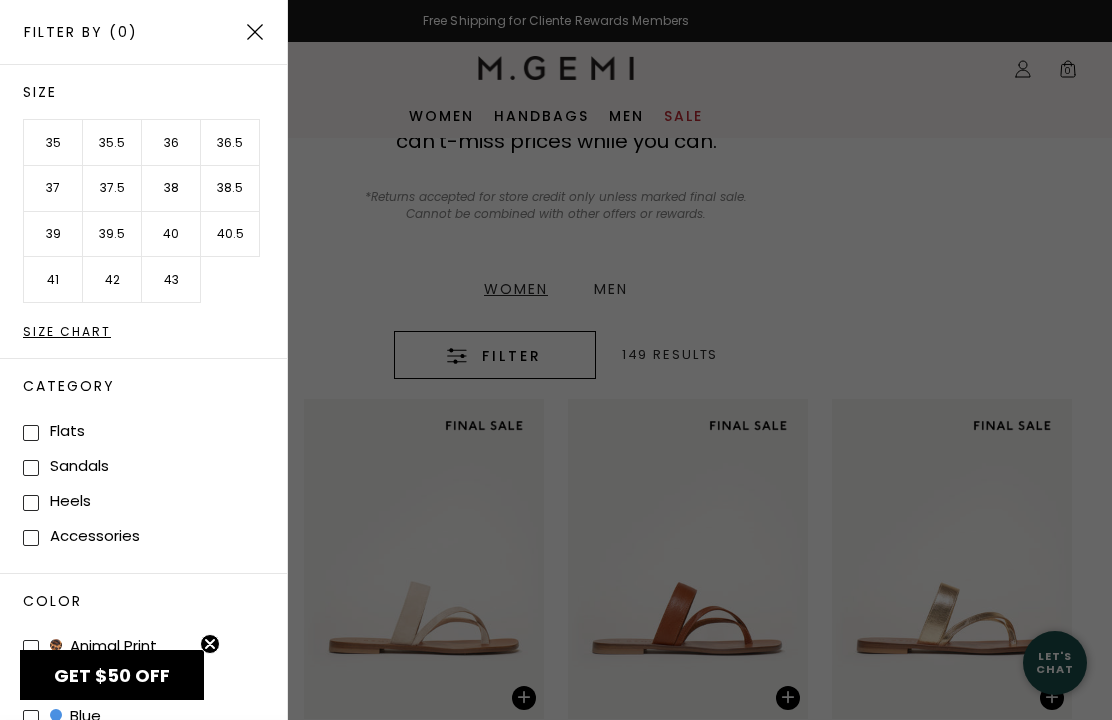 click on "37" at bounding box center [53, 189] 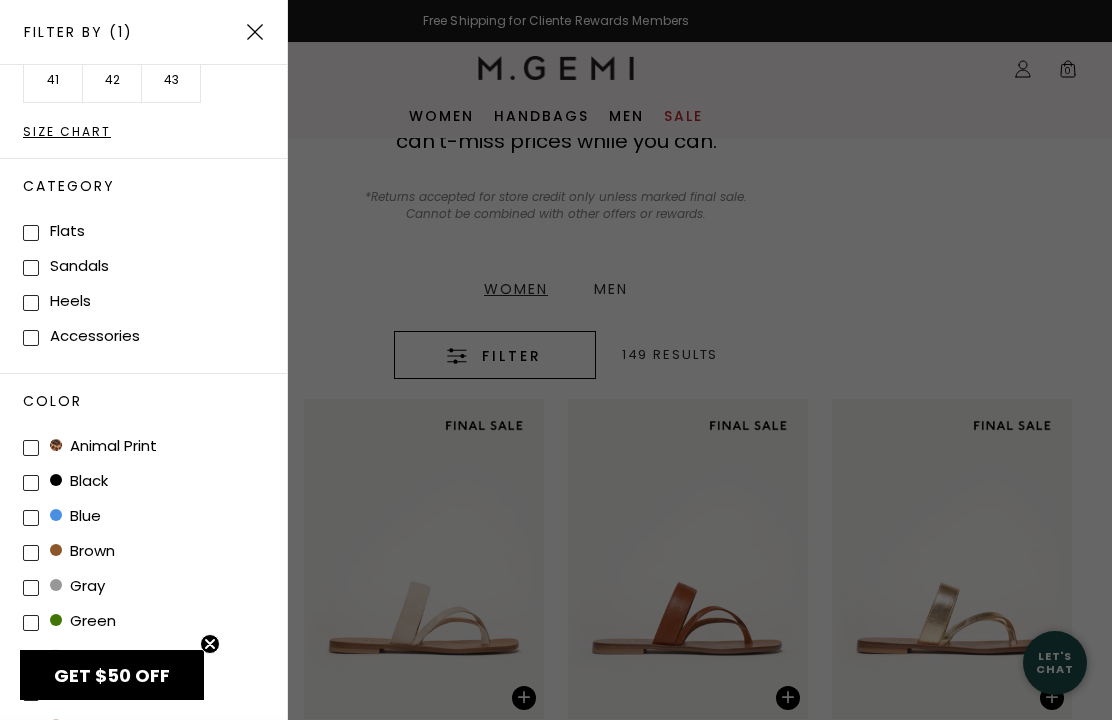 scroll, scrollTop: 260, scrollLeft: 0, axis: vertical 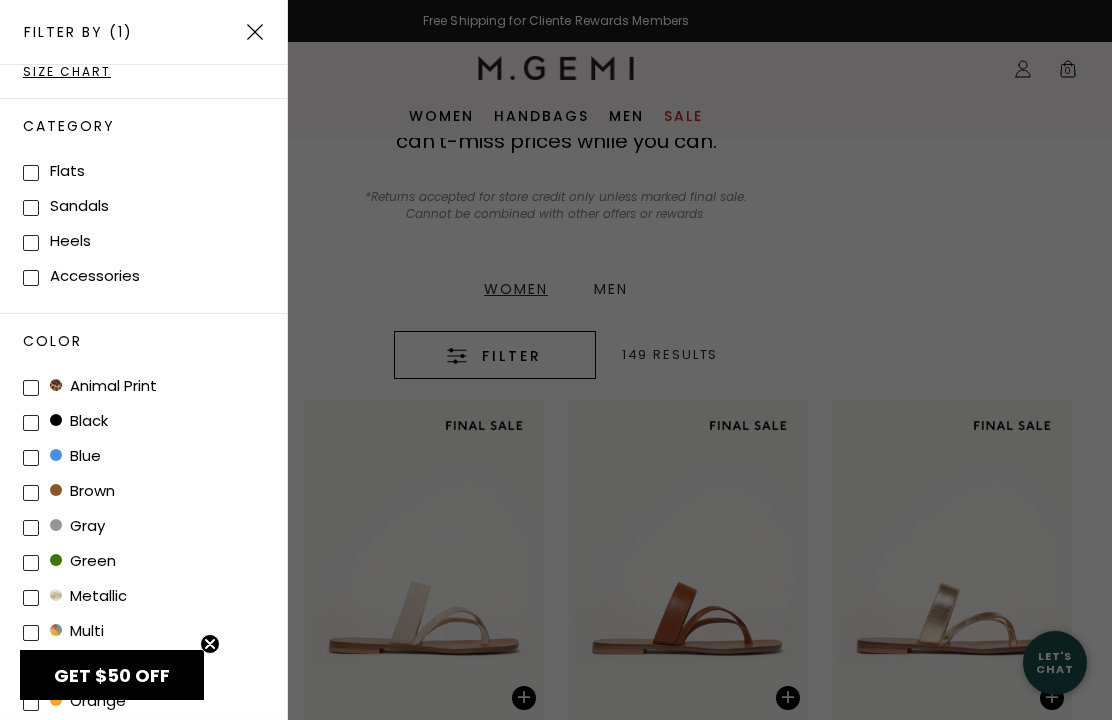 click on "Apply (1)" at bounding box center (179, 761) 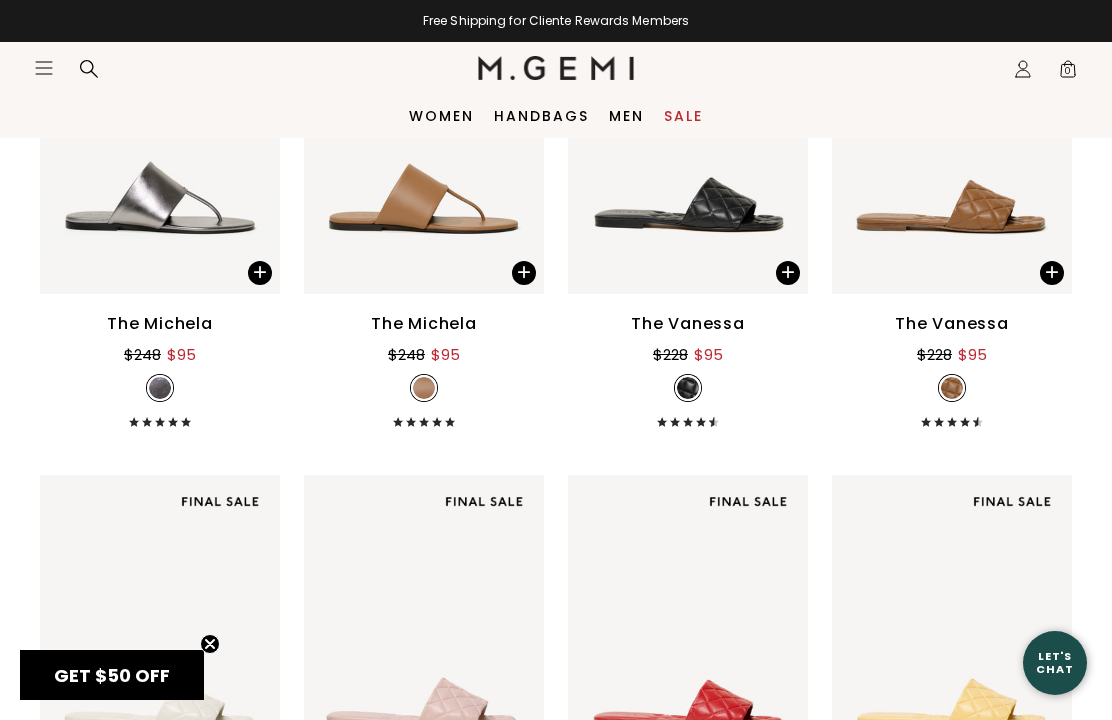 scroll, scrollTop: 3202, scrollLeft: 0, axis: vertical 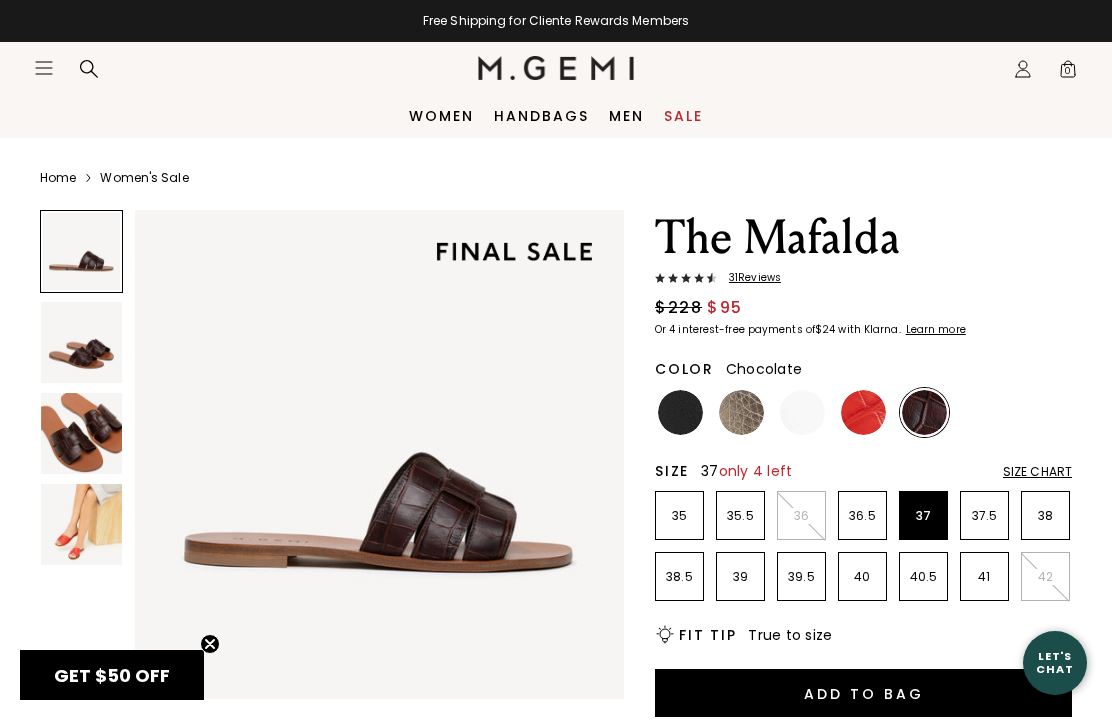 click on "37" at bounding box center [923, 516] 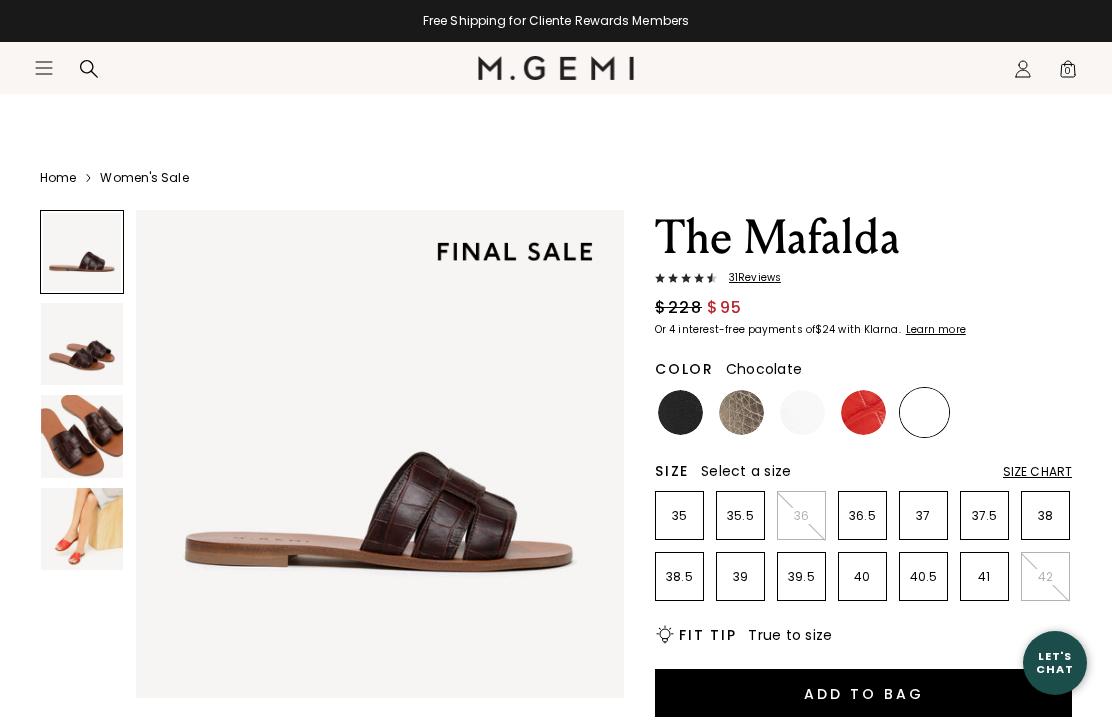 scroll, scrollTop: 11, scrollLeft: 0, axis: vertical 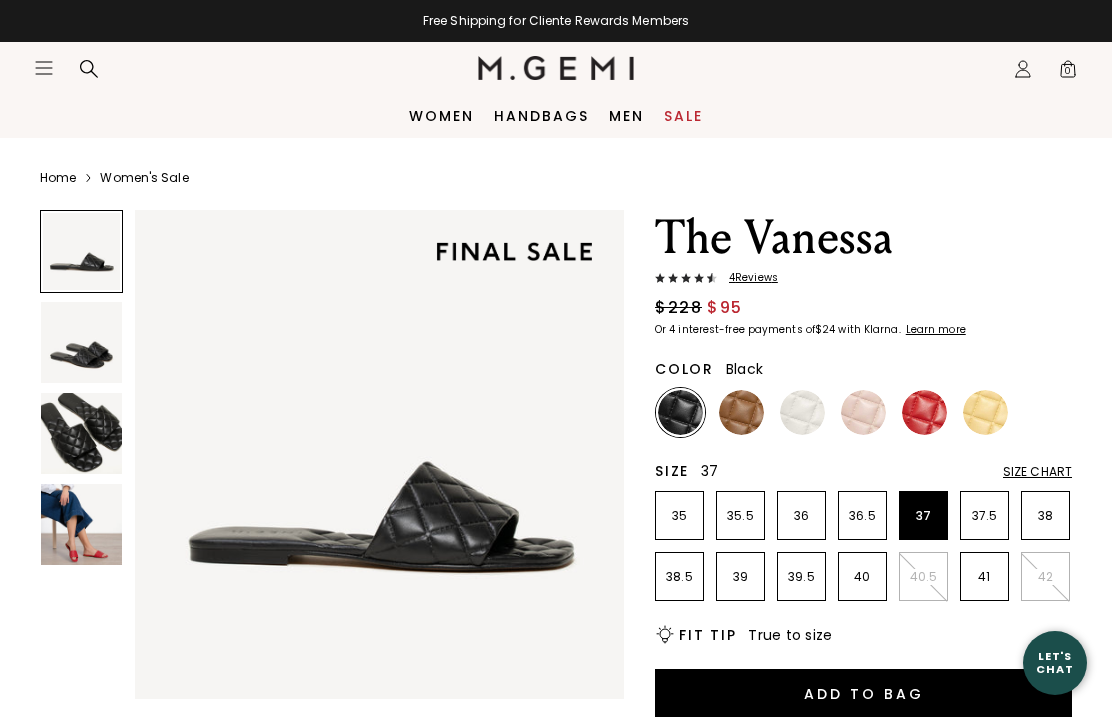 click on "37" at bounding box center (923, 515) 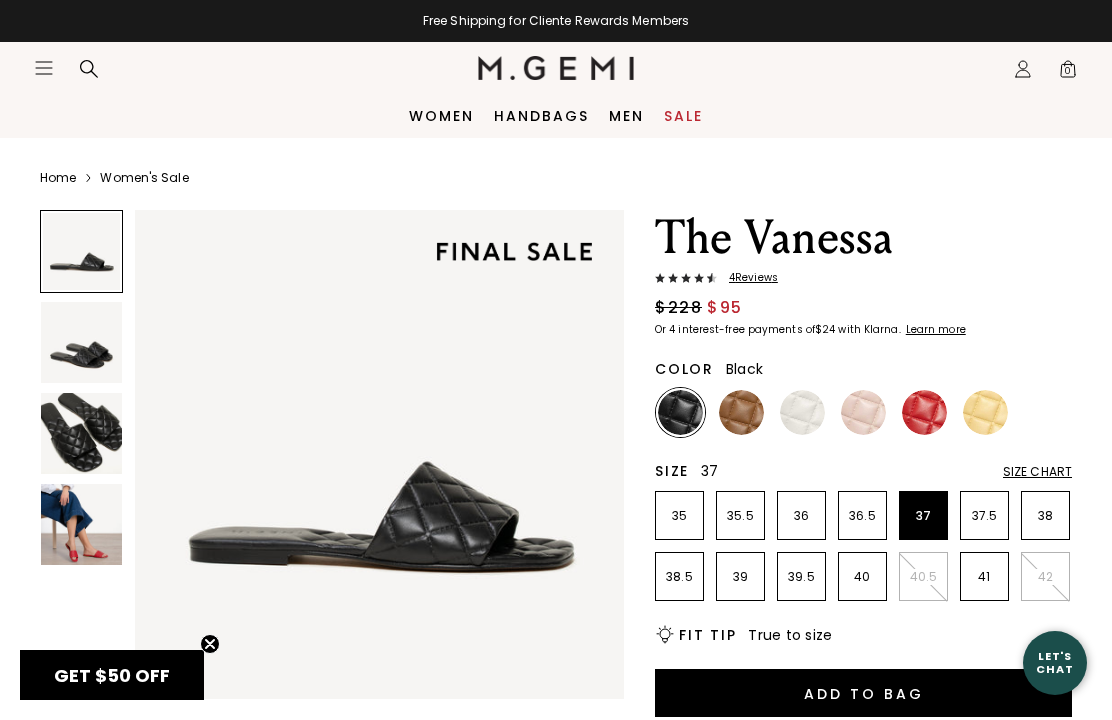 click on "Add to Bag" at bounding box center [863, 693] 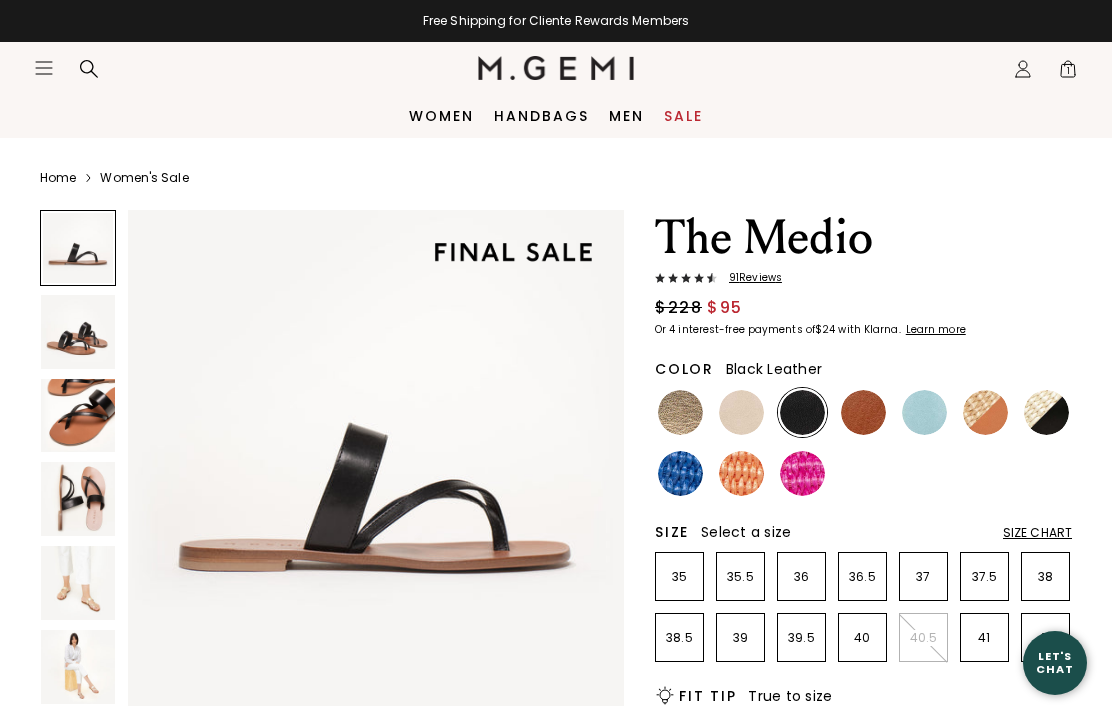 scroll, scrollTop: 0, scrollLeft: 0, axis: both 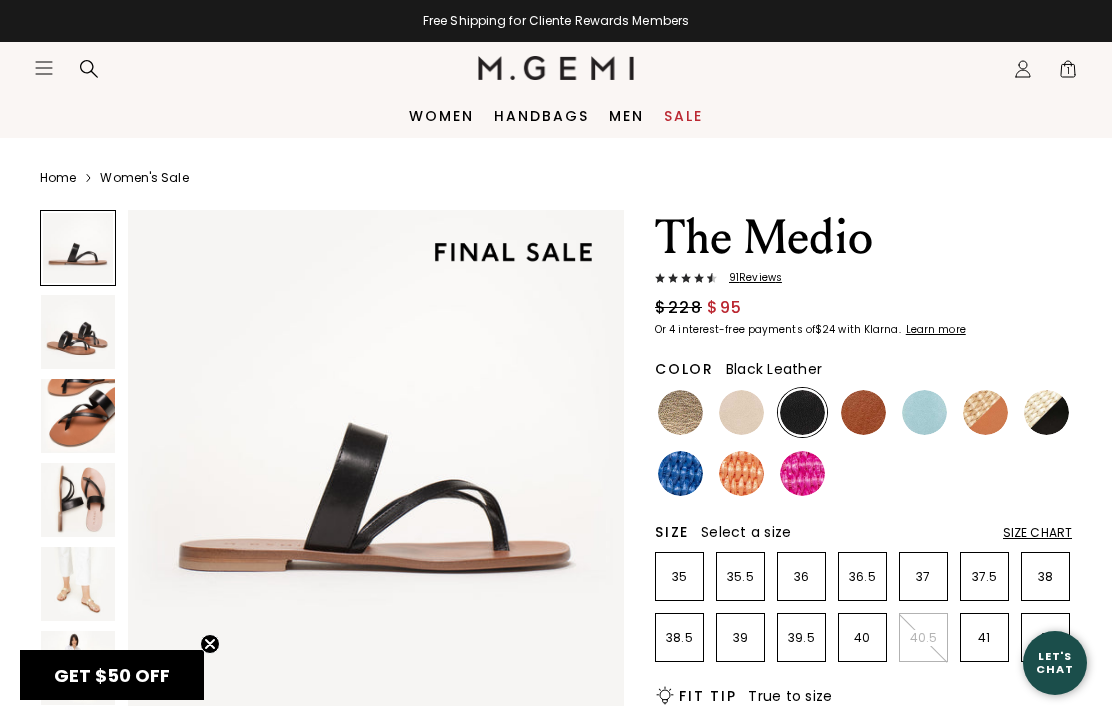 click at bounding box center [1046, 412] 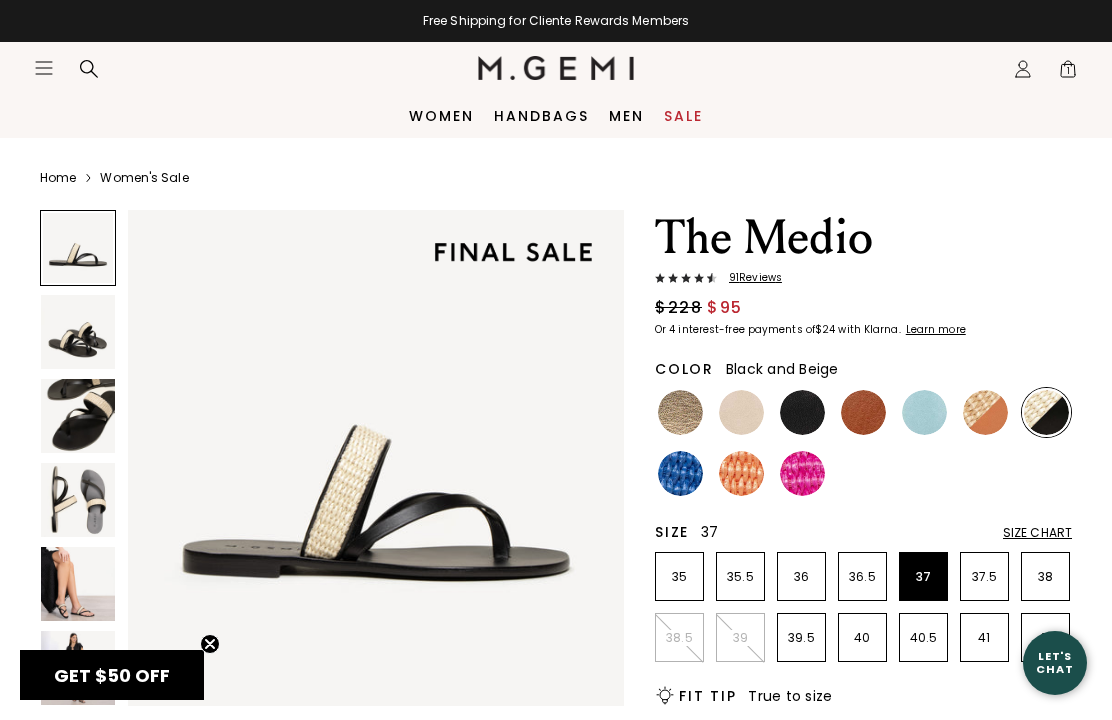 click on "37" at bounding box center (923, 576) 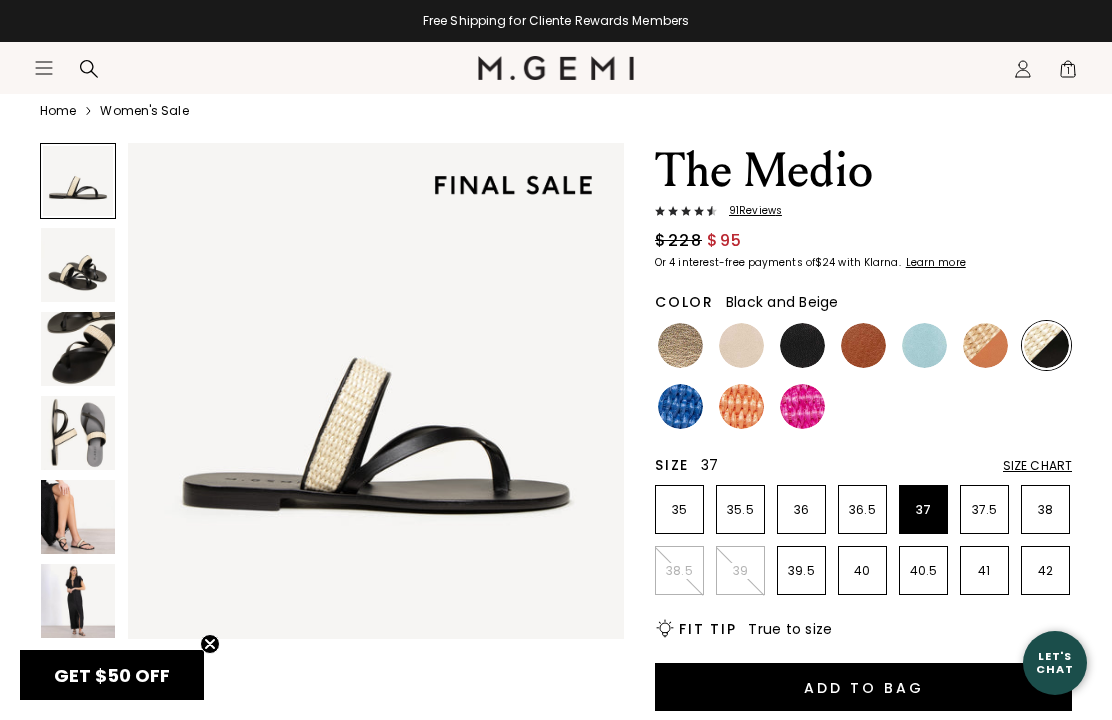 scroll, scrollTop: 141, scrollLeft: 0, axis: vertical 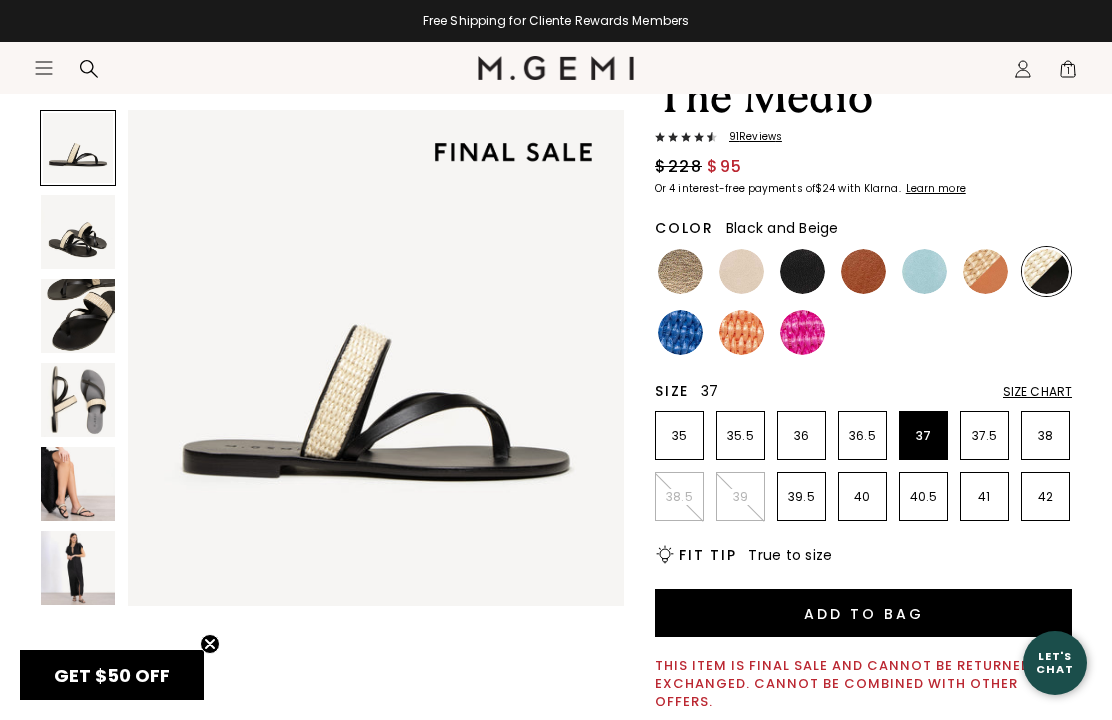 click on "Add to Bag" at bounding box center [863, 613] 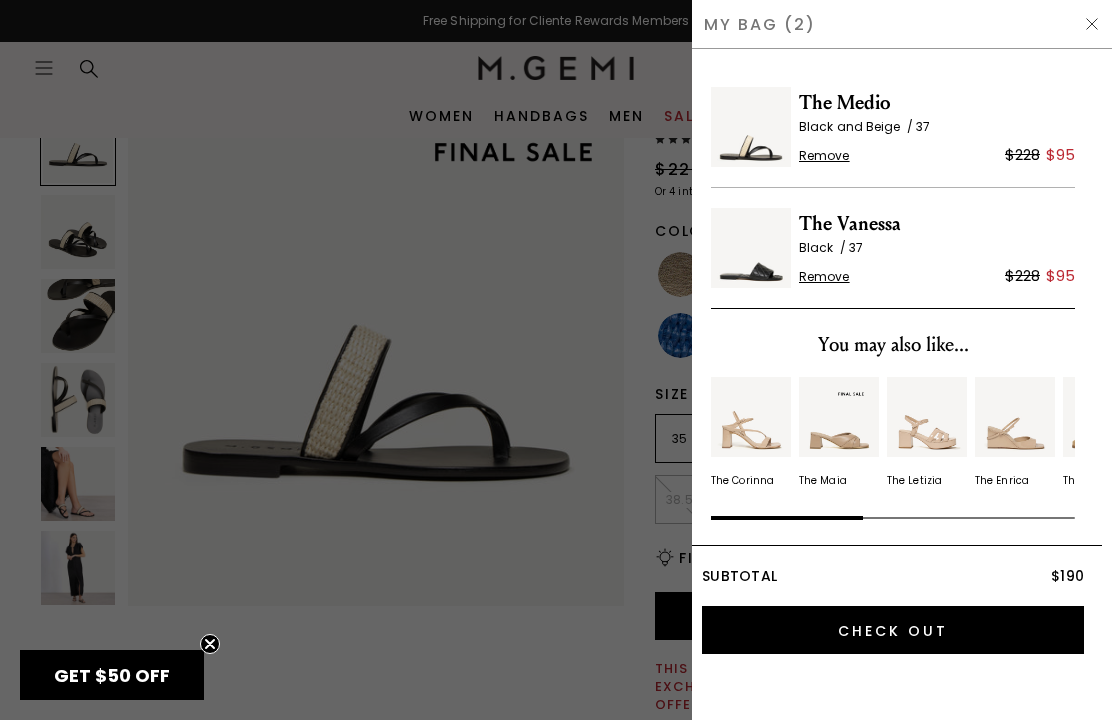 scroll, scrollTop: 0, scrollLeft: 0, axis: both 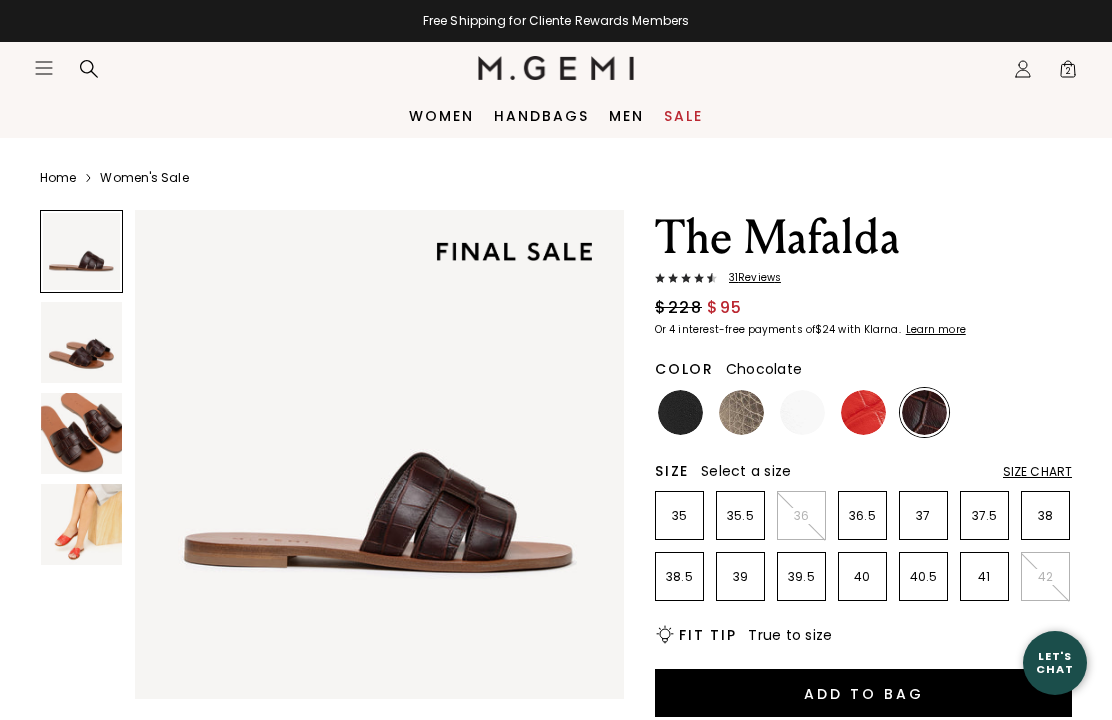 click at bounding box center (680, 412) 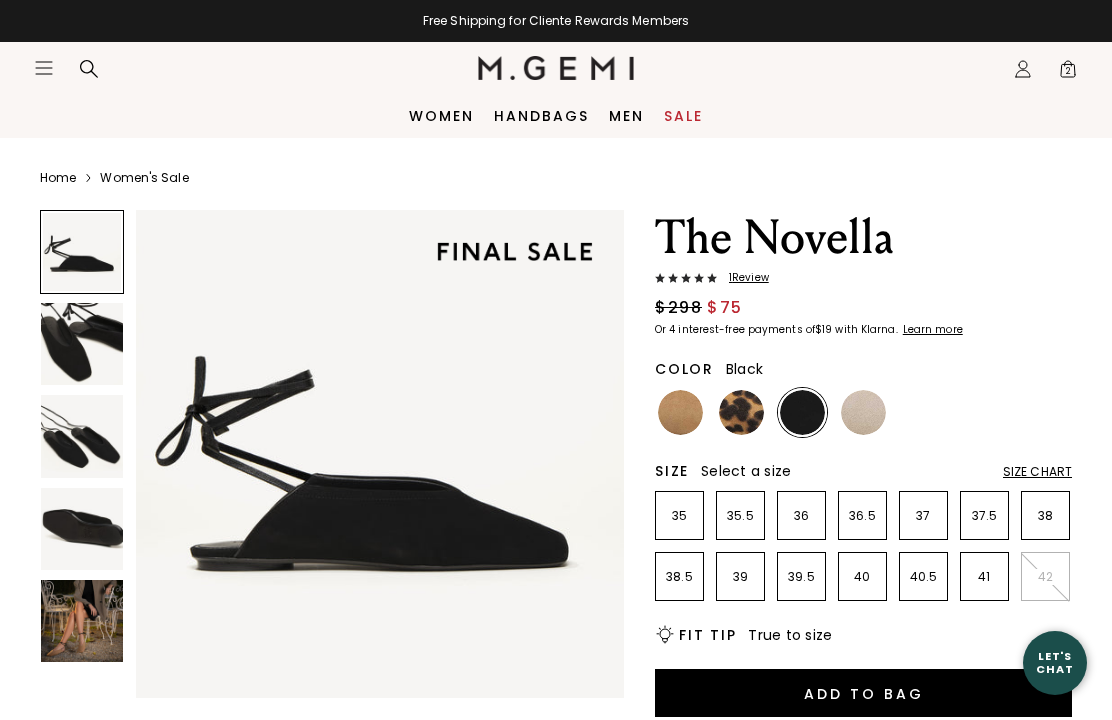 scroll, scrollTop: 0, scrollLeft: 0, axis: both 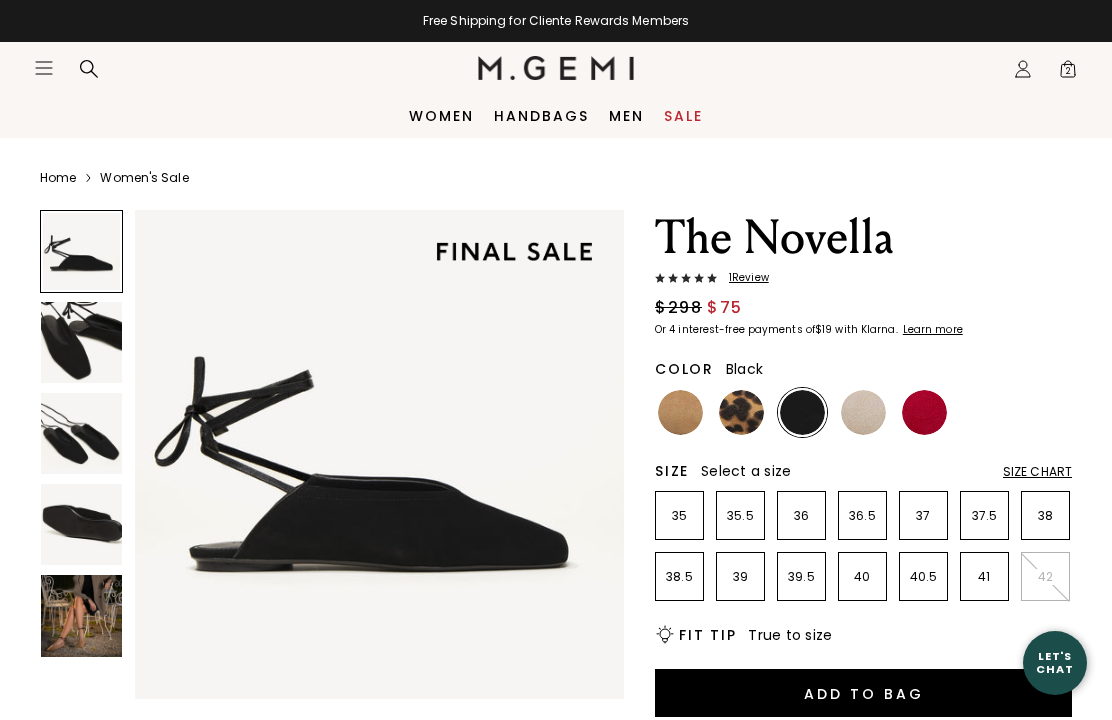 click at bounding box center (81, 524) 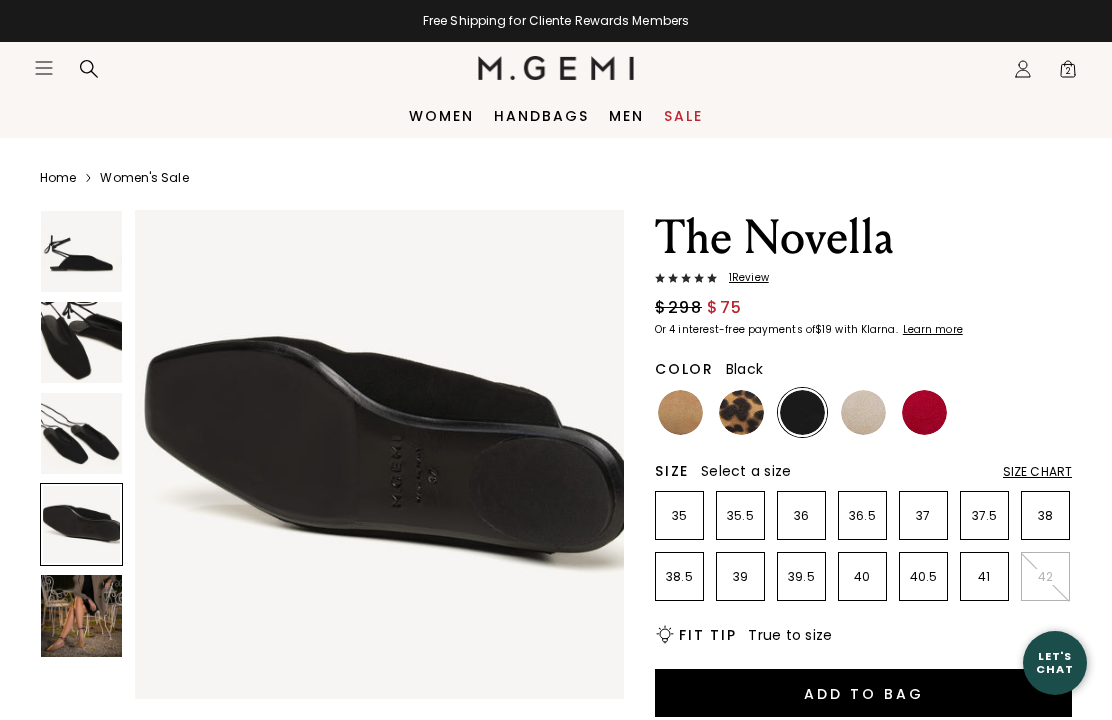 click at bounding box center [81, 433] 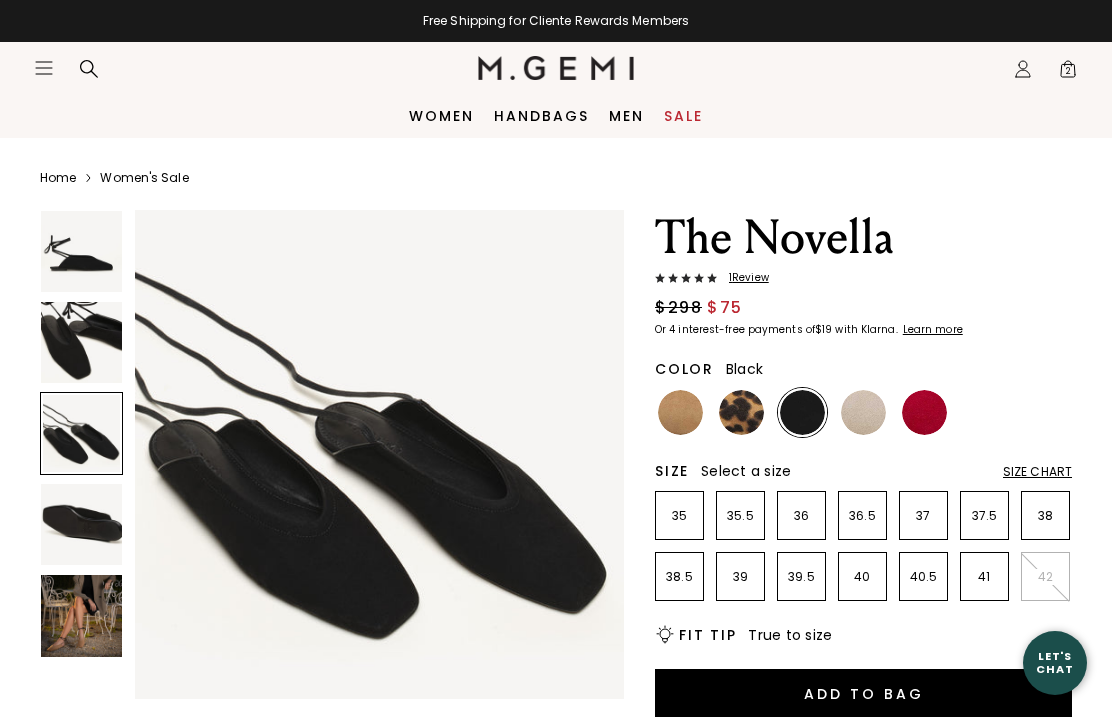 click at bounding box center (81, 342) 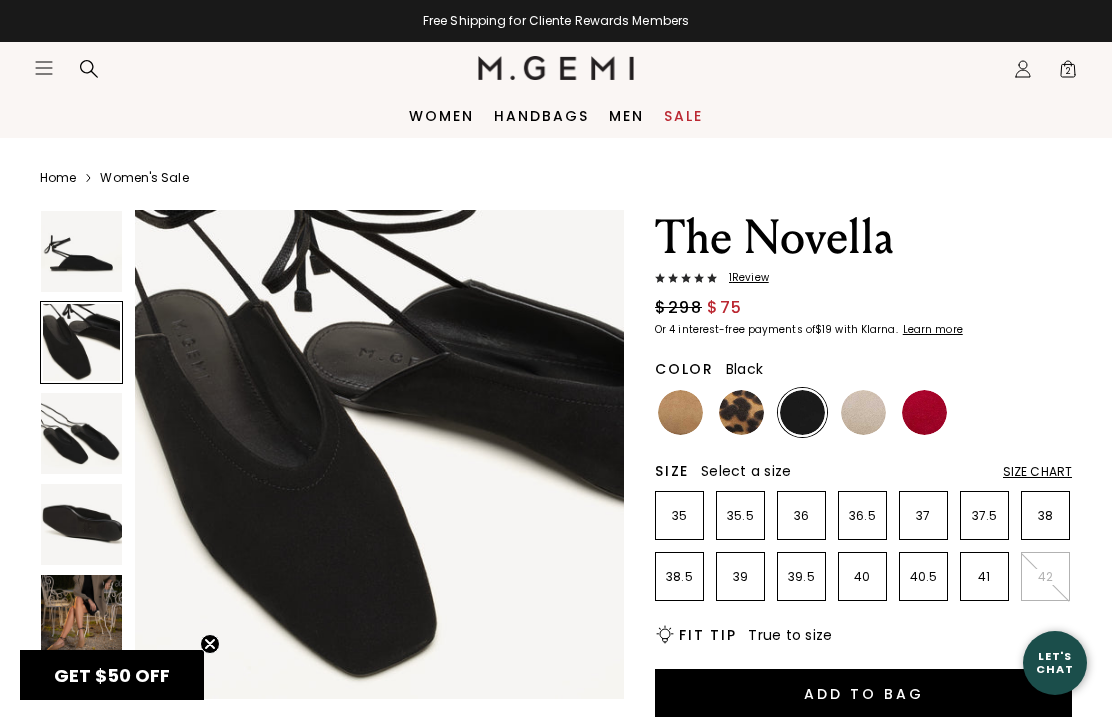 click at bounding box center (81, 251) 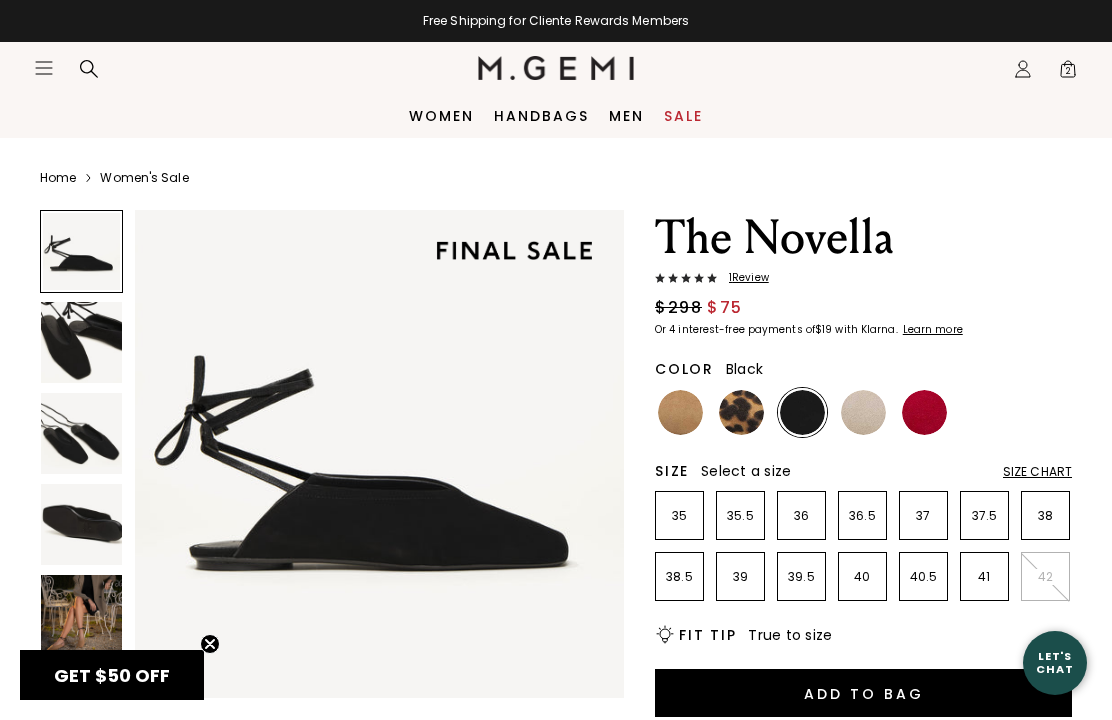 scroll, scrollTop: 0, scrollLeft: 0, axis: both 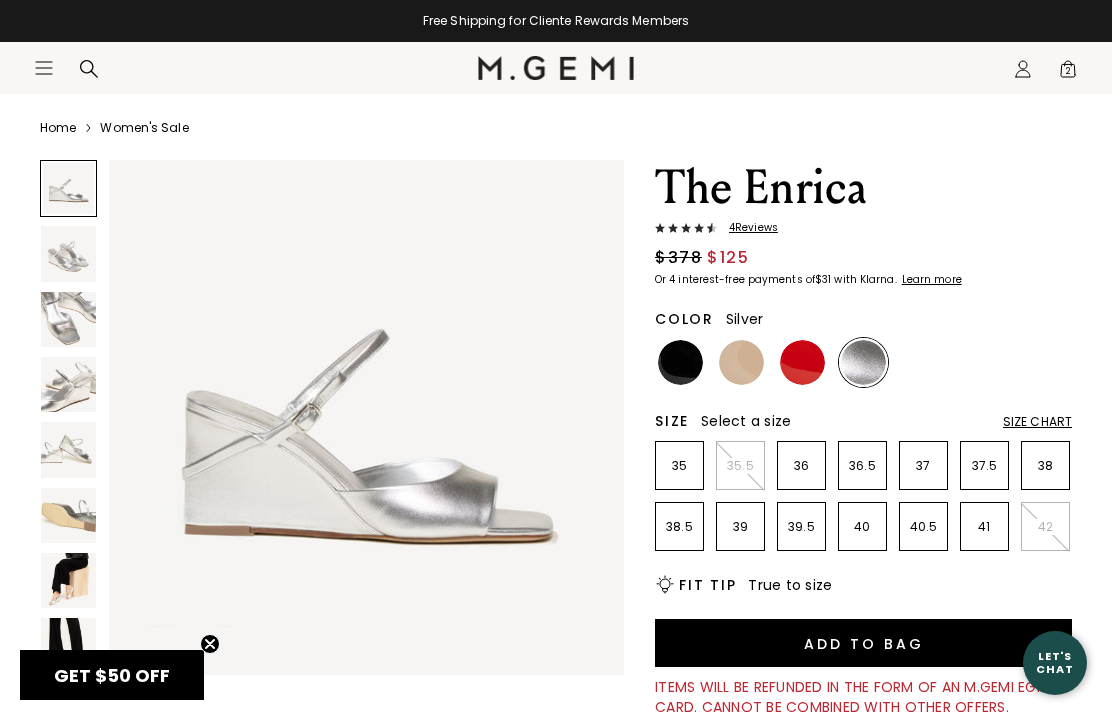 click at bounding box center (68, 645) 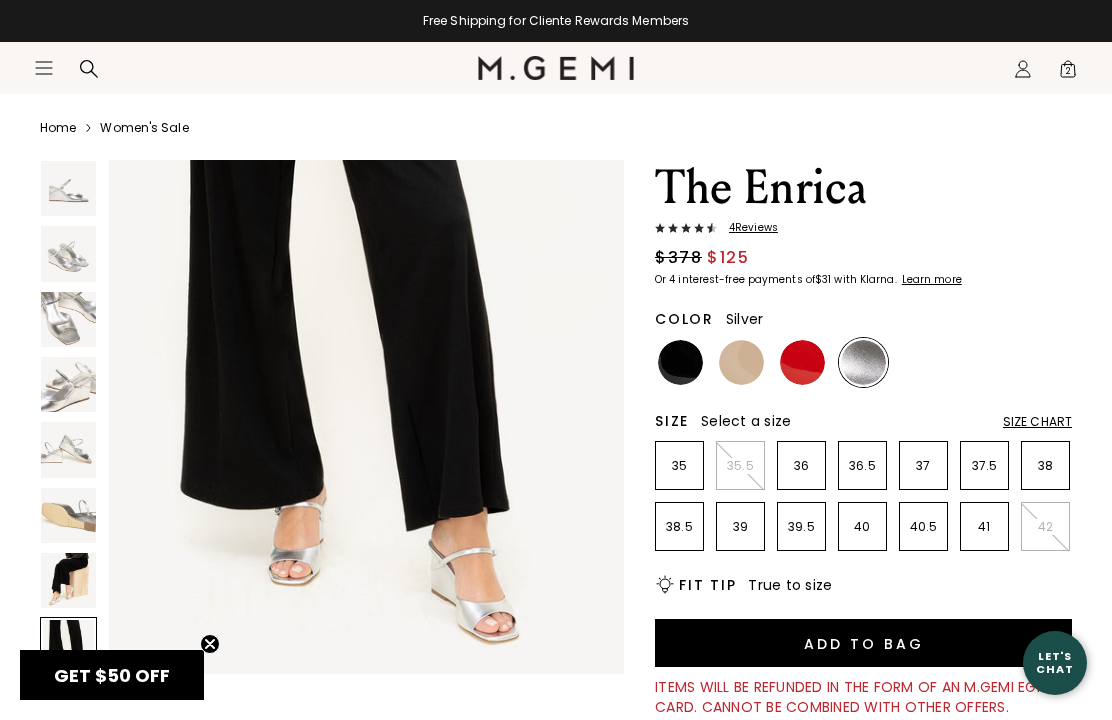 scroll, scrollTop: 3743, scrollLeft: 0, axis: vertical 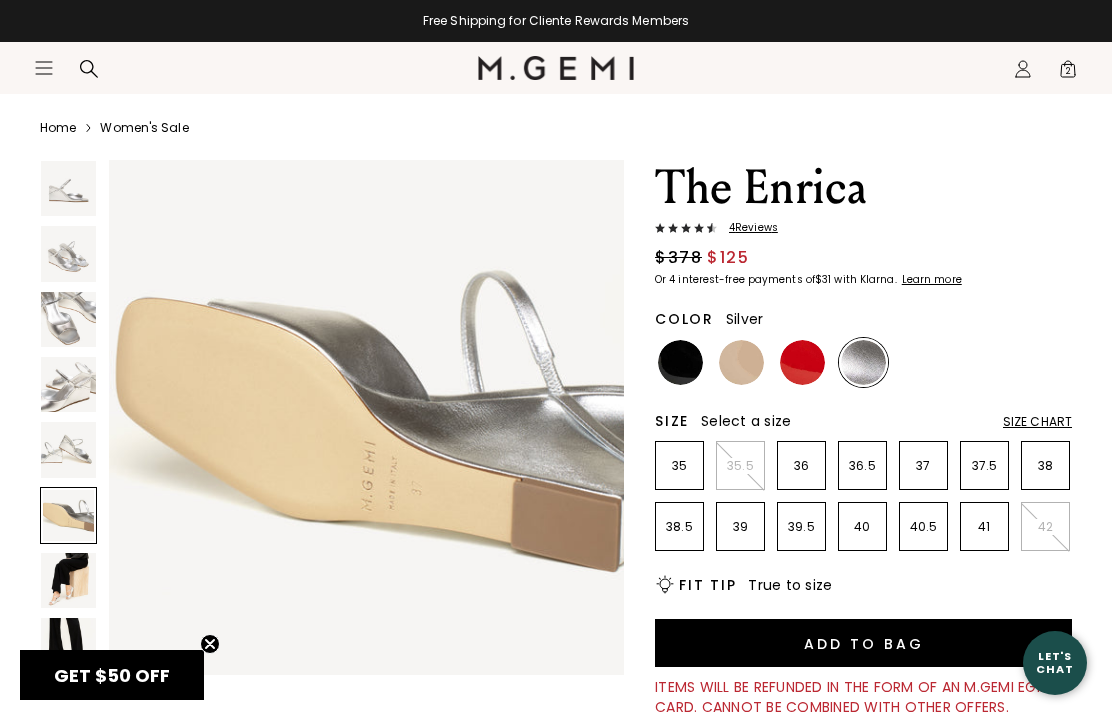 click at bounding box center [68, 384] 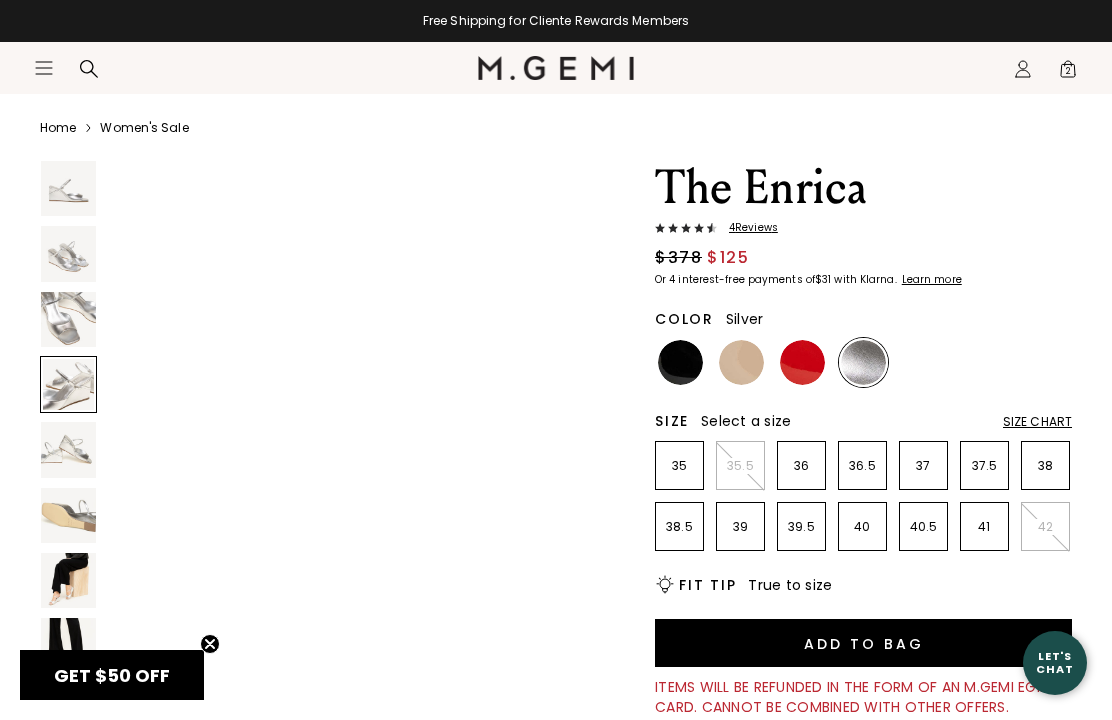 scroll, scrollTop: 1604, scrollLeft: 0, axis: vertical 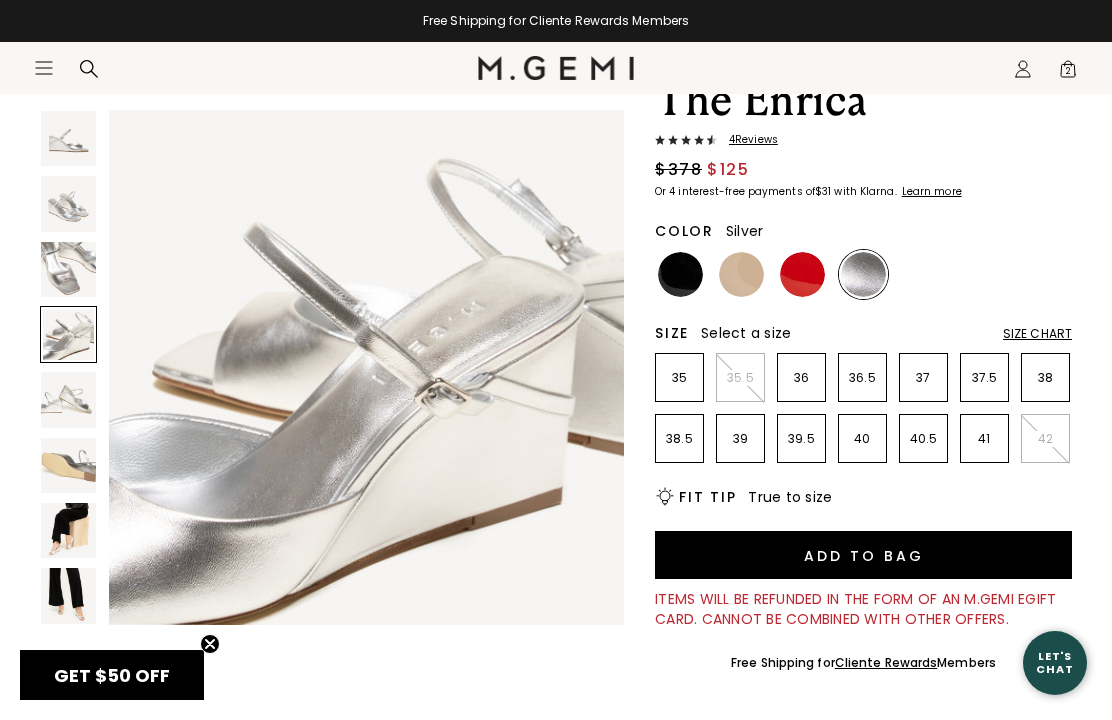 click at bounding box center [68, 595] 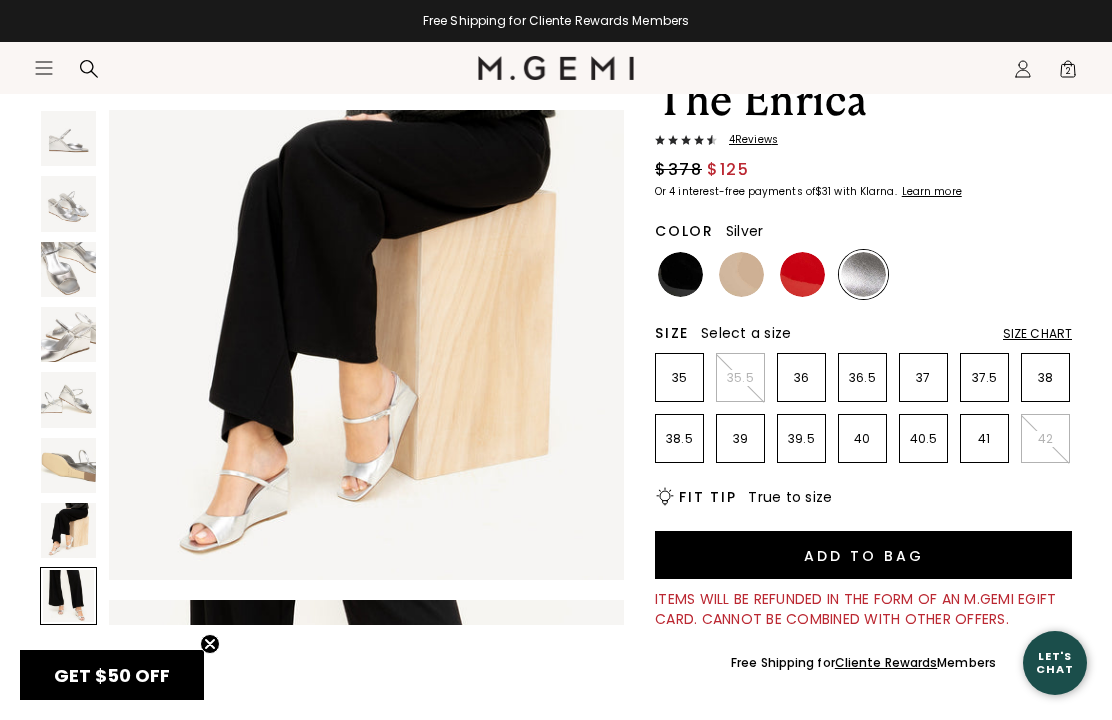 scroll, scrollTop: 3743, scrollLeft: 0, axis: vertical 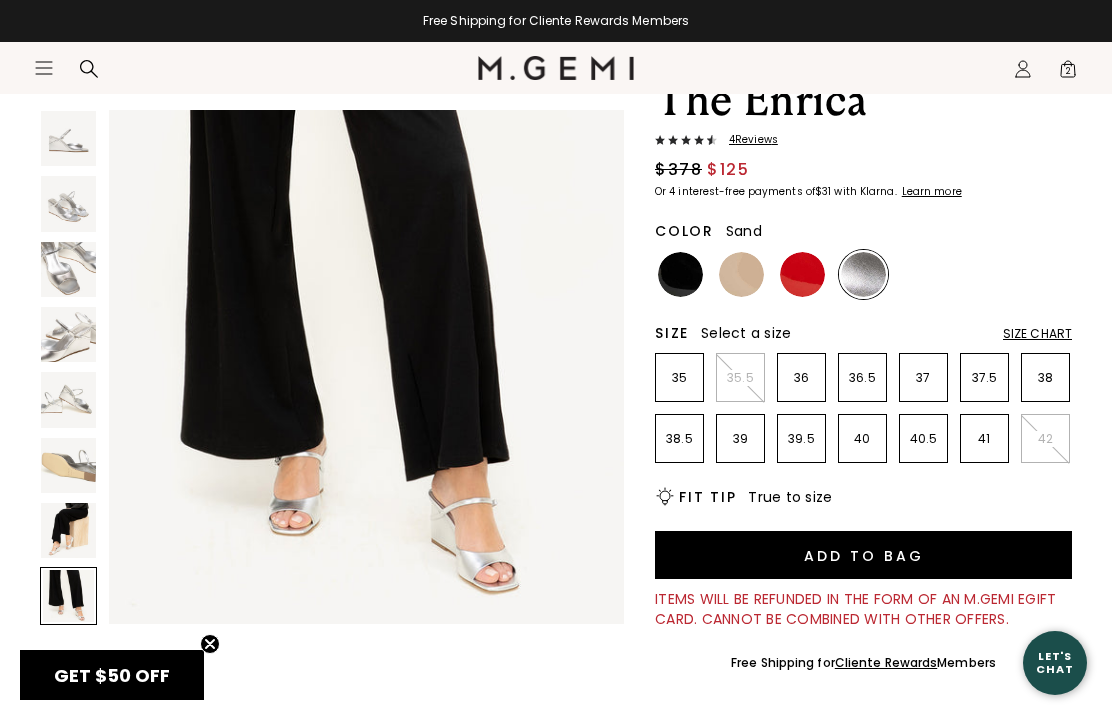 click at bounding box center (741, 274) 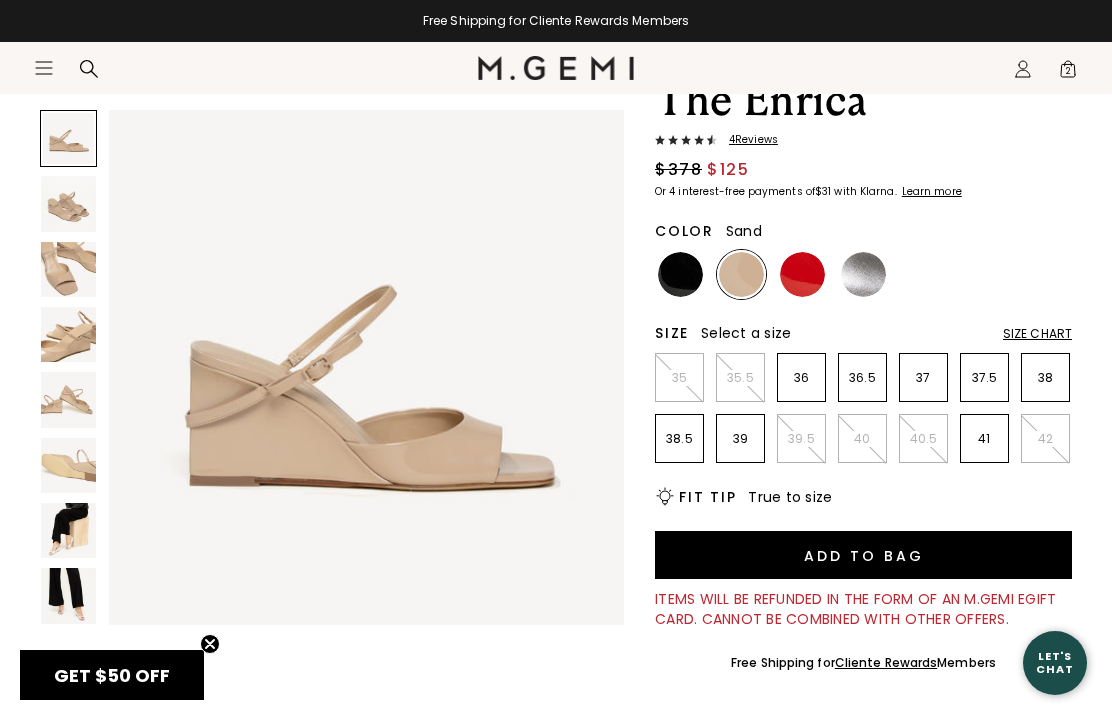 click 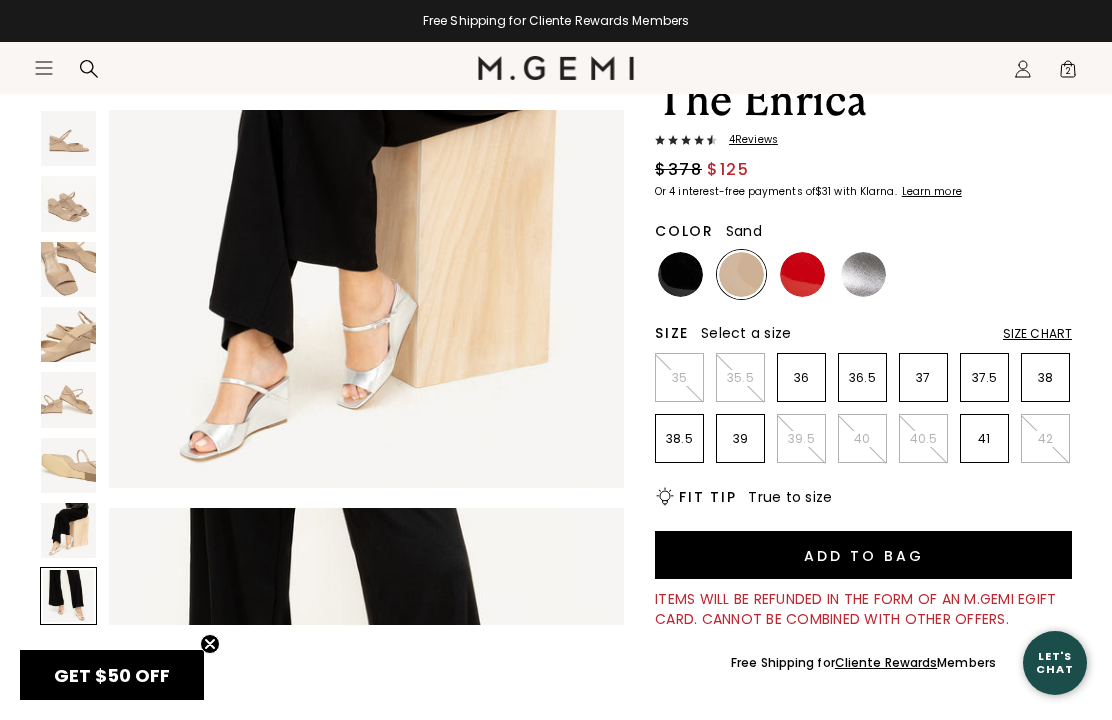 scroll, scrollTop: 3743, scrollLeft: 0, axis: vertical 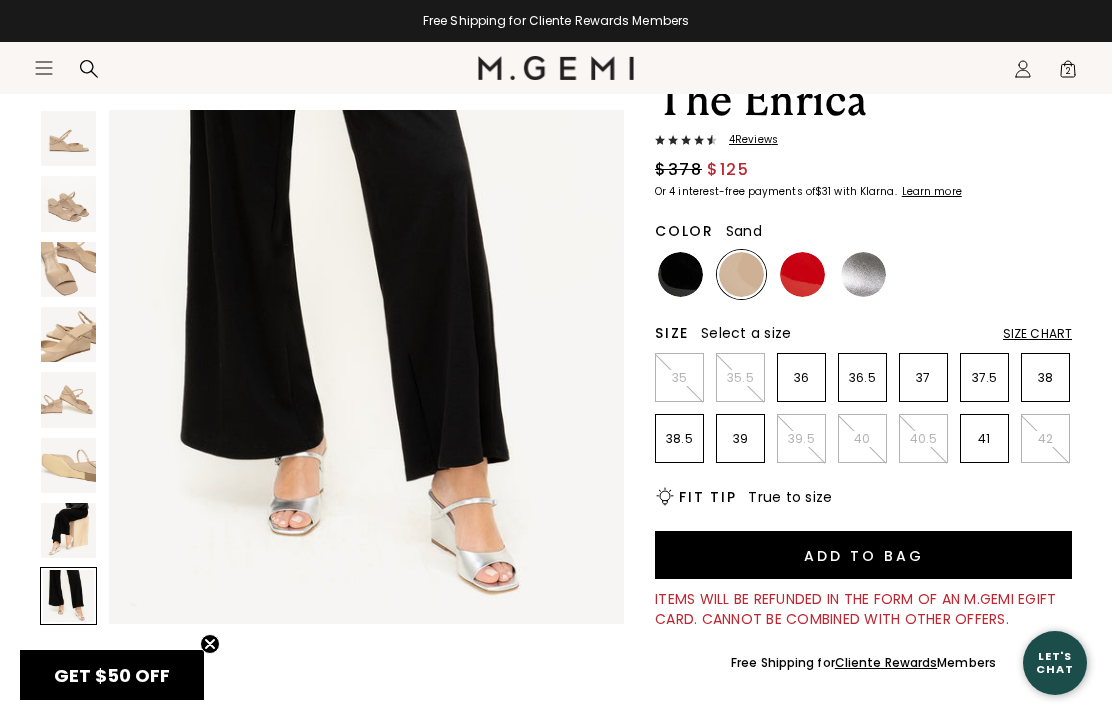 click 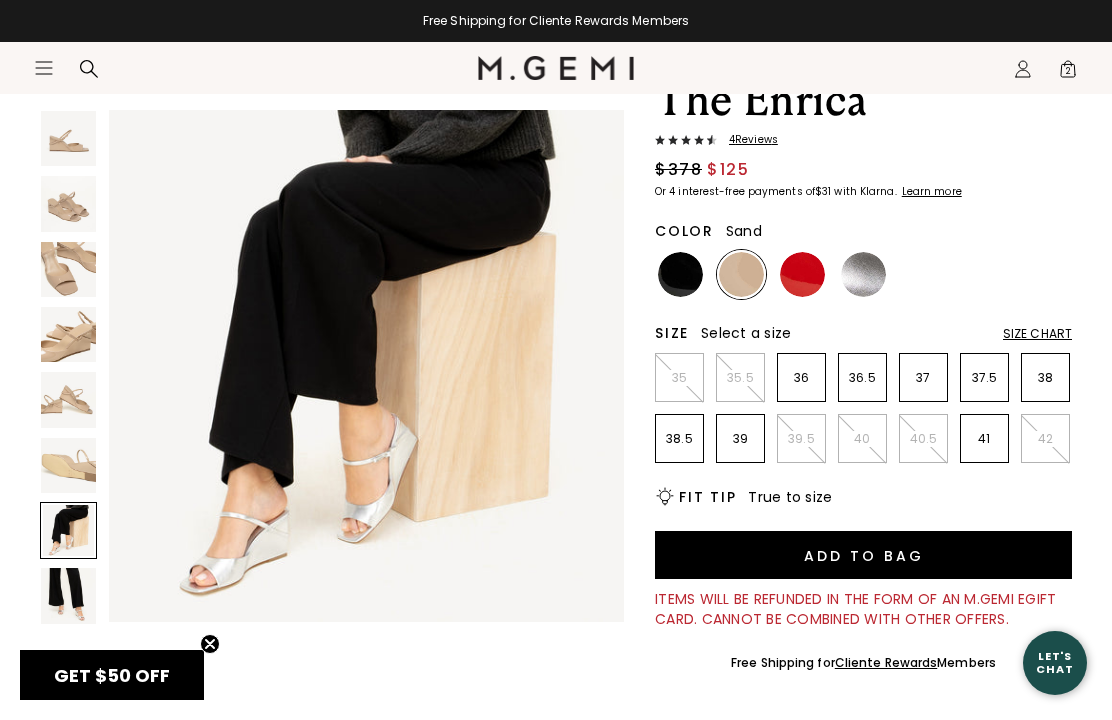 scroll, scrollTop: 3208, scrollLeft: 0, axis: vertical 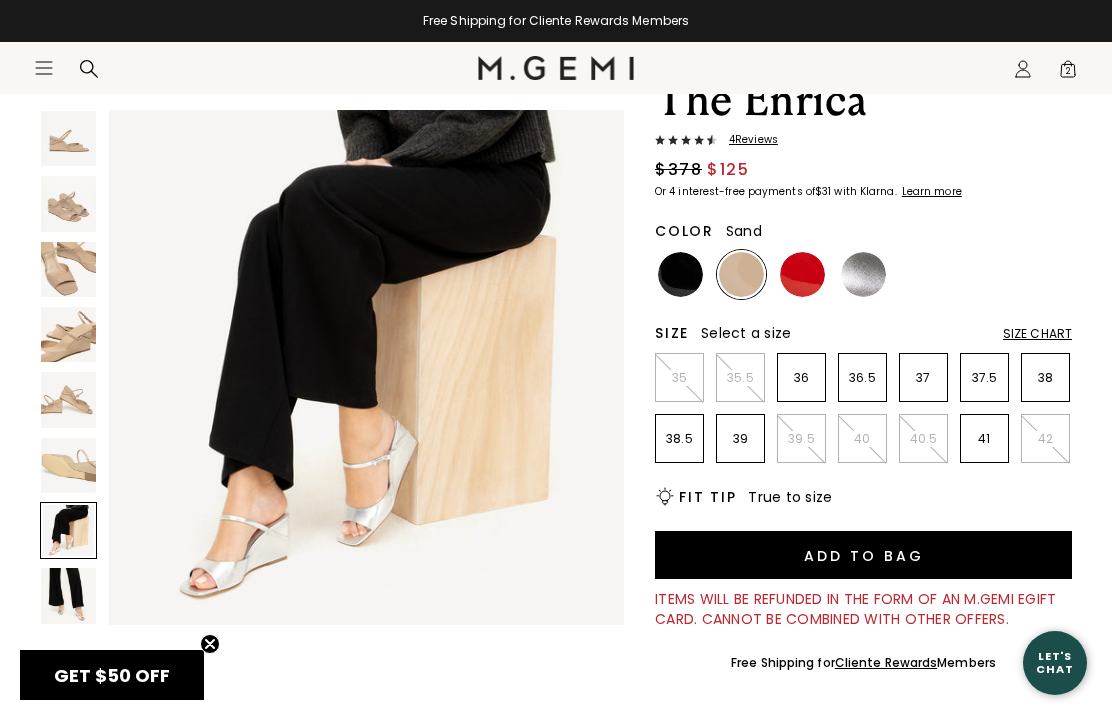 click 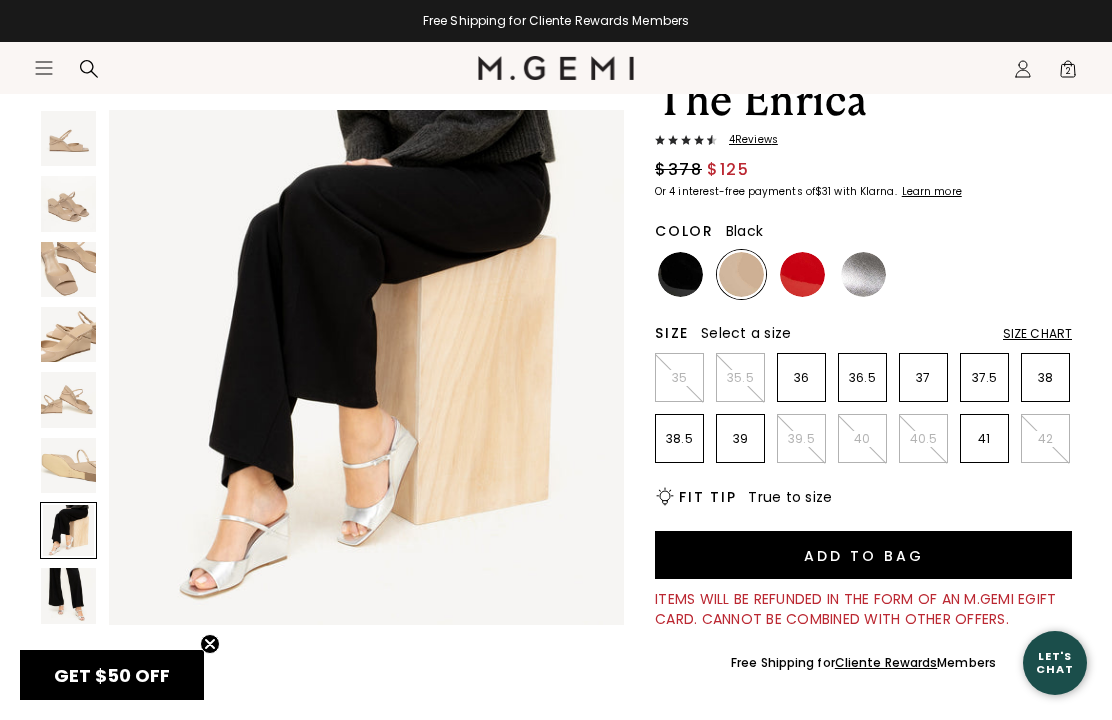 click 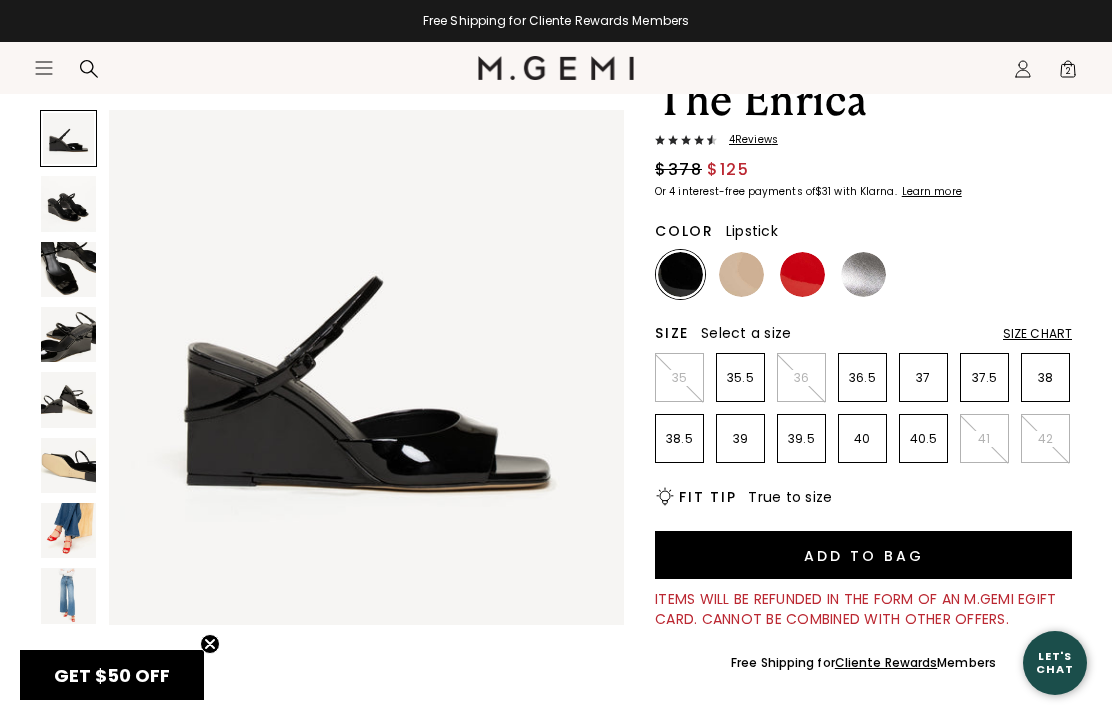 click 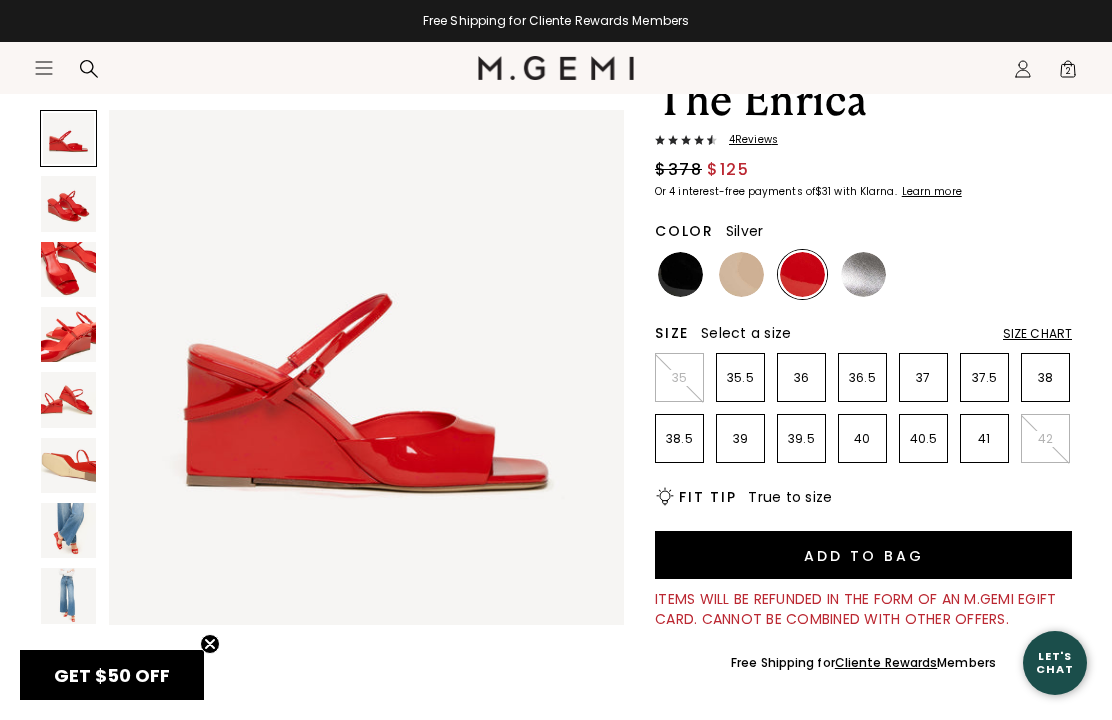 click 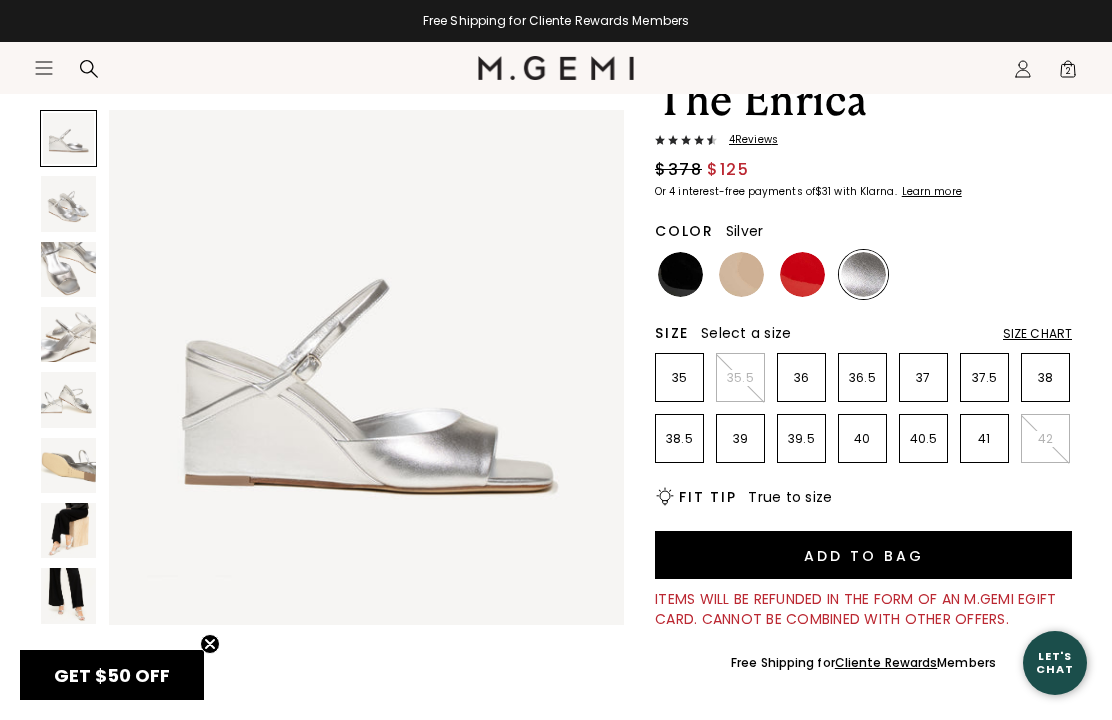 click 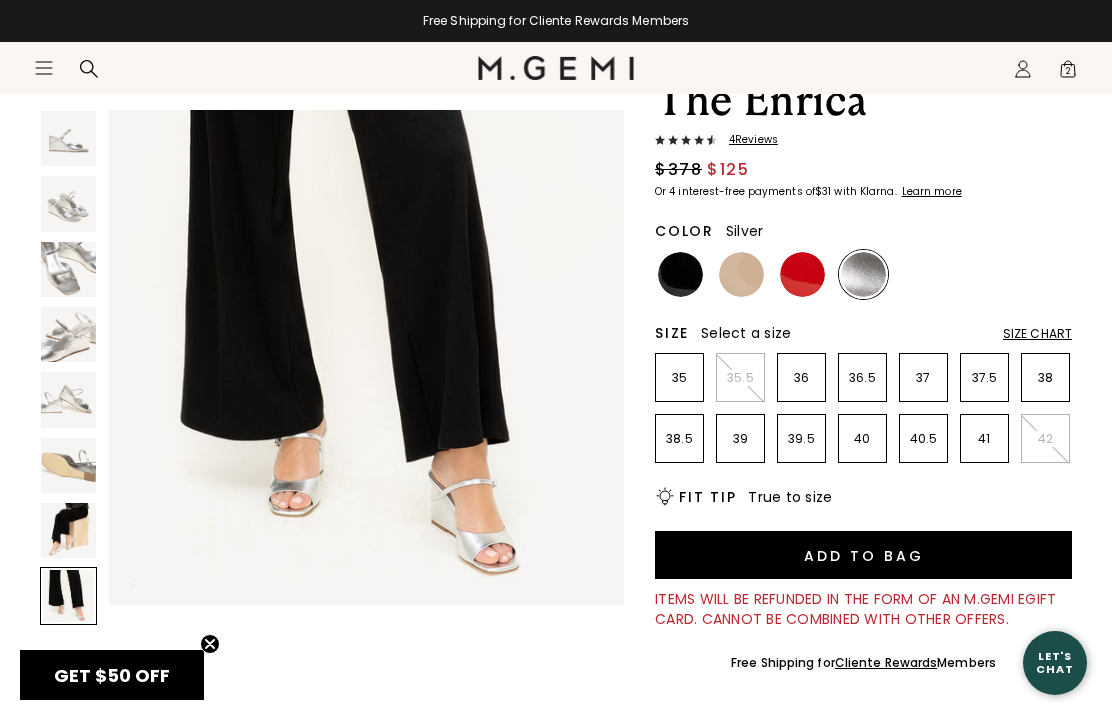 scroll, scrollTop: 3762, scrollLeft: 0, axis: vertical 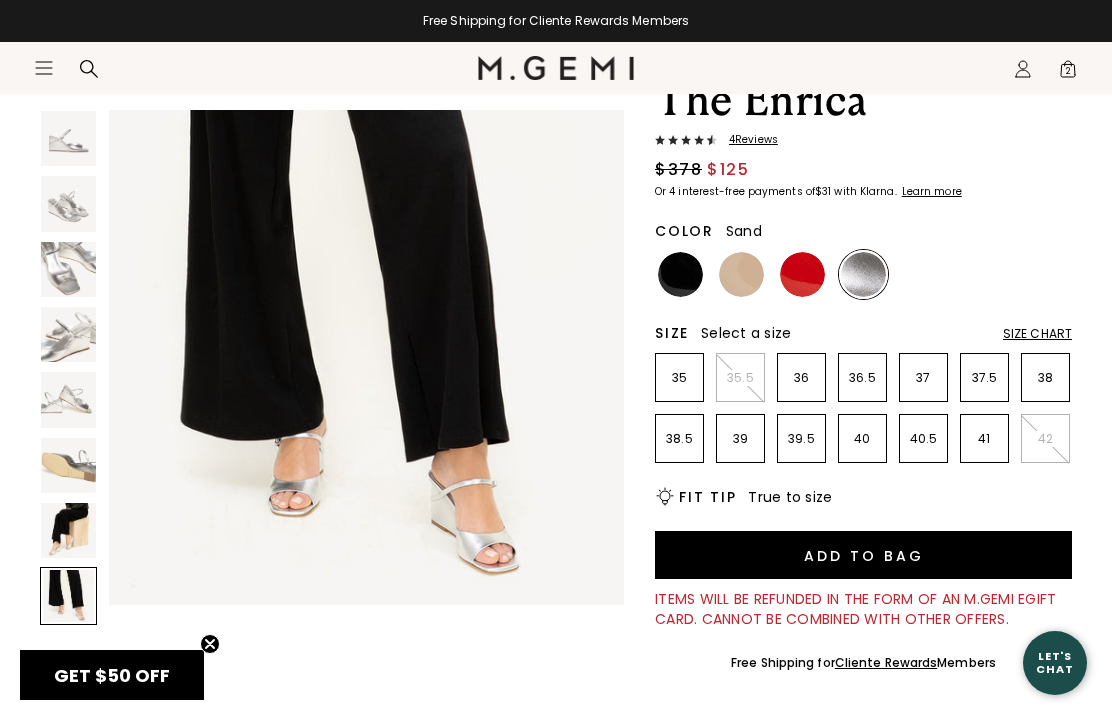 click 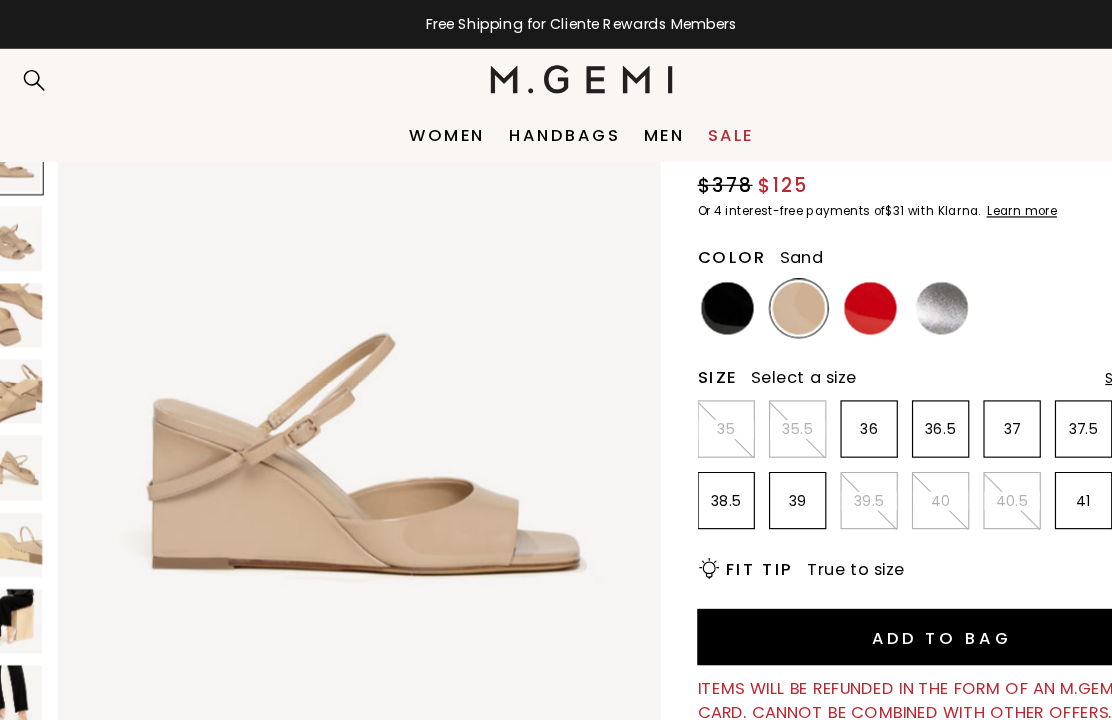 scroll, scrollTop: 0, scrollLeft: 0, axis: both 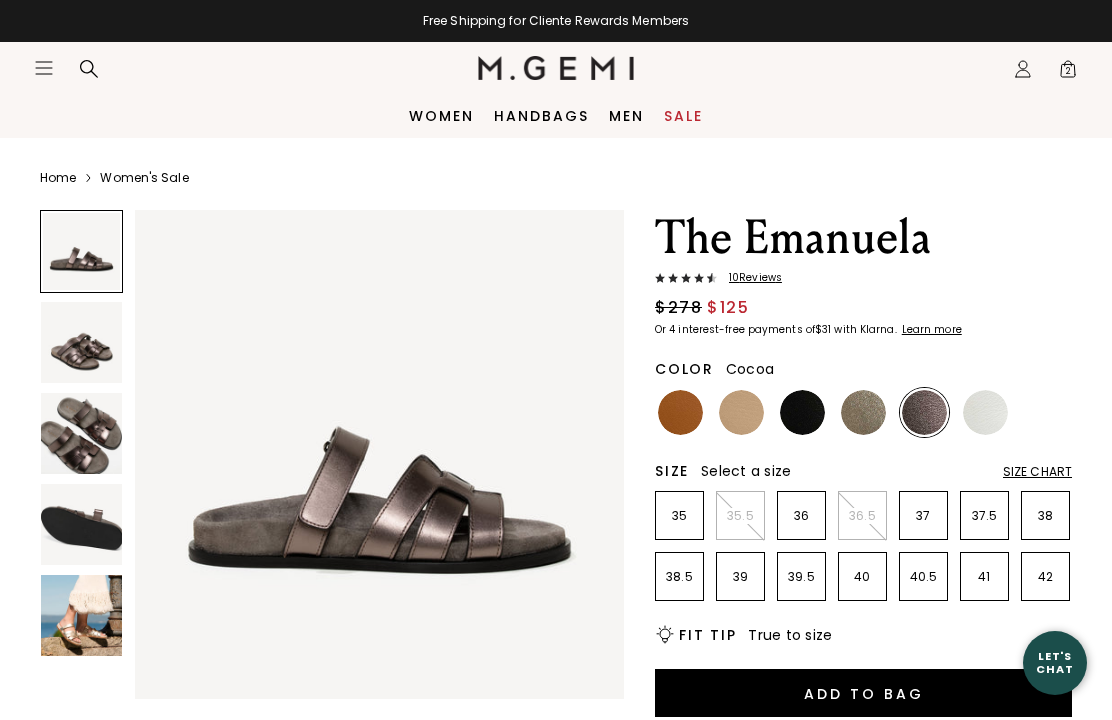 click at bounding box center (81, 615) 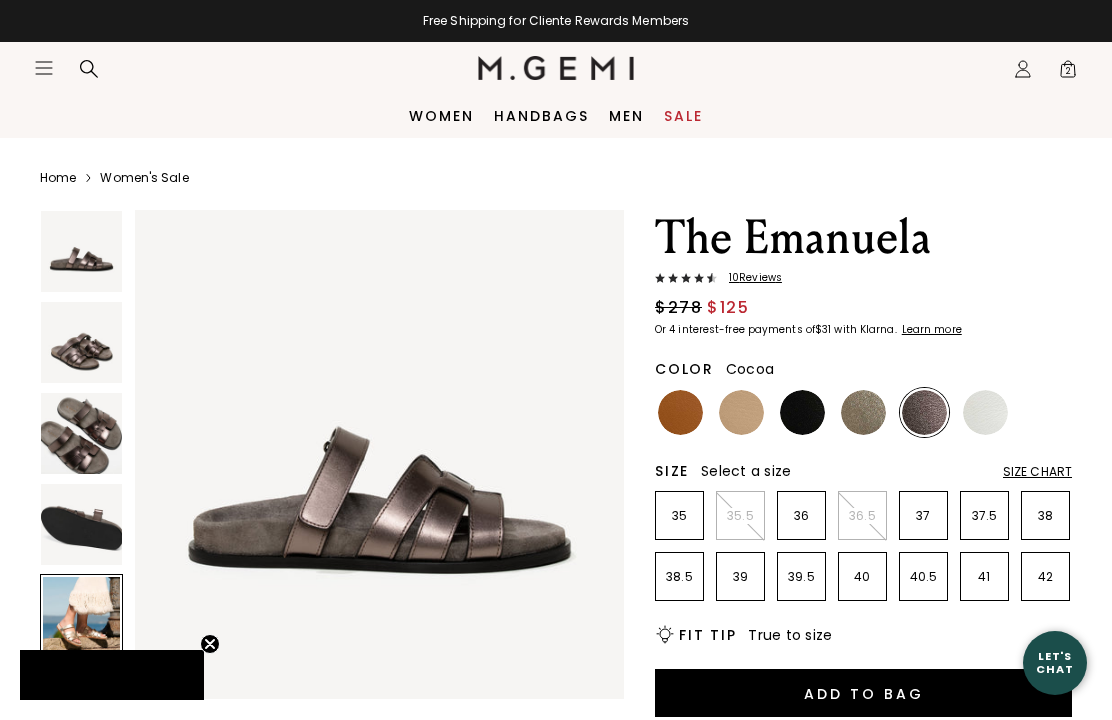 scroll, scrollTop: 0, scrollLeft: 0, axis: both 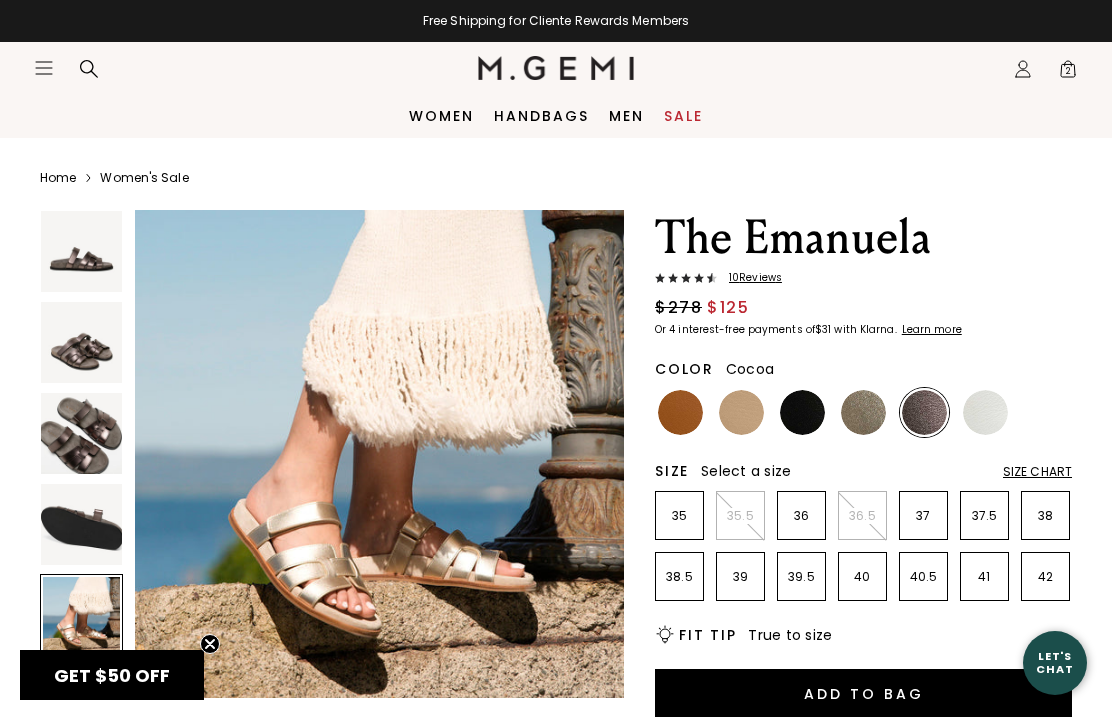 click at bounding box center [81, 524] 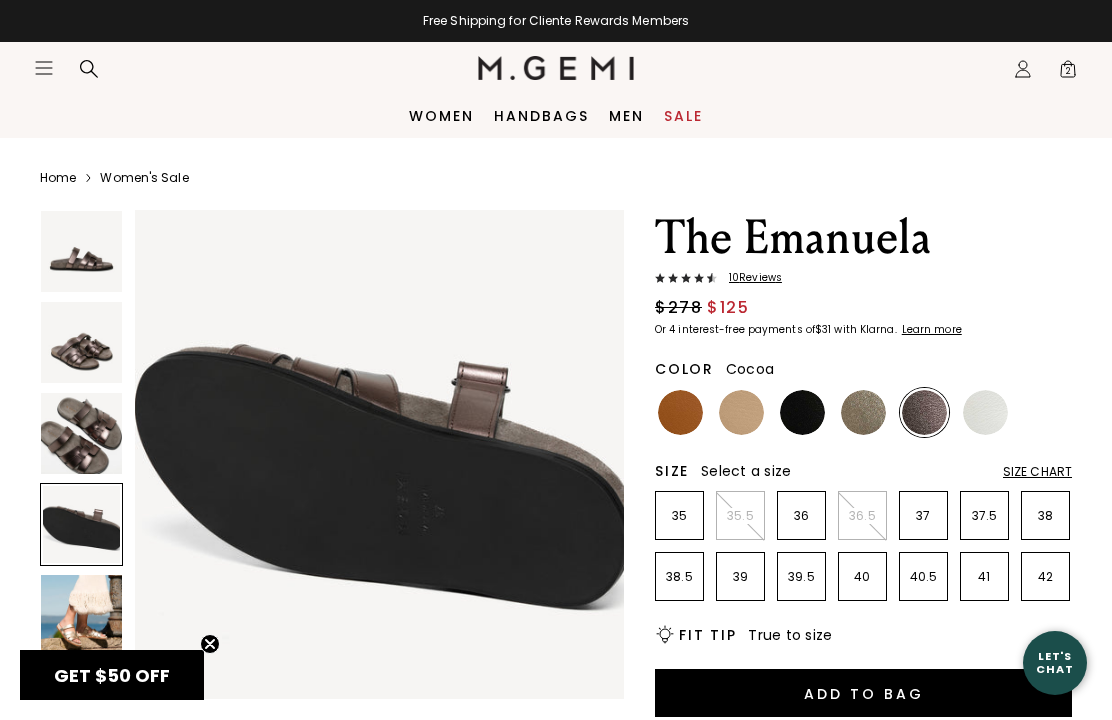 click at bounding box center (81, 433) 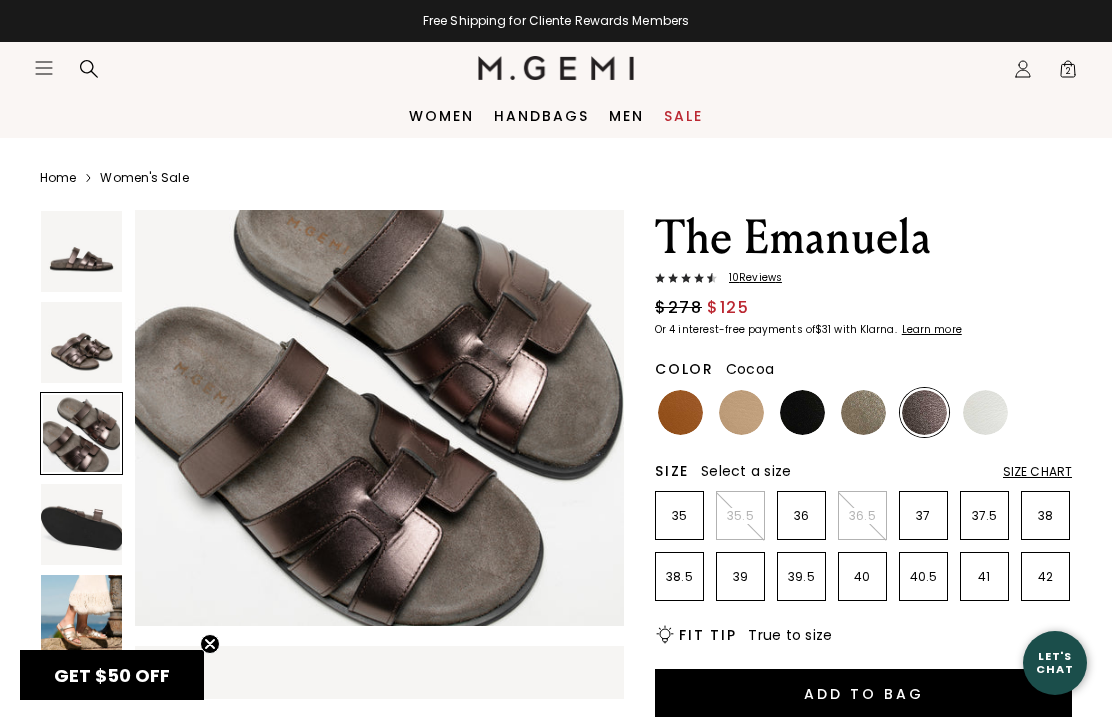 scroll, scrollTop: 1018, scrollLeft: 0, axis: vertical 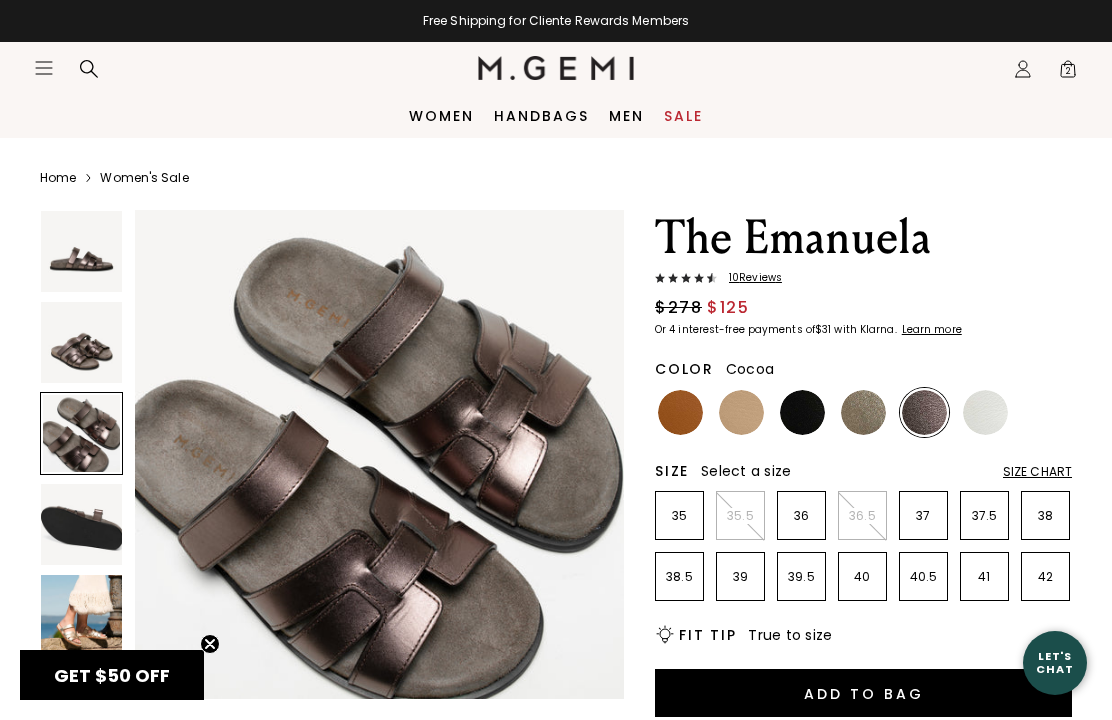 click at bounding box center [81, 342] 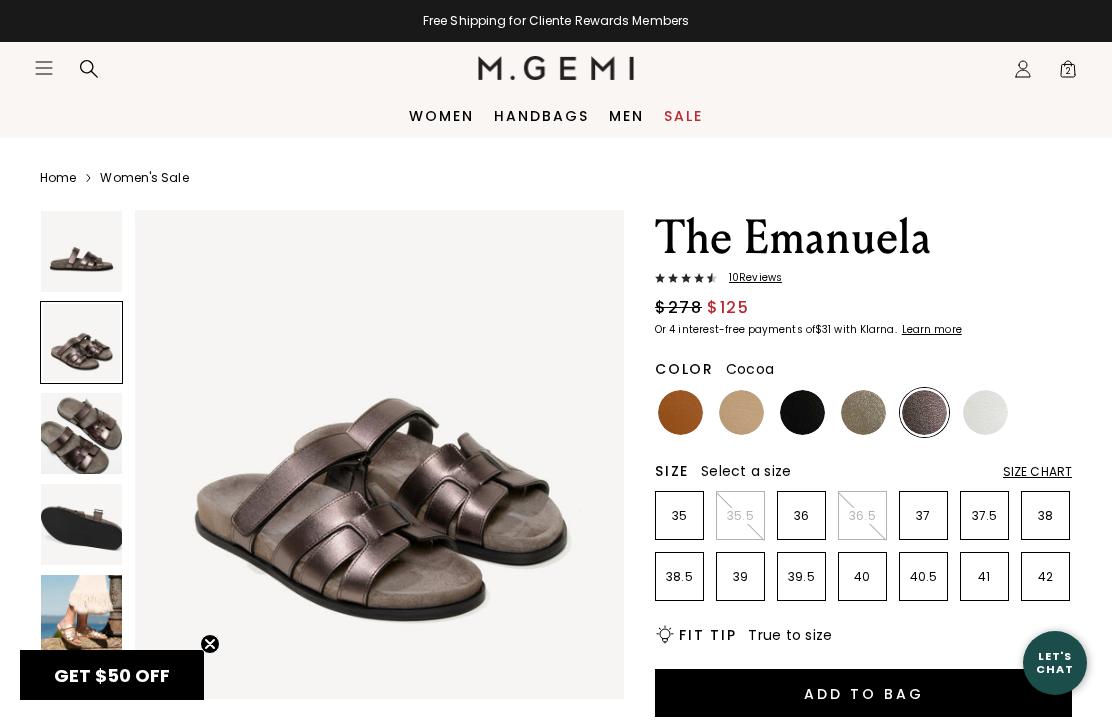 scroll, scrollTop: 509, scrollLeft: 0, axis: vertical 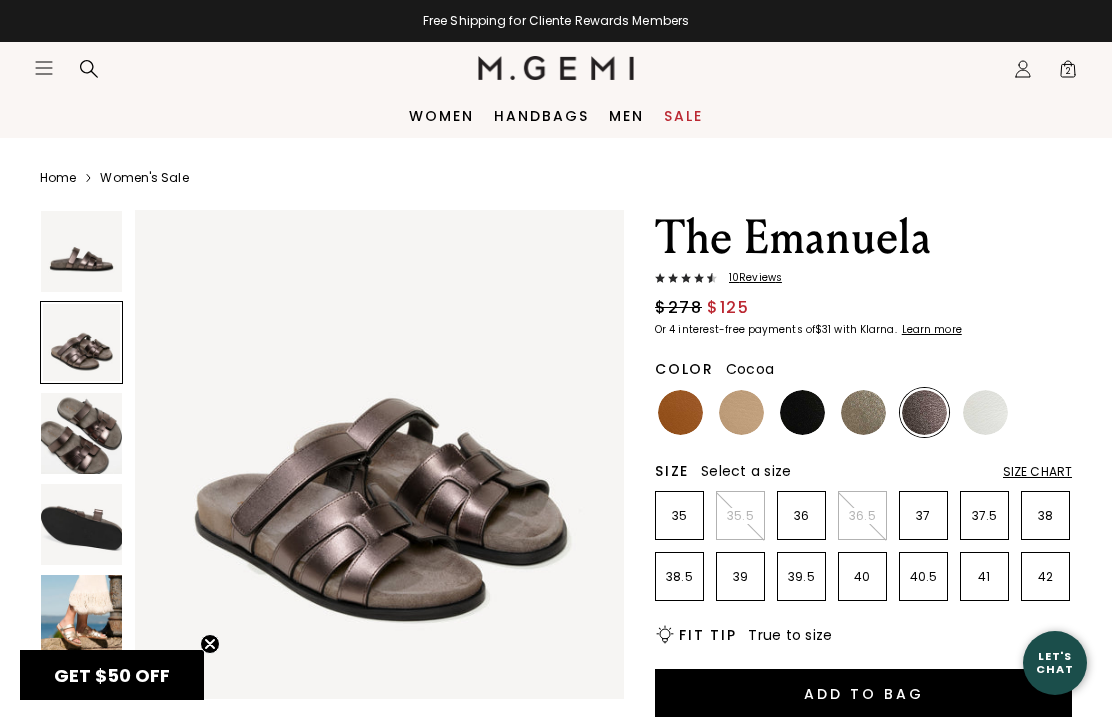 click at bounding box center (81, 251) 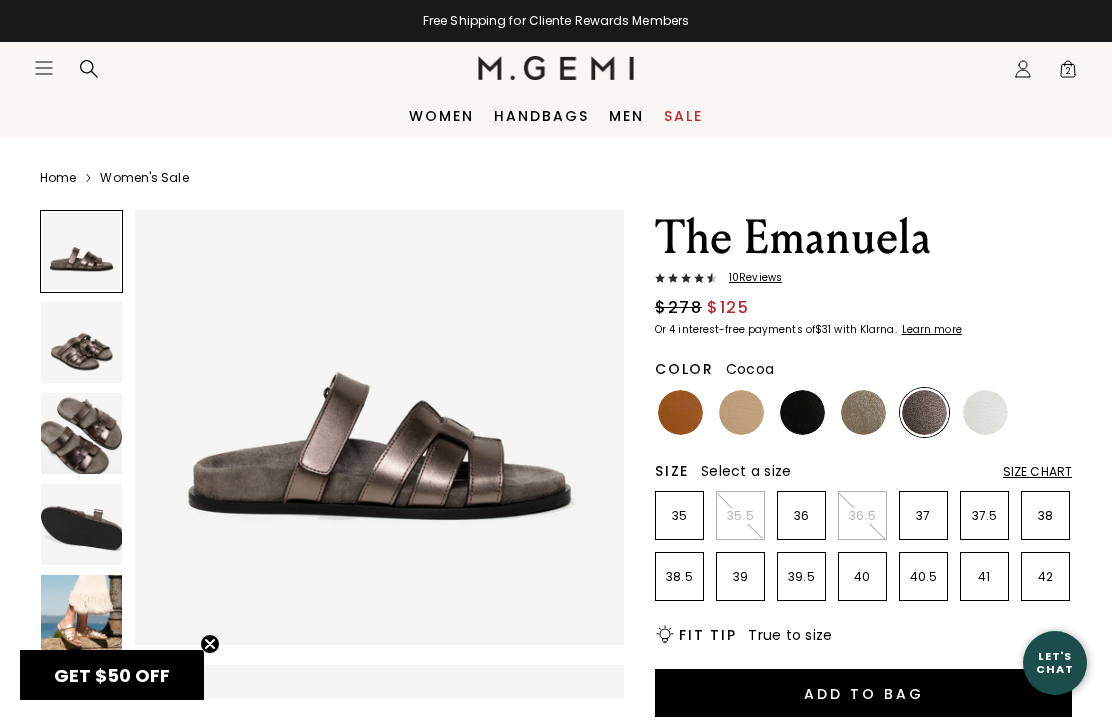 scroll, scrollTop: 0, scrollLeft: 0, axis: both 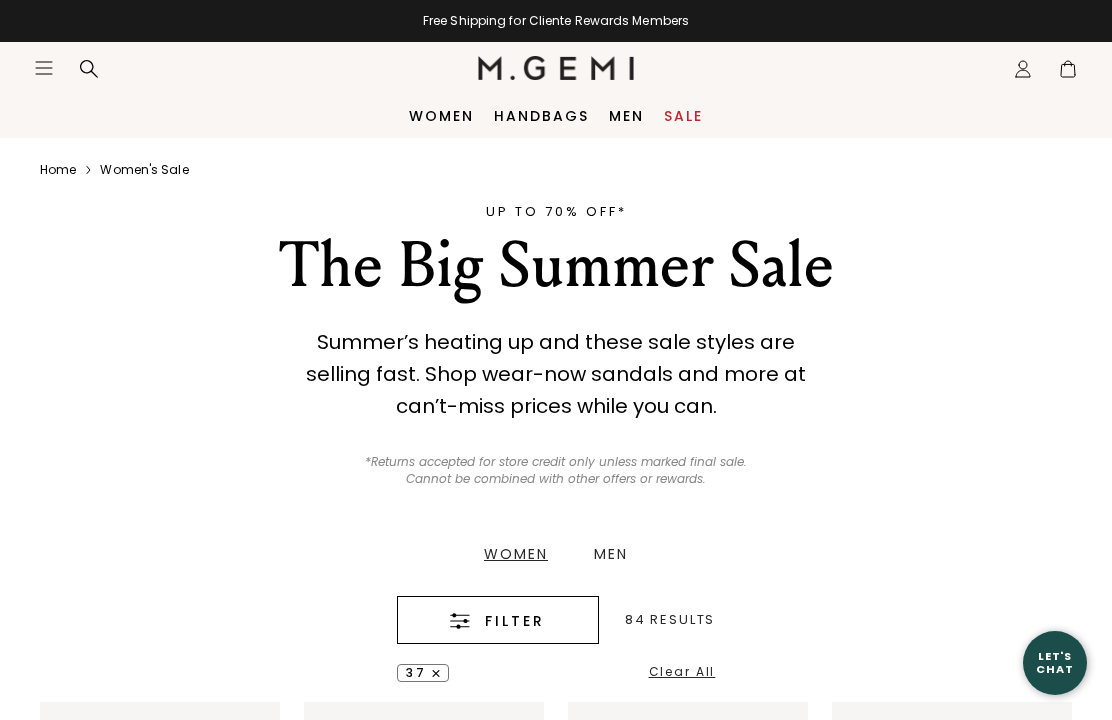 click on "Filter" at bounding box center [498, 620] 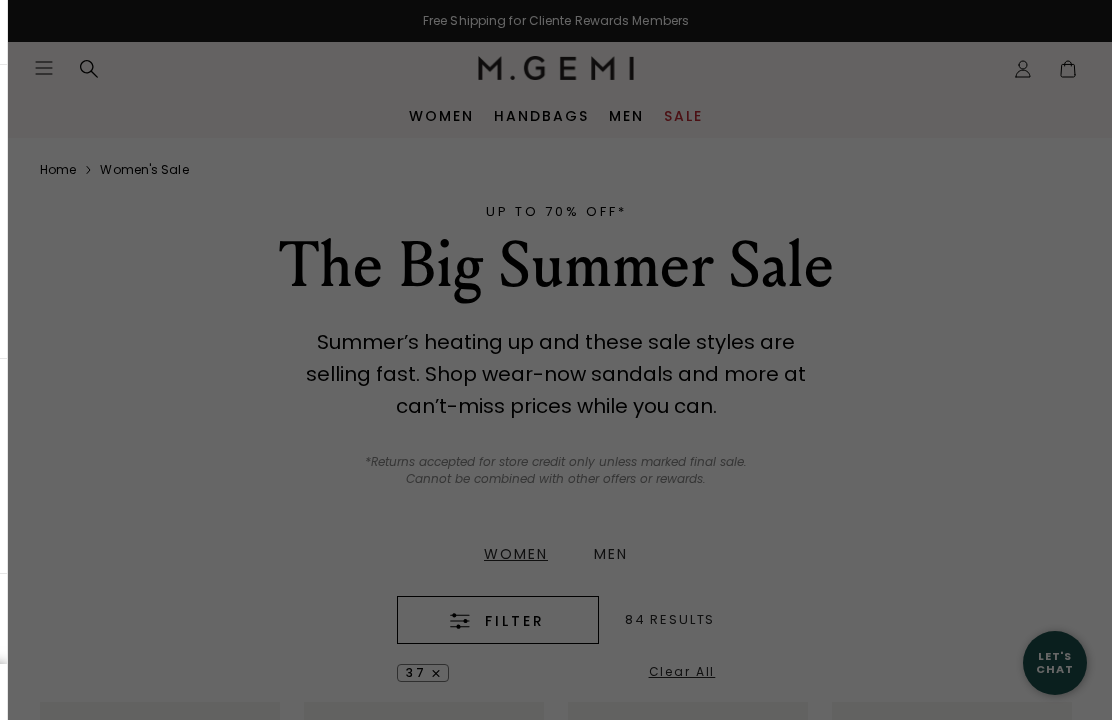 scroll, scrollTop: 0, scrollLeft: 0, axis: both 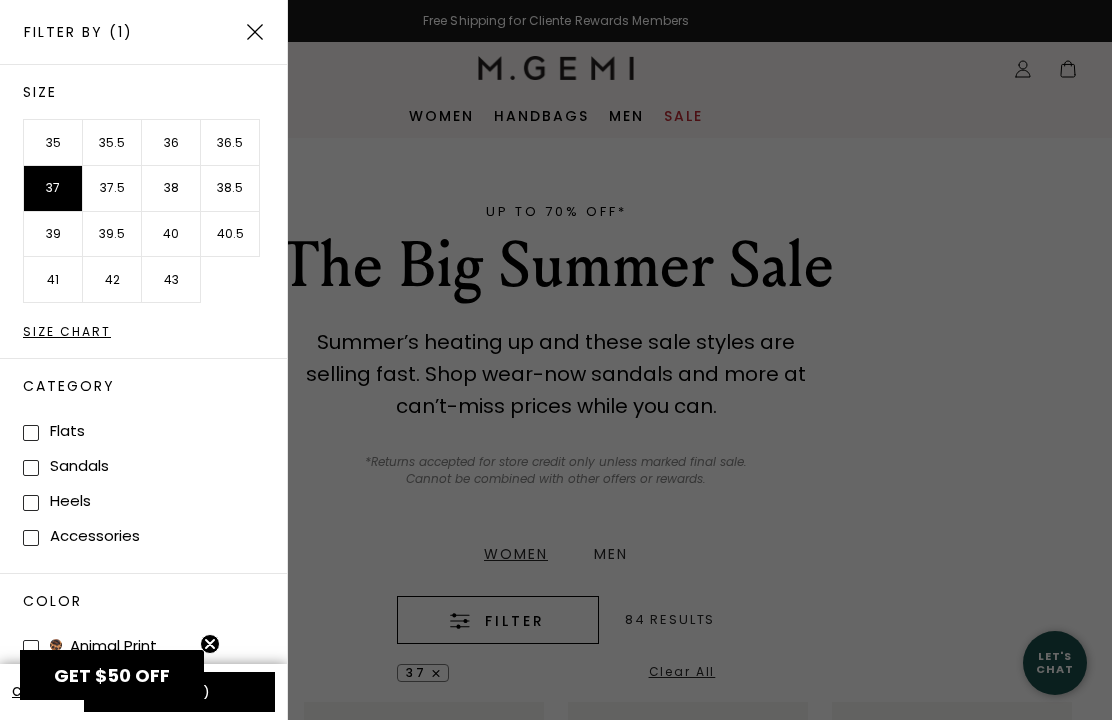 click on "38" at bounding box center (171, 189) 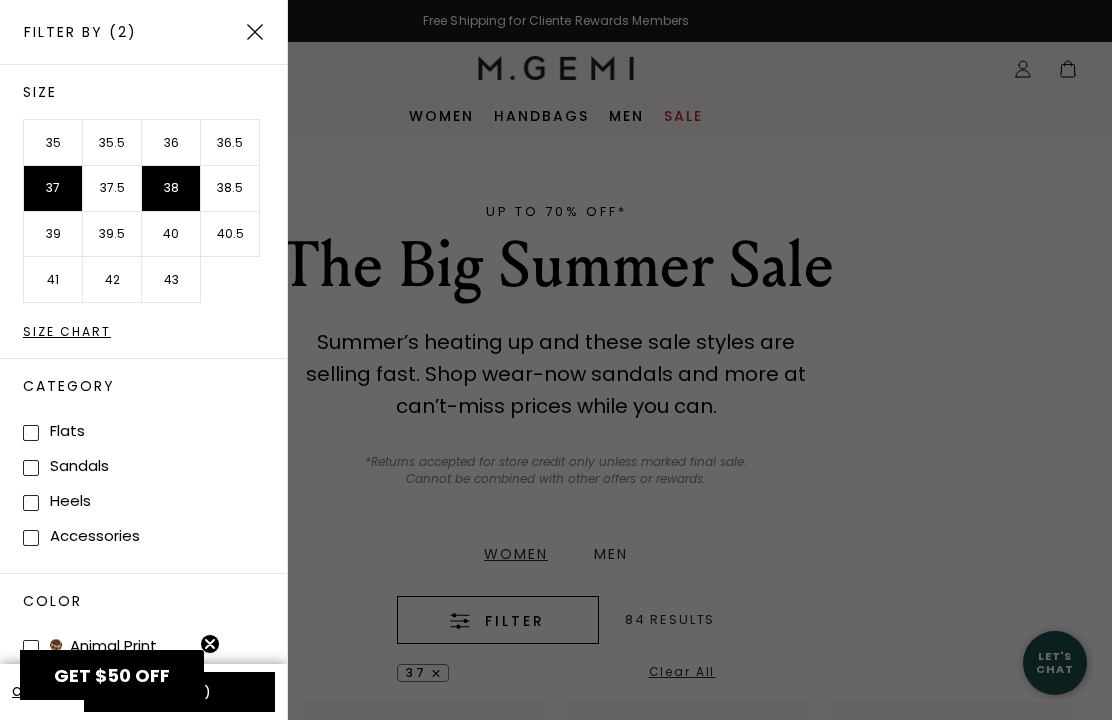 click on "37" at bounding box center (53, 189) 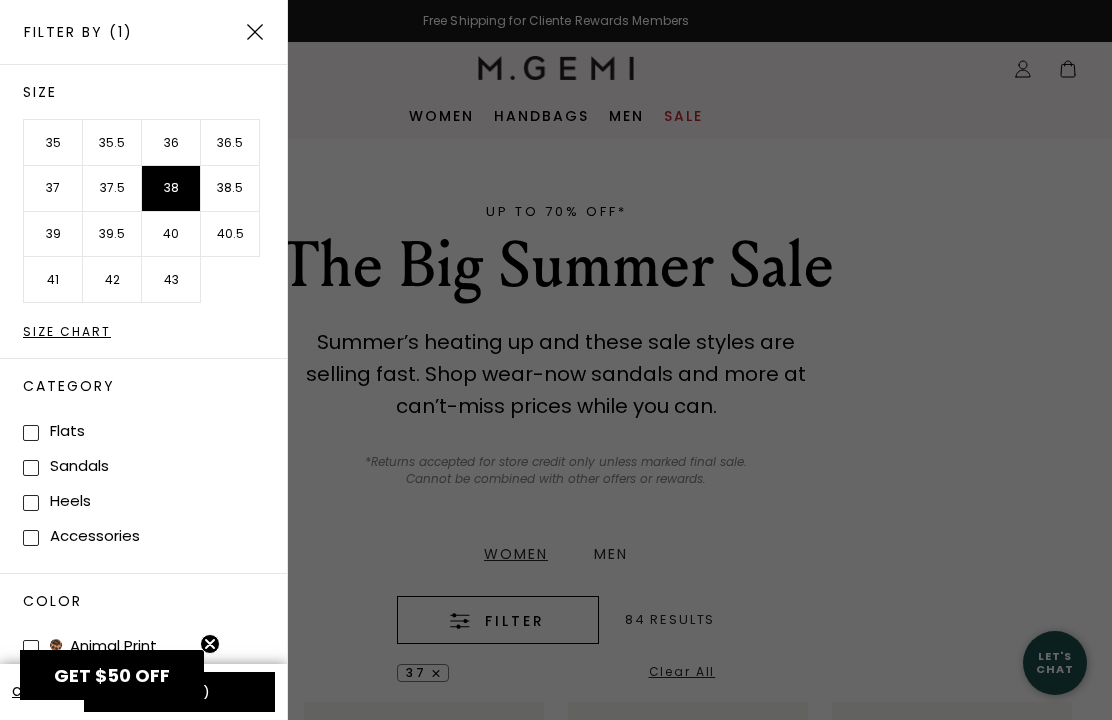 click on "Apply (1)" at bounding box center [179, 692] 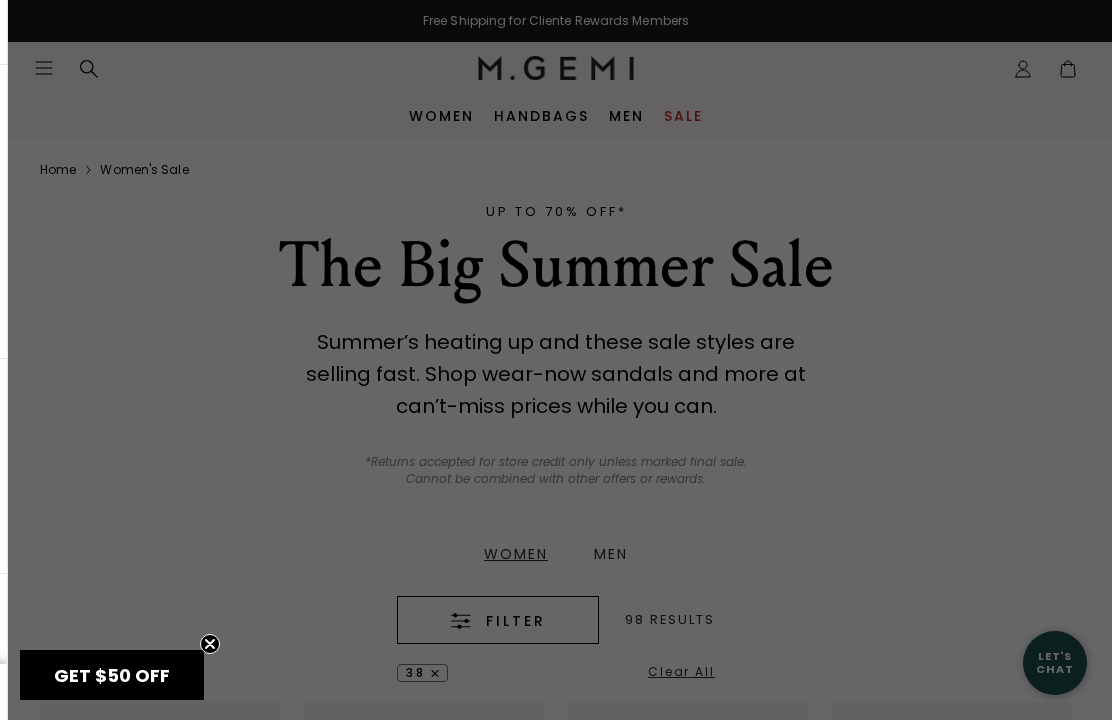 click on "Apply (1)" at bounding box center (-101, 692) 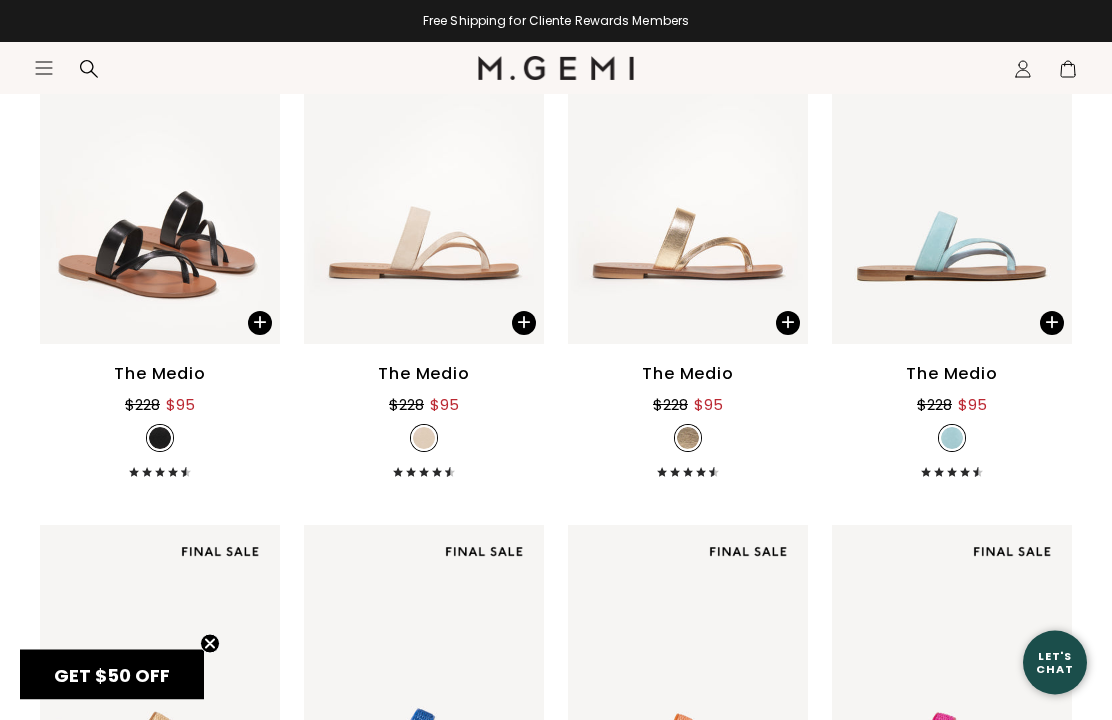 scroll, scrollTop: 678, scrollLeft: 0, axis: vertical 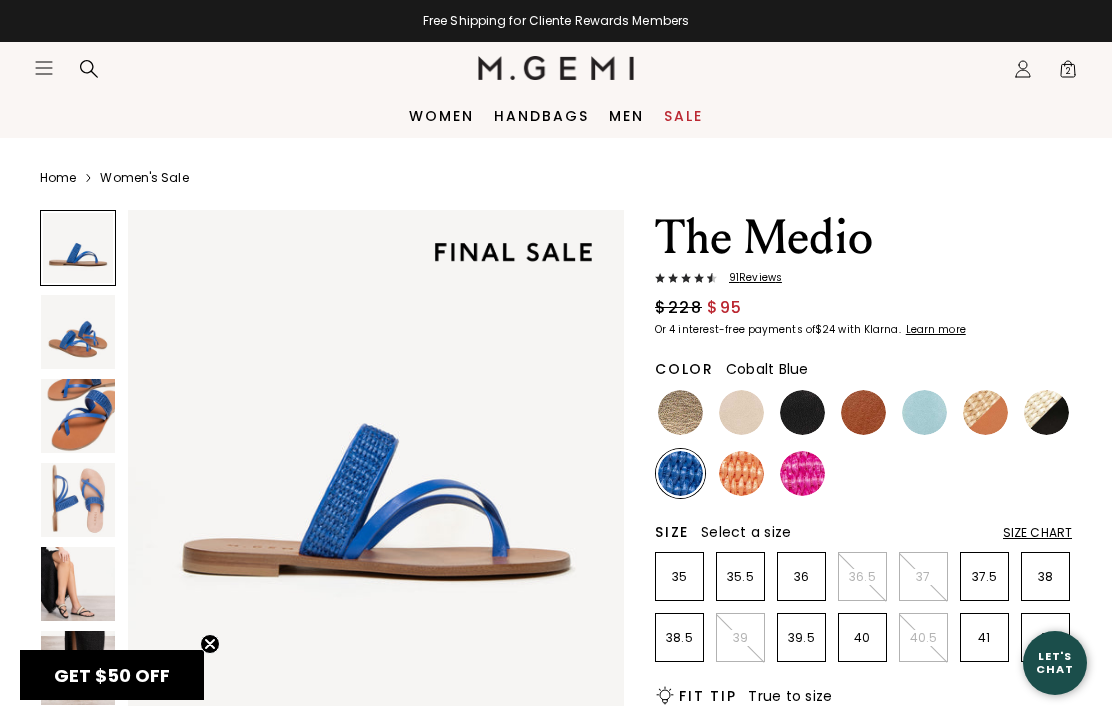 click at bounding box center (78, 500) 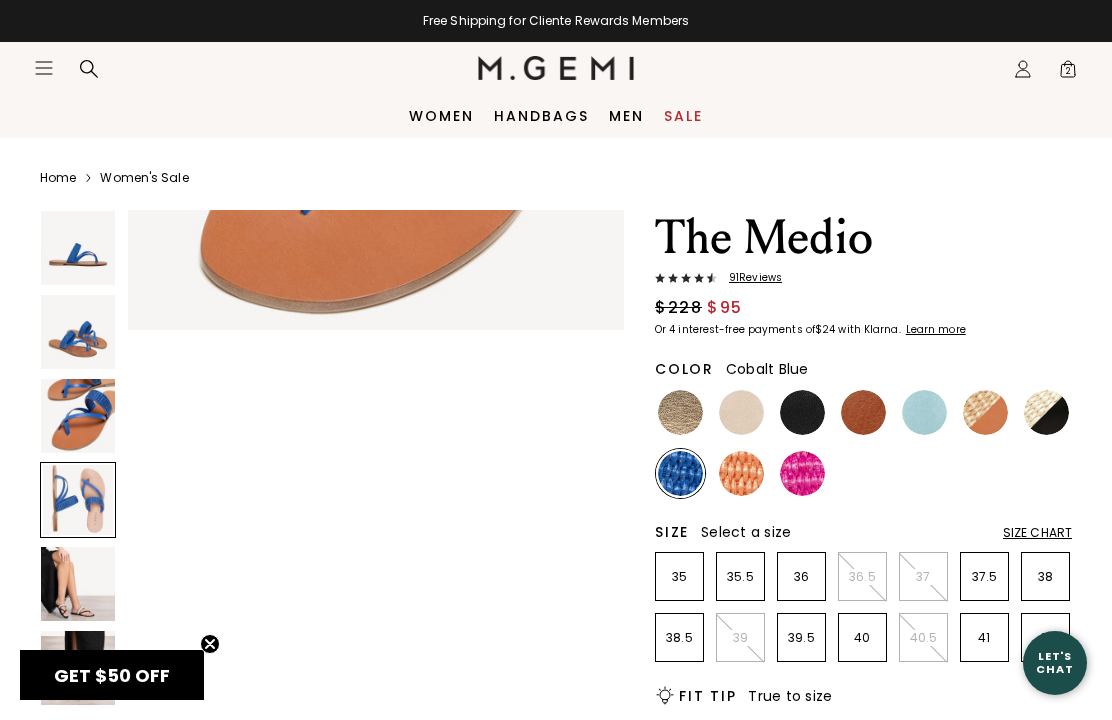 scroll, scrollTop: 1548, scrollLeft: 0, axis: vertical 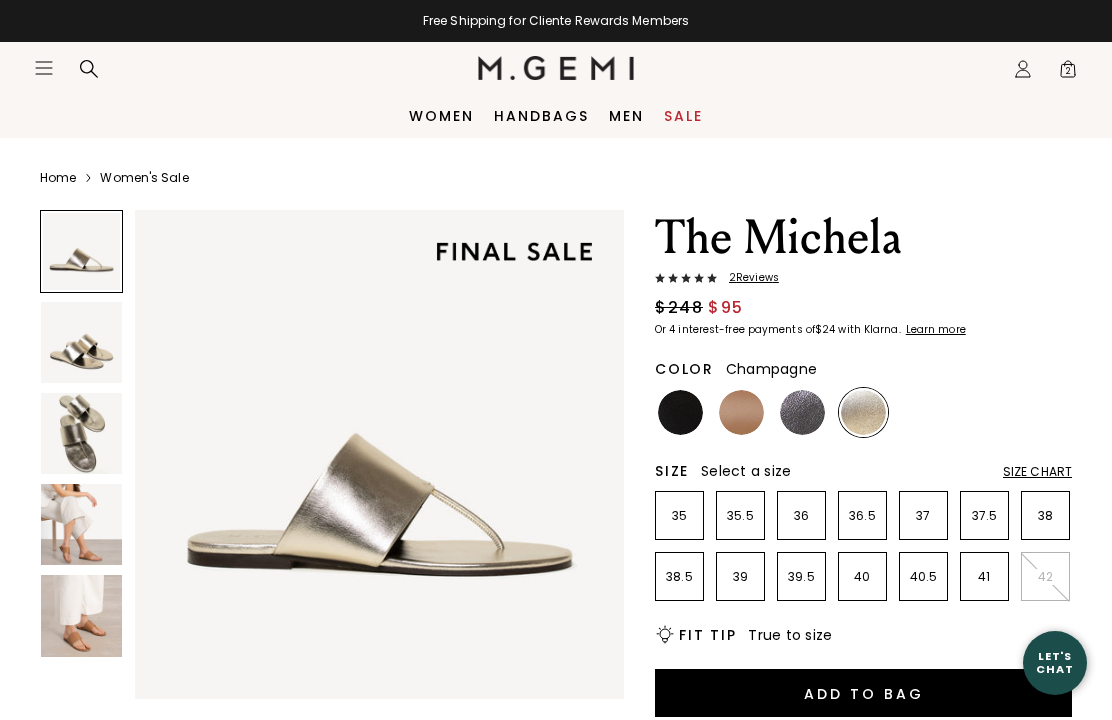 click at bounding box center [81, 433] 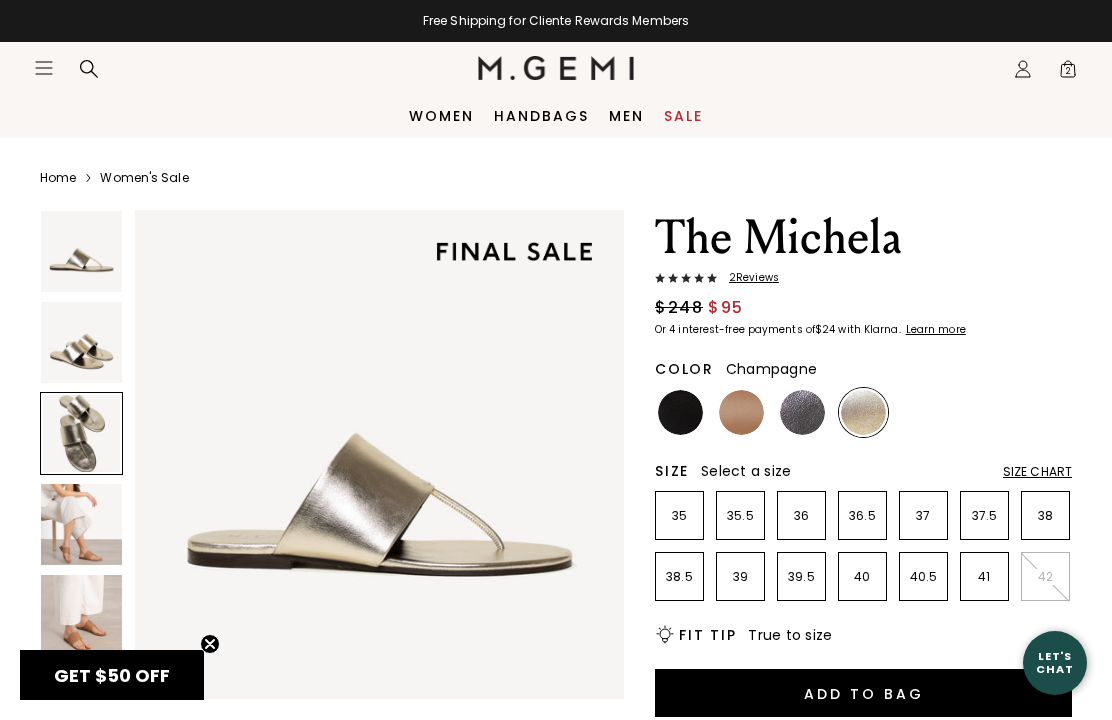 scroll, scrollTop: 761, scrollLeft: 0, axis: vertical 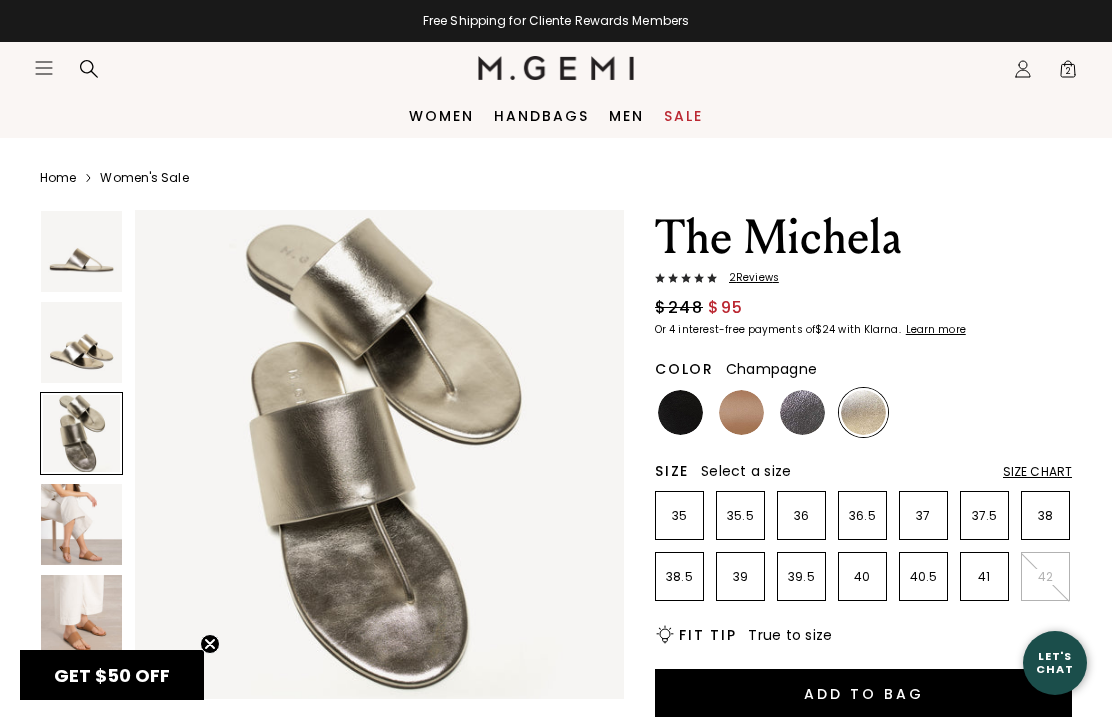 click at bounding box center (81, 342) 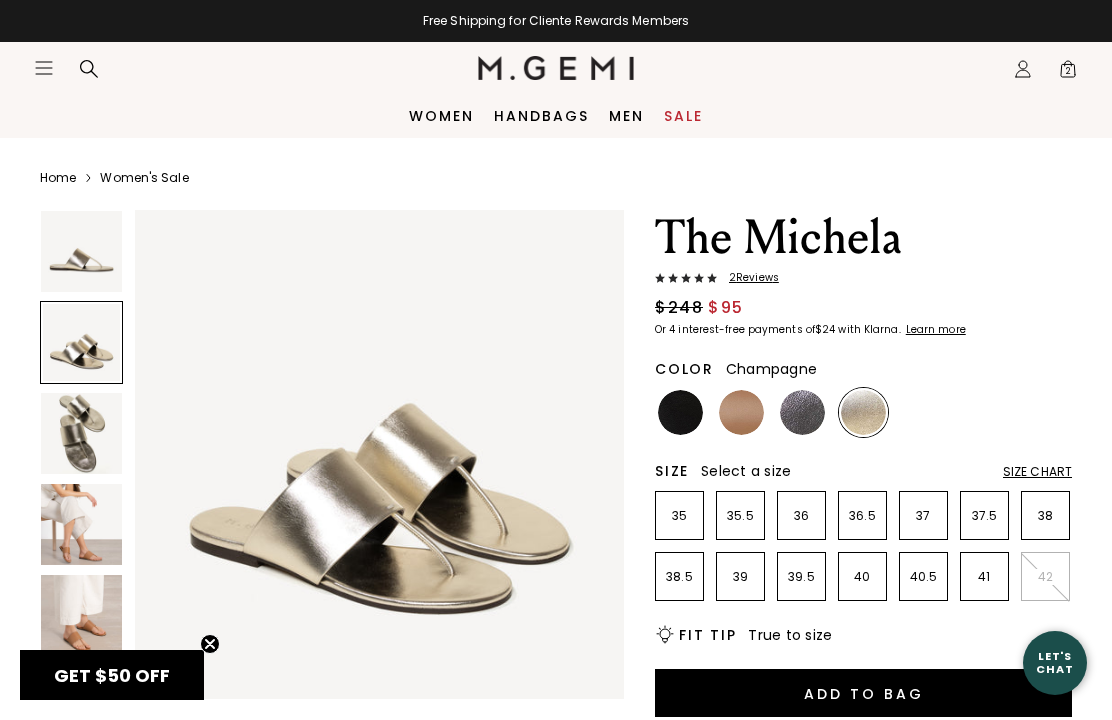 click at bounding box center [81, 524] 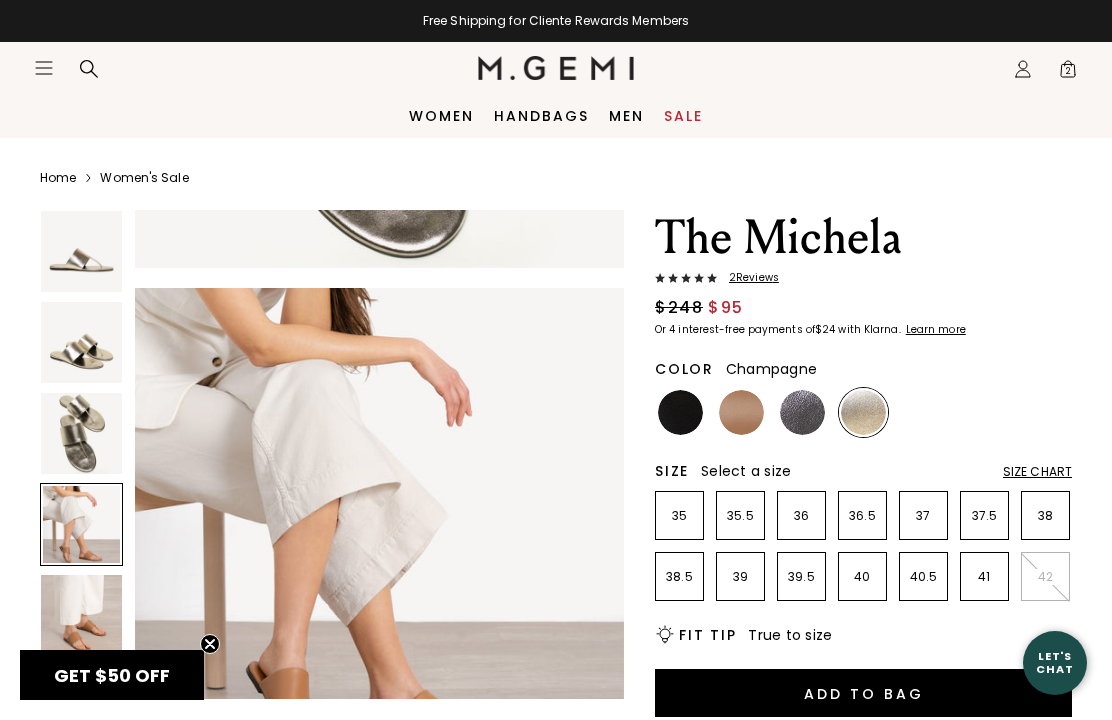 scroll, scrollTop: 1527, scrollLeft: 0, axis: vertical 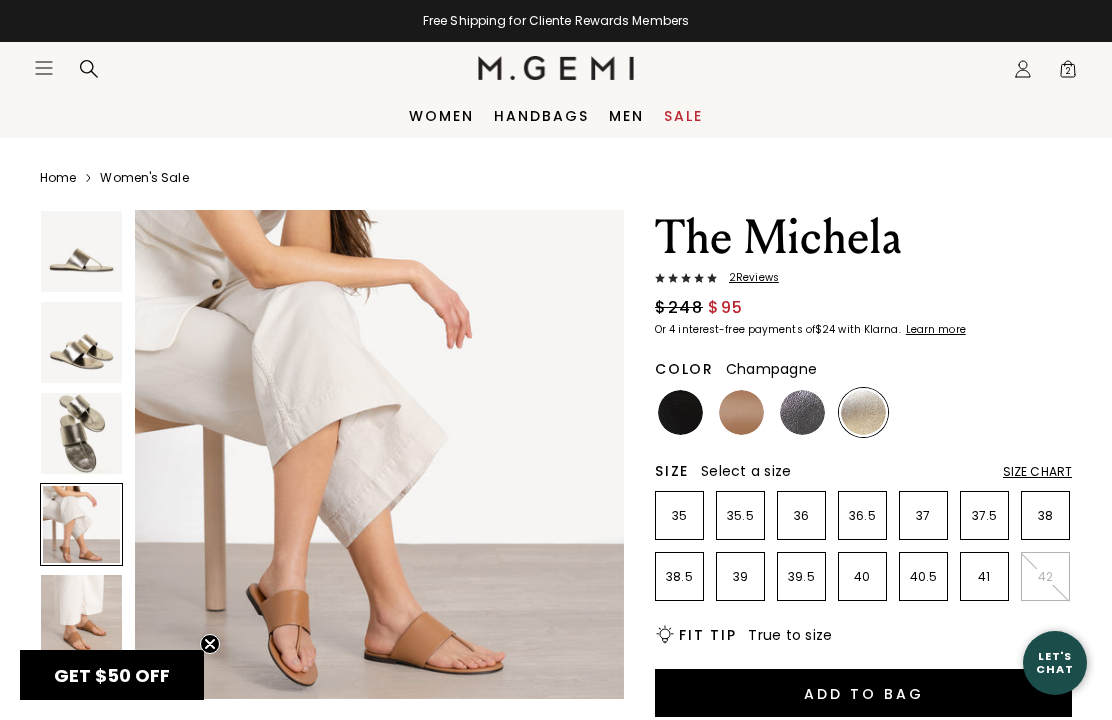 click at bounding box center [81, 615] 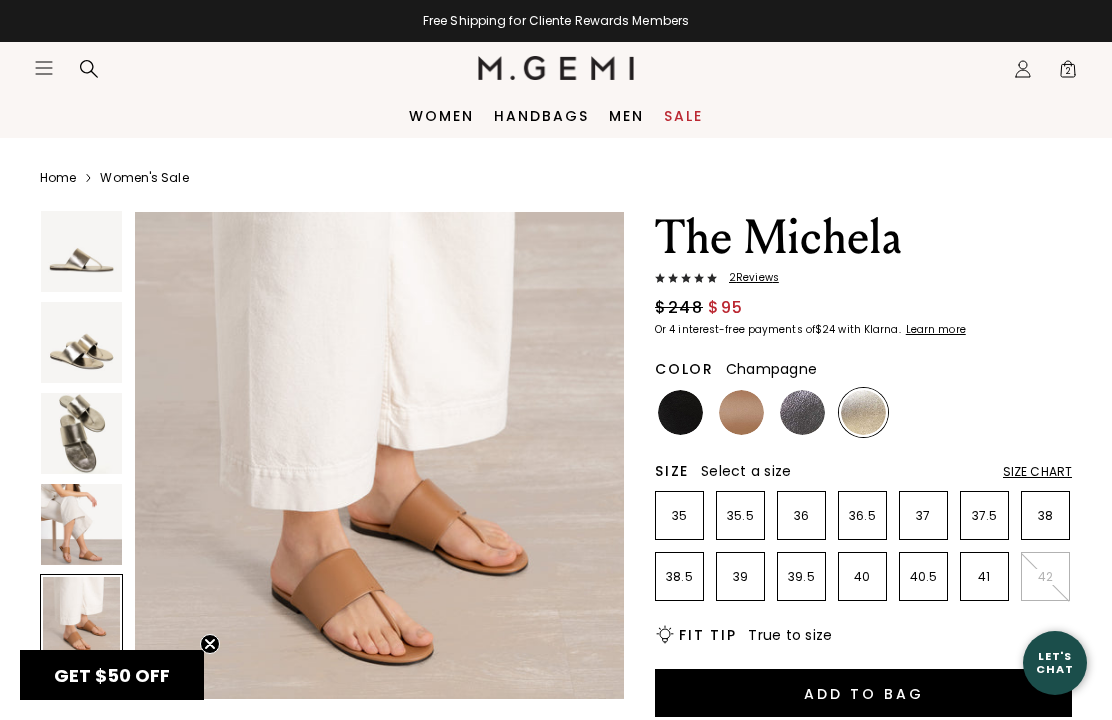scroll, scrollTop: 2036, scrollLeft: 0, axis: vertical 